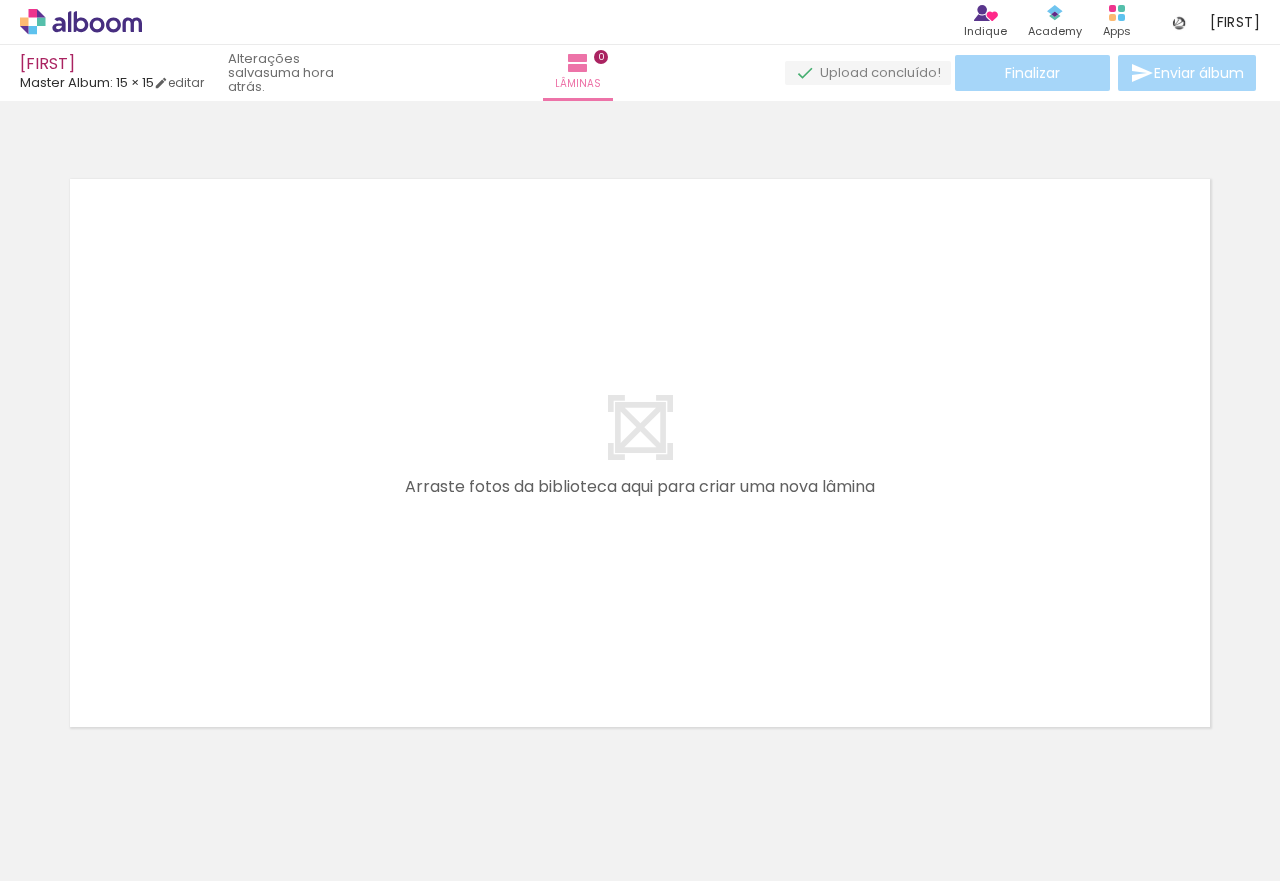 scroll, scrollTop: 0, scrollLeft: 0, axis: both 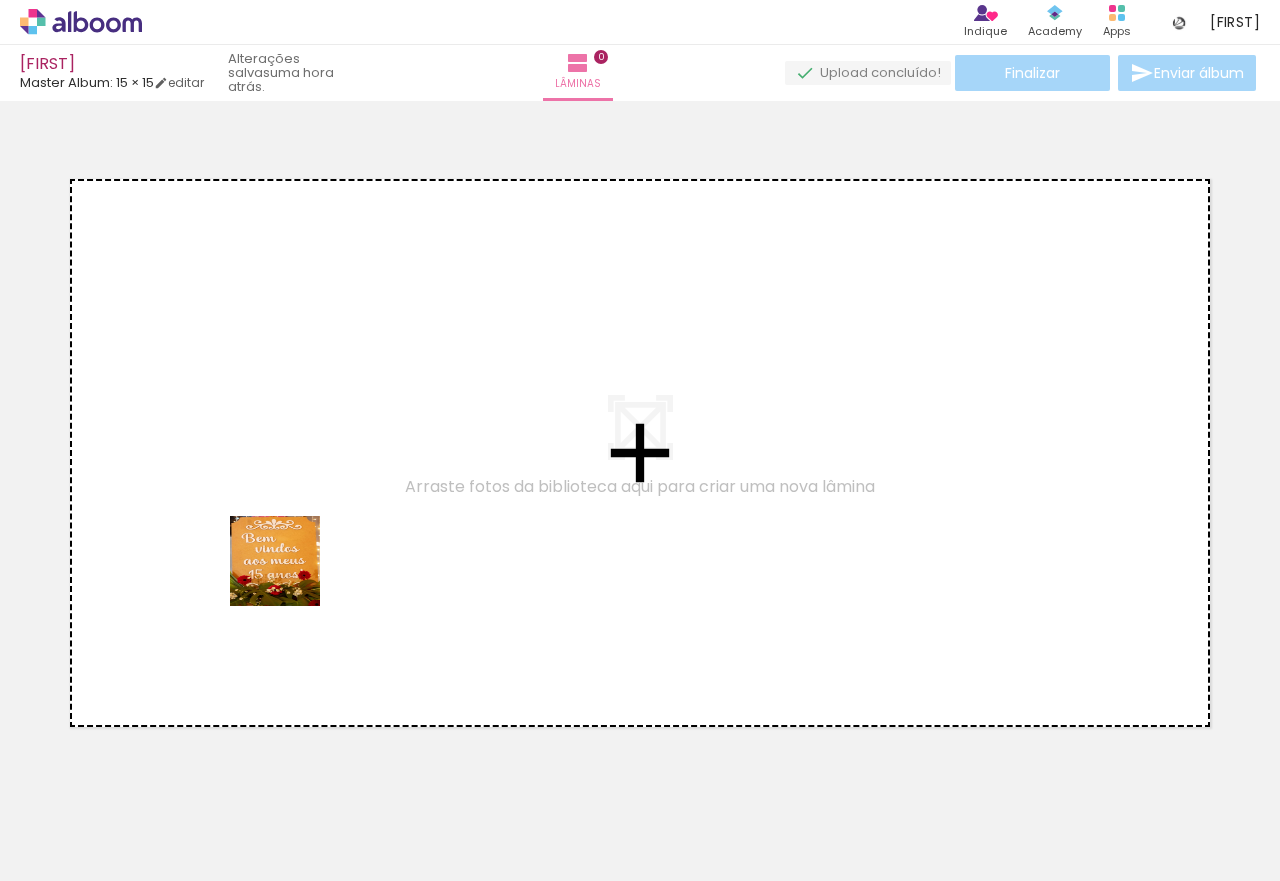 drag, startPoint x: 201, startPoint y: 807, endPoint x: 300, endPoint y: 489, distance: 333.05405 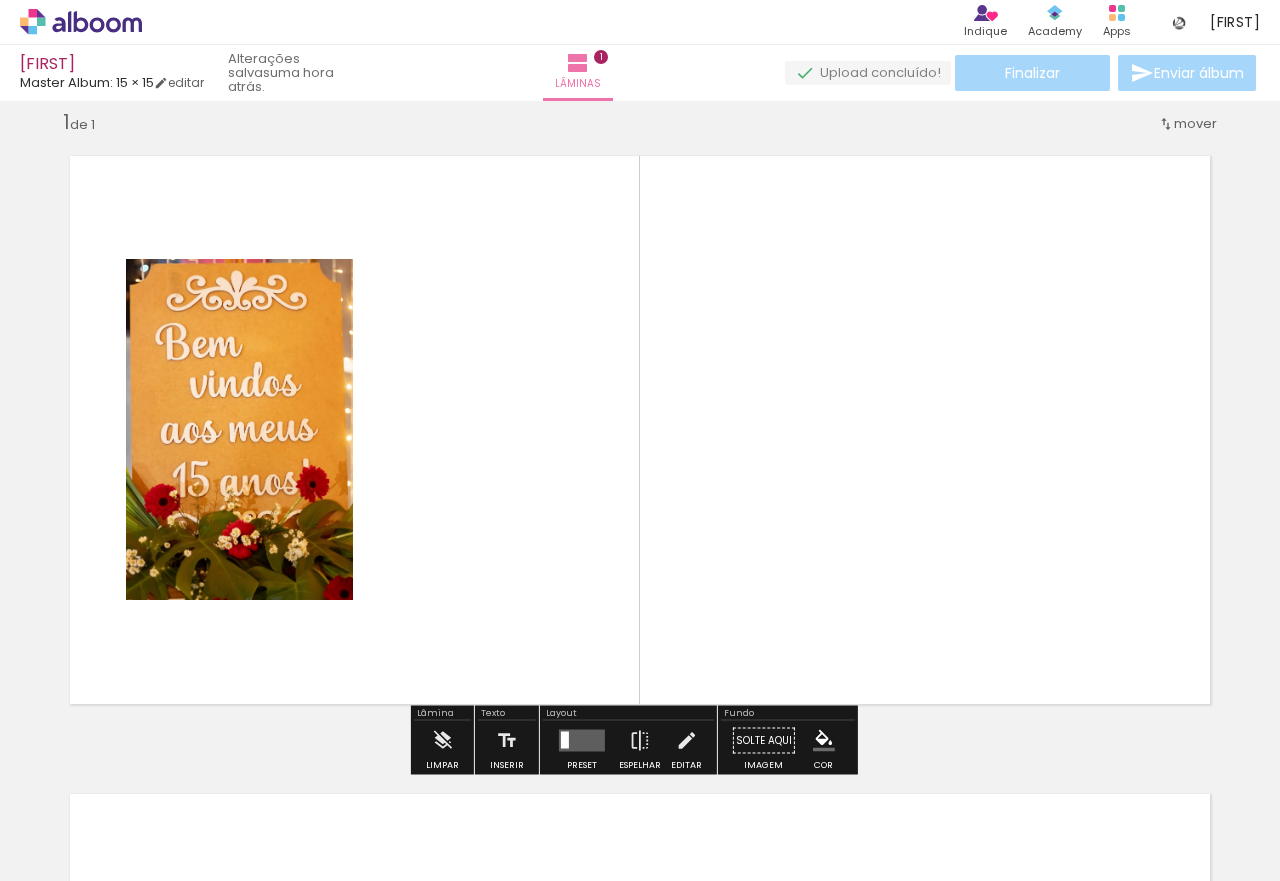 scroll, scrollTop: 24, scrollLeft: 0, axis: vertical 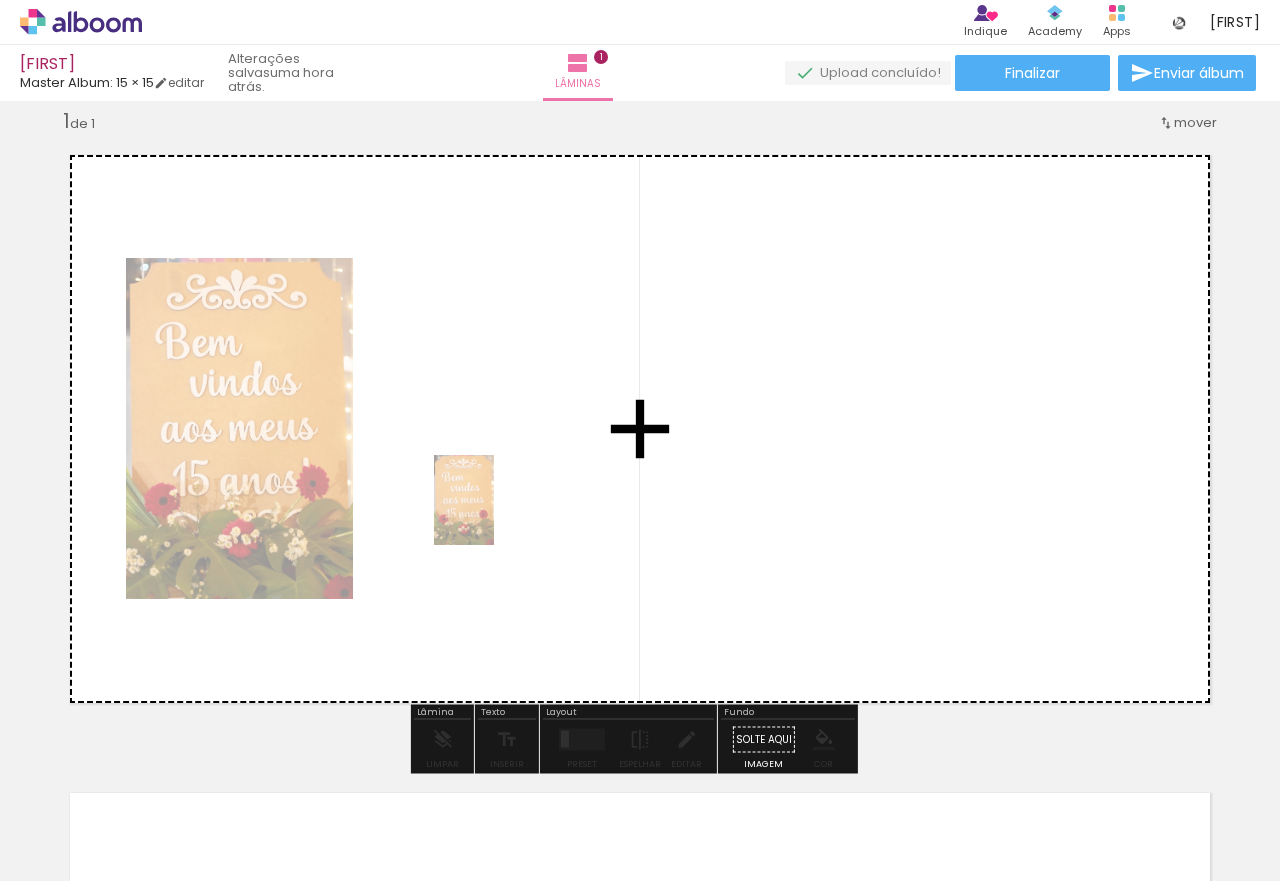drag, startPoint x: 223, startPoint y: 816, endPoint x: 494, endPoint y: 515, distance: 405.021 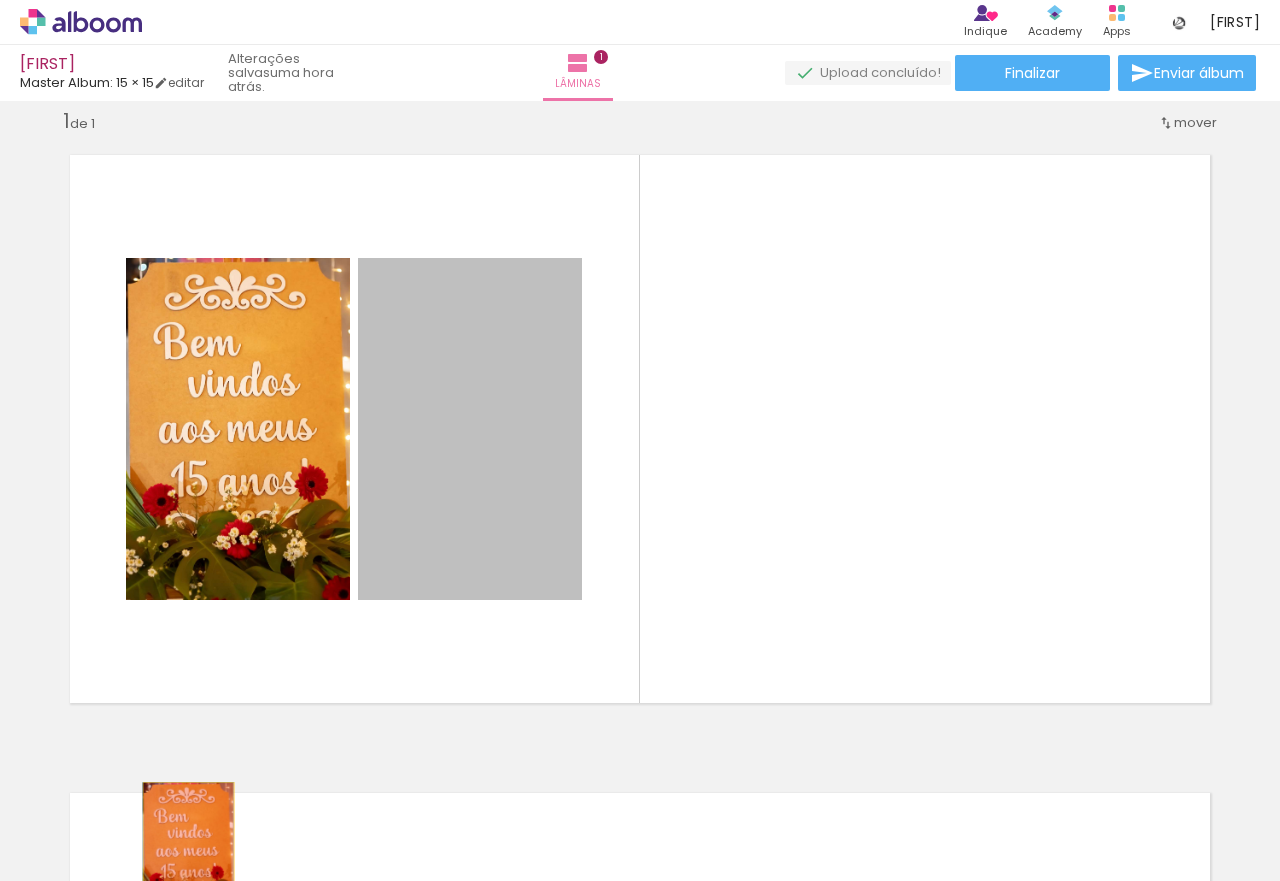 drag, startPoint x: 474, startPoint y: 367, endPoint x: 180, endPoint y: 851, distance: 566.29675 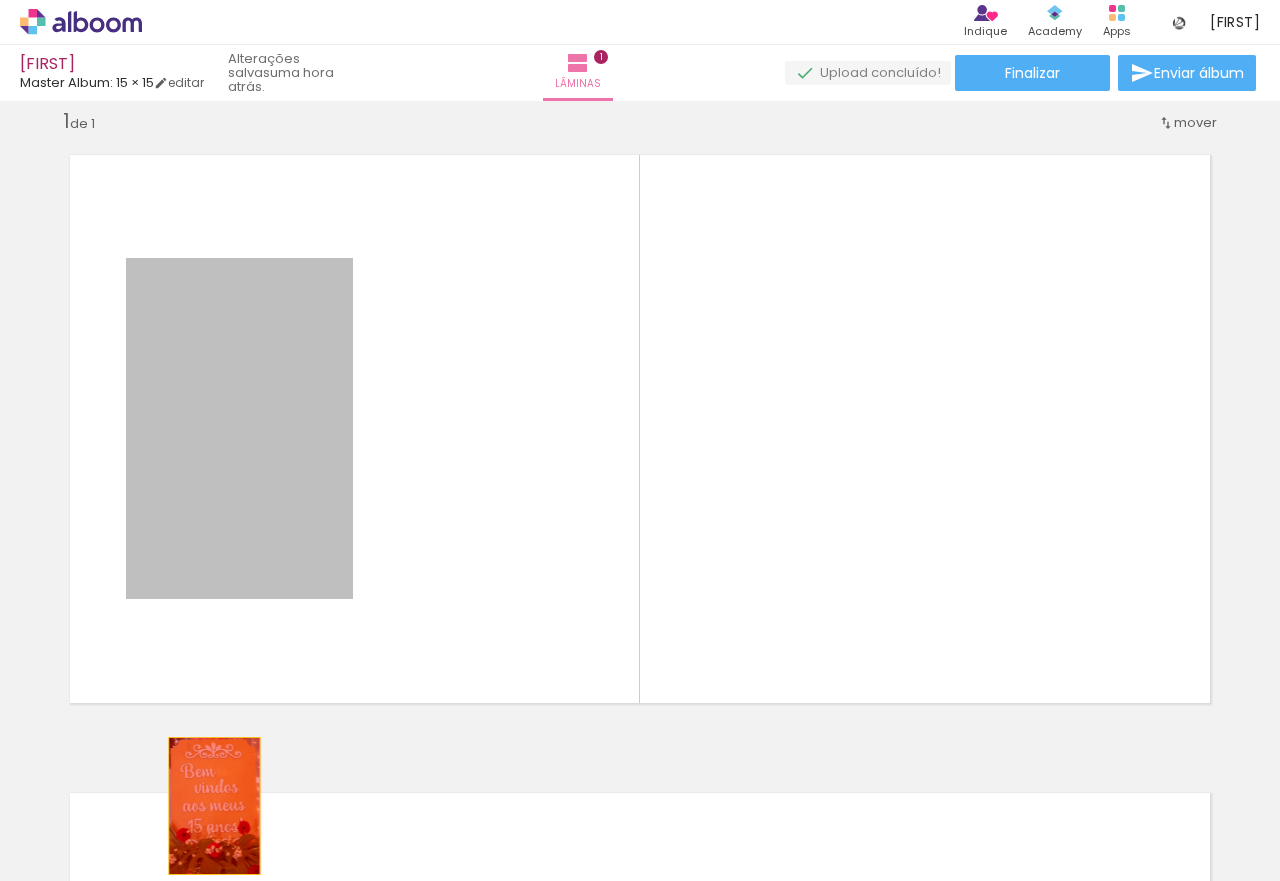 drag, startPoint x: 284, startPoint y: 496, endPoint x: 204, endPoint y: 817, distance: 330.8187 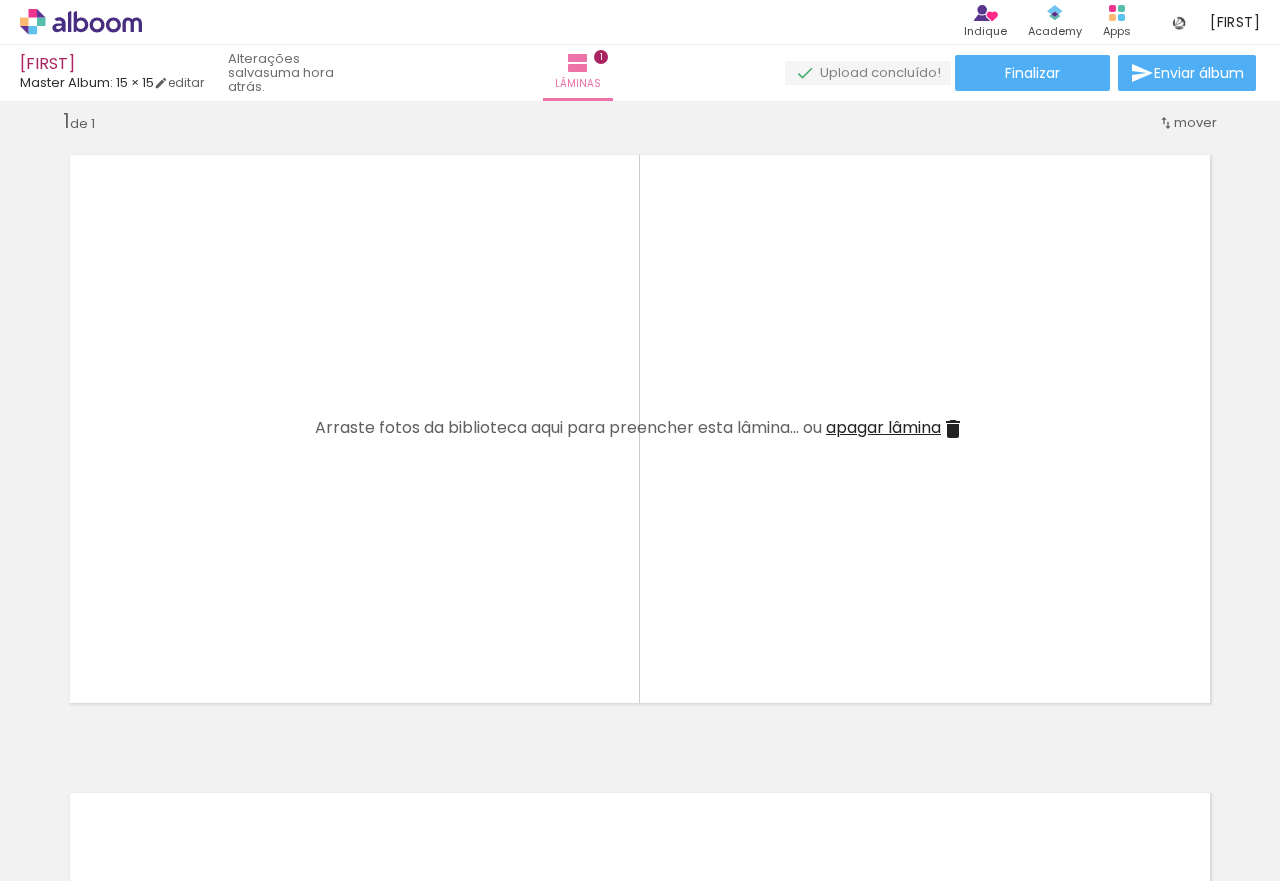 click on "Todas as fotos" at bounding box center (56, 820) 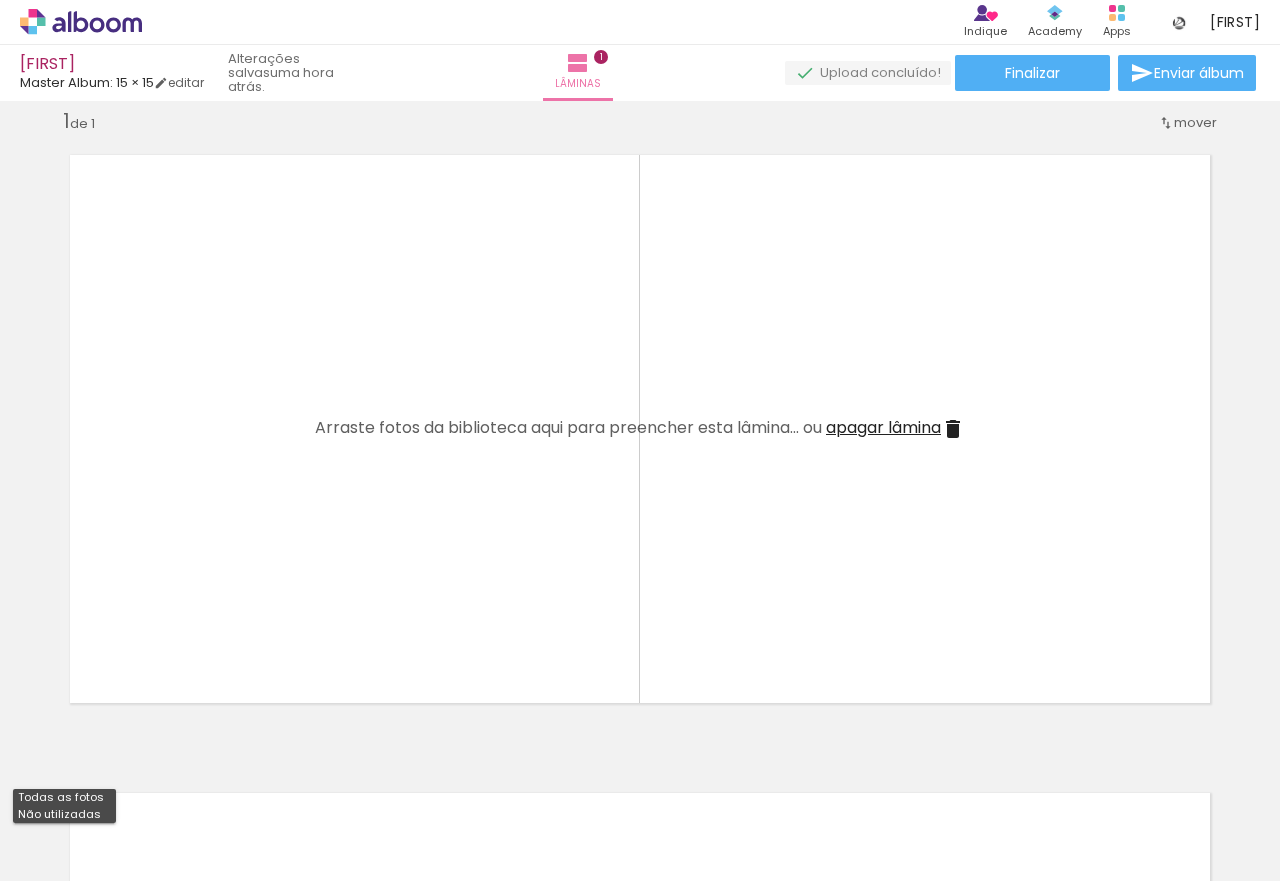 click on "Não utilizadas" at bounding box center (0, 0) 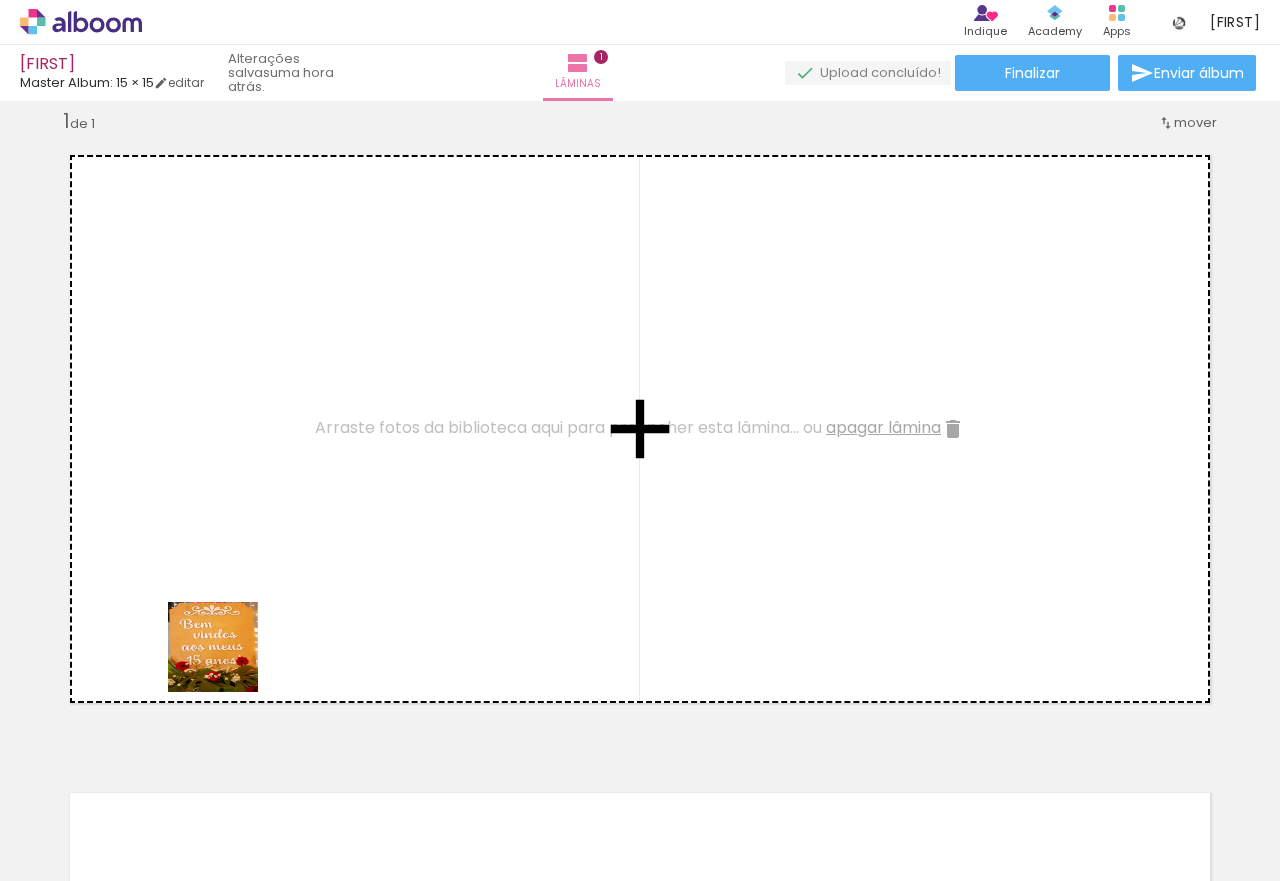 drag, startPoint x: 202, startPoint y: 823, endPoint x: 254, endPoint y: 467, distance: 359.7777 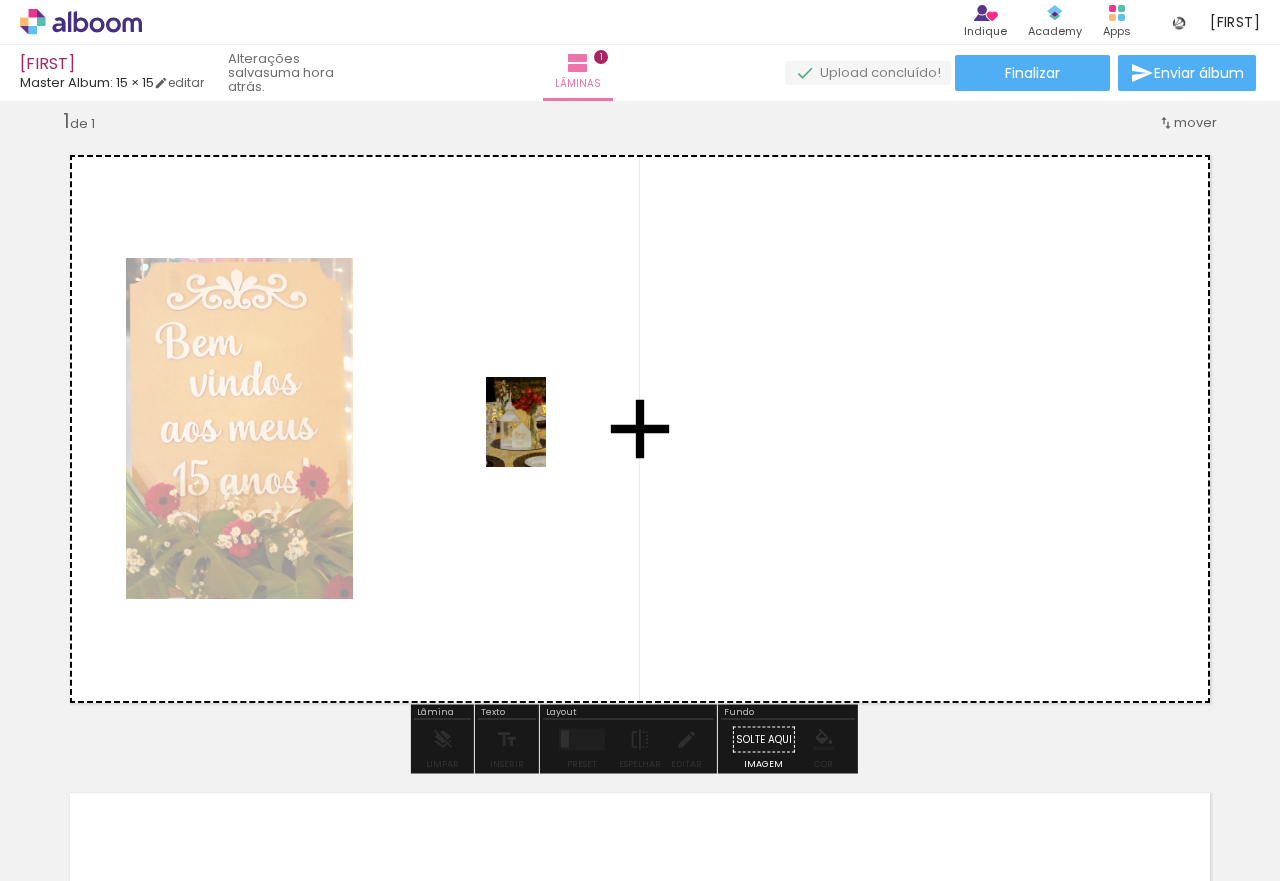 drag, startPoint x: 223, startPoint y: 787, endPoint x: 546, endPoint y: 437, distance: 476.2657 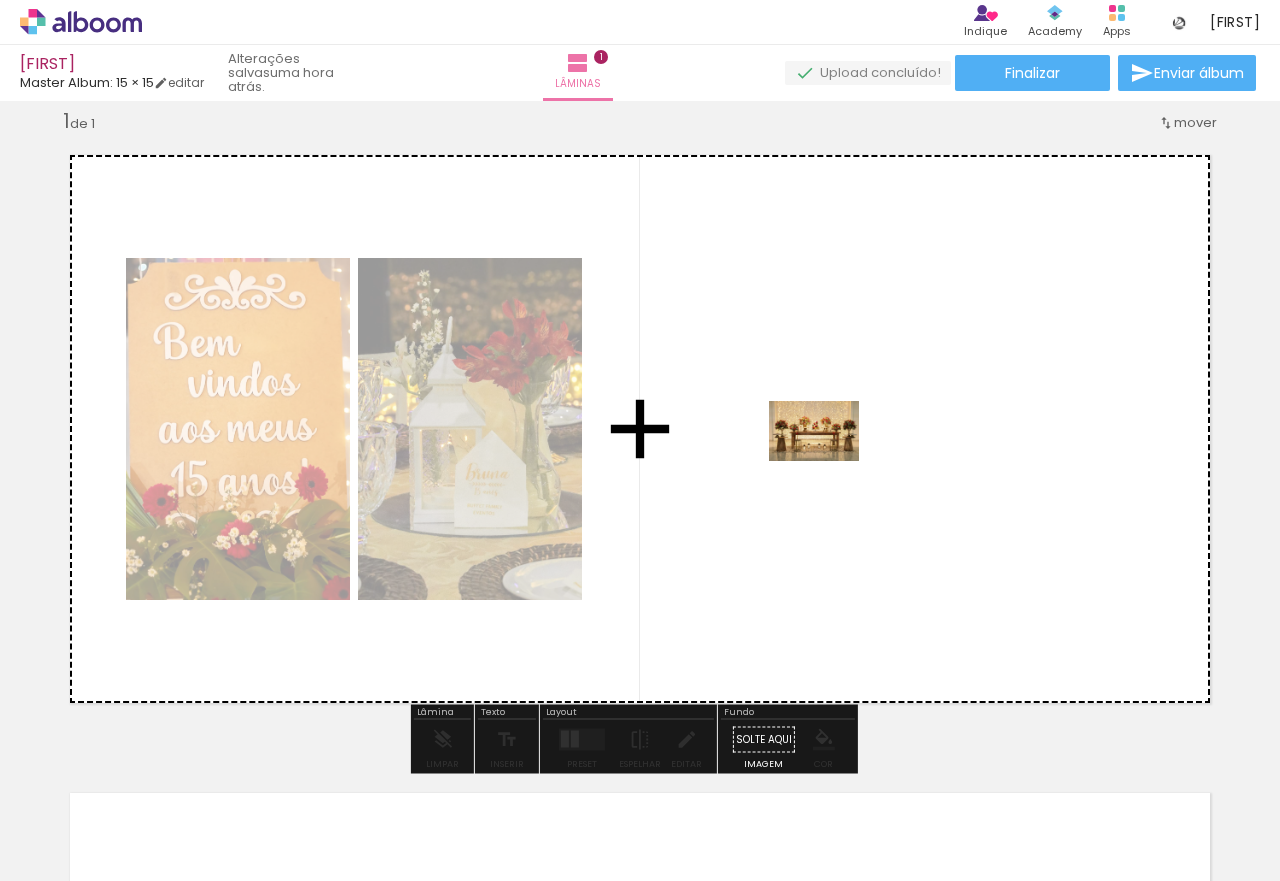 drag, startPoint x: 244, startPoint y: 802, endPoint x: 829, endPoint y: 461, distance: 677.13074 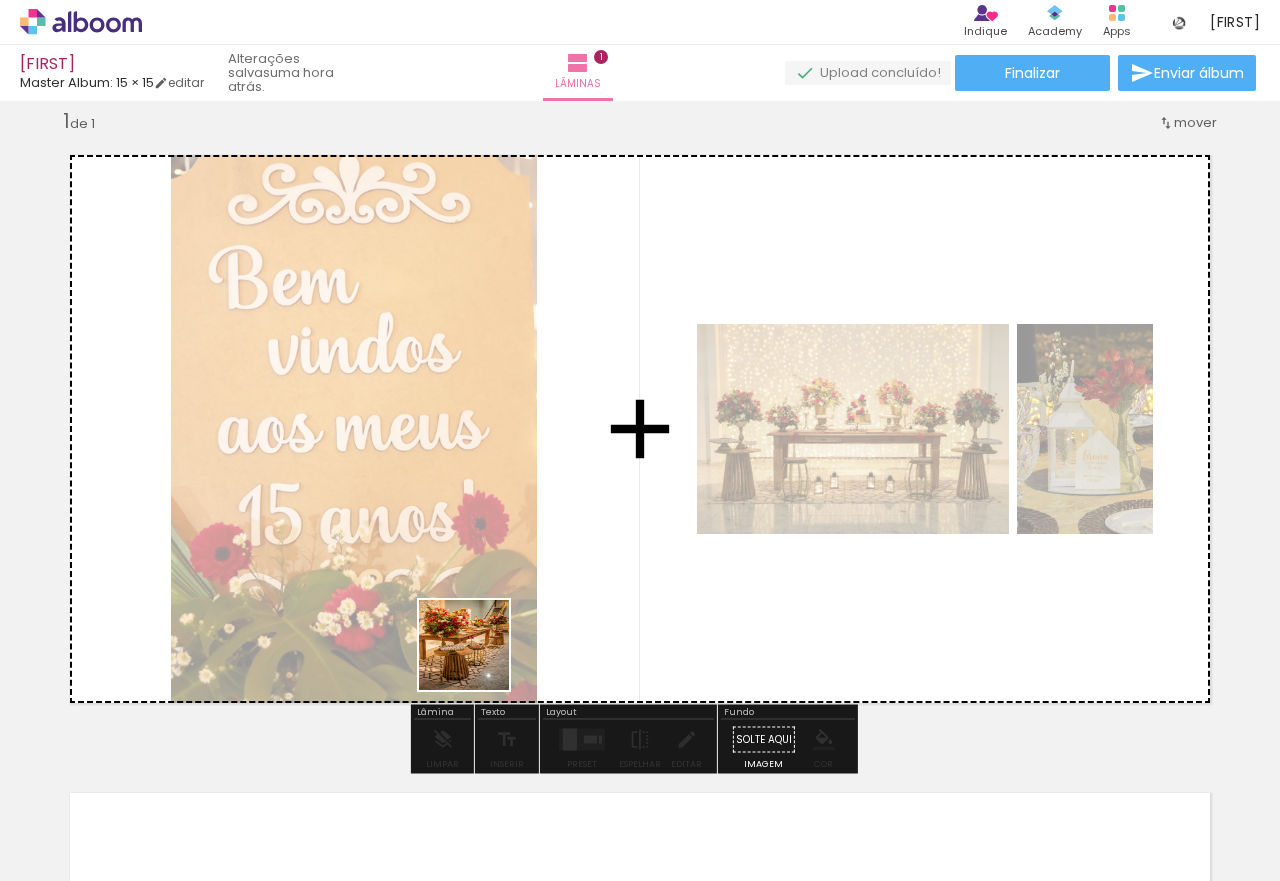 drag, startPoint x: 223, startPoint y: 798, endPoint x: 743, endPoint y: 448, distance: 626.8174 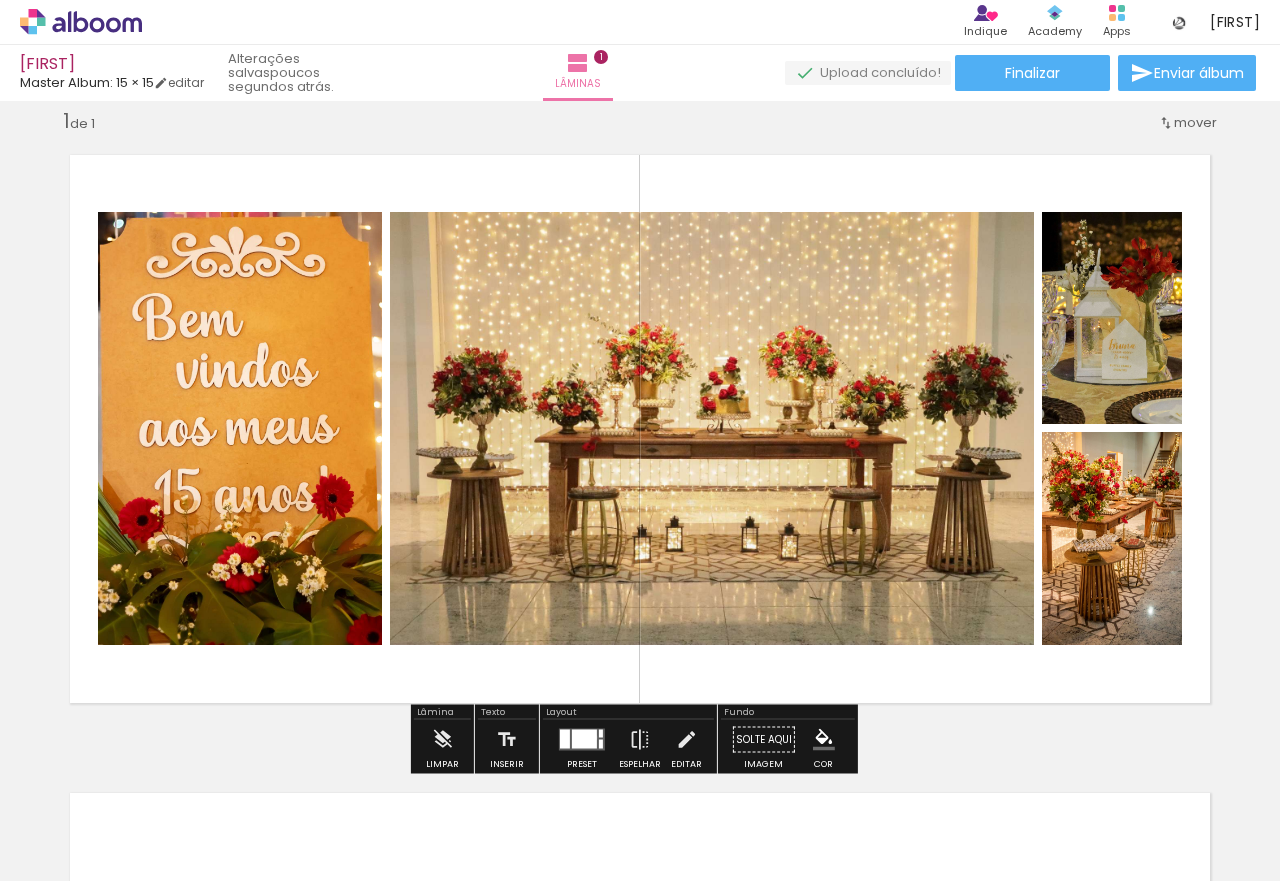 click at bounding box center [584, 739] 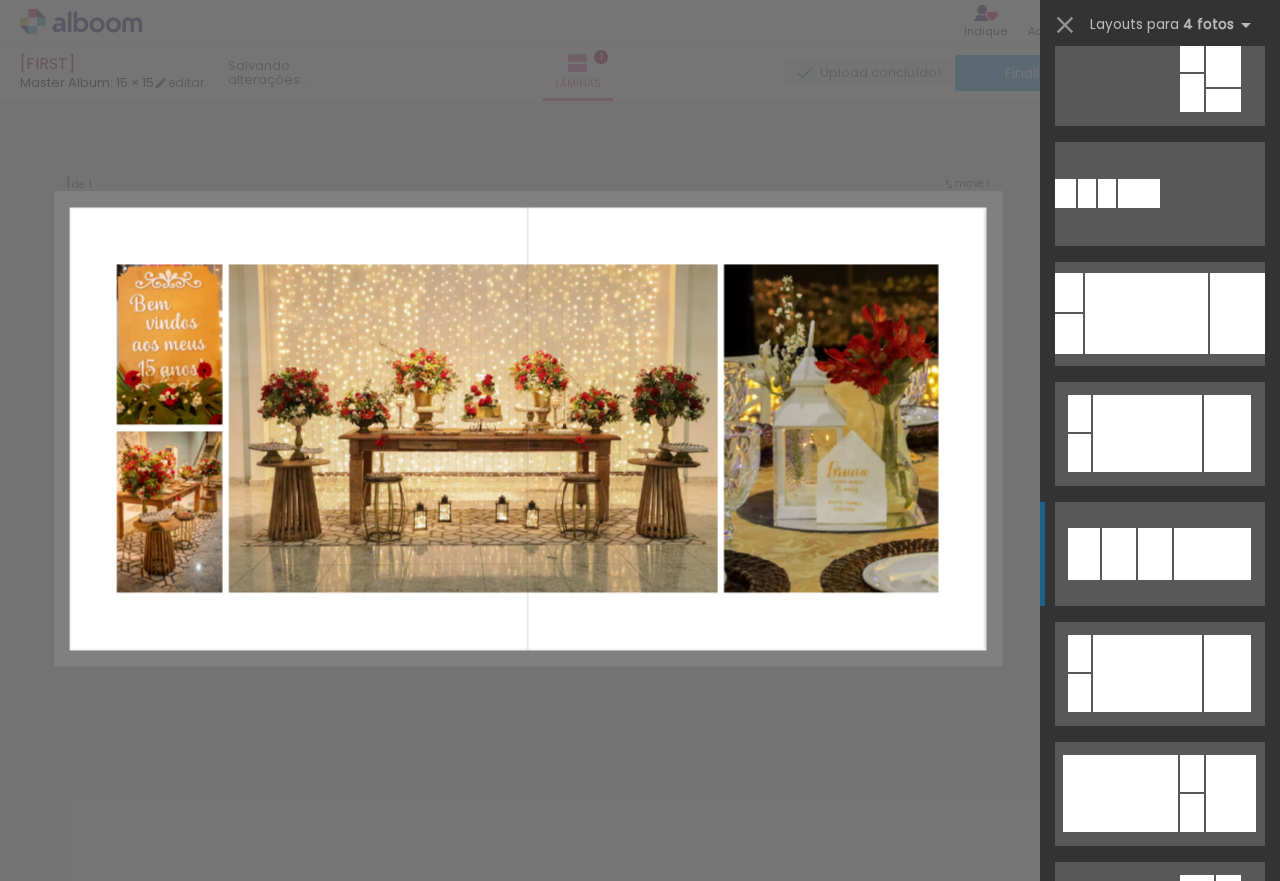 scroll, scrollTop: 400, scrollLeft: 0, axis: vertical 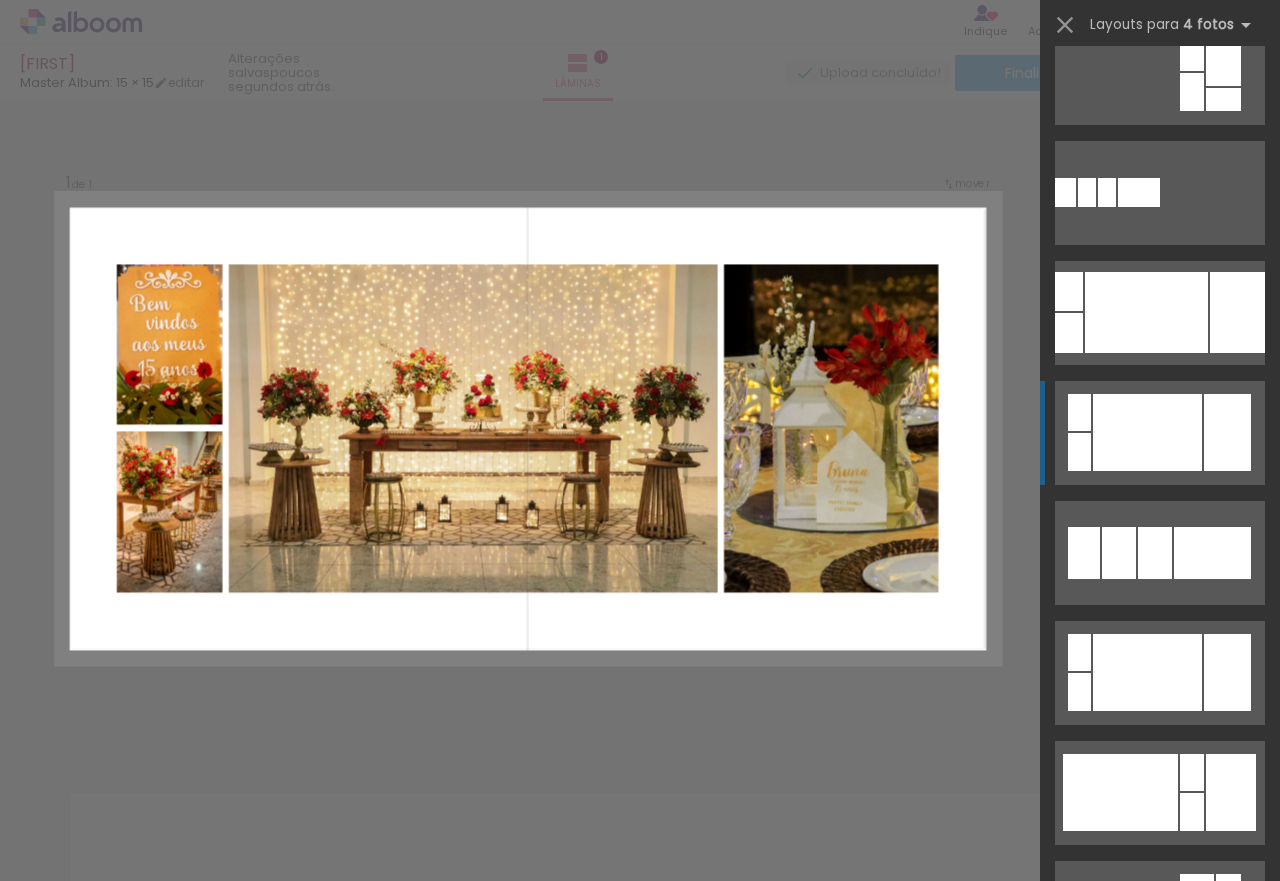 click at bounding box center (1172, -288) 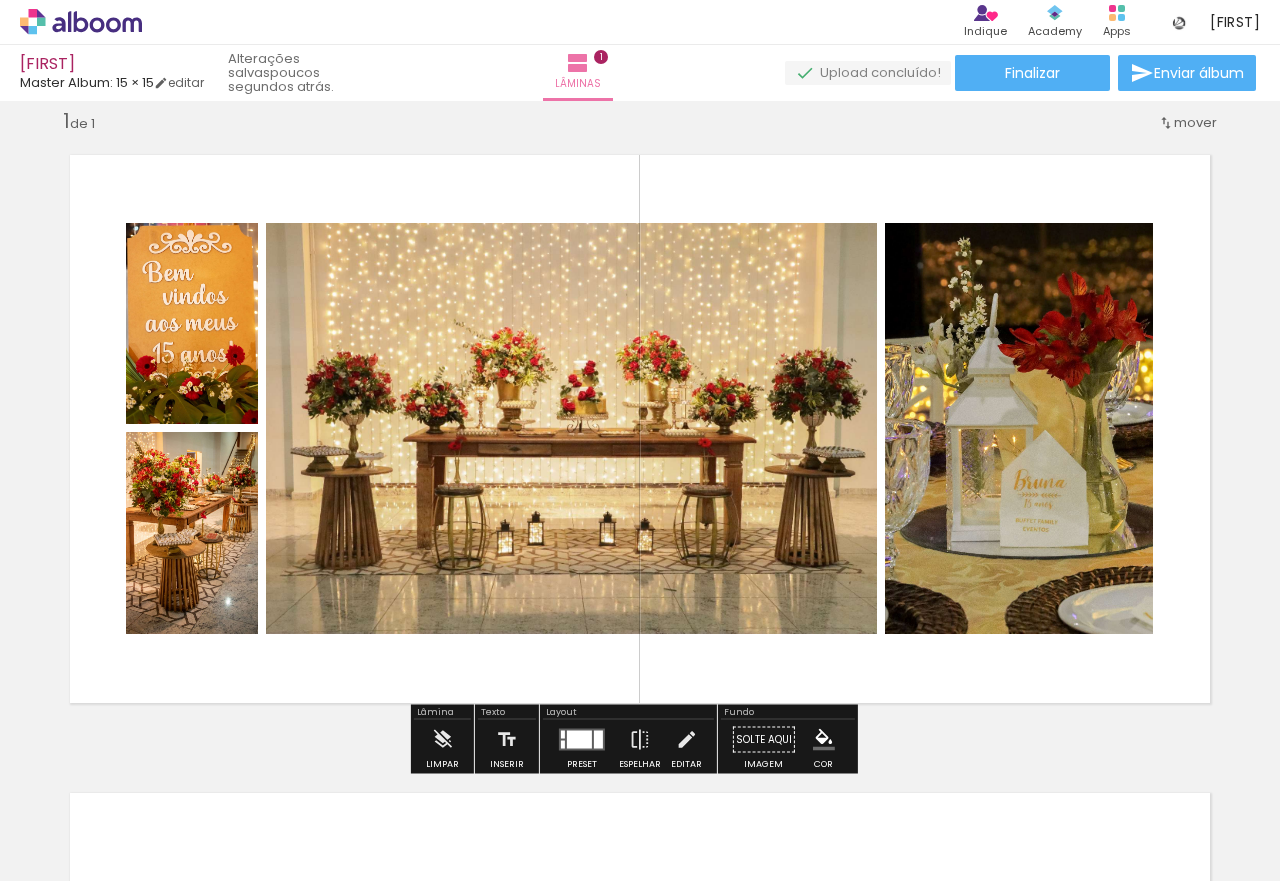 click at bounding box center (598, 740) 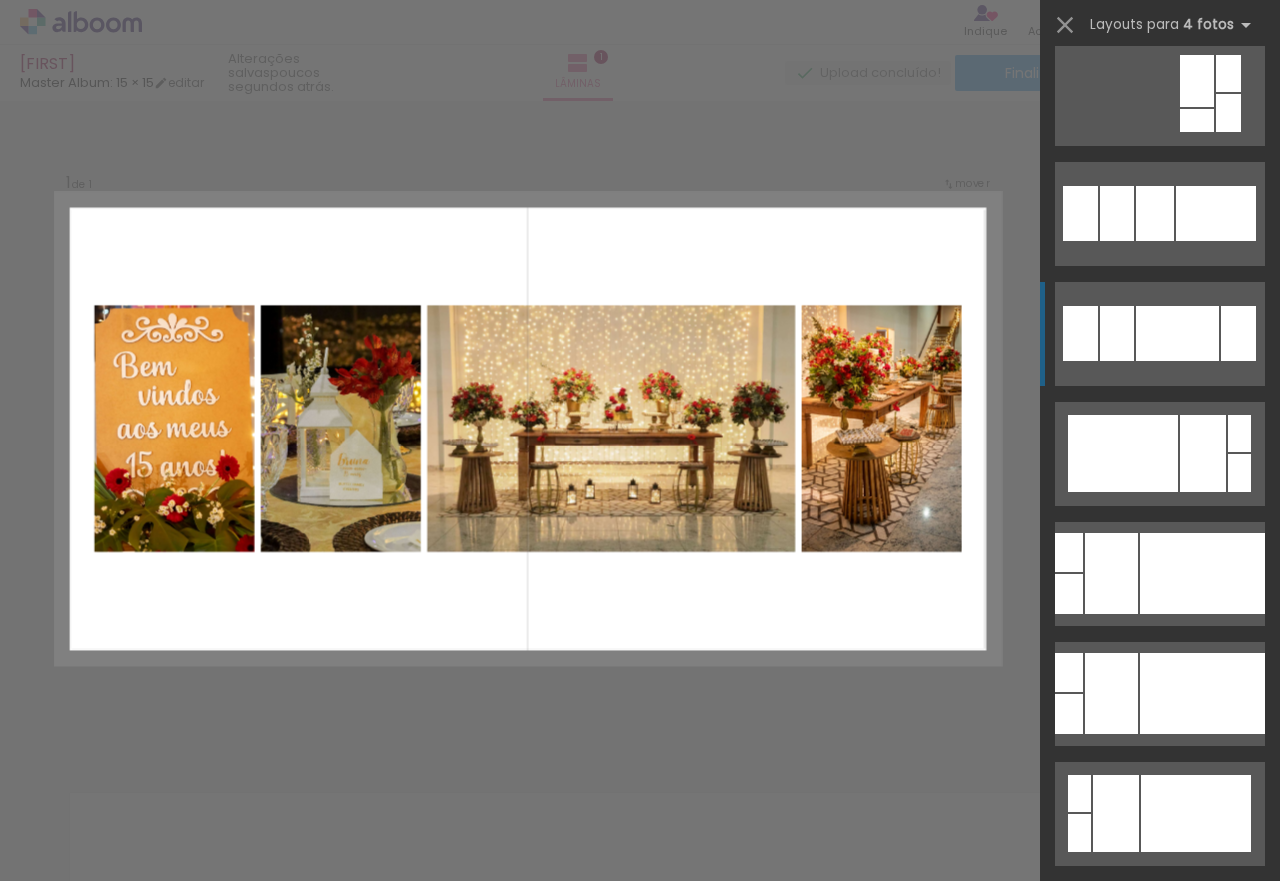 scroll, scrollTop: 1320, scrollLeft: 0, axis: vertical 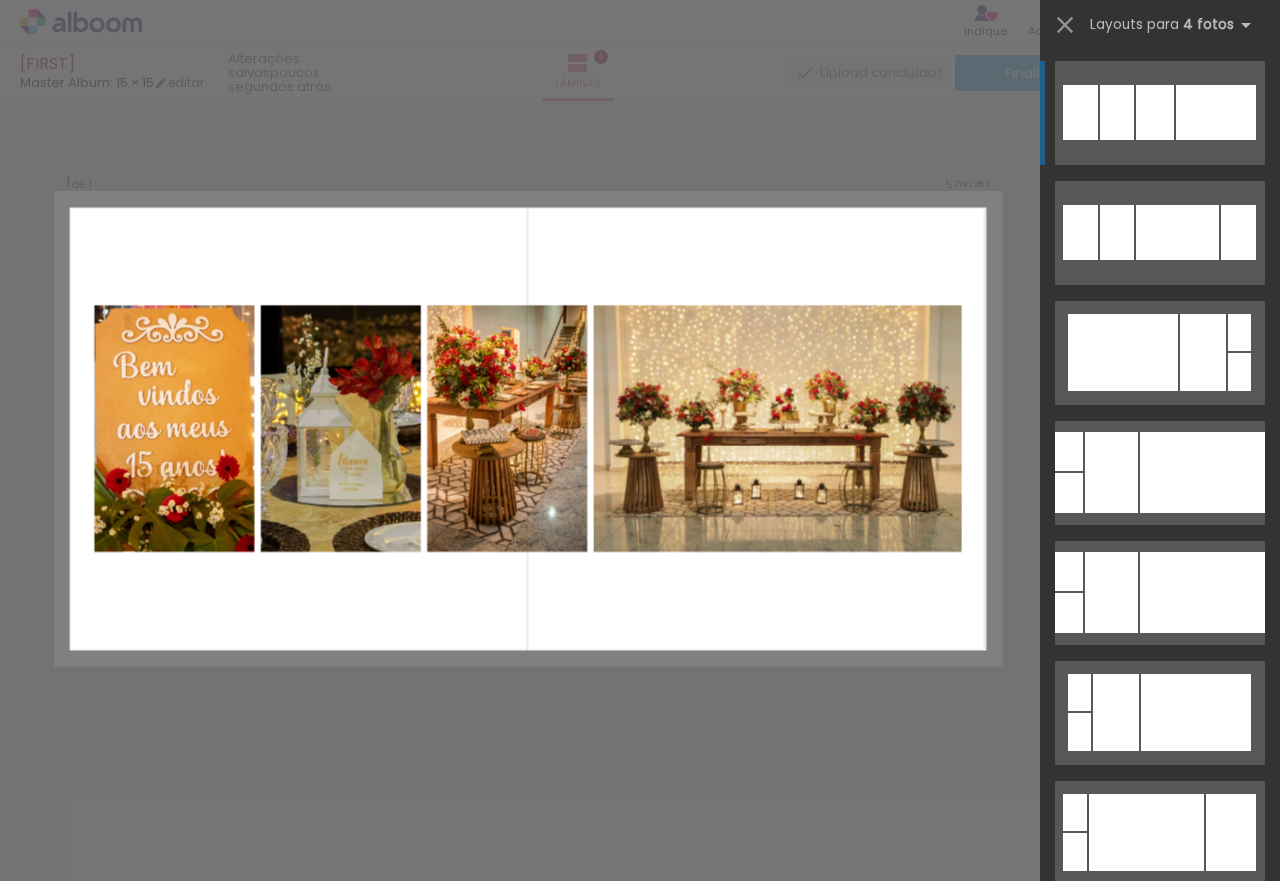 click at bounding box center (1147, 953) 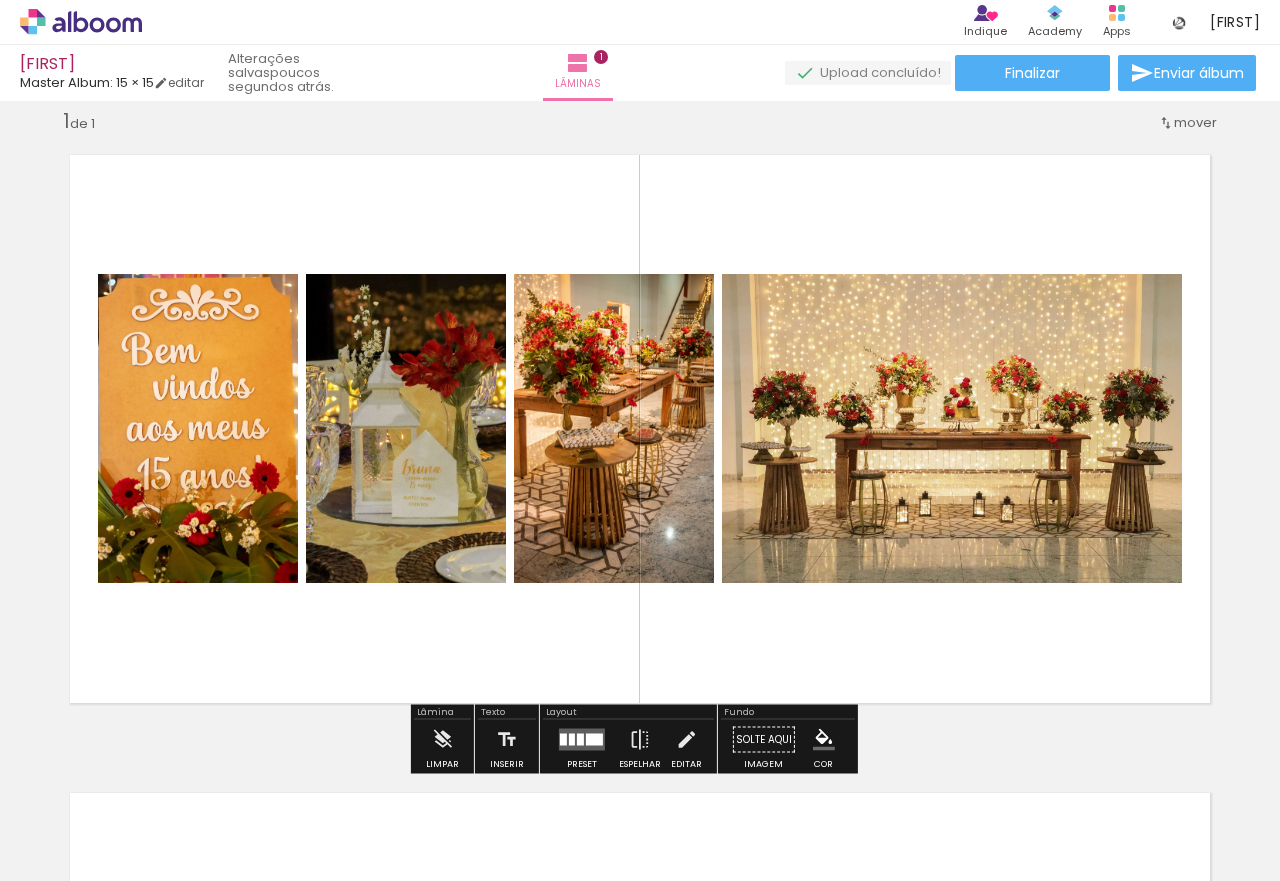 click at bounding box center (582, 740) 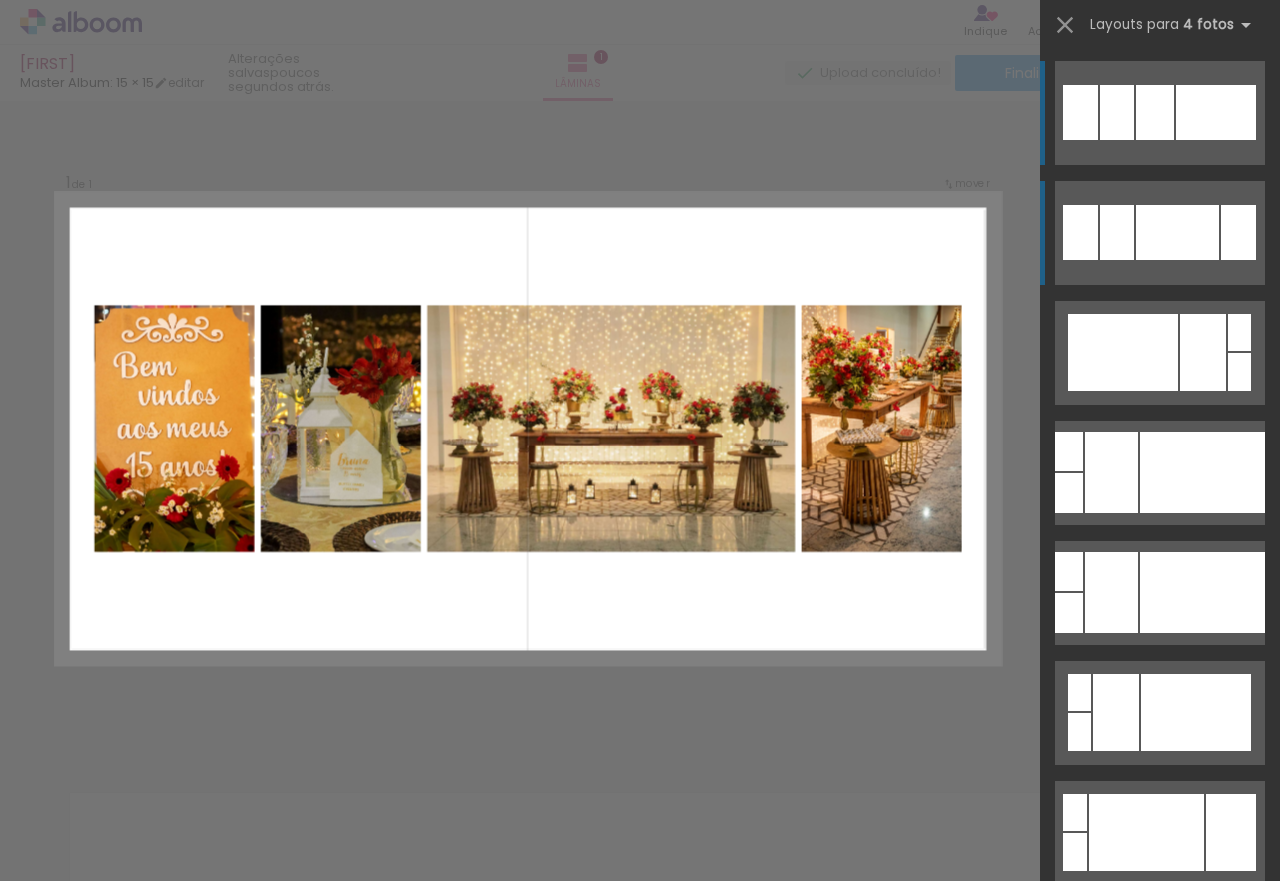 click at bounding box center (1089, 968) 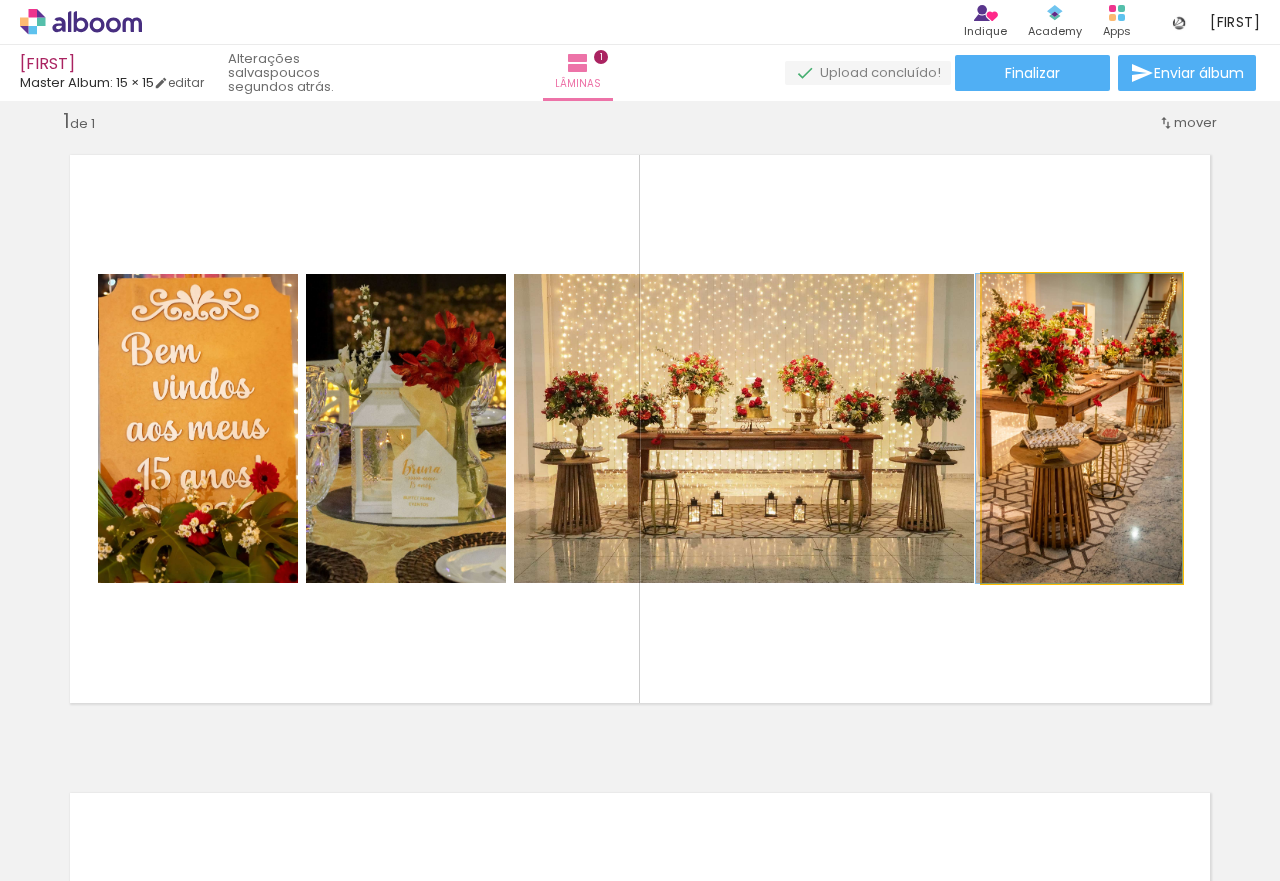 drag, startPoint x: 1074, startPoint y: 456, endPoint x: 1054, endPoint y: 441, distance: 25 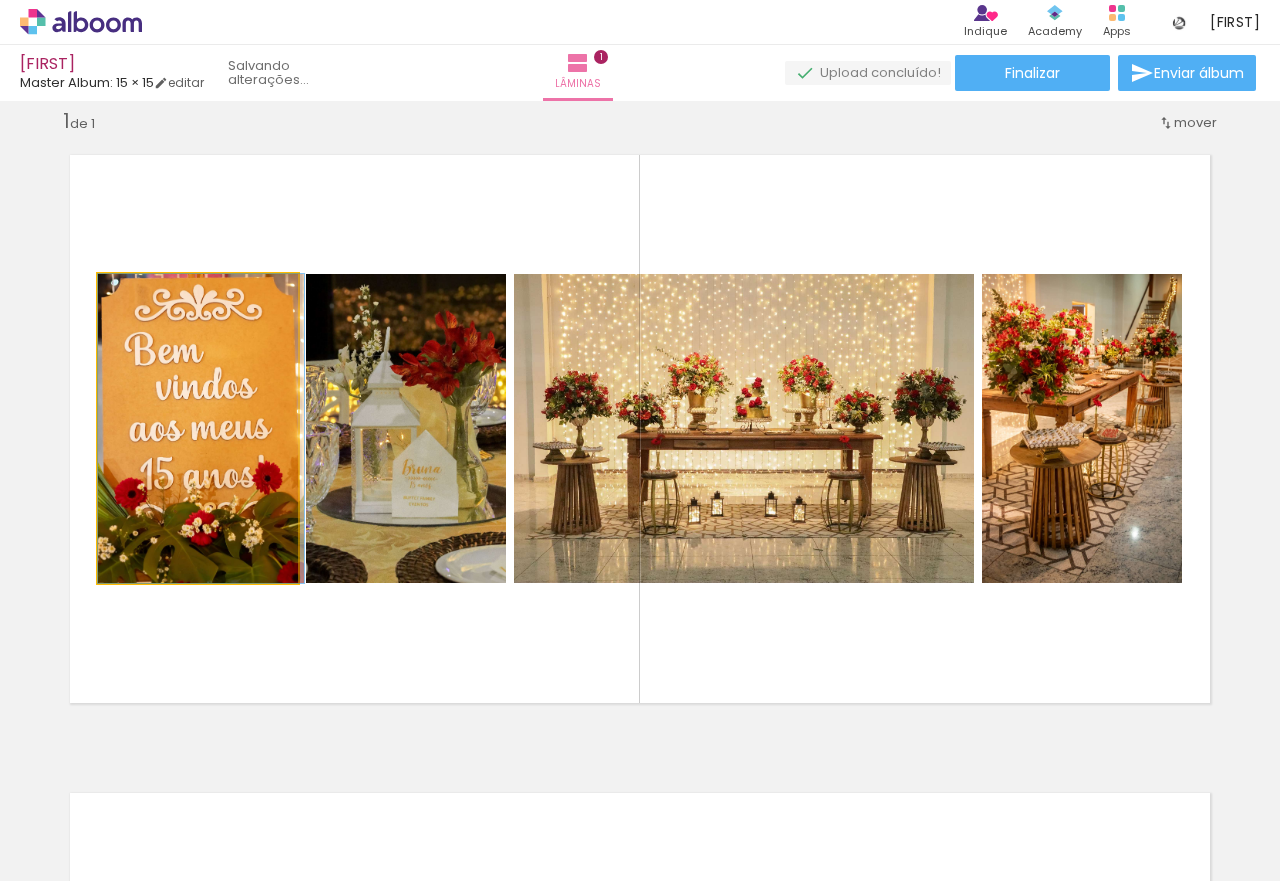 drag, startPoint x: 188, startPoint y: 417, endPoint x: 210, endPoint y: 415, distance: 22.090721 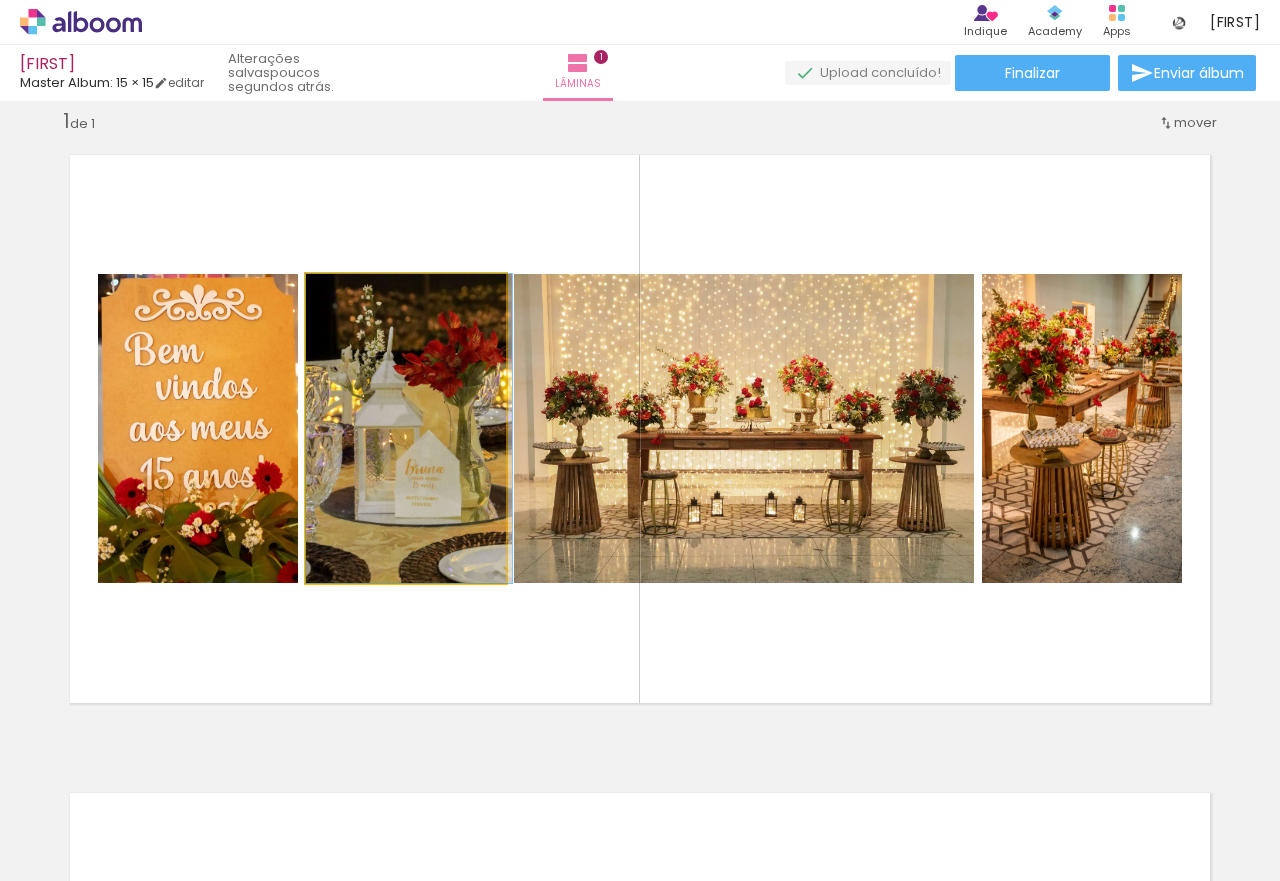 drag, startPoint x: 376, startPoint y: 410, endPoint x: 396, endPoint y: 408, distance: 20.09975 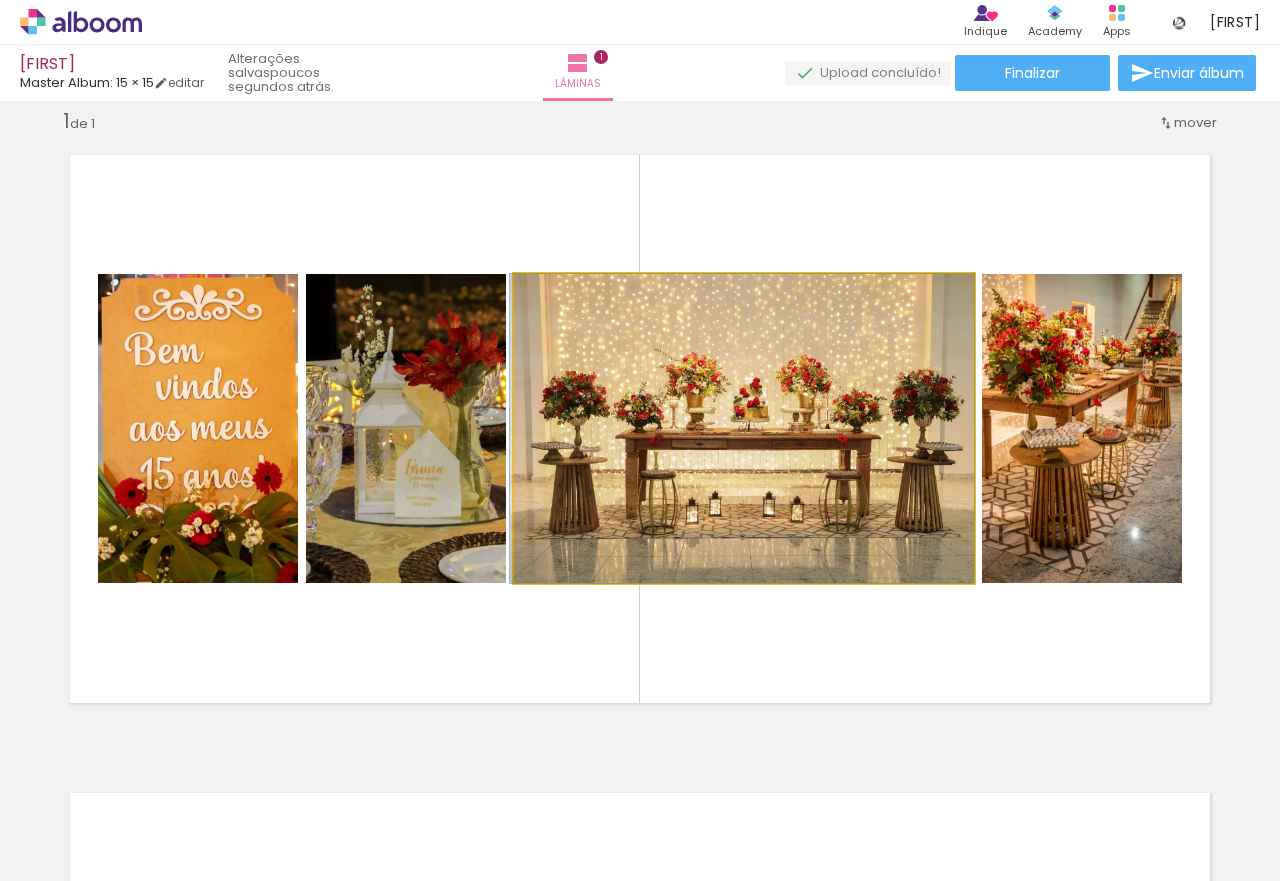 drag, startPoint x: 776, startPoint y: 440, endPoint x: 744, endPoint y: 441, distance: 32.01562 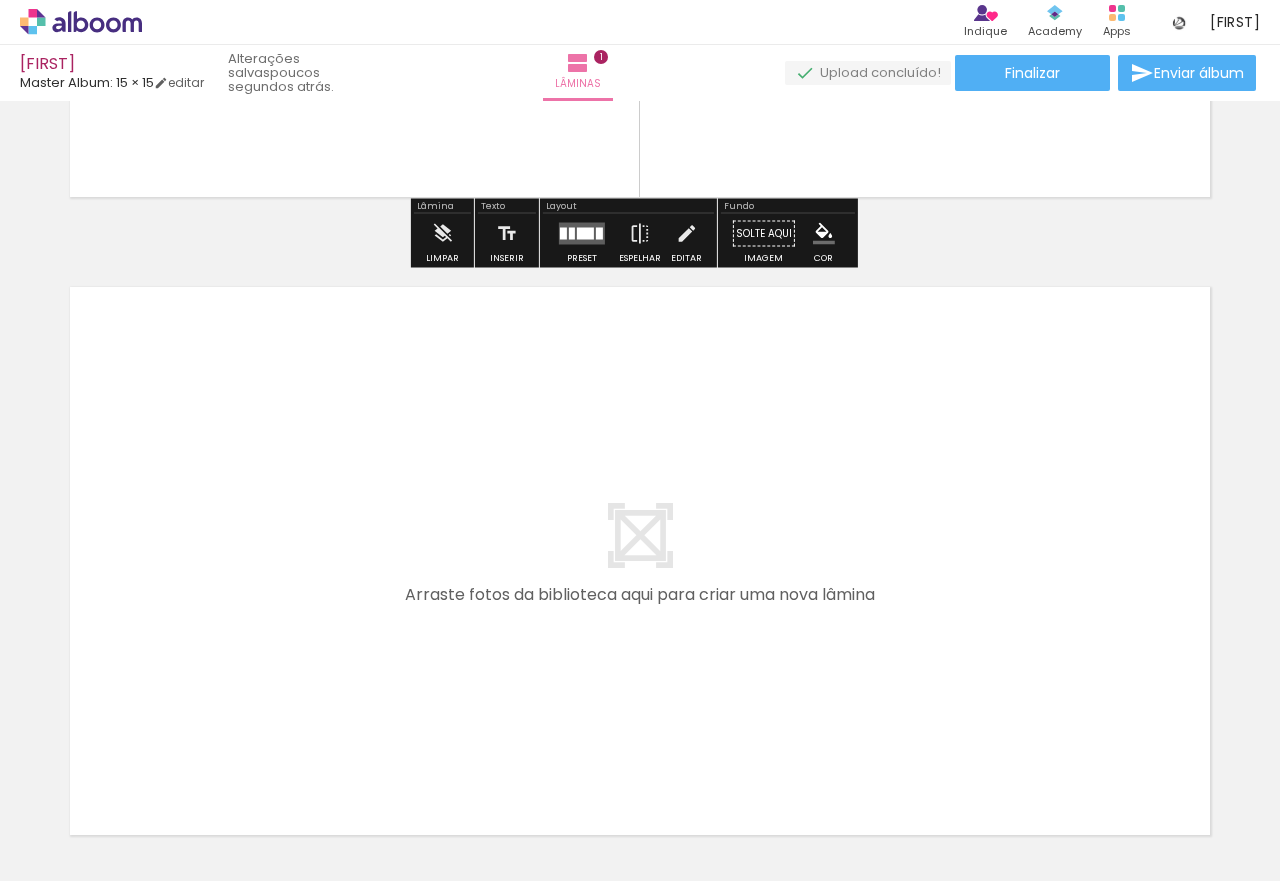 scroll, scrollTop: 699, scrollLeft: 0, axis: vertical 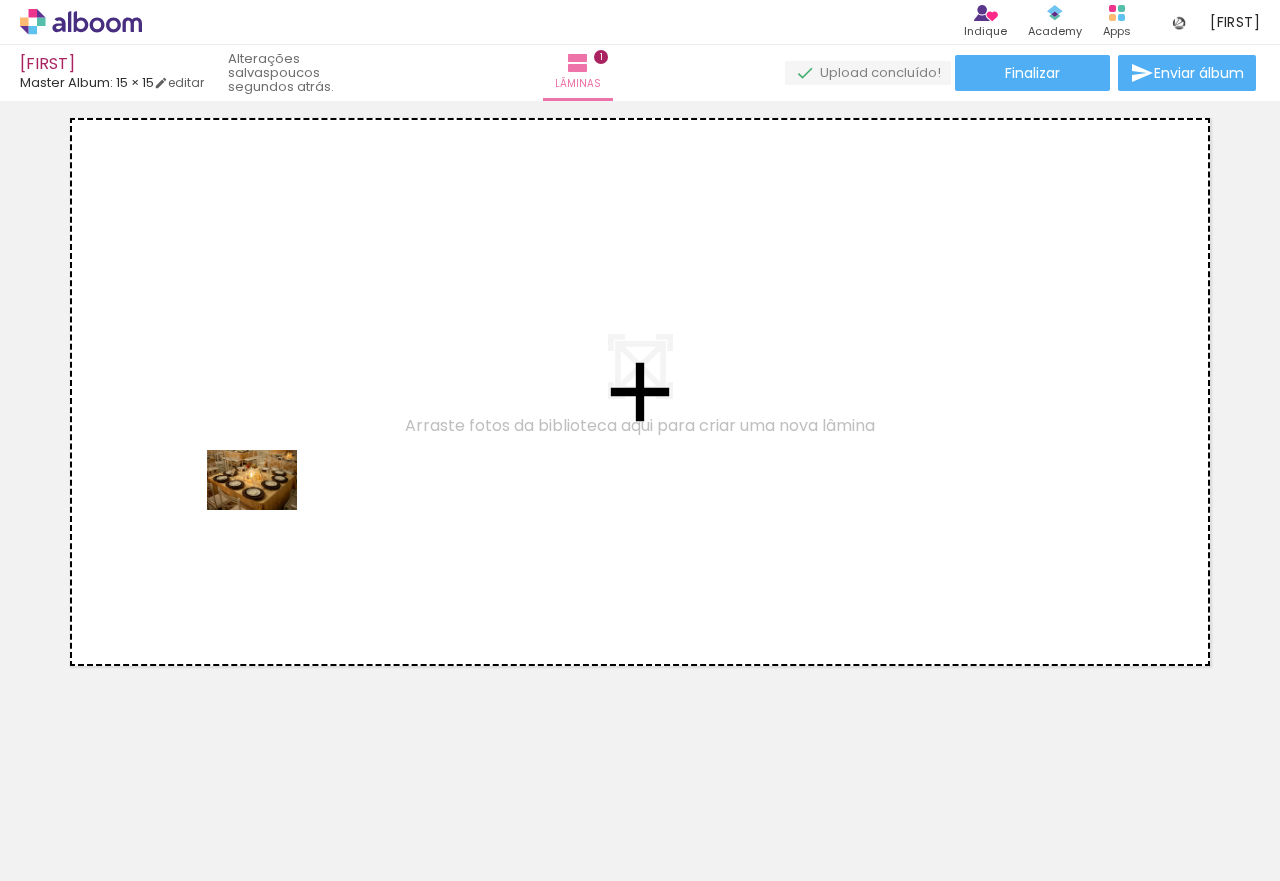 drag, startPoint x: 214, startPoint y: 812, endPoint x: 267, endPoint y: 510, distance: 306.6154 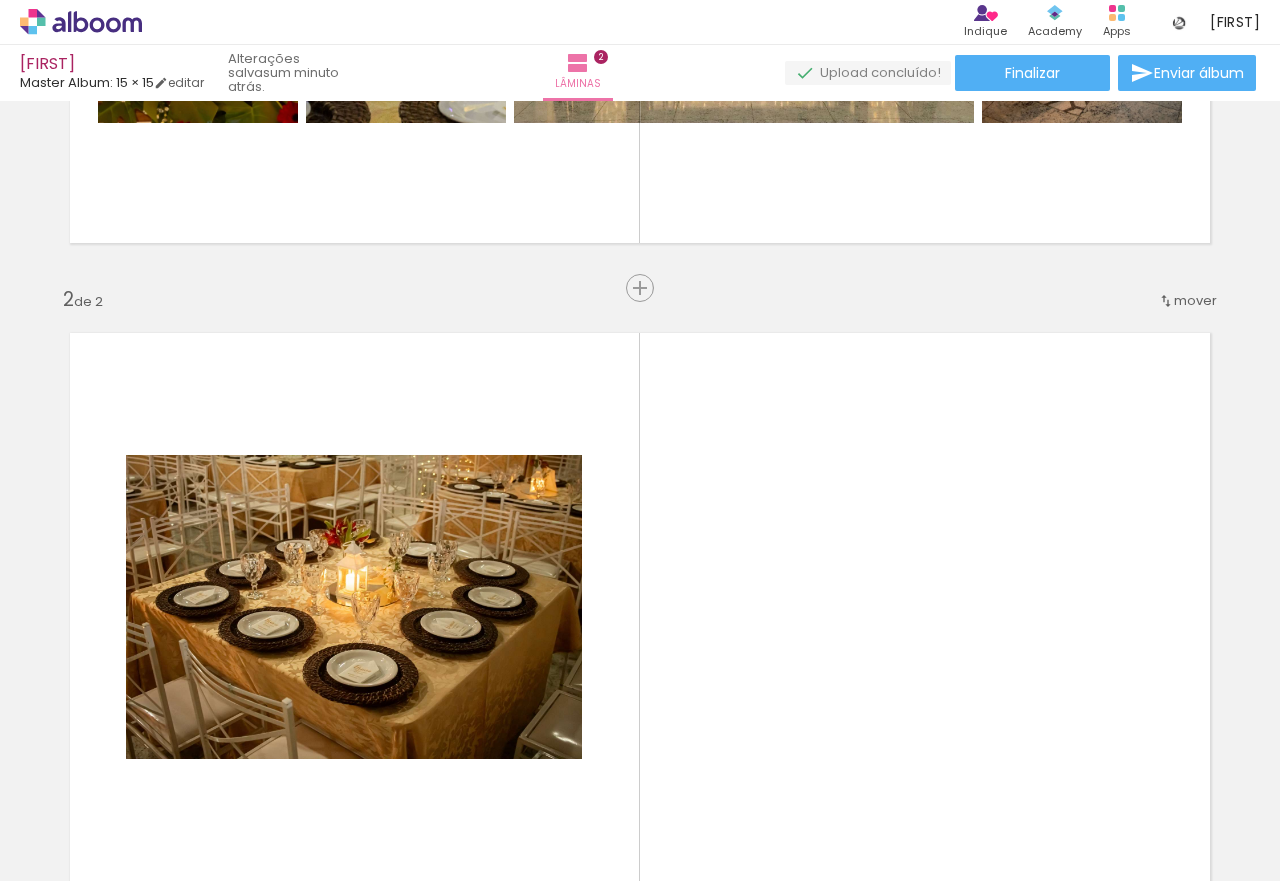 scroll, scrollTop: 462, scrollLeft: 0, axis: vertical 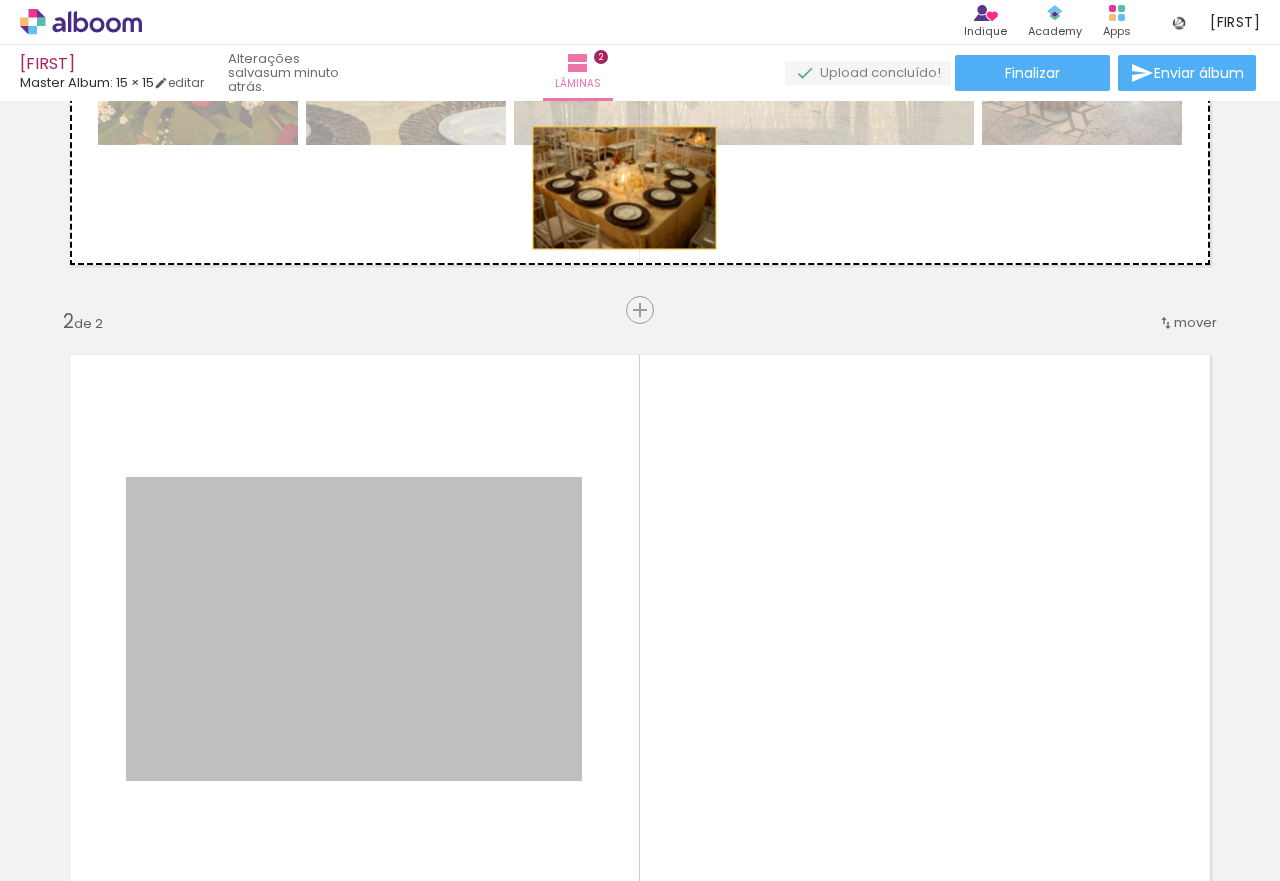 drag, startPoint x: 363, startPoint y: 605, endPoint x: 635, endPoint y: 151, distance: 529.24475 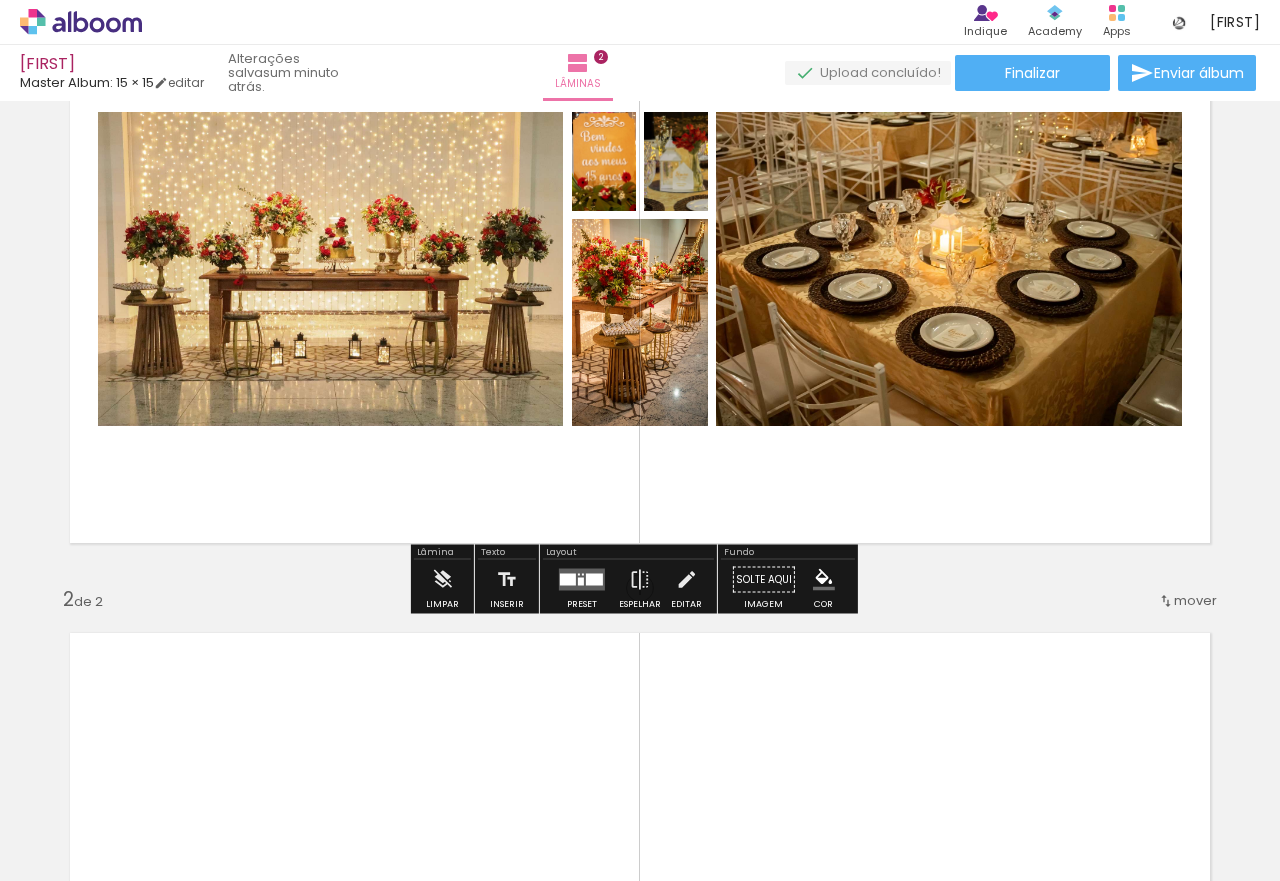 scroll, scrollTop: 162, scrollLeft: 0, axis: vertical 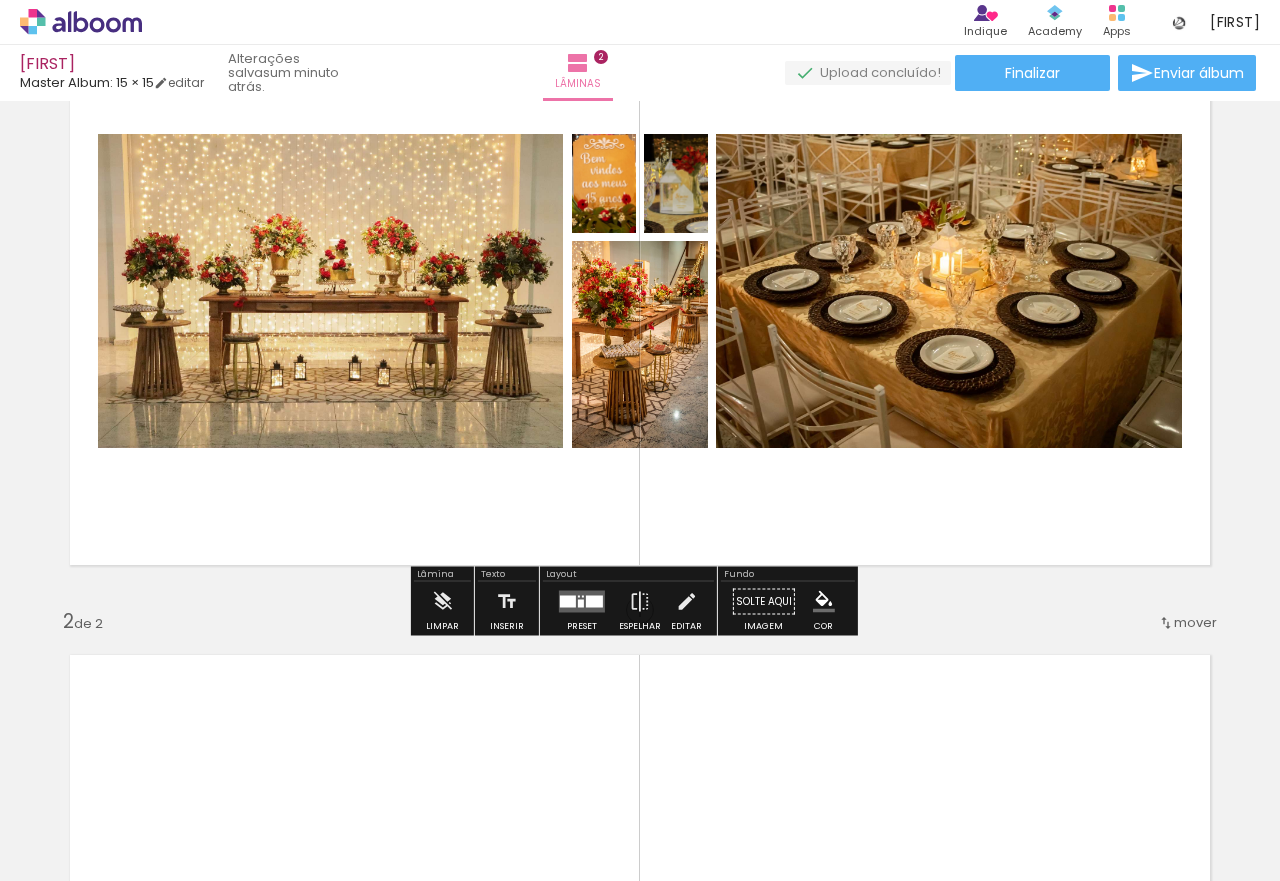 click at bounding box center (582, 602) 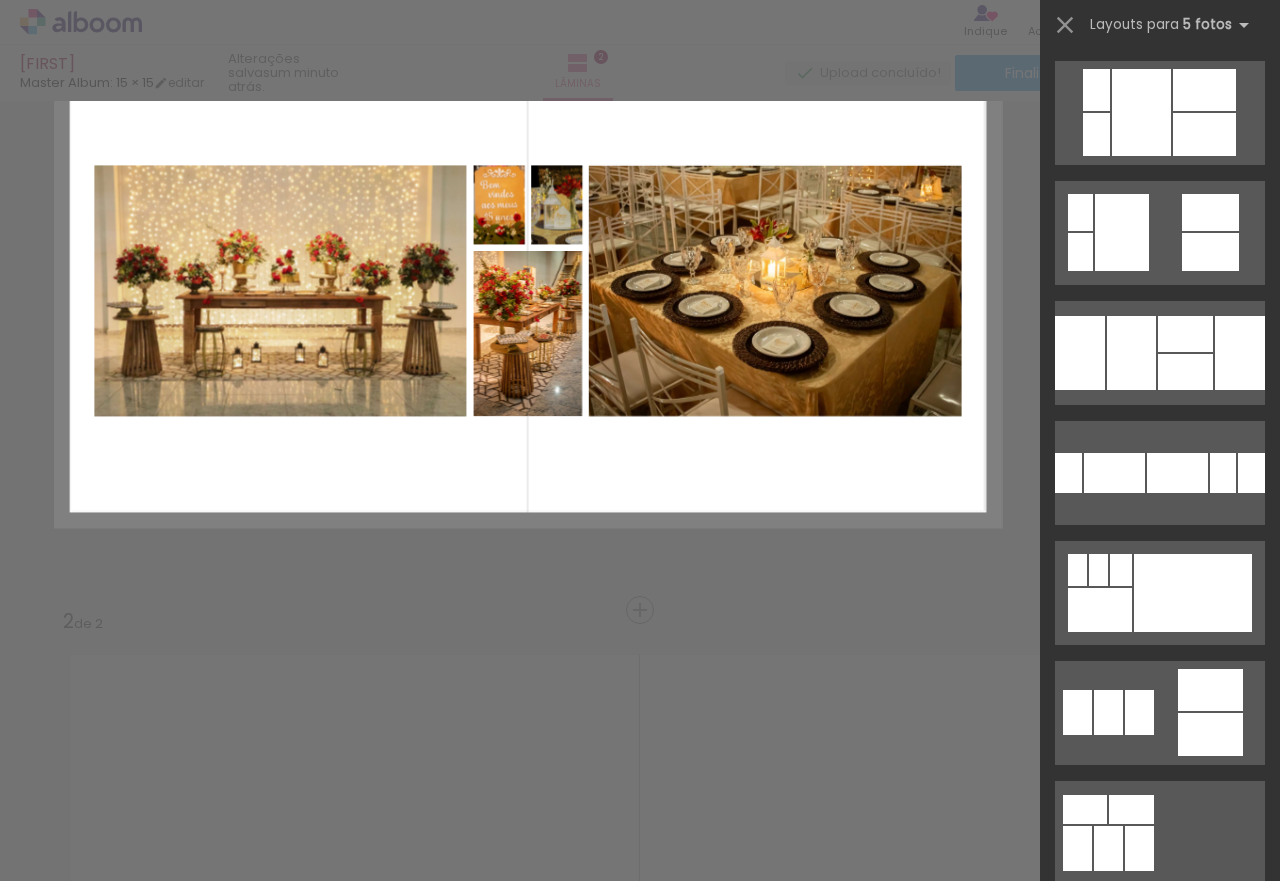 scroll, scrollTop: 0, scrollLeft: 0, axis: both 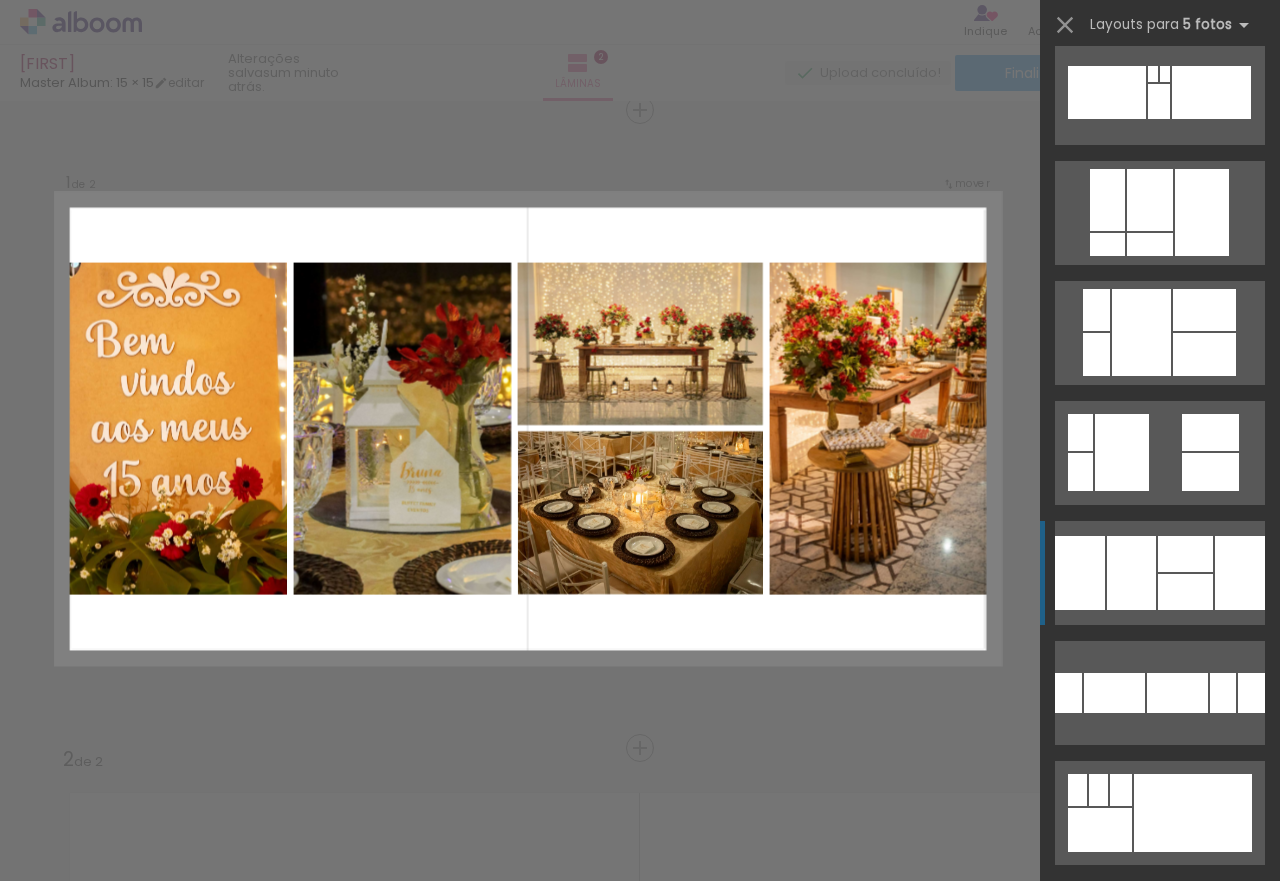 click at bounding box center [1184, 1311] 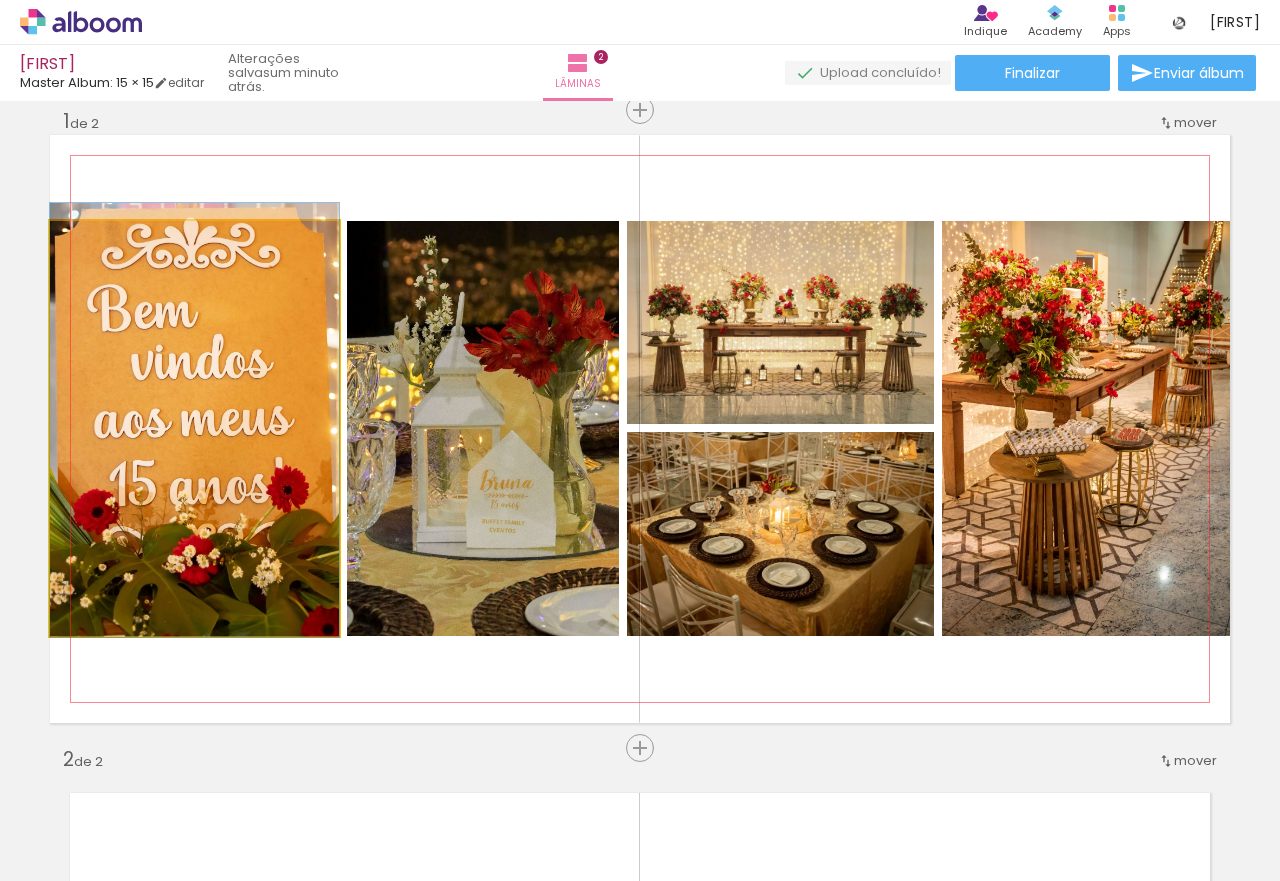 drag, startPoint x: 235, startPoint y: 489, endPoint x: 296, endPoint y: 481, distance: 61.522354 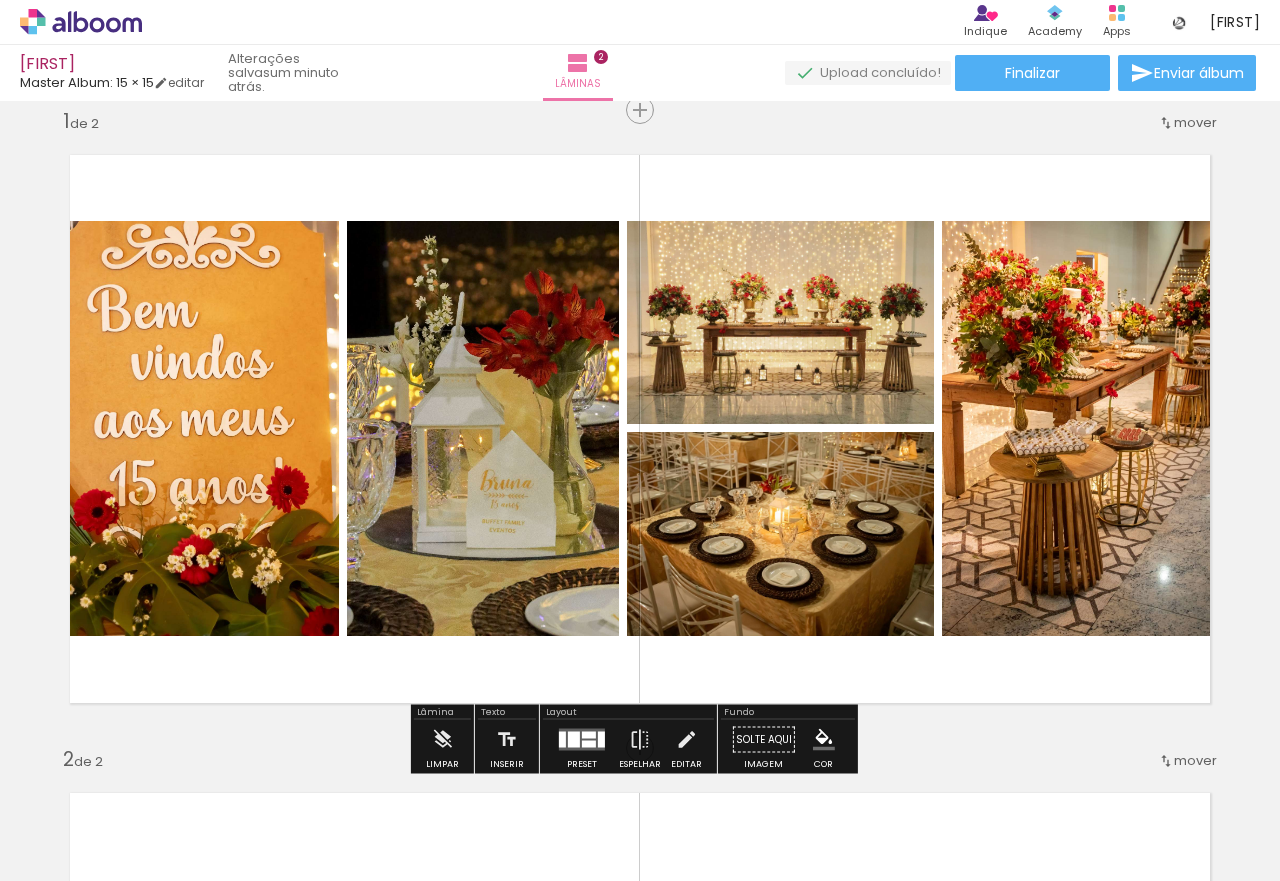 drag, startPoint x: 590, startPoint y: 747, endPoint x: 588, endPoint y: 706, distance: 41.04875 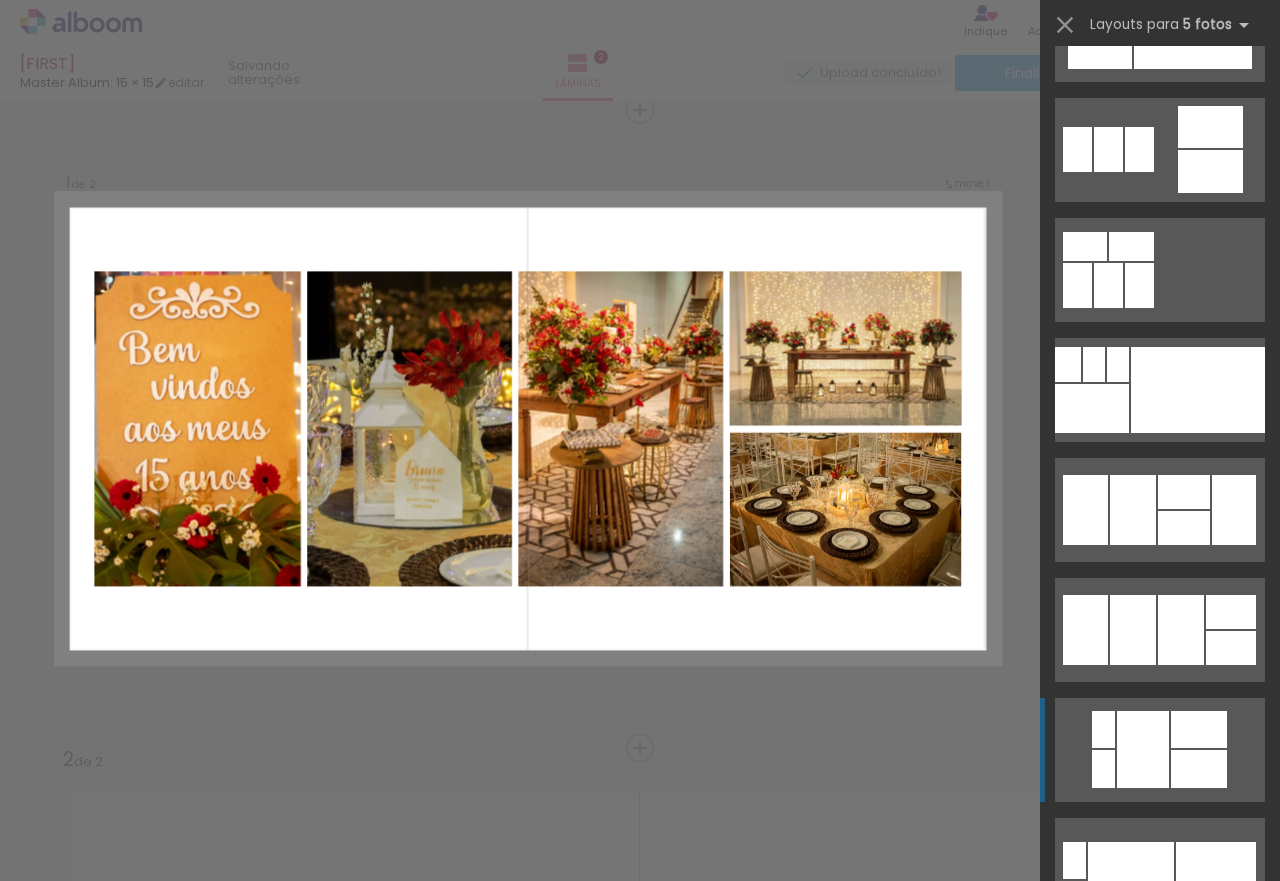 scroll, scrollTop: 2000, scrollLeft: 0, axis: vertical 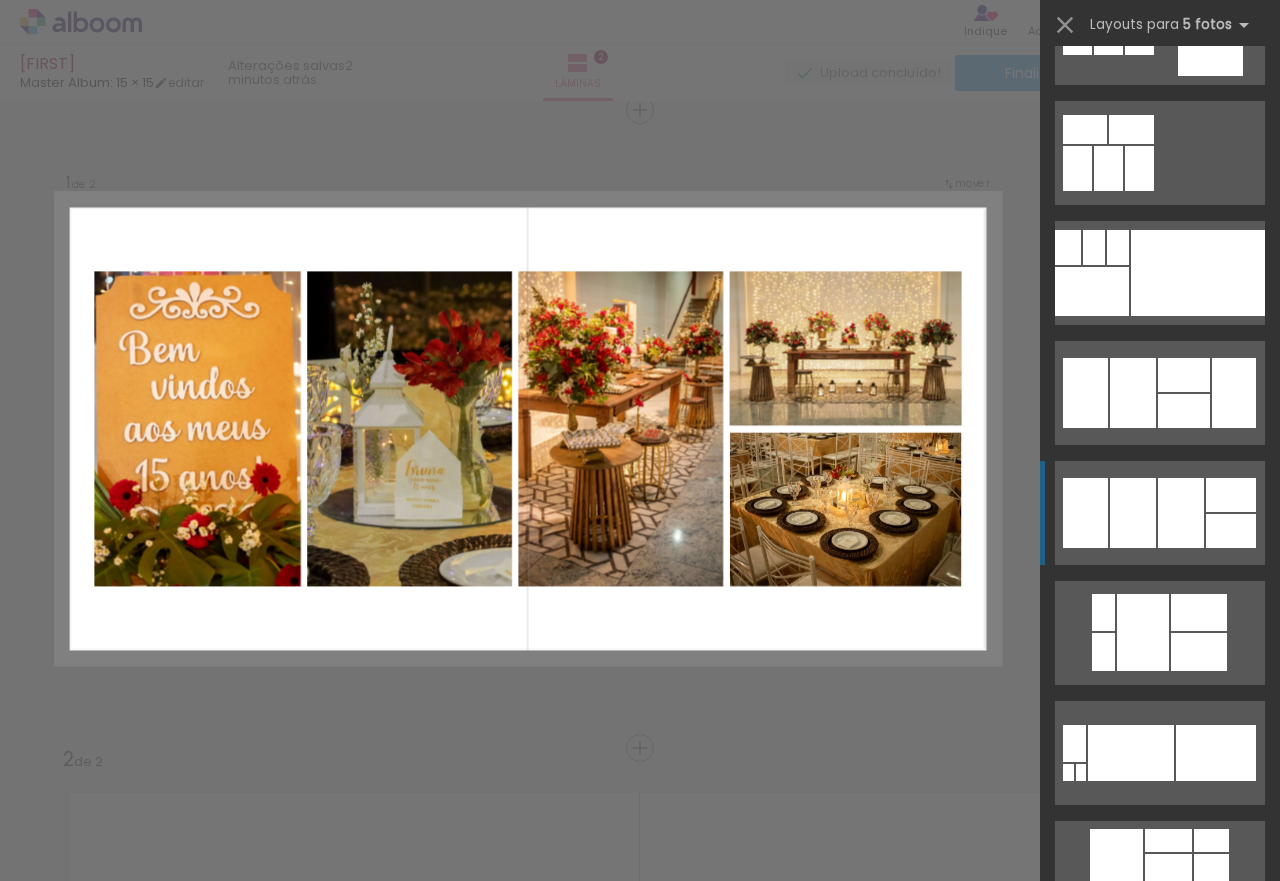 click at bounding box center (1184, 375) 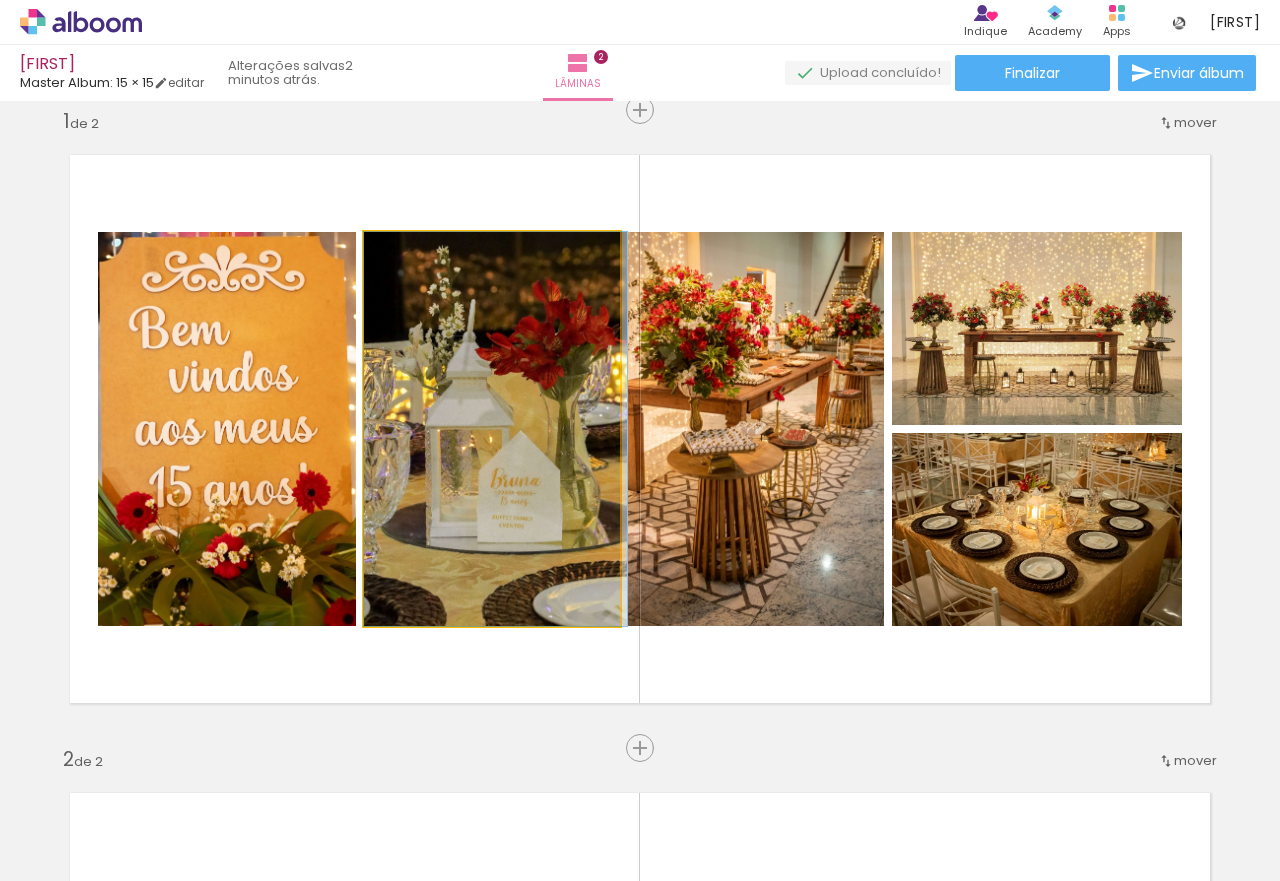drag, startPoint x: 539, startPoint y: 482, endPoint x: 567, endPoint y: 477, distance: 28.442924 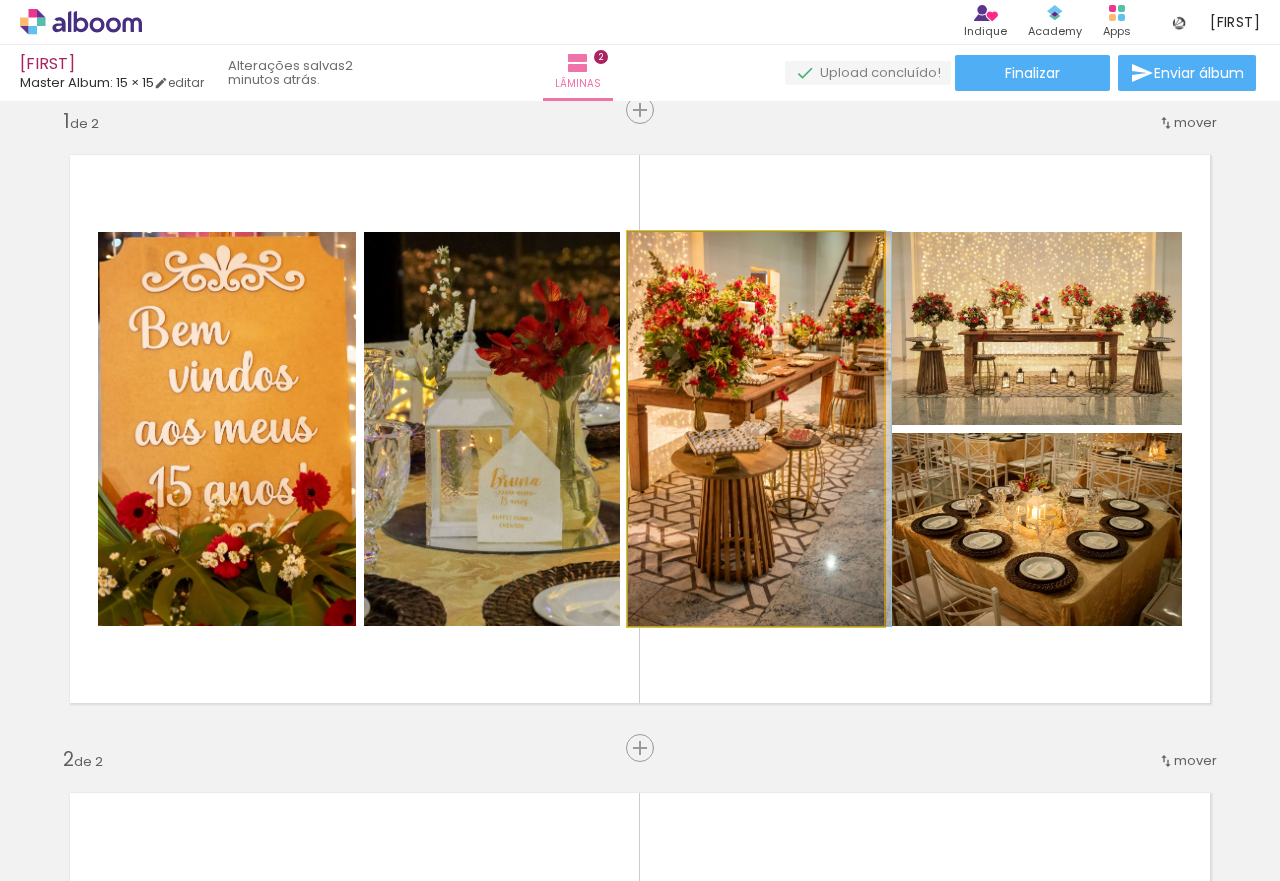 drag, startPoint x: 714, startPoint y: 467, endPoint x: 755, endPoint y: 461, distance: 41.4367 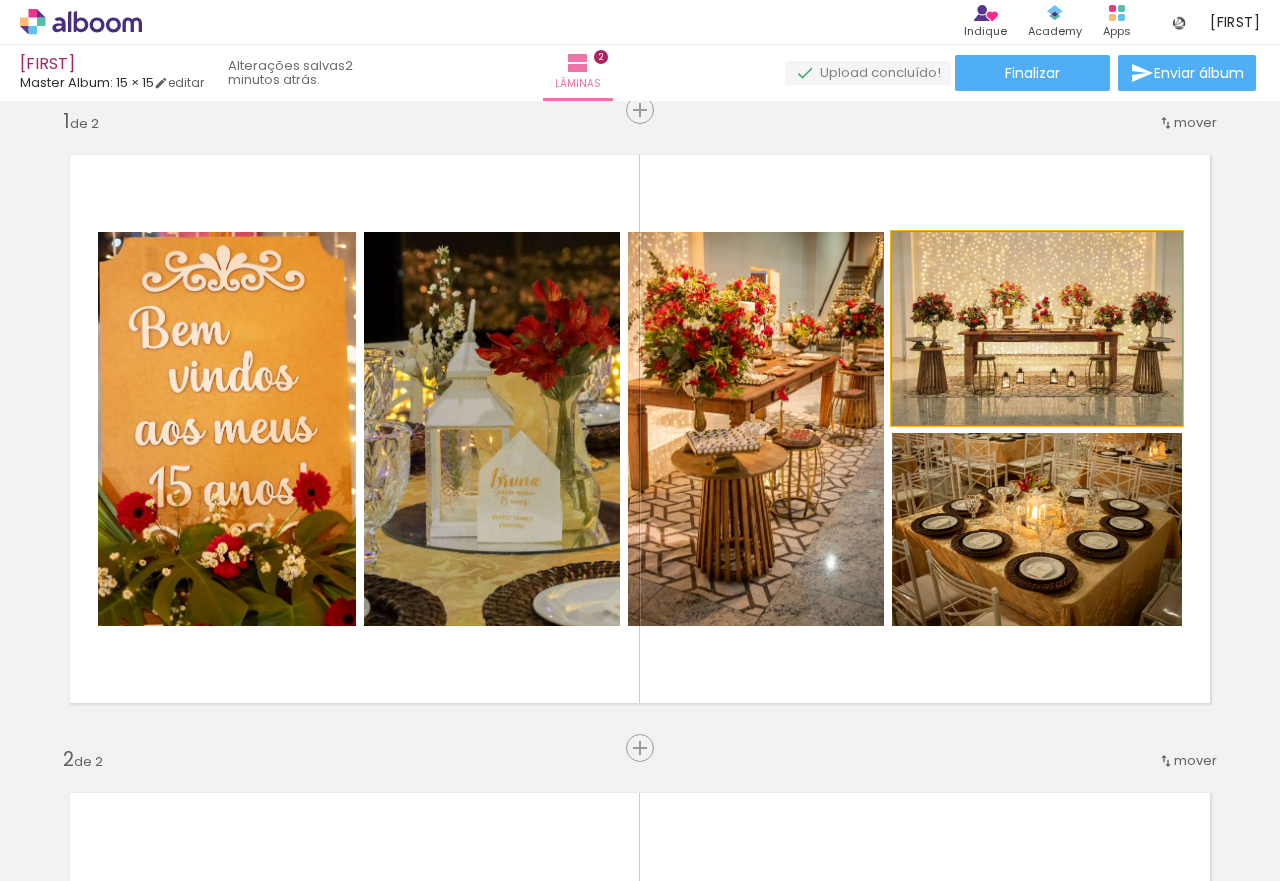 drag, startPoint x: 1023, startPoint y: 368, endPoint x: 978, endPoint y: 363, distance: 45.276924 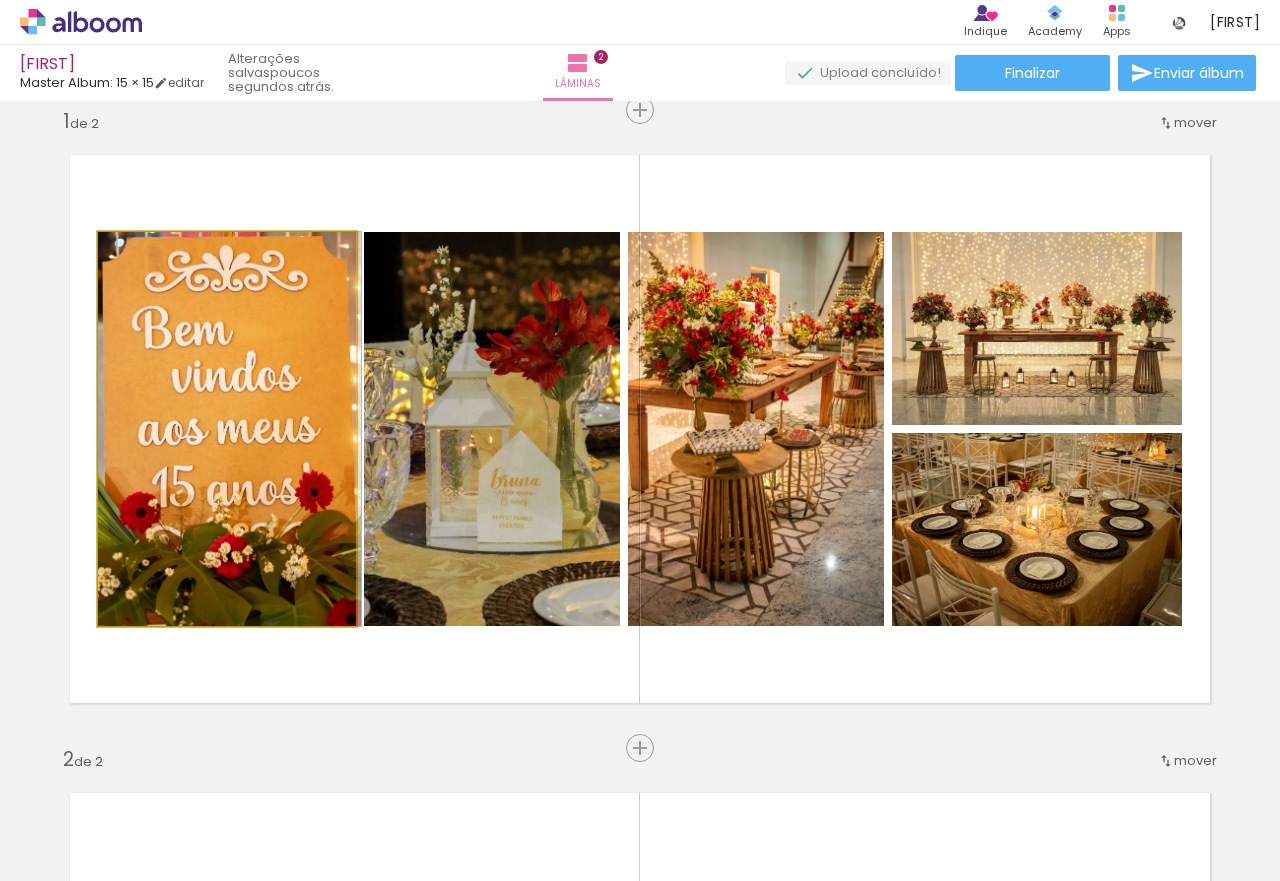 drag, startPoint x: 307, startPoint y: 374, endPoint x: 337, endPoint y: 369, distance: 30.413813 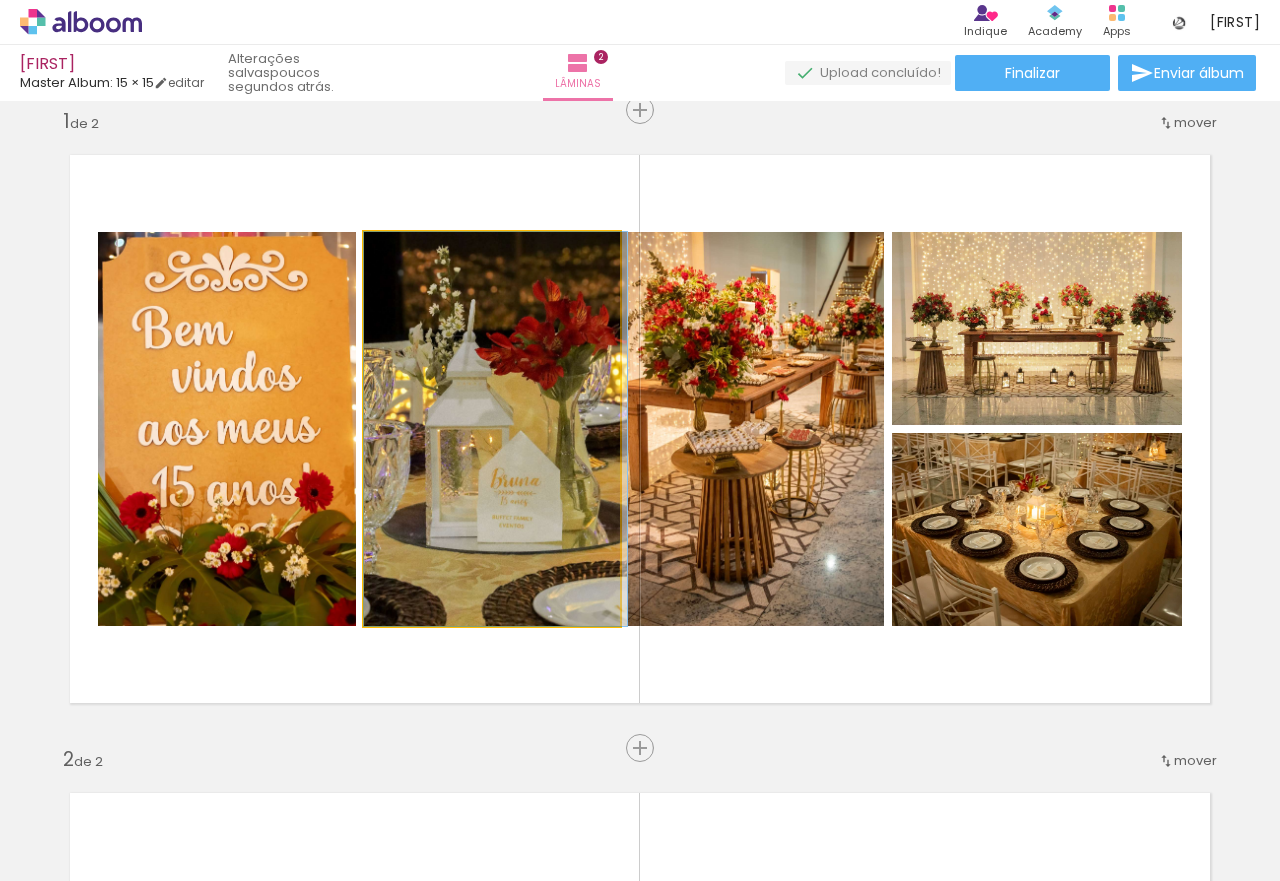 drag, startPoint x: 446, startPoint y: 420, endPoint x: 524, endPoint y: 417, distance: 78.05767 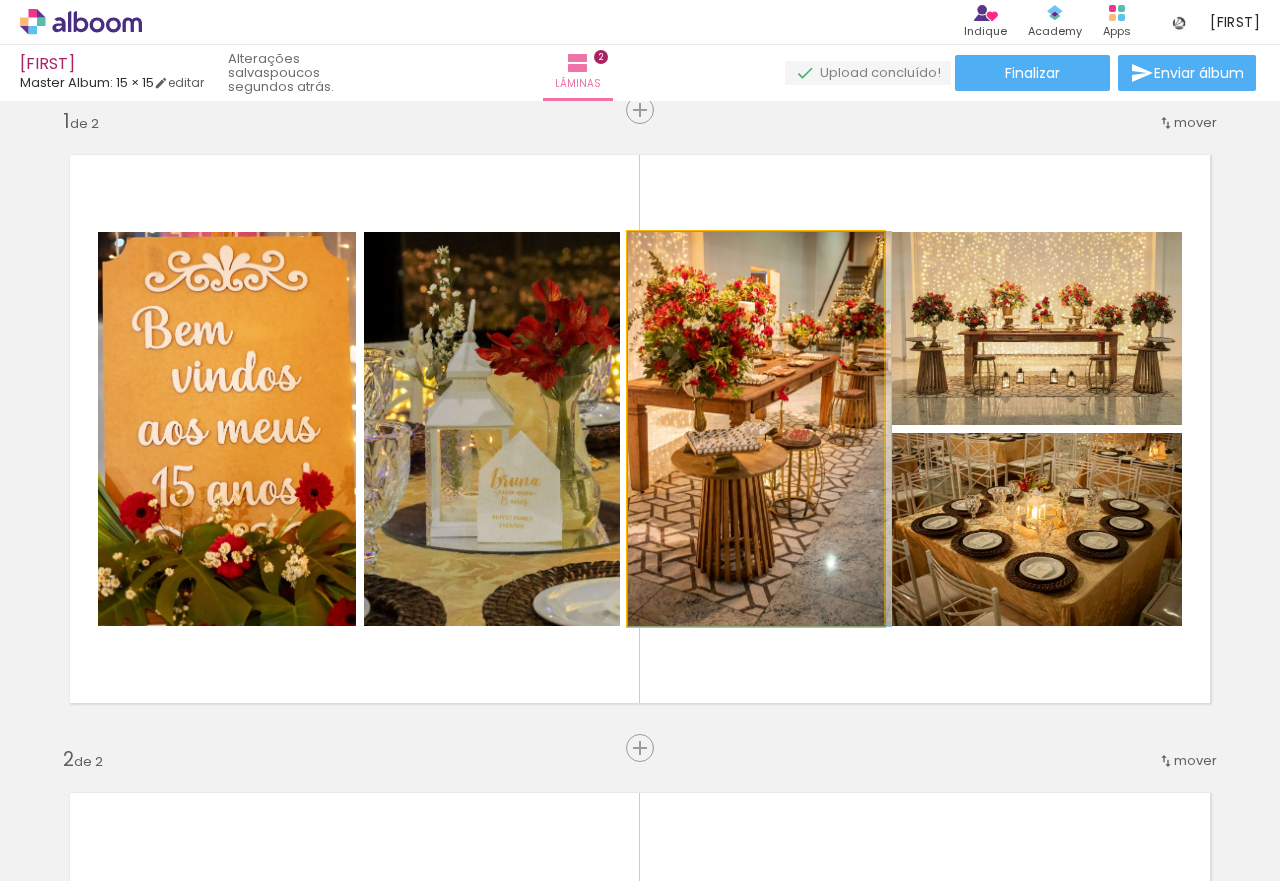 drag, startPoint x: 729, startPoint y: 437, endPoint x: 840, endPoint y: 440, distance: 111.040535 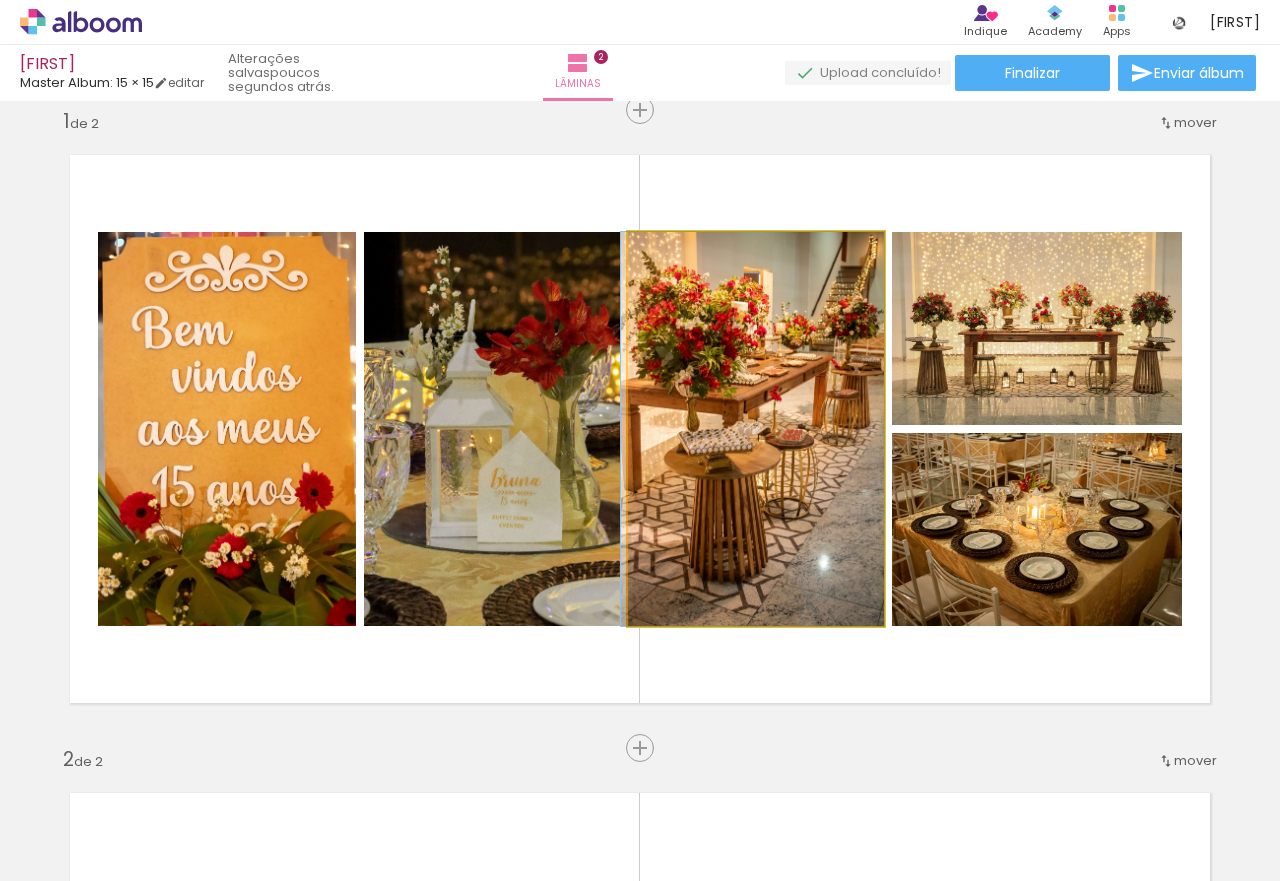 drag, startPoint x: 825, startPoint y: 404, endPoint x: 782, endPoint y: 409, distance: 43.289722 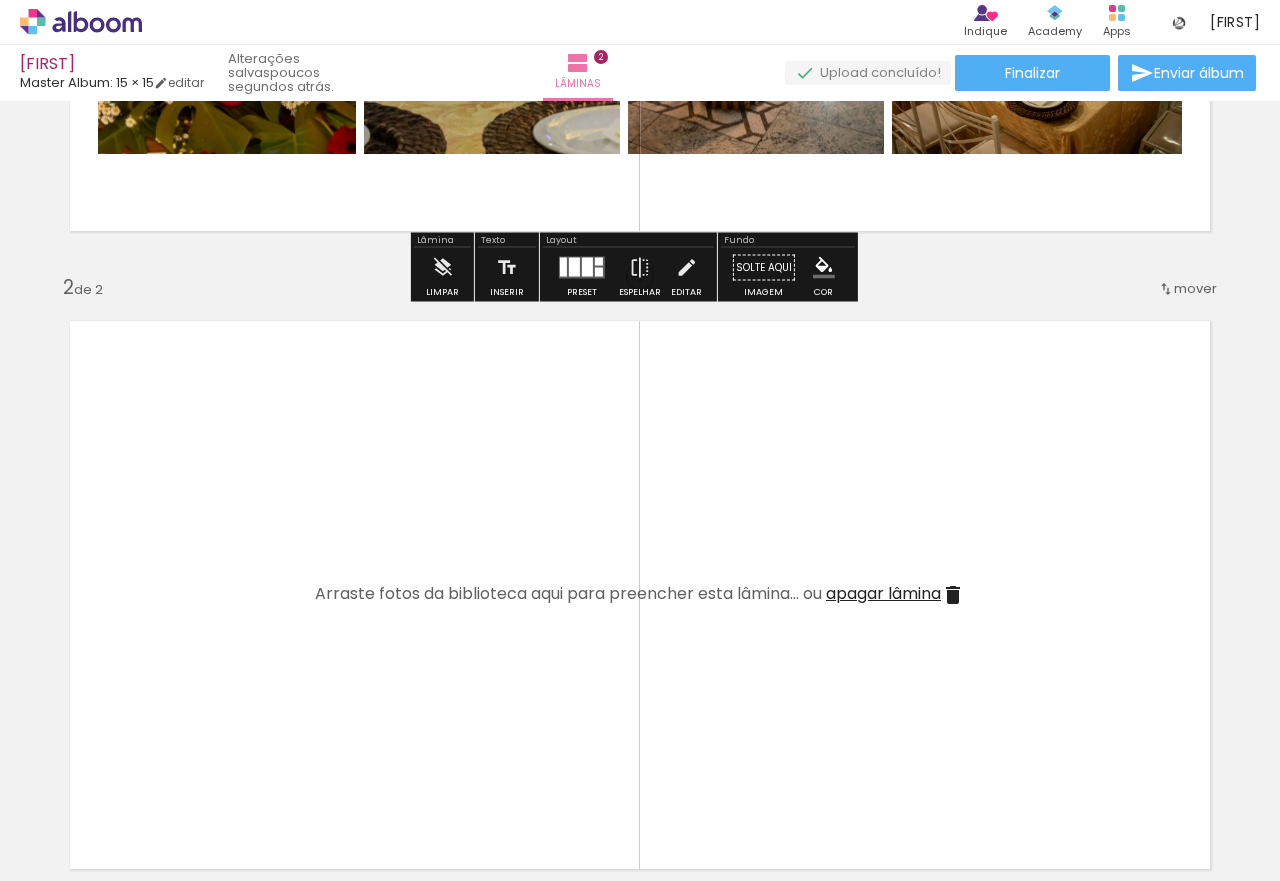 scroll, scrollTop: 624, scrollLeft: 0, axis: vertical 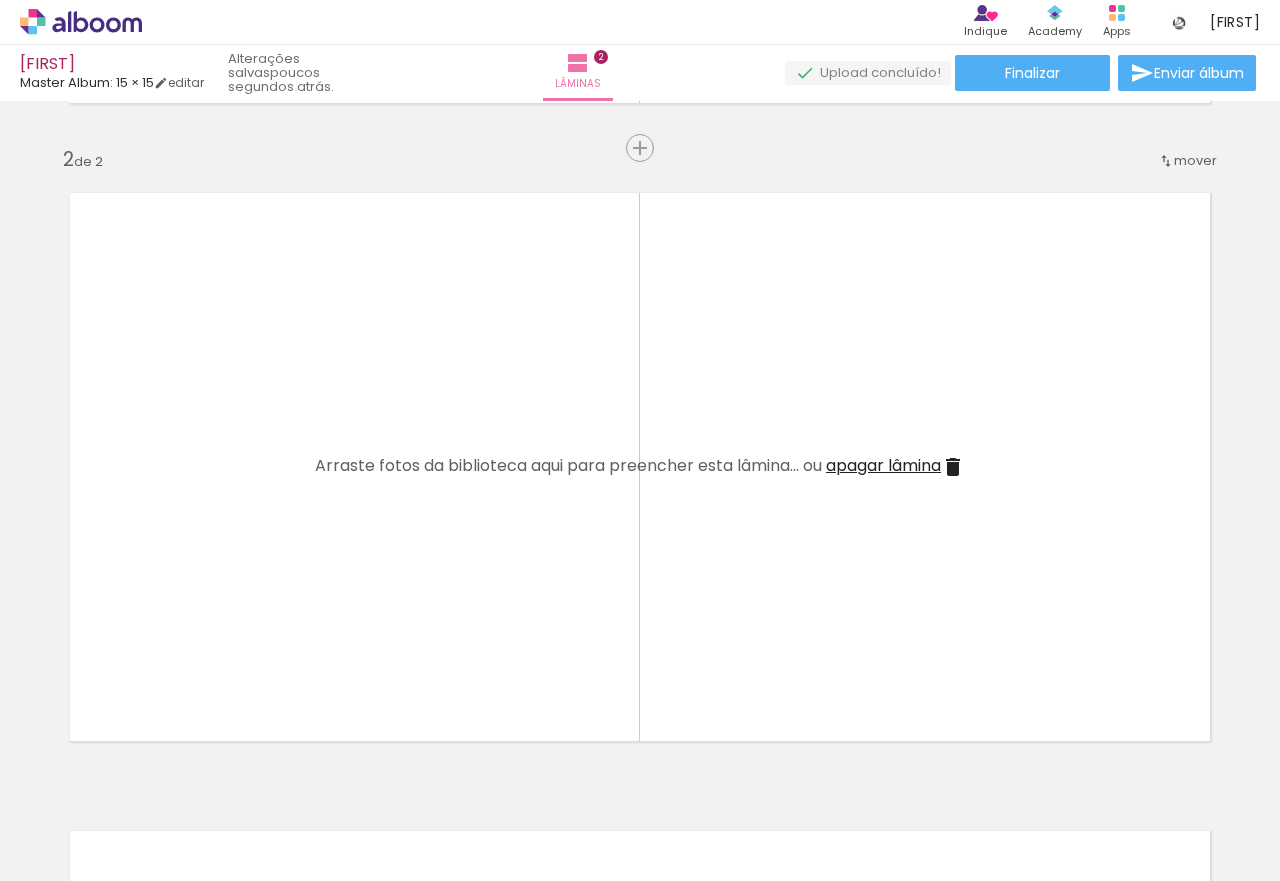 click at bounding box center (200, 813) 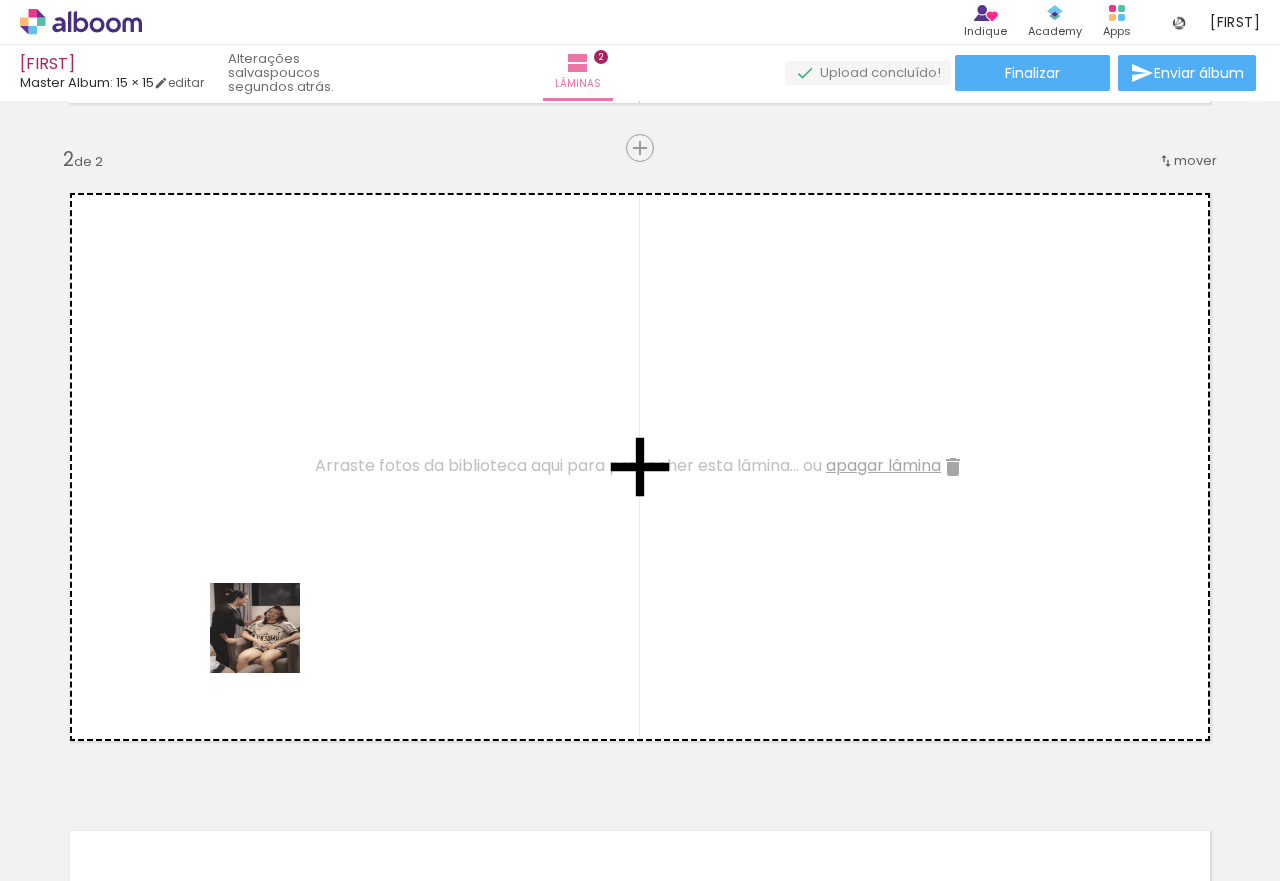 drag, startPoint x: 223, startPoint y: 814, endPoint x: 294, endPoint y: 556, distance: 267.5911 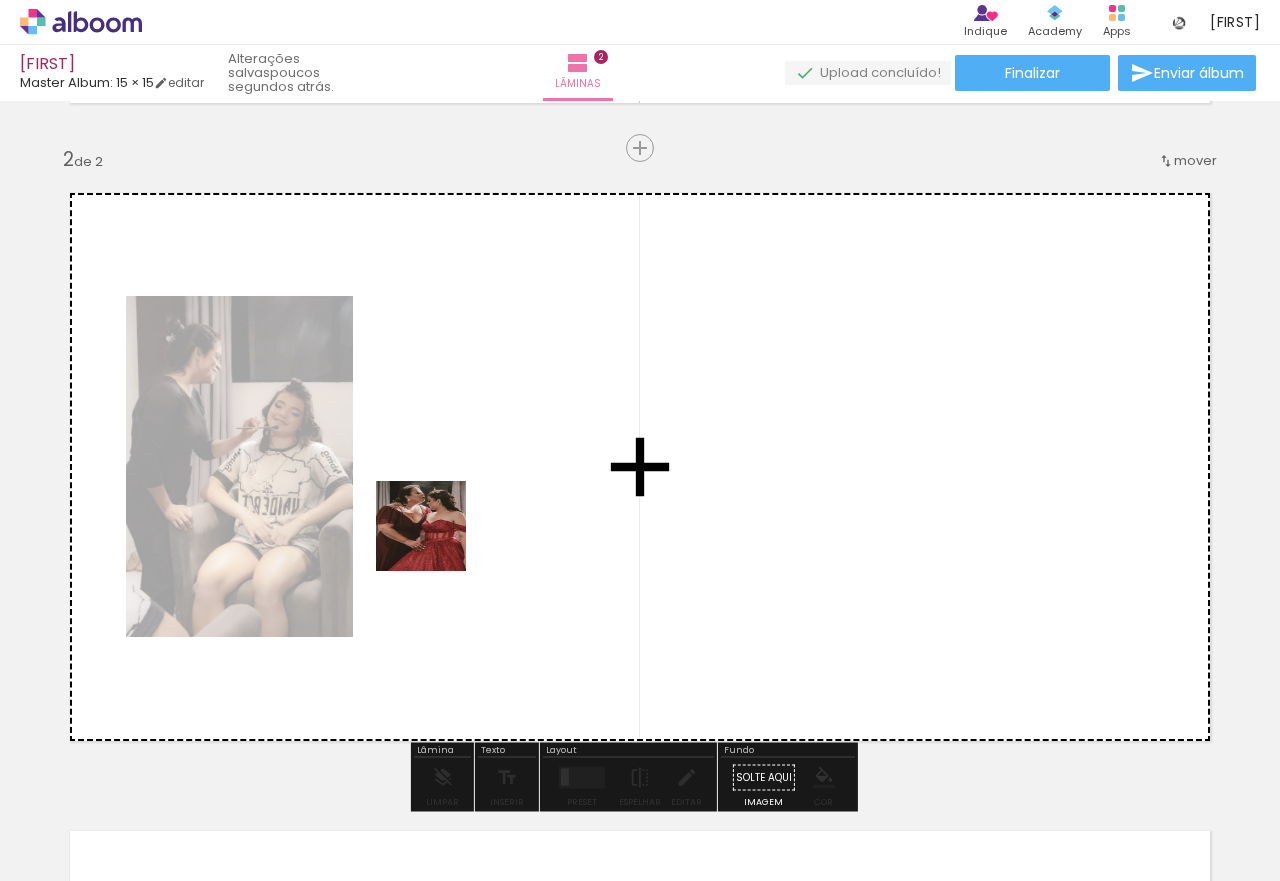 drag, startPoint x: 221, startPoint y: 812, endPoint x: 486, endPoint y: 479, distance: 425.5749 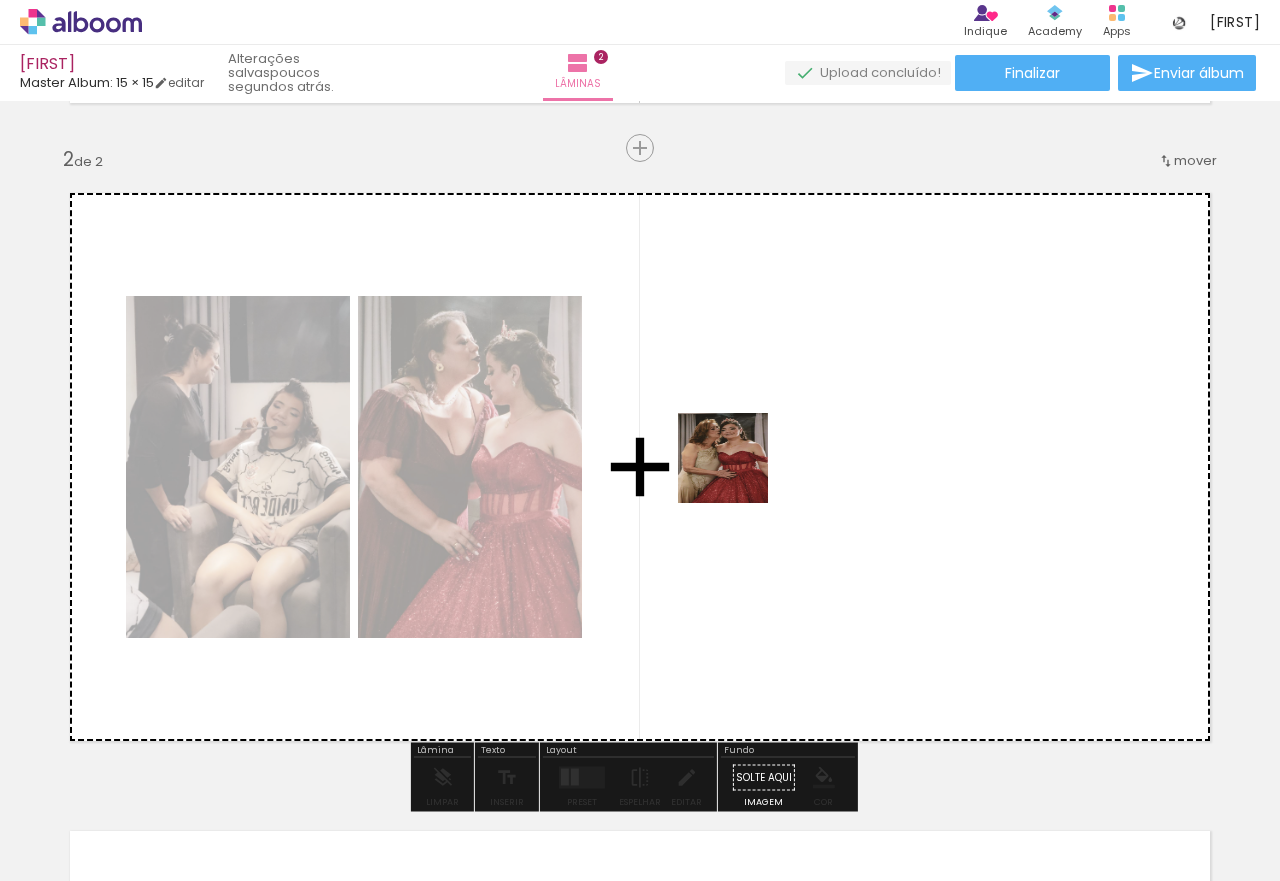 drag, startPoint x: 219, startPoint y: 799, endPoint x: 753, endPoint y: 462, distance: 631.4468 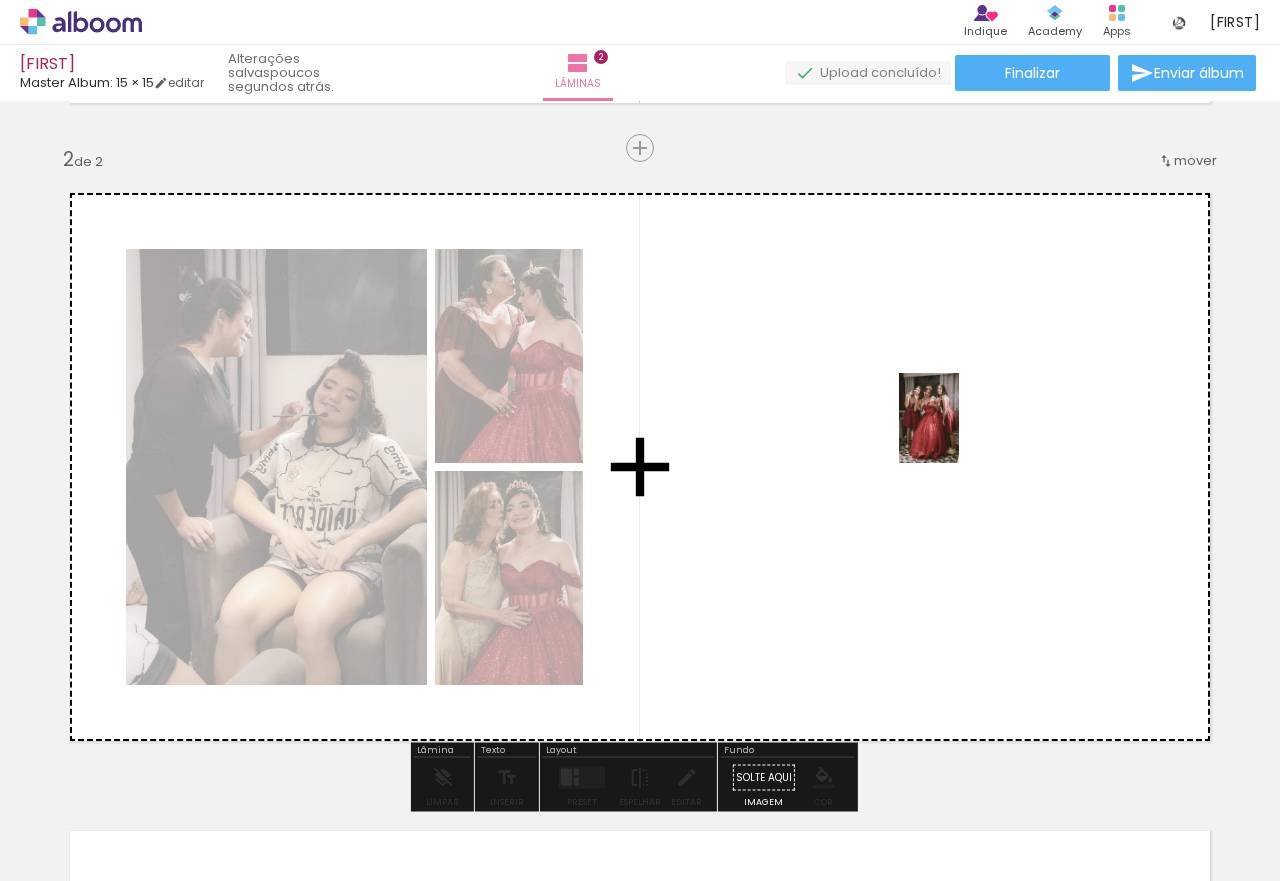 drag, startPoint x: 208, startPoint y: 799, endPoint x: 959, endPoint y: 433, distance: 835.43823 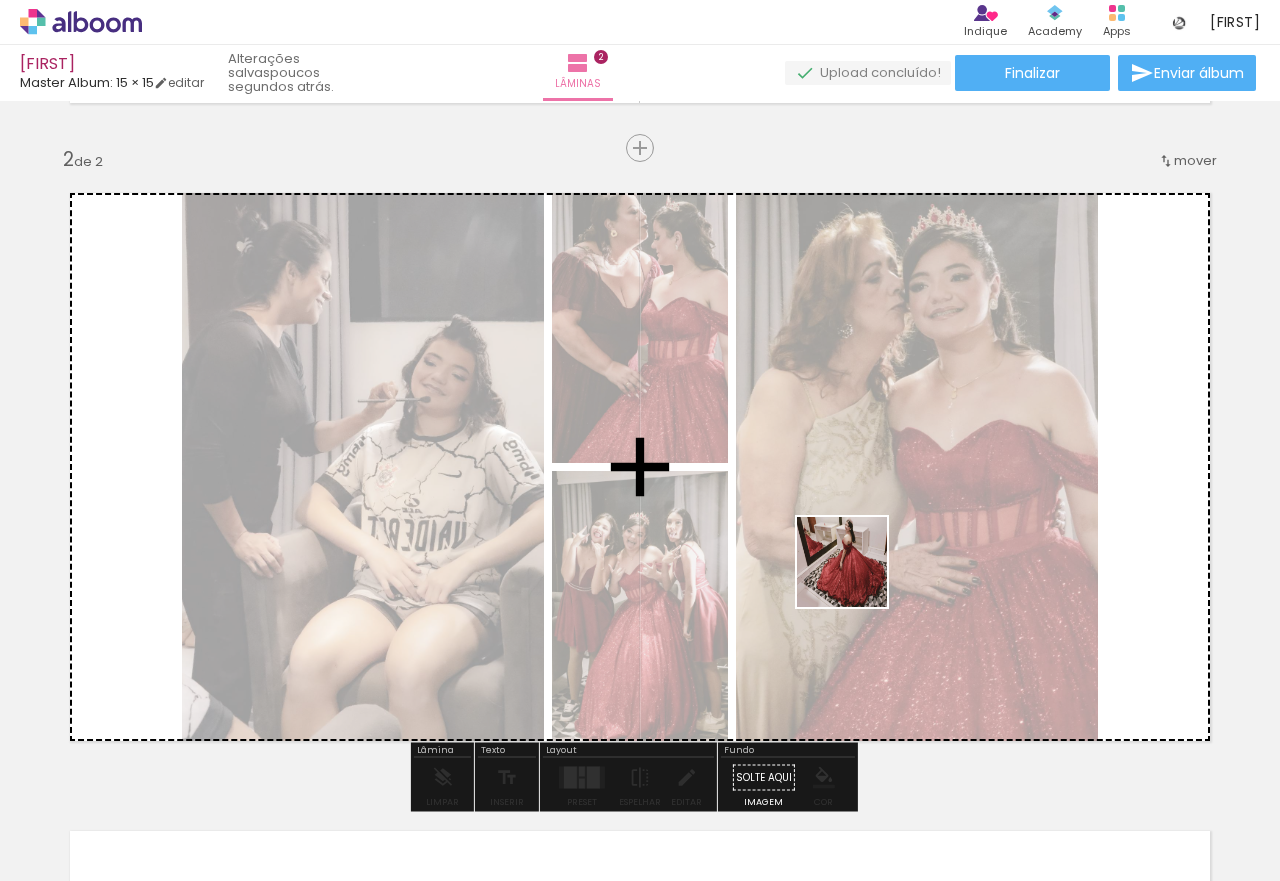 drag, startPoint x: 214, startPoint y: 811, endPoint x: 857, endPoint y: 577, distance: 684.25507 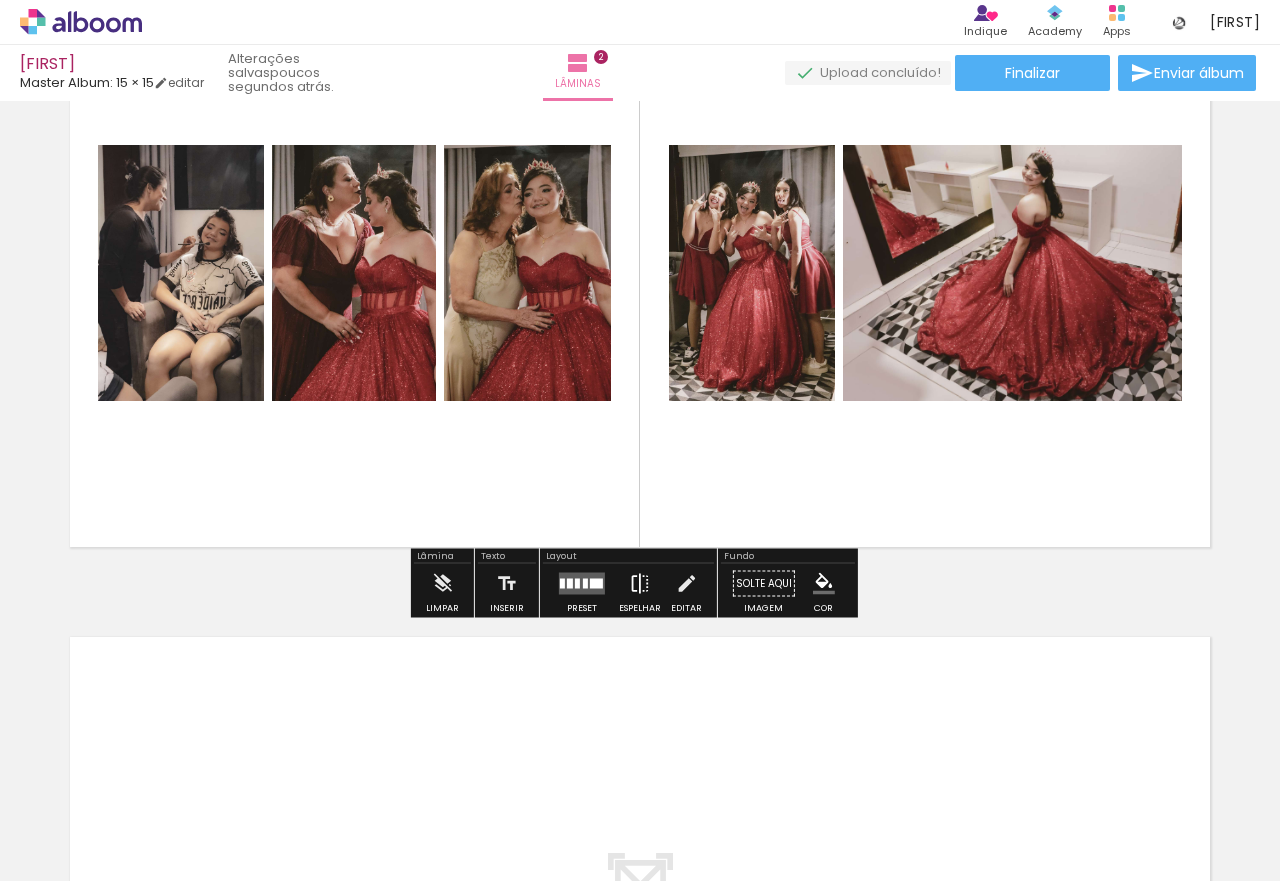 scroll, scrollTop: 824, scrollLeft: 0, axis: vertical 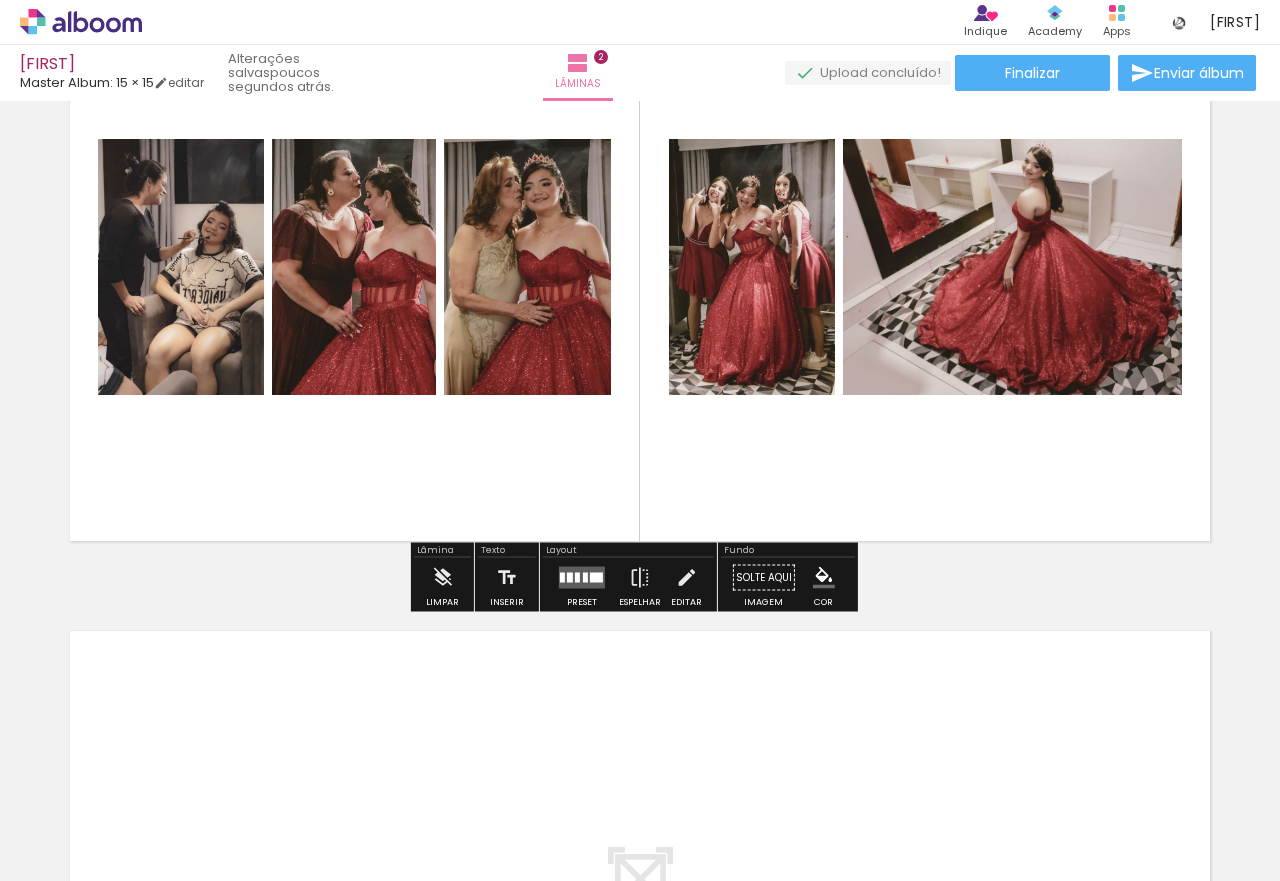 click at bounding box center [582, 578] 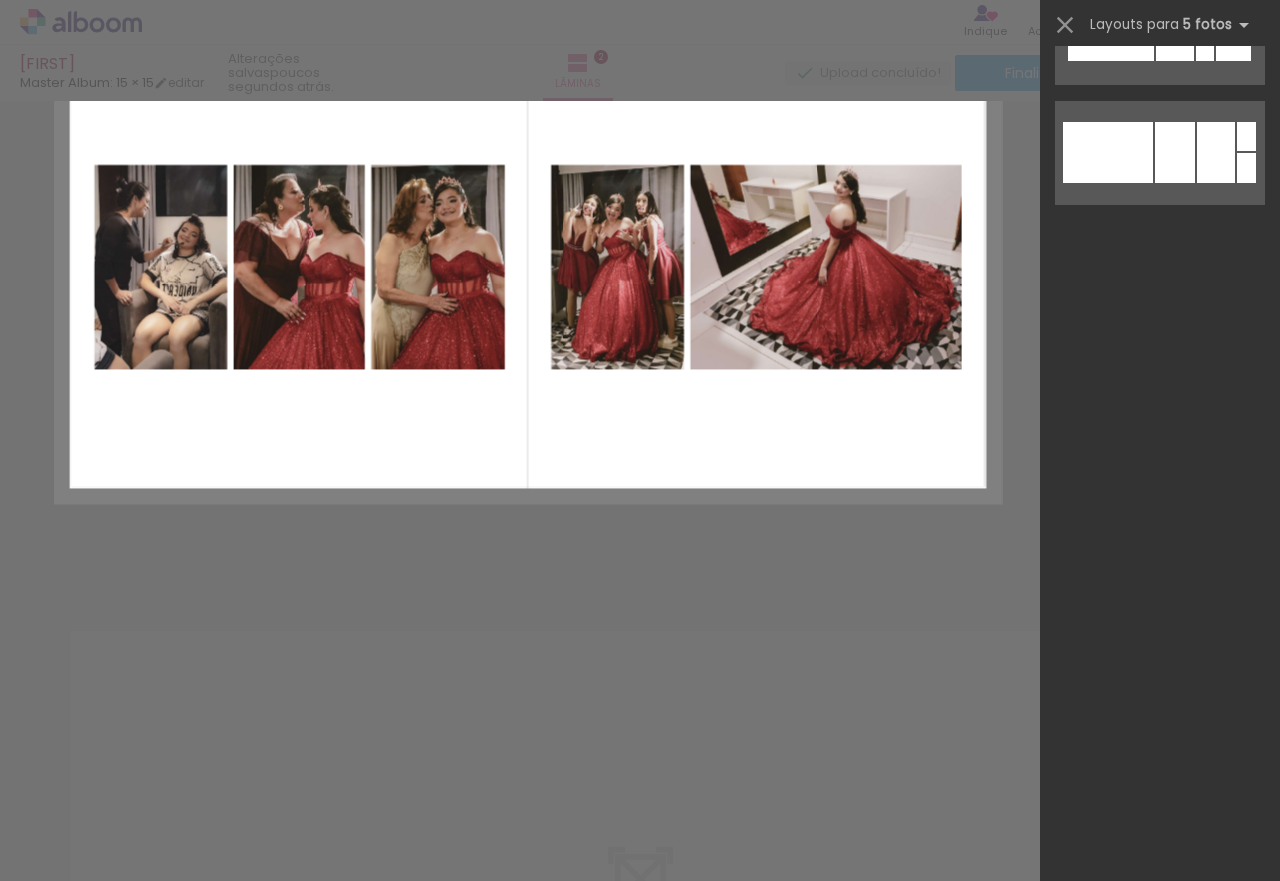 scroll, scrollTop: 0, scrollLeft: 0, axis: both 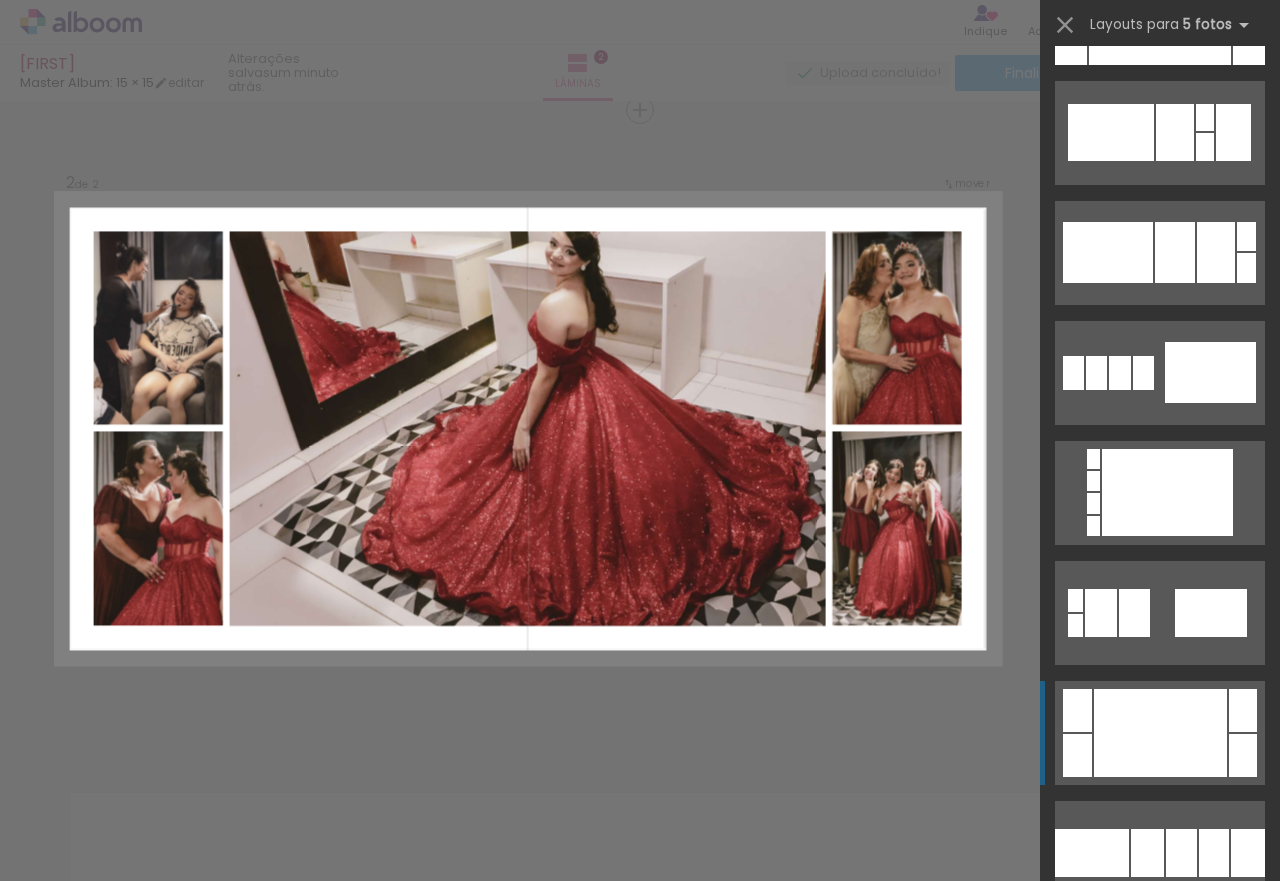 click at bounding box center [1160, 733] 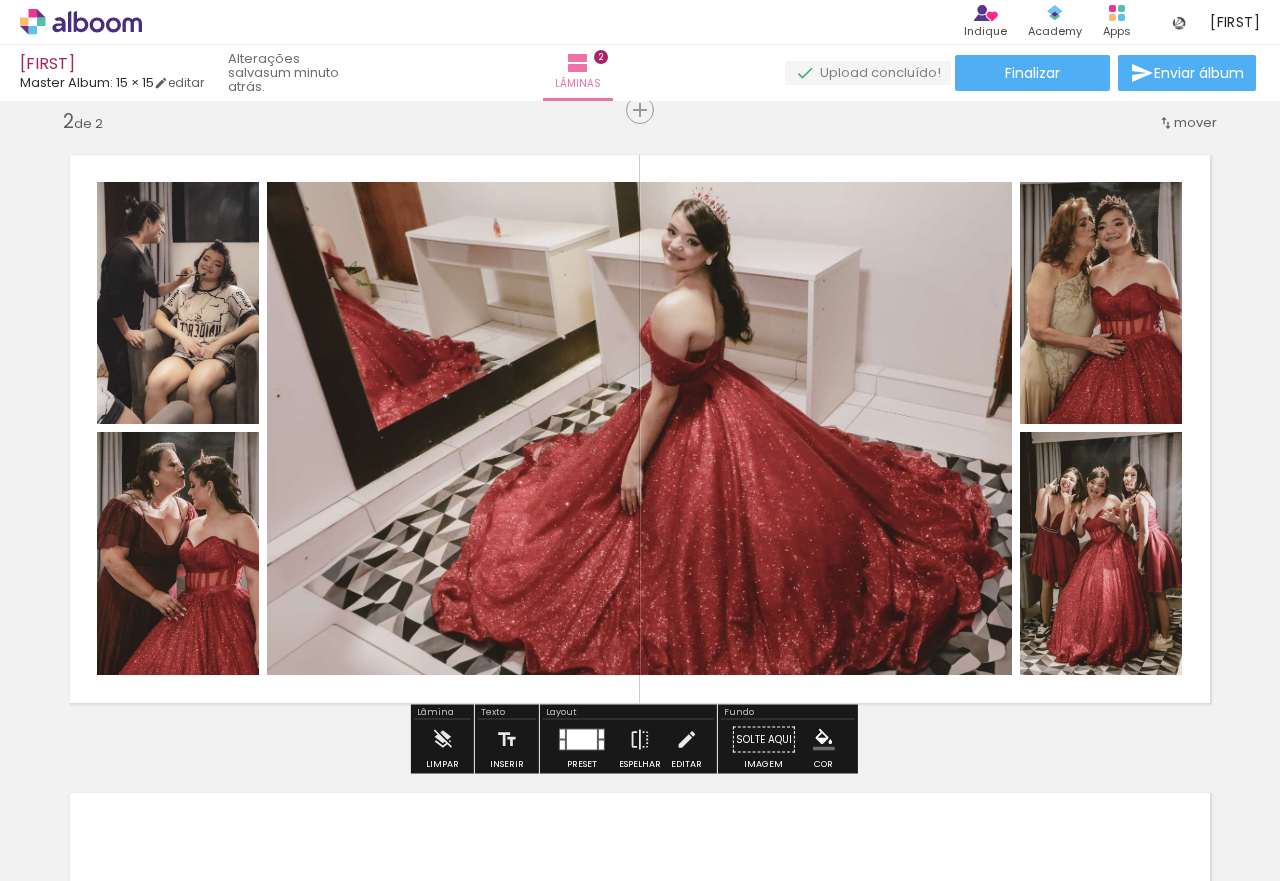 click at bounding box center [582, 740] 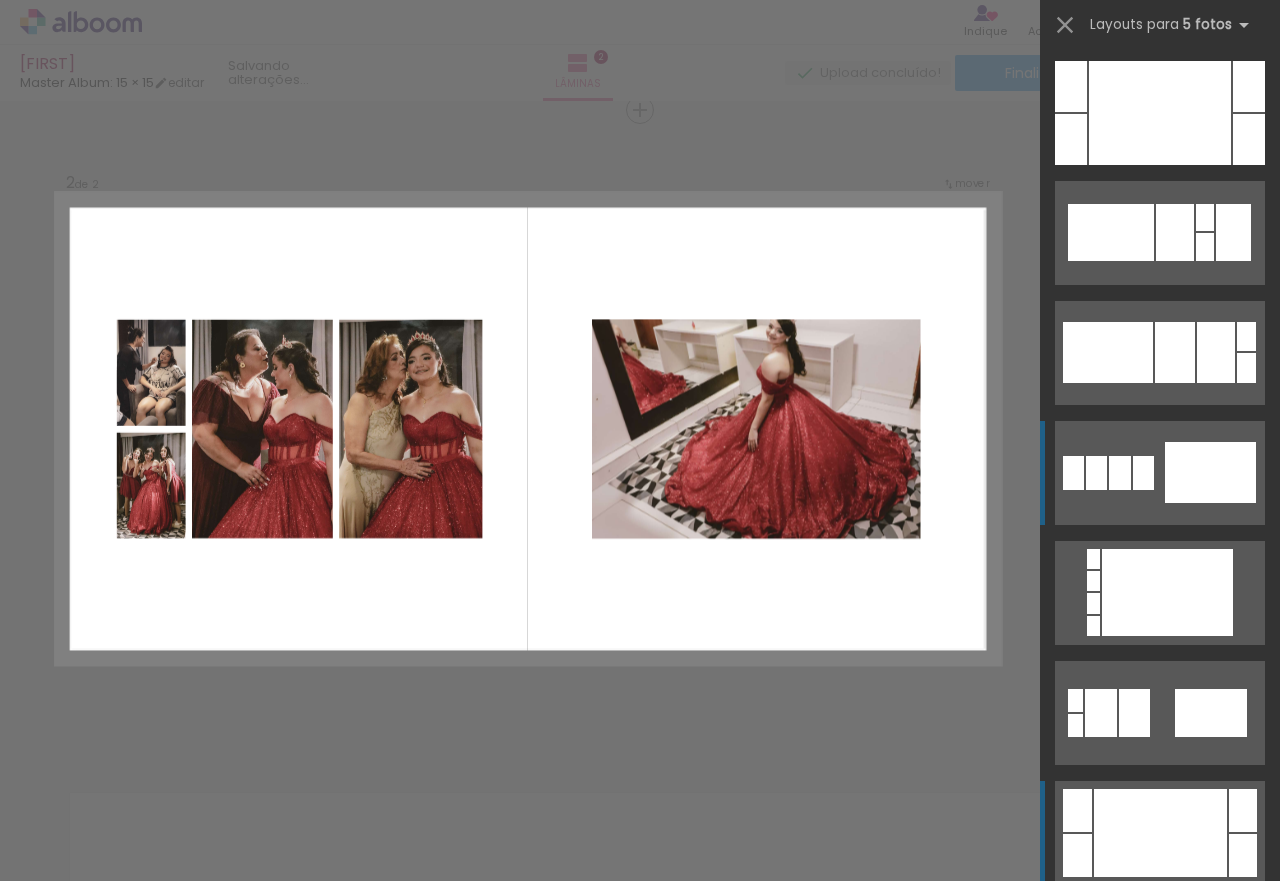 scroll, scrollTop: 2100, scrollLeft: 0, axis: vertical 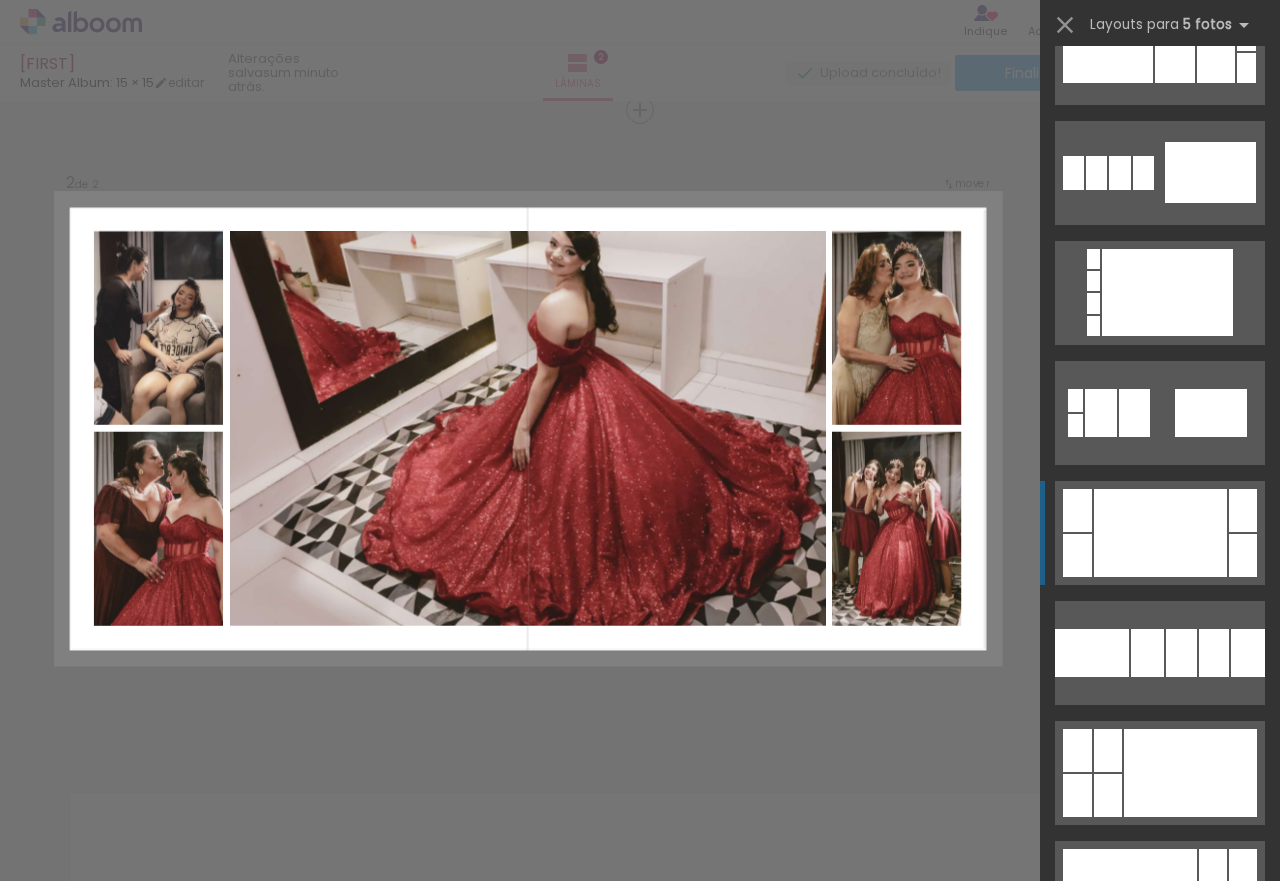 click at bounding box center (1160, 533) 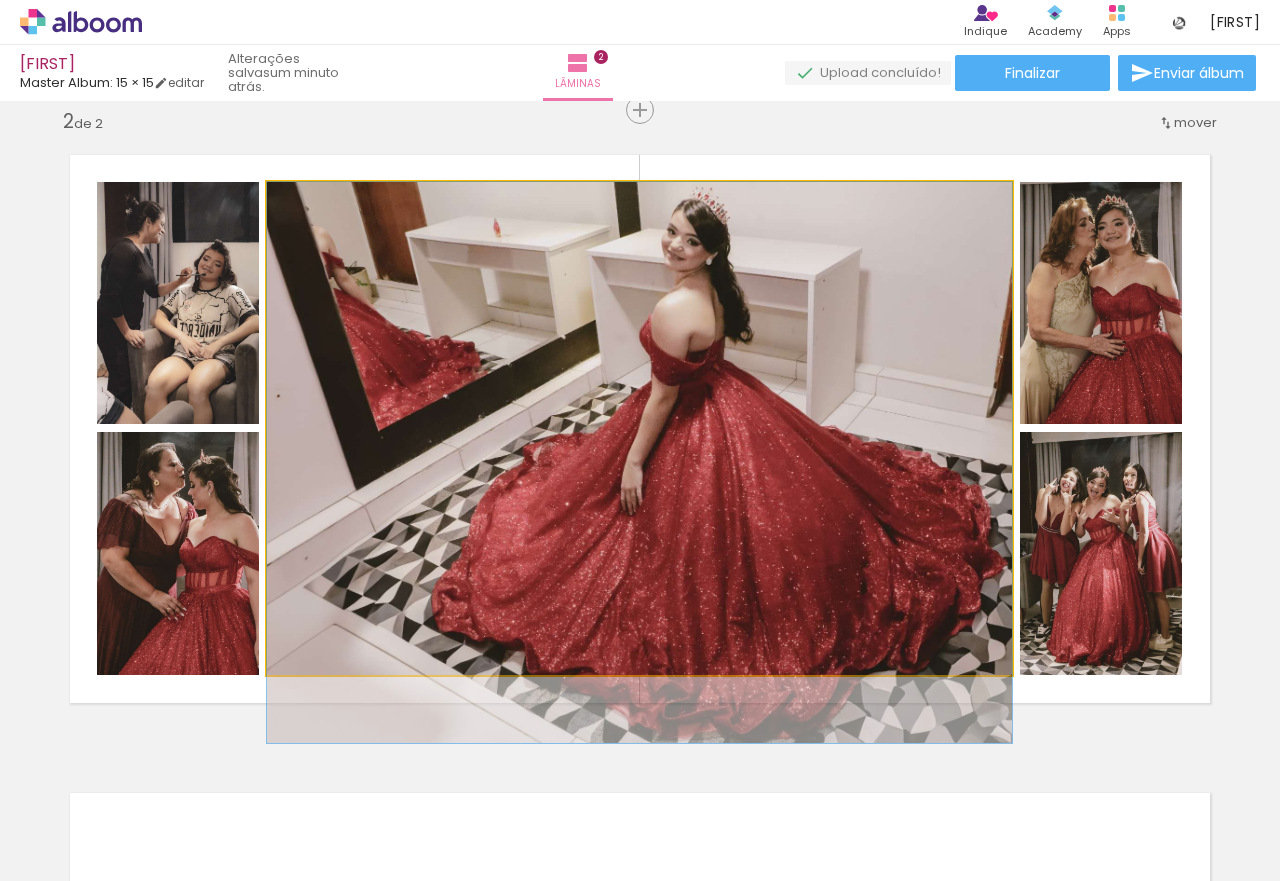 drag, startPoint x: 791, startPoint y: 453, endPoint x: 795, endPoint y: 500, distance: 47.169907 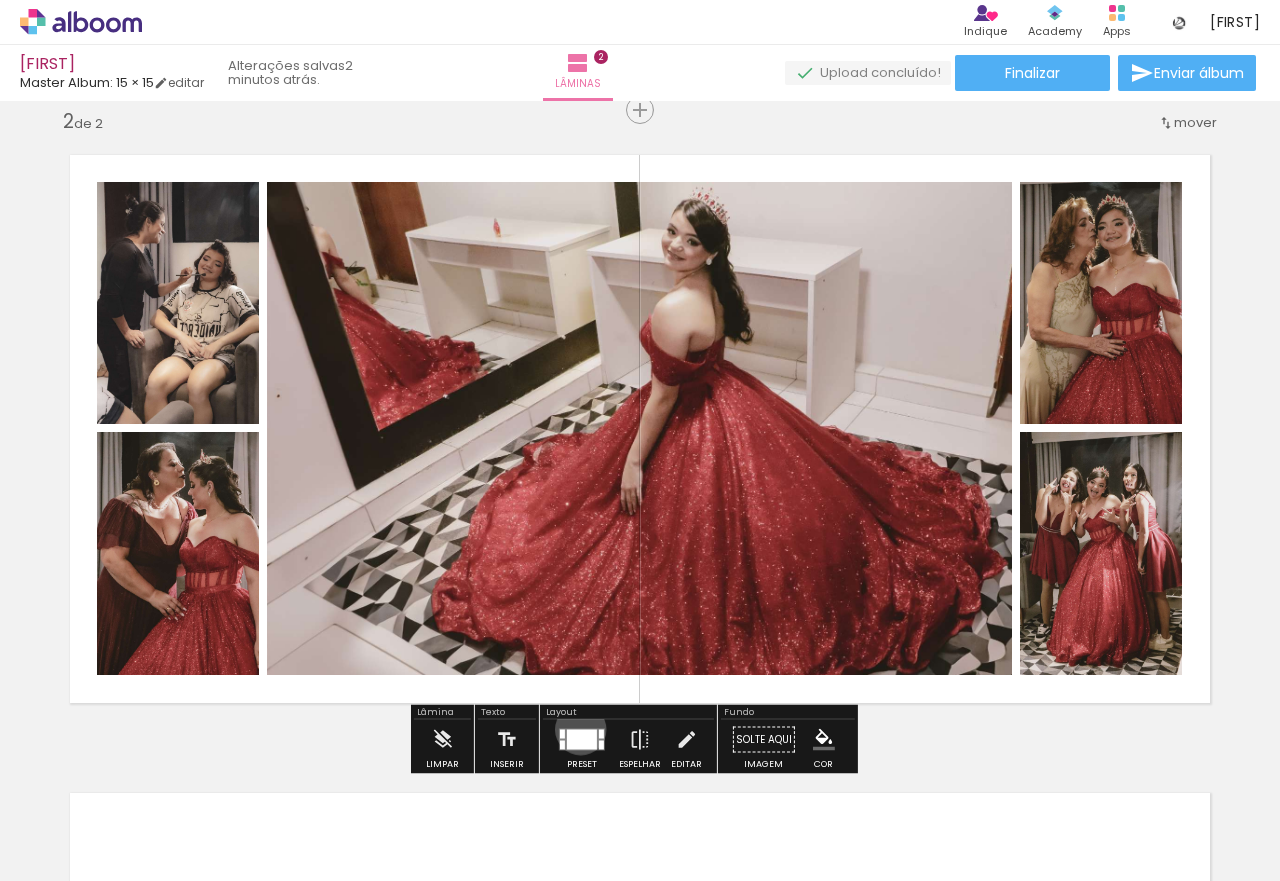 click at bounding box center (582, 740) 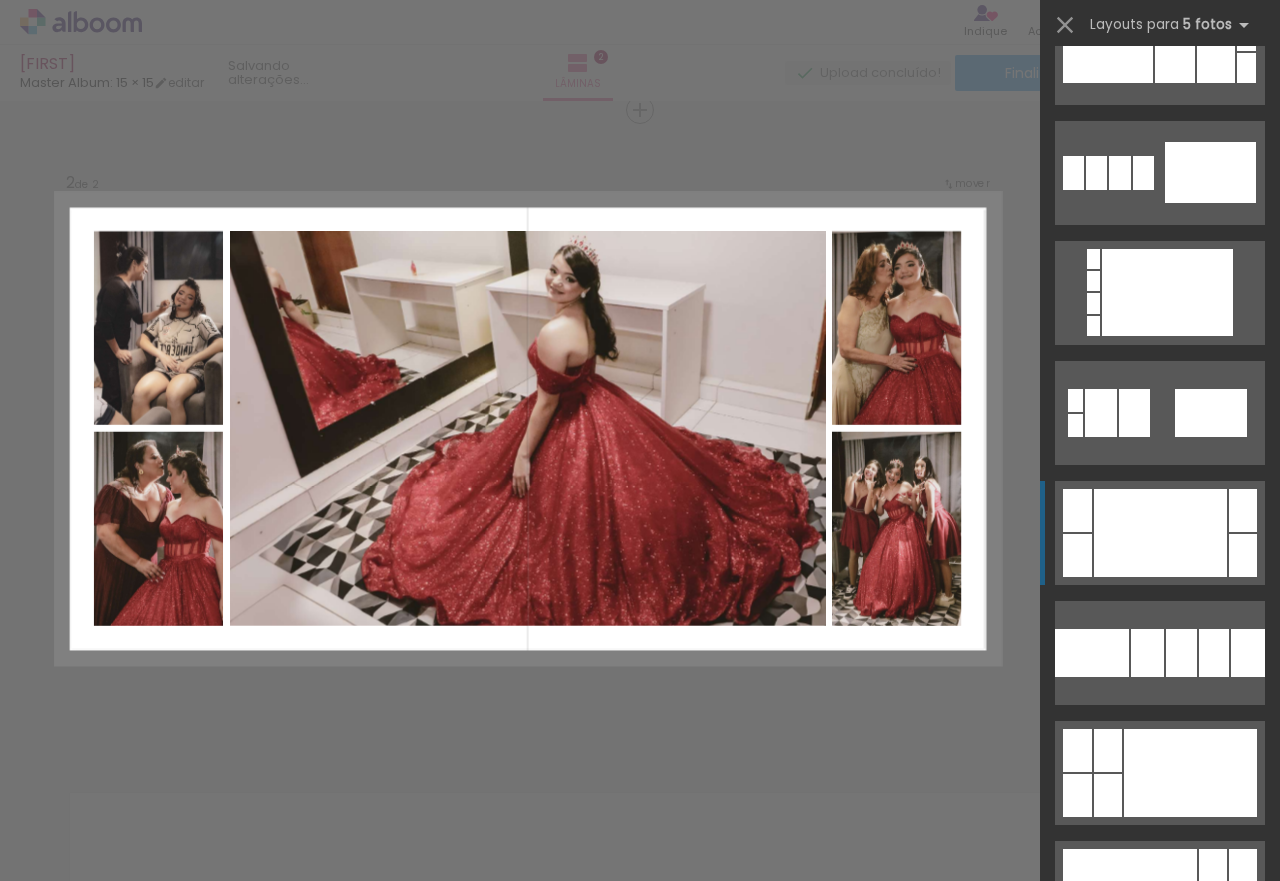 scroll, scrollTop: 2520, scrollLeft: 0, axis: vertical 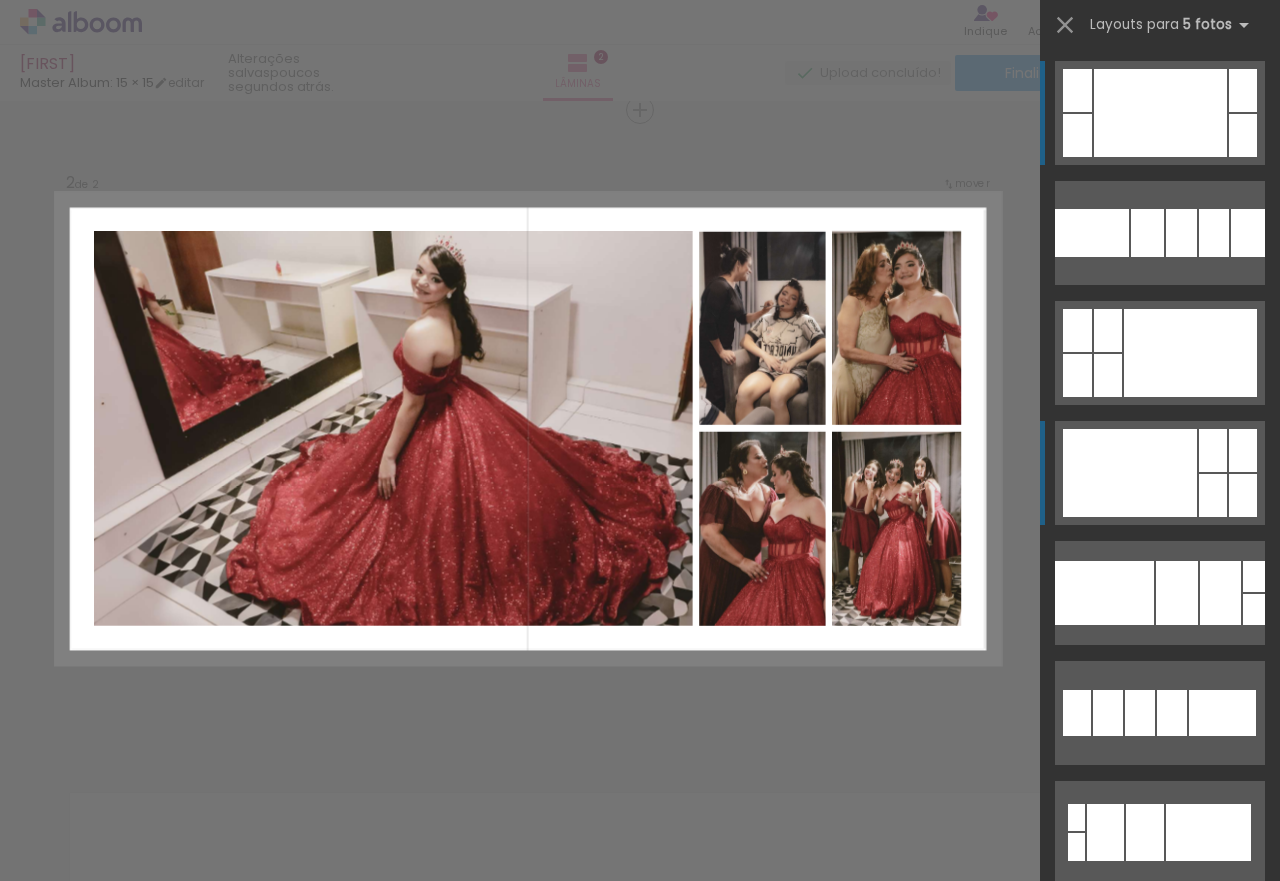 click at bounding box center (1160, -127) 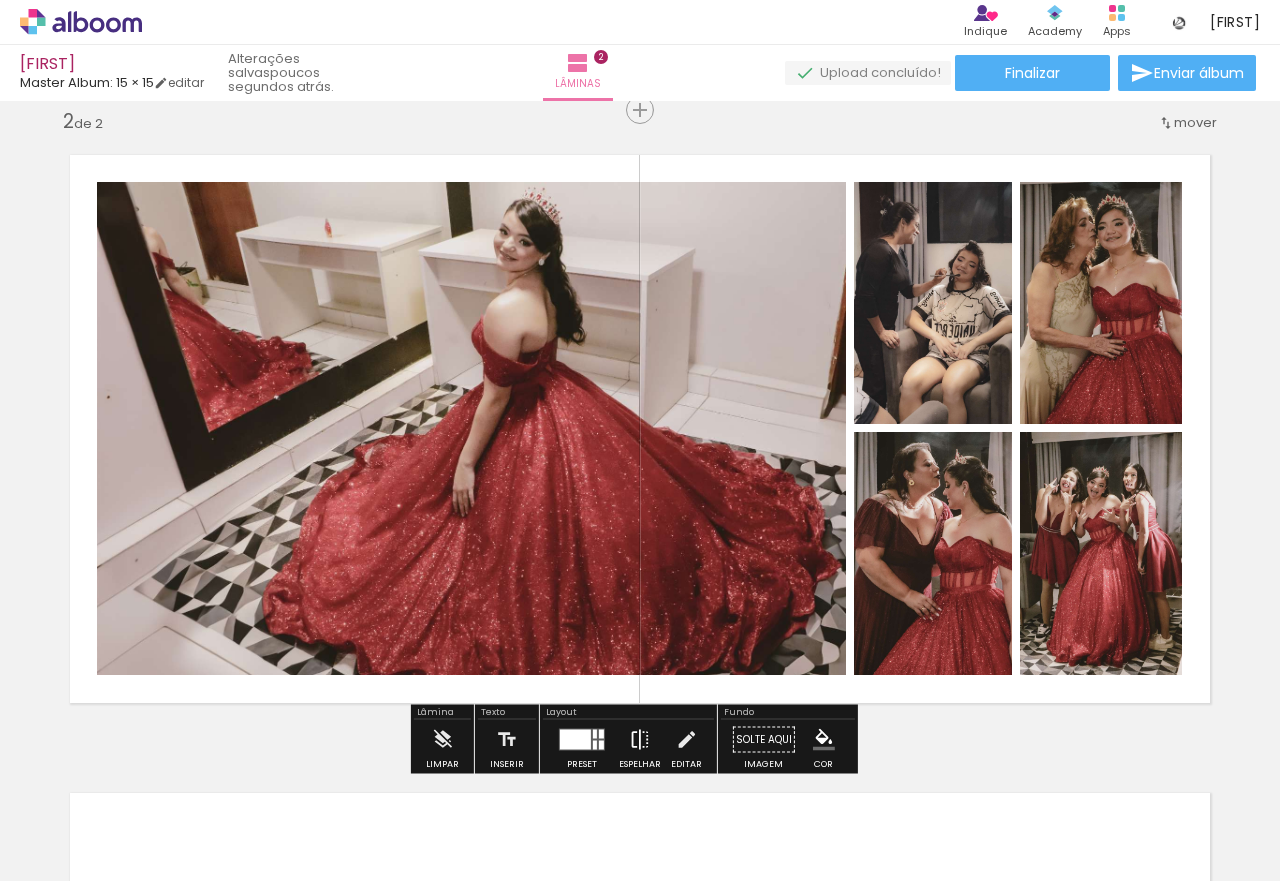 click at bounding box center (640, 740) 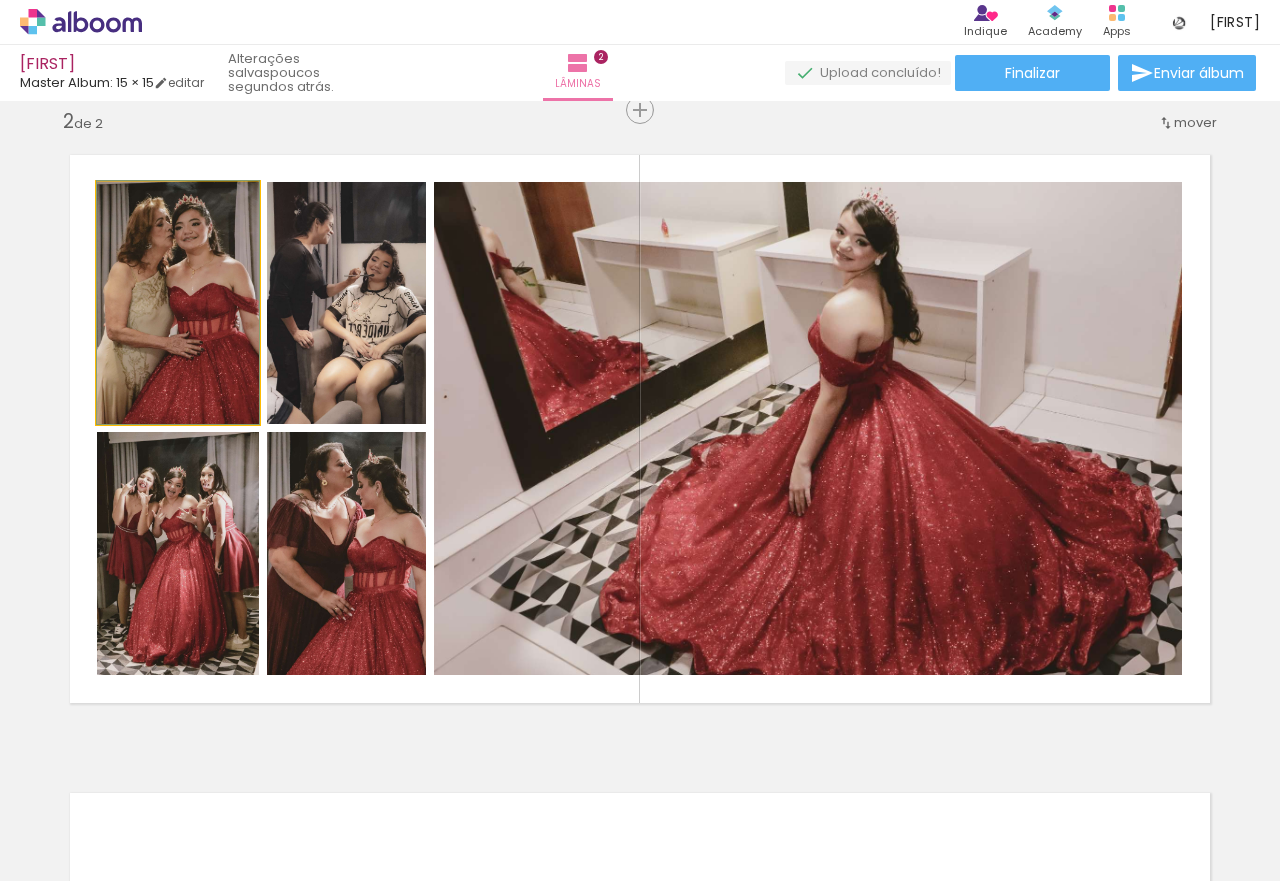 drag, startPoint x: 198, startPoint y: 356, endPoint x: 208, endPoint y: 326, distance: 31.622776 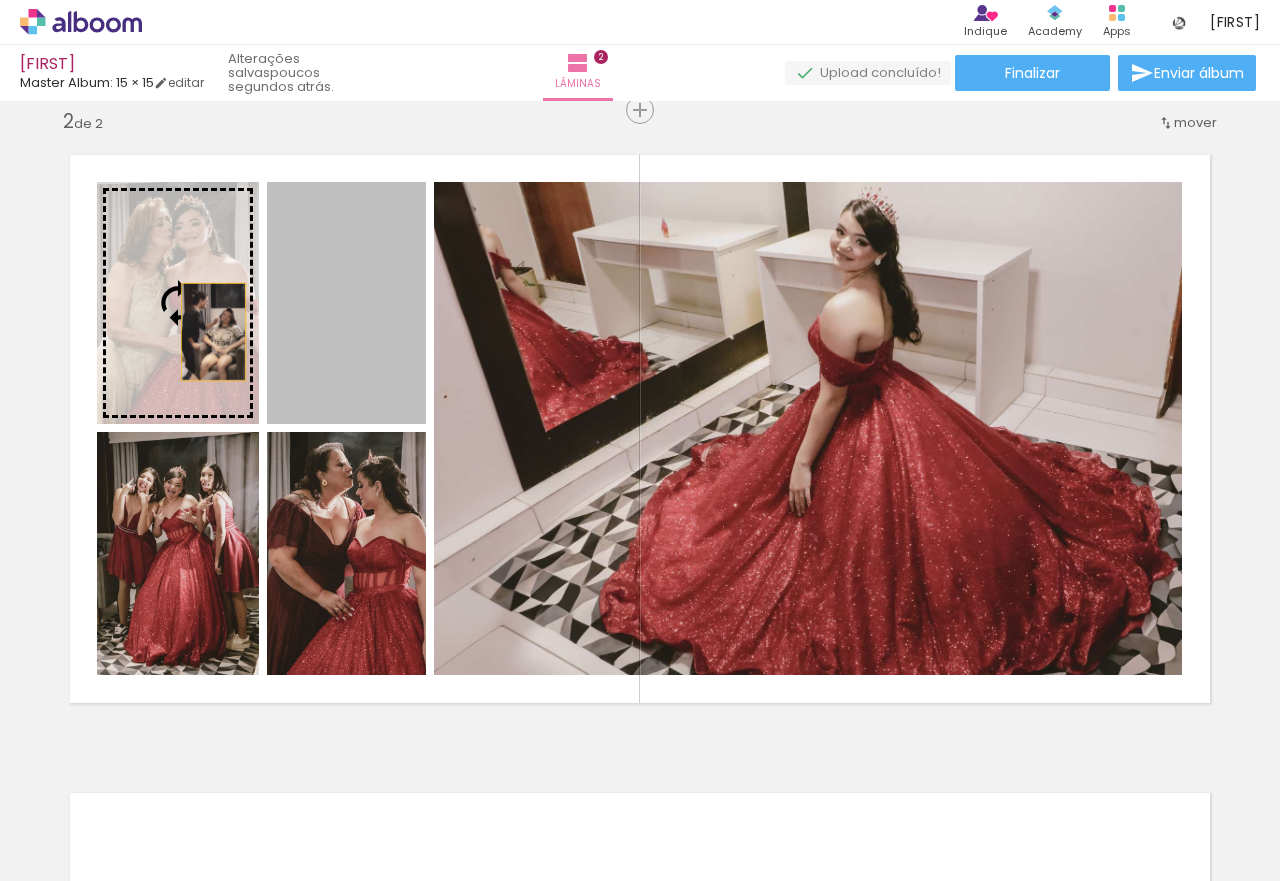 drag, startPoint x: 371, startPoint y: 349, endPoint x: 205, endPoint y: 332, distance: 166.86821 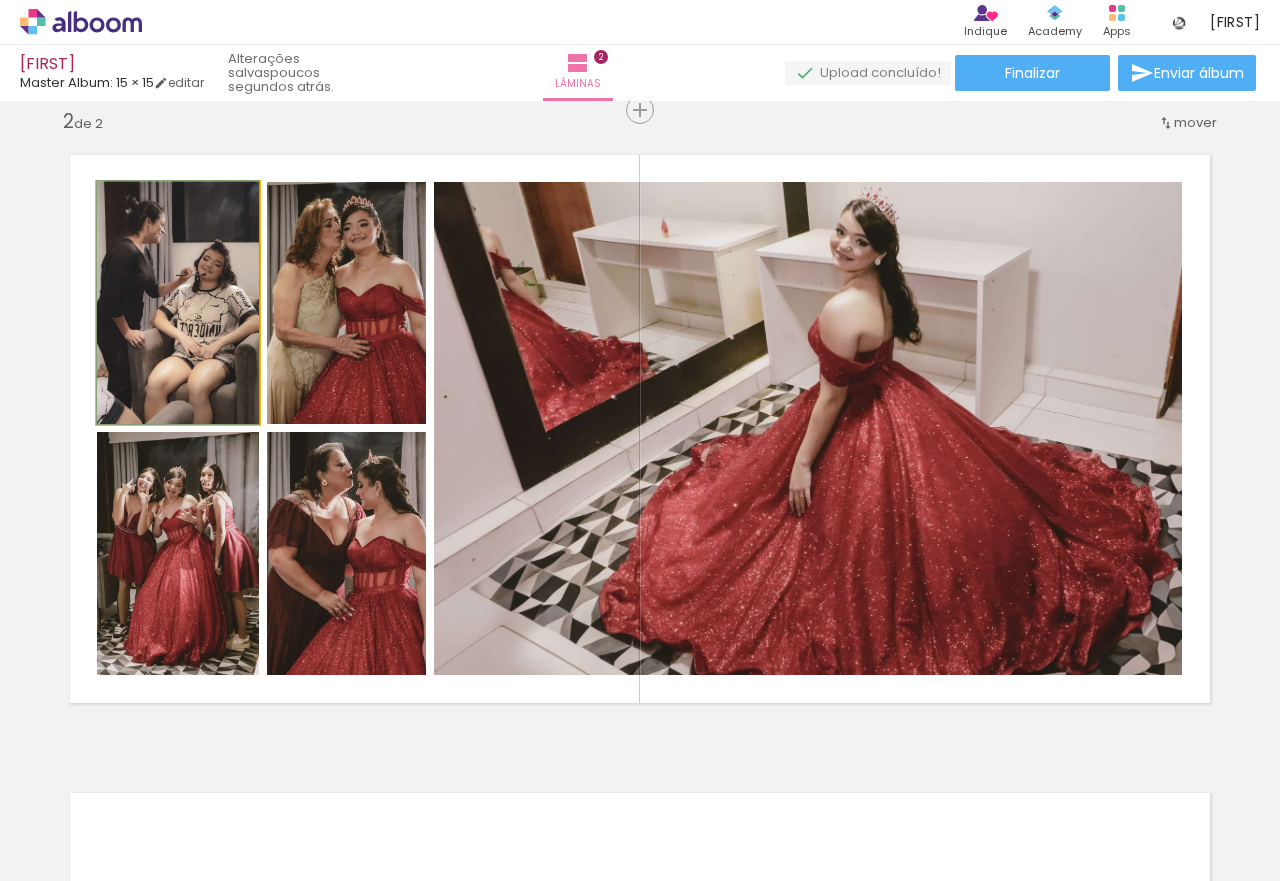 drag, startPoint x: 186, startPoint y: 326, endPoint x: 173, endPoint y: 299, distance: 29.966648 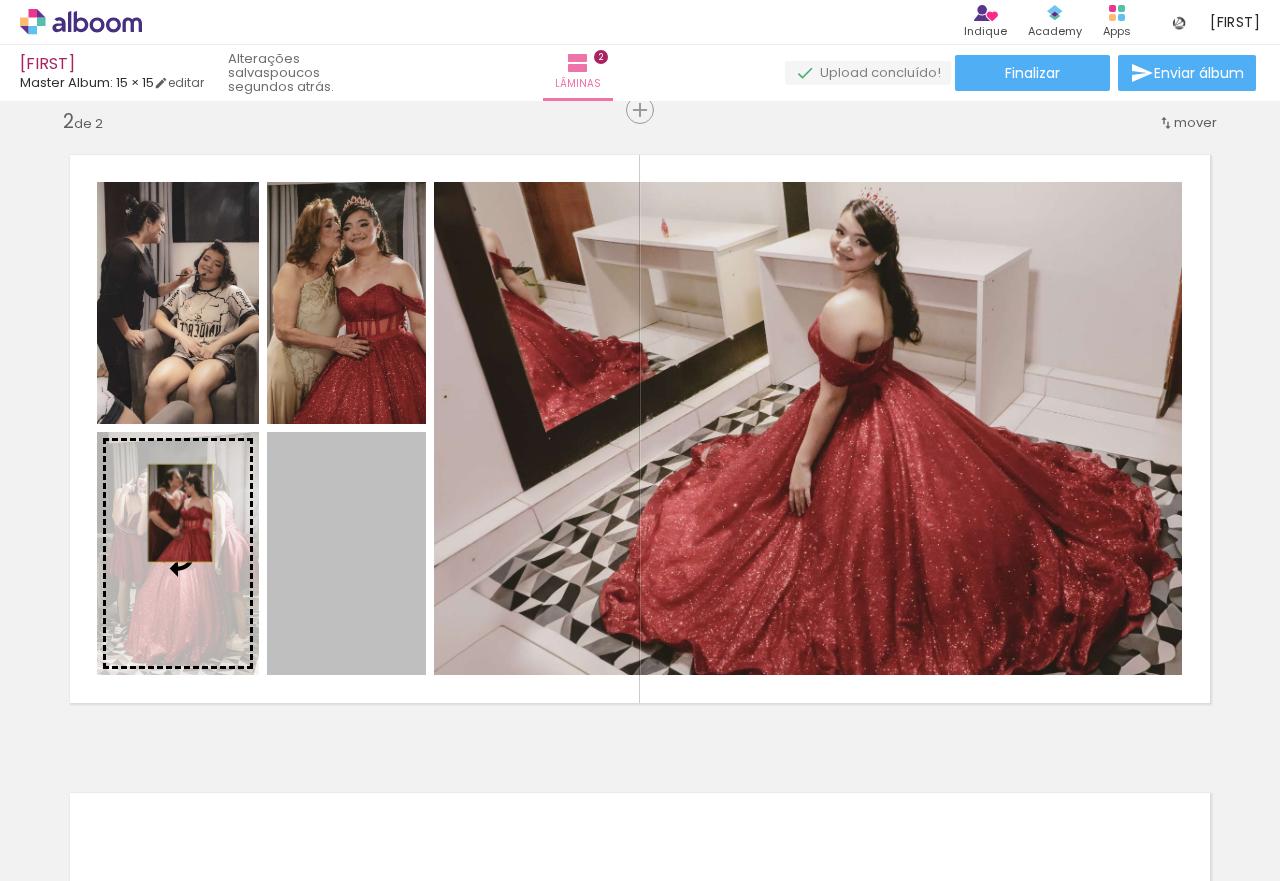 drag, startPoint x: 329, startPoint y: 543, endPoint x: 172, endPoint y: 513, distance: 159.84055 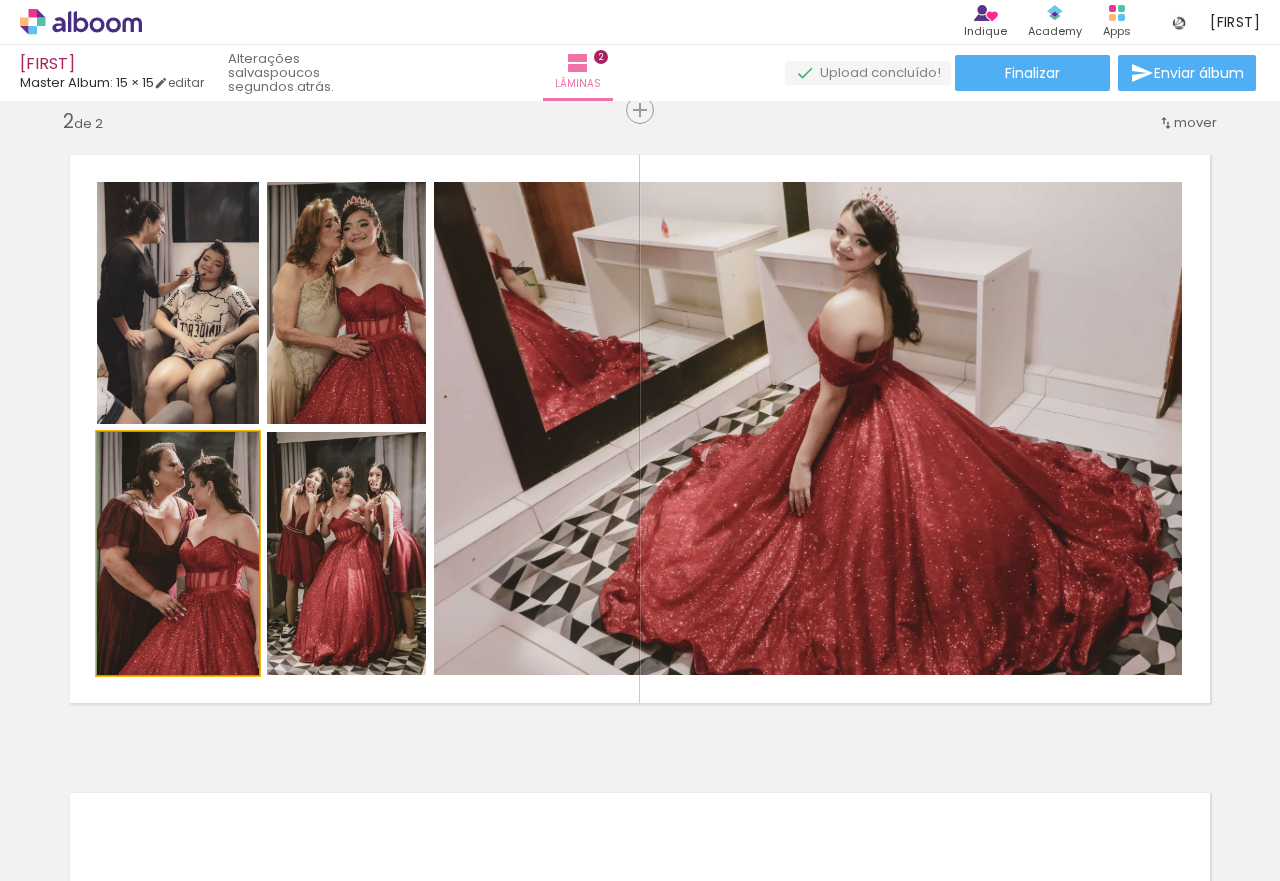 click 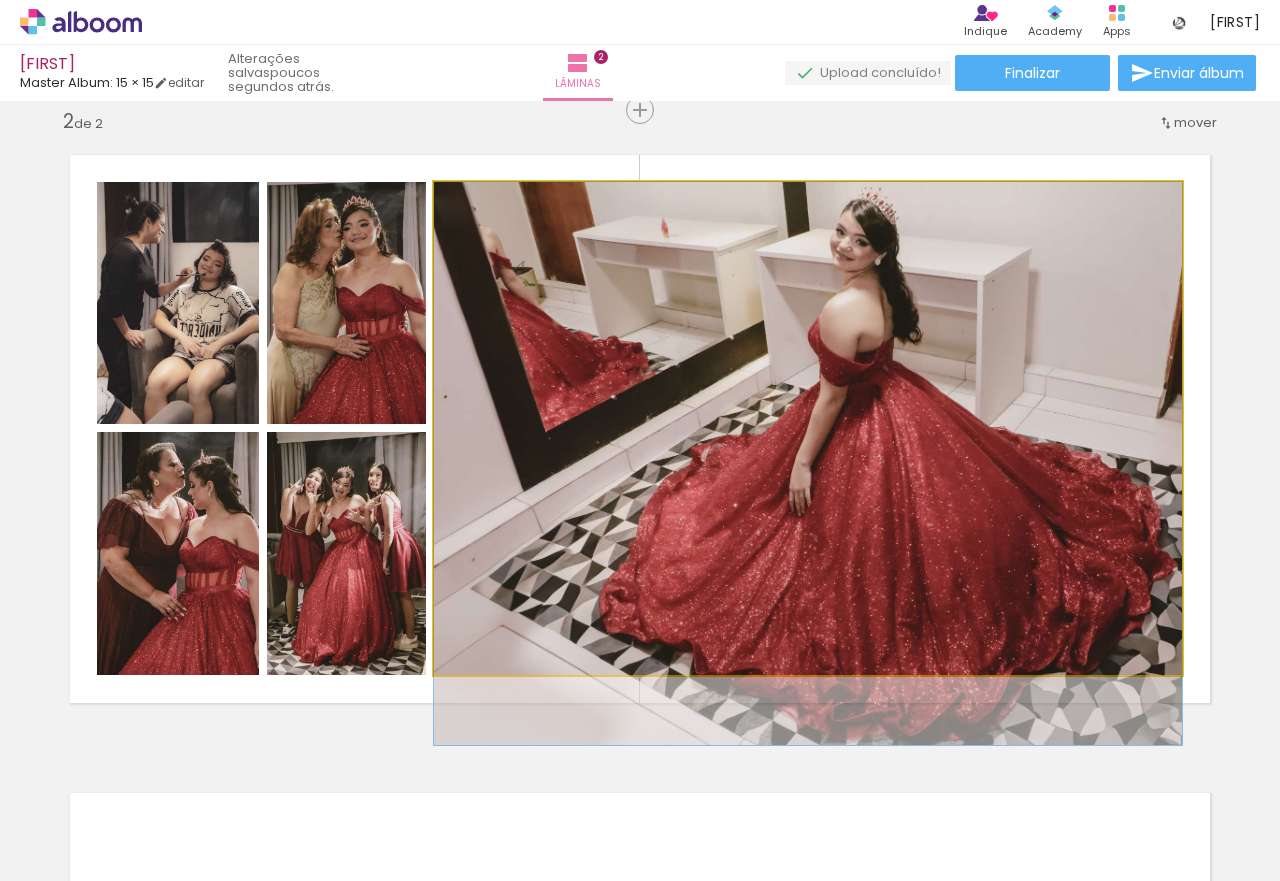 drag, startPoint x: 863, startPoint y: 466, endPoint x: 860, endPoint y: 504, distance: 38.118237 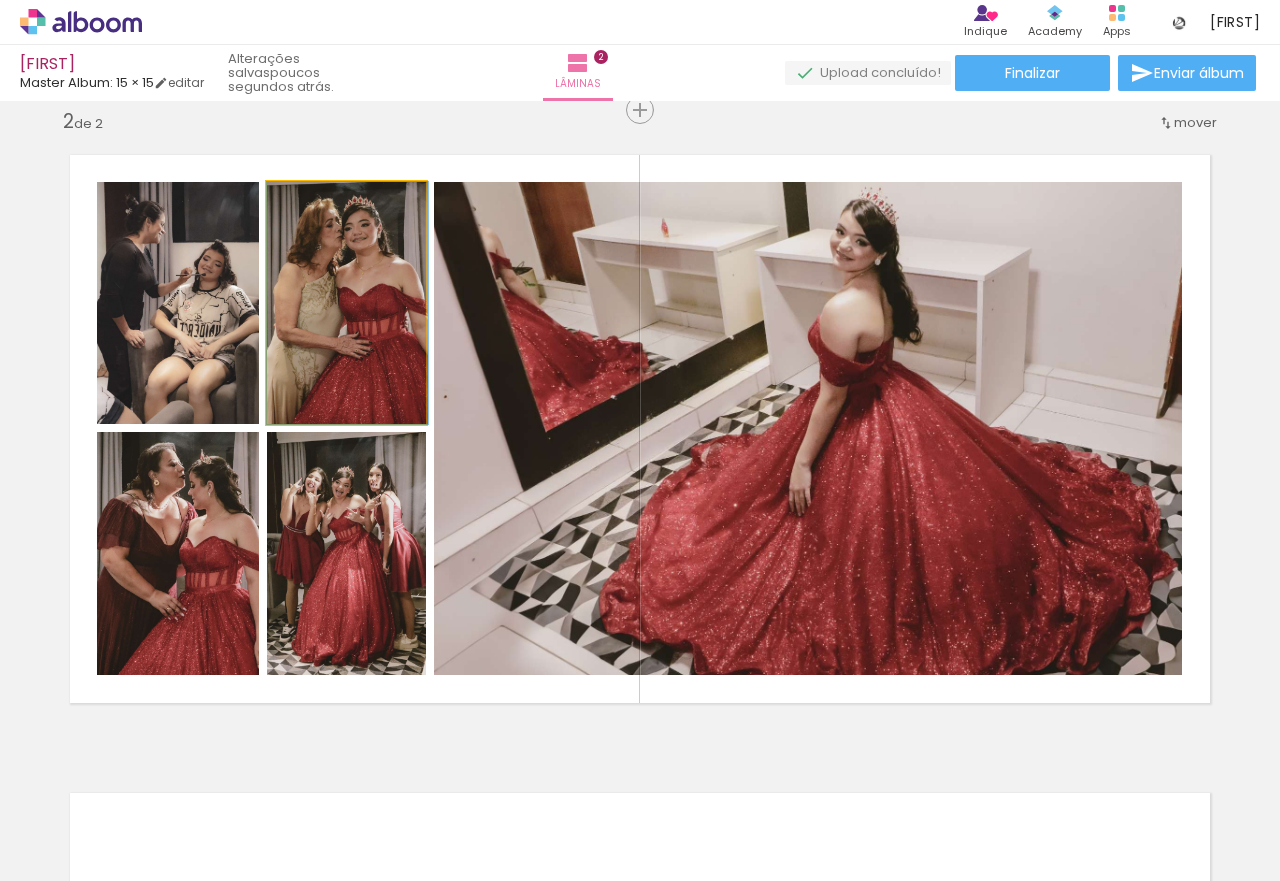 drag, startPoint x: 381, startPoint y: 343, endPoint x: 399, endPoint y: 343, distance: 18 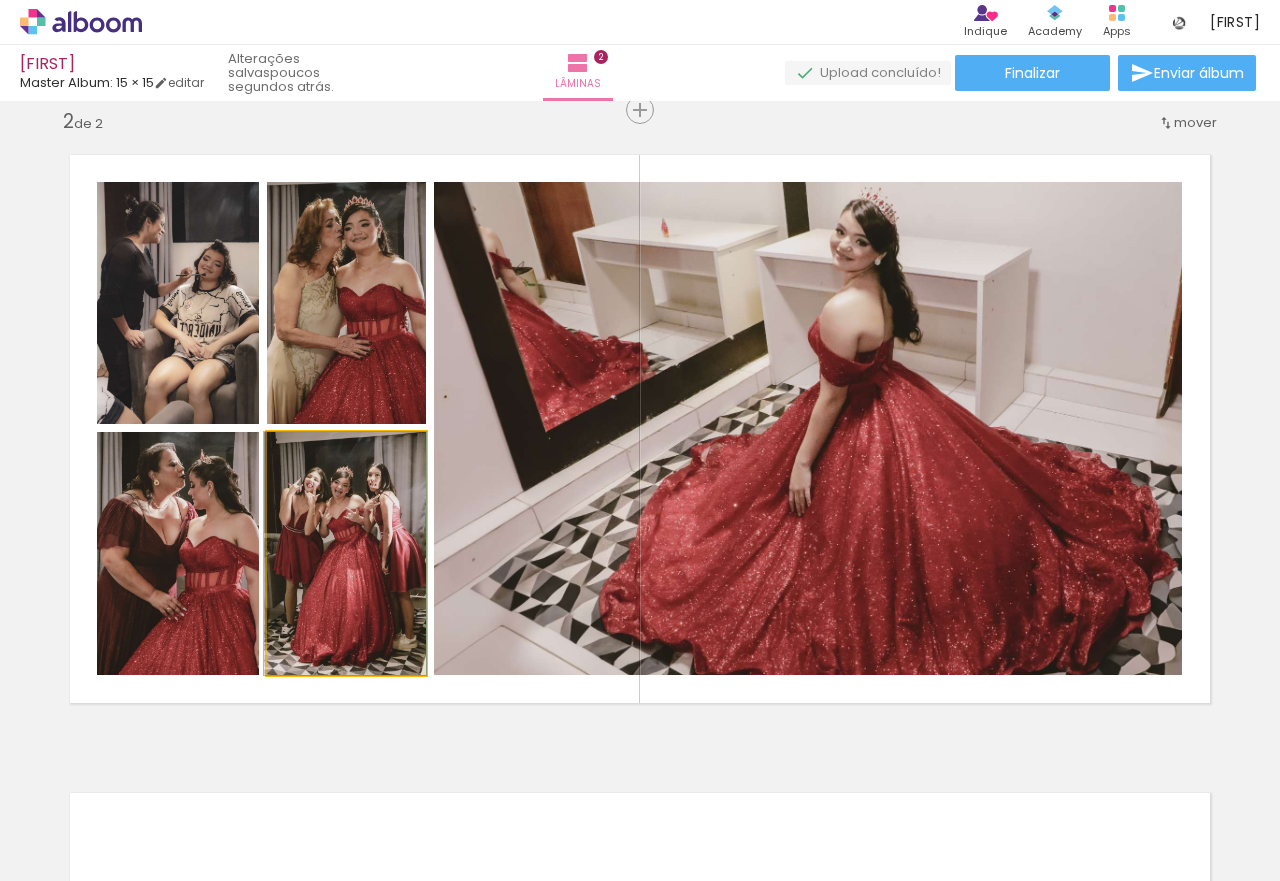 drag, startPoint x: 368, startPoint y: 513, endPoint x: 330, endPoint y: 508, distance: 38.327538 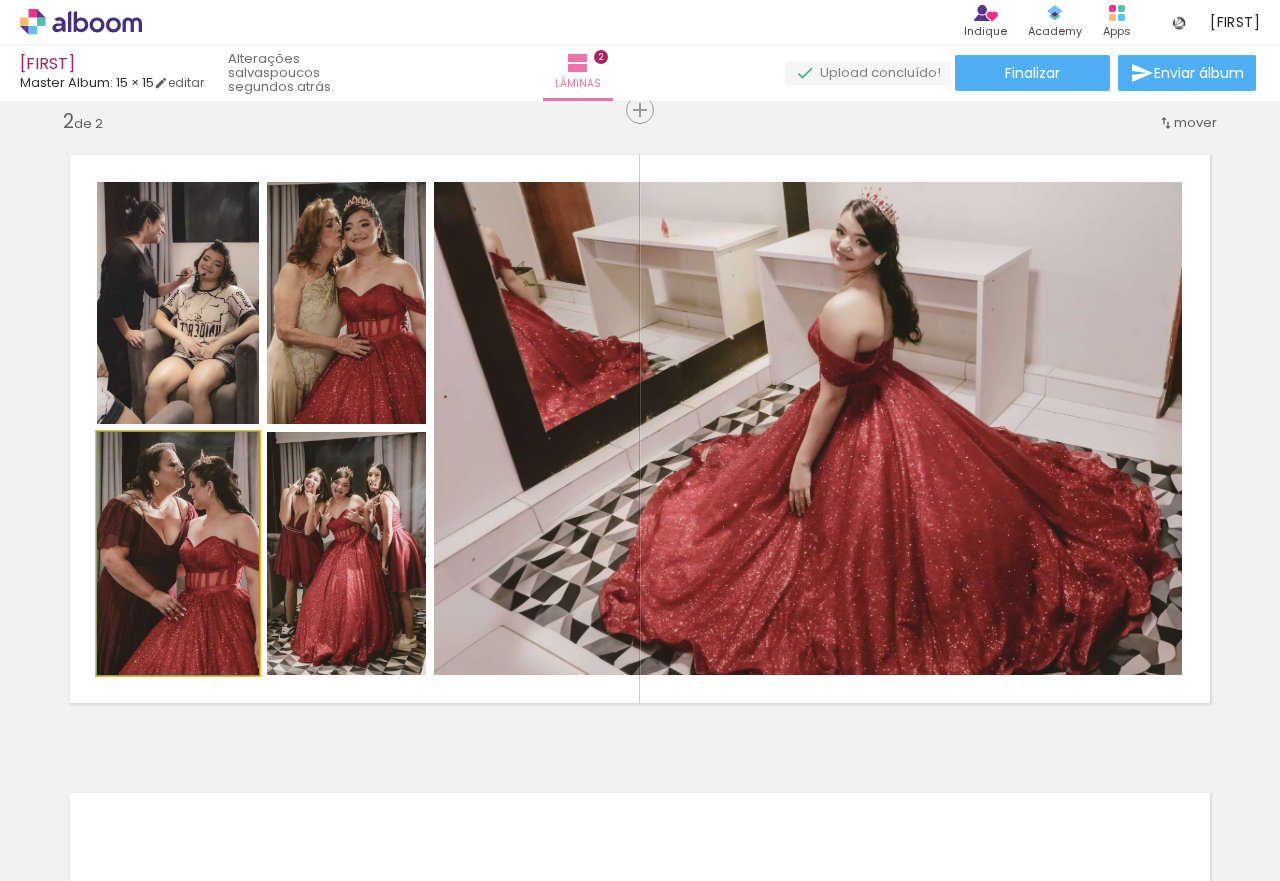 drag, startPoint x: 188, startPoint y: 511, endPoint x: 209, endPoint y: 509, distance: 21.095022 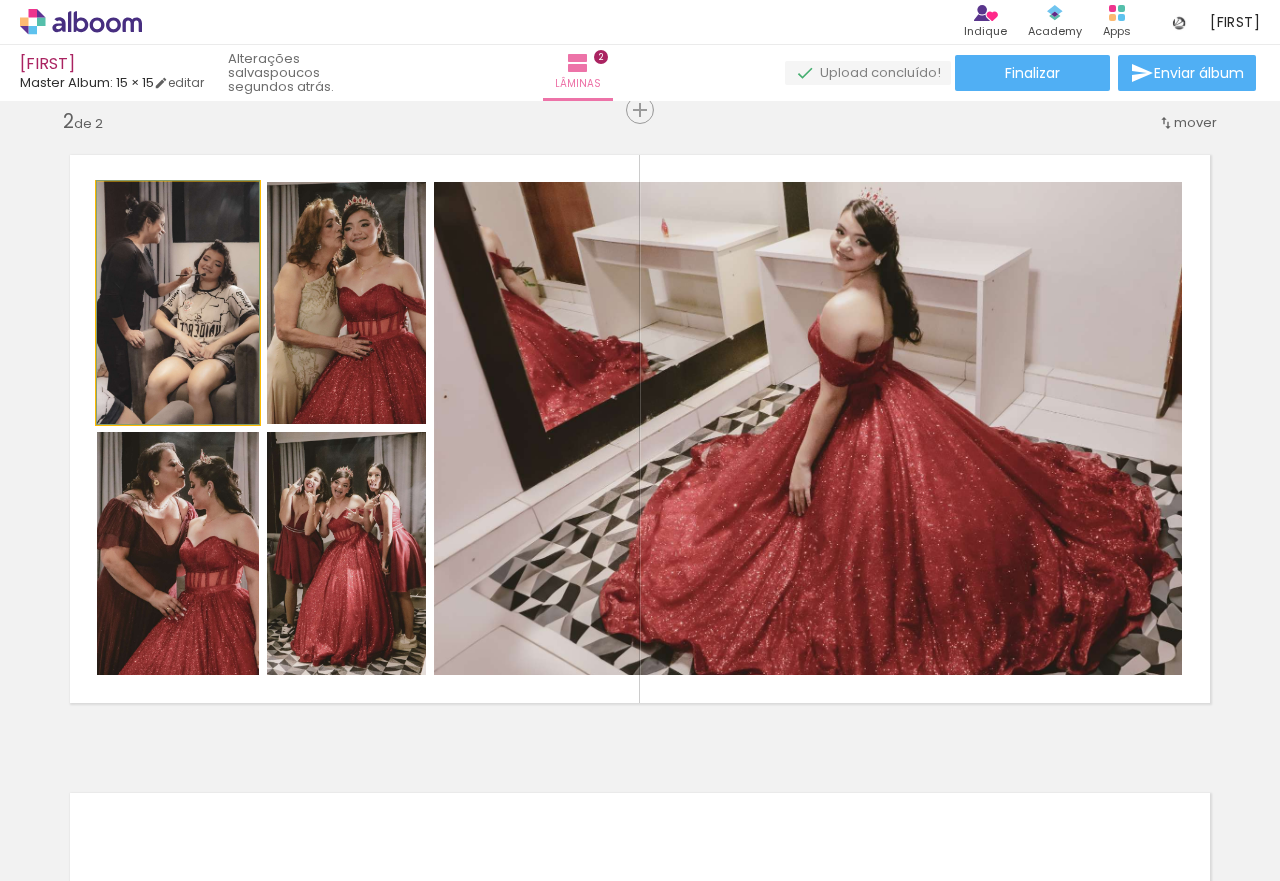 drag, startPoint x: 178, startPoint y: 346, endPoint x: 212, endPoint y: 301, distance: 56.400356 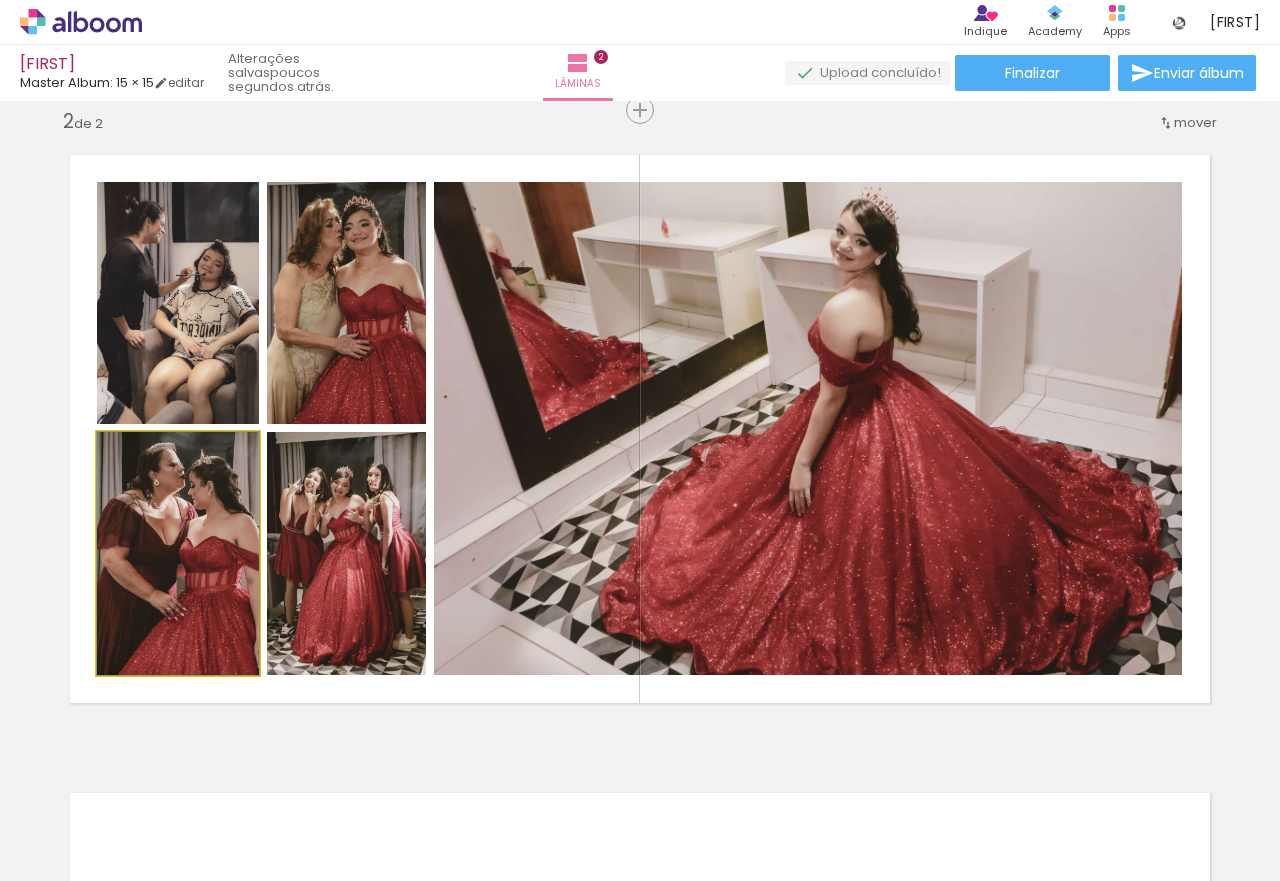 drag, startPoint x: 208, startPoint y: 563, endPoint x: 216, endPoint y: 520, distance: 43.737854 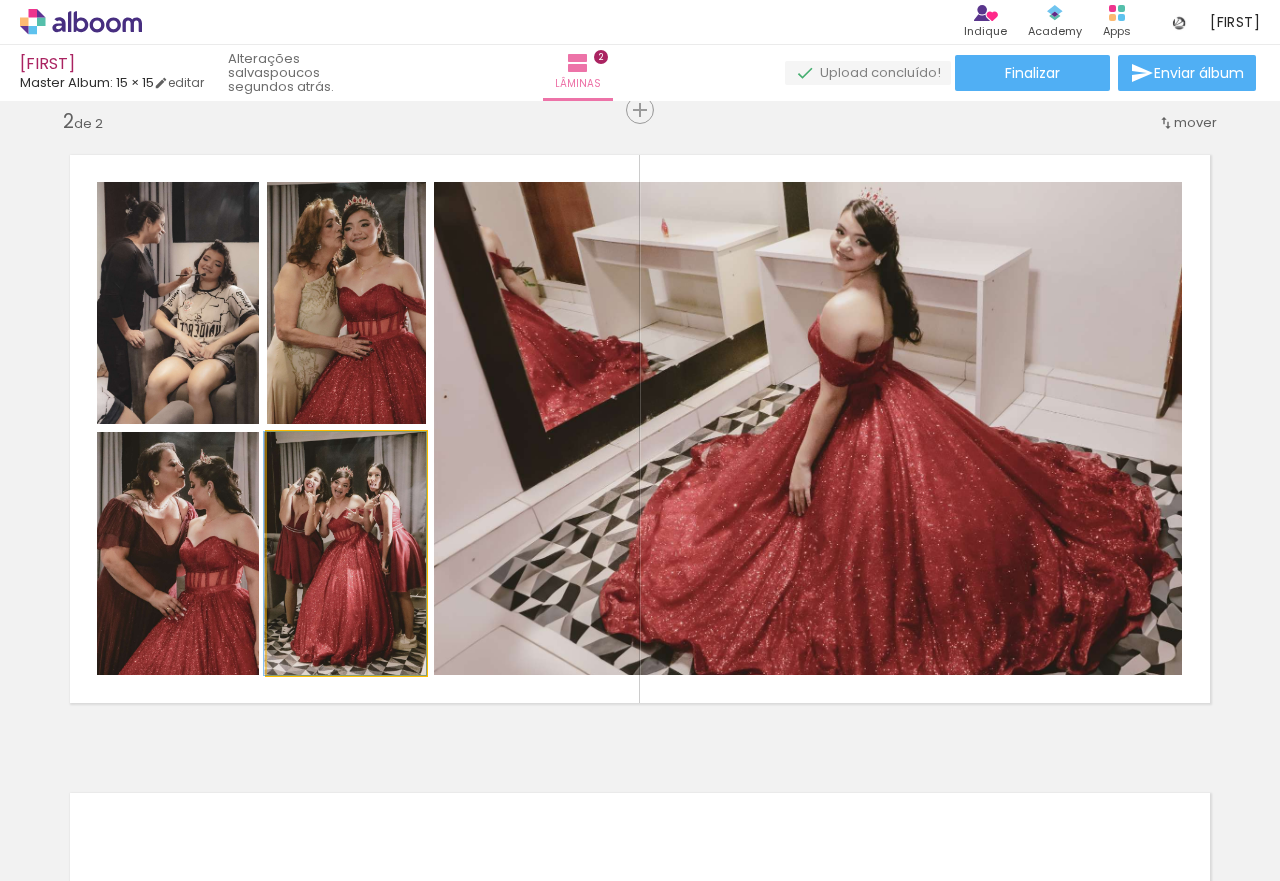 drag, startPoint x: 370, startPoint y: 534, endPoint x: 373, endPoint y: 493, distance: 41.109608 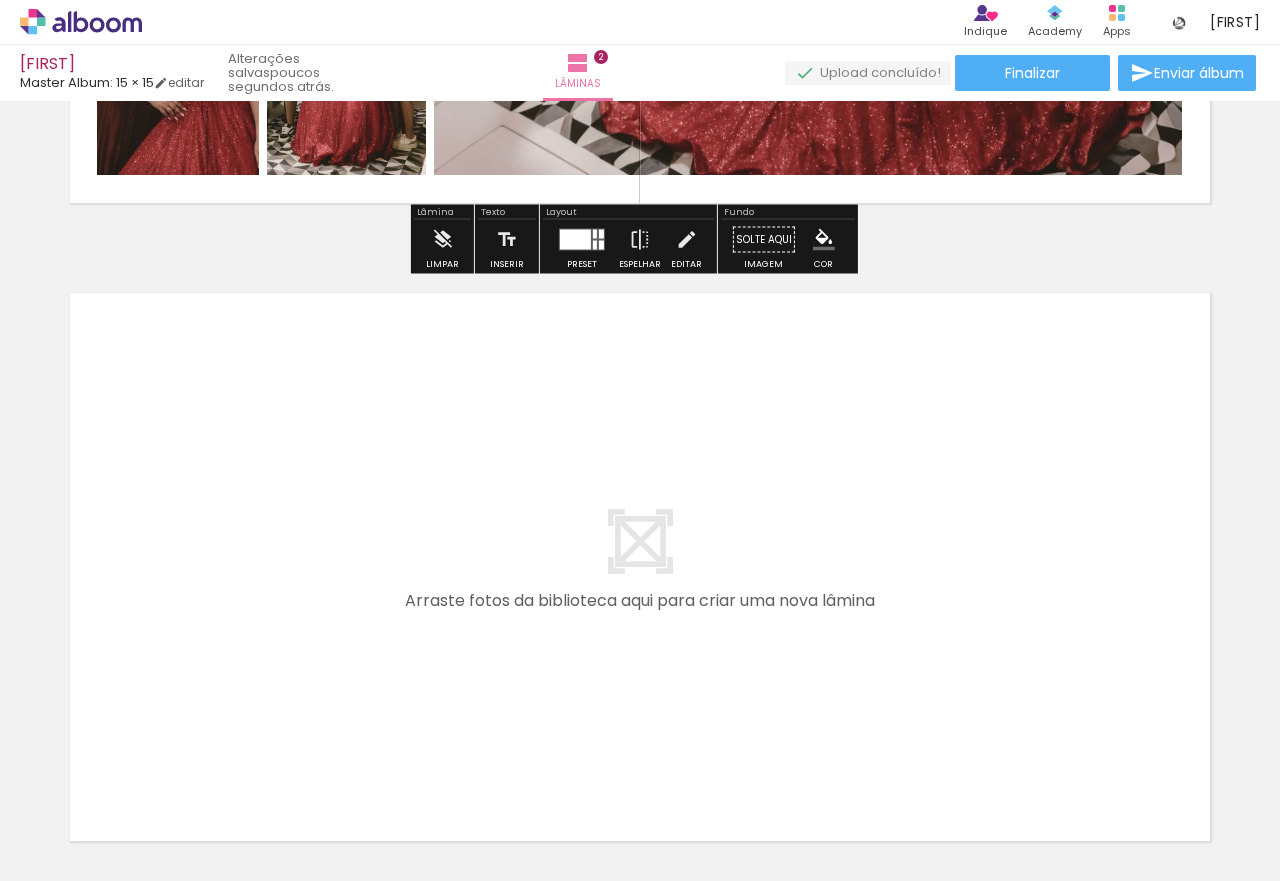 scroll, scrollTop: 1262, scrollLeft: 0, axis: vertical 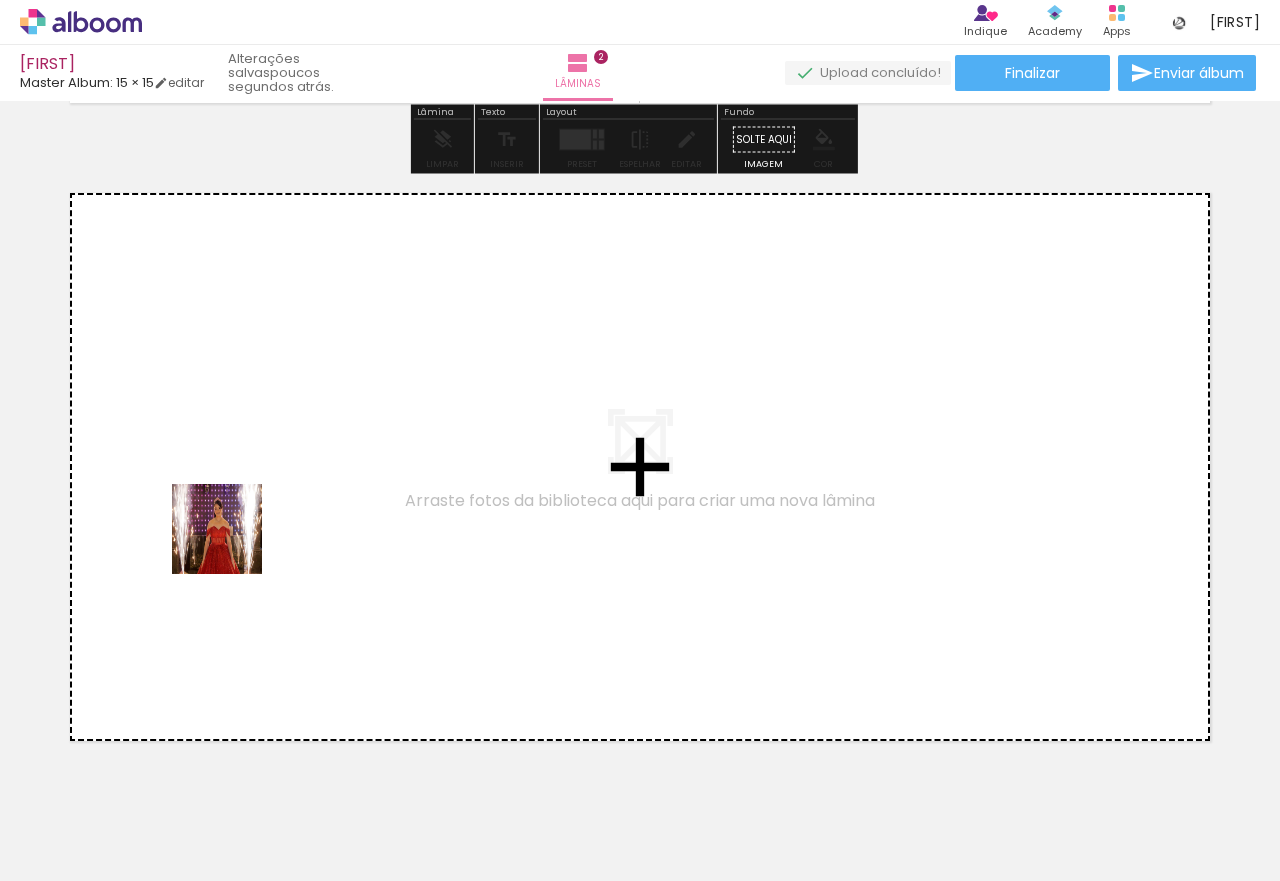 drag, startPoint x: 220, startPoint y: 817, endPoint x: 232, endPoint y: 515, distance: 302.2383 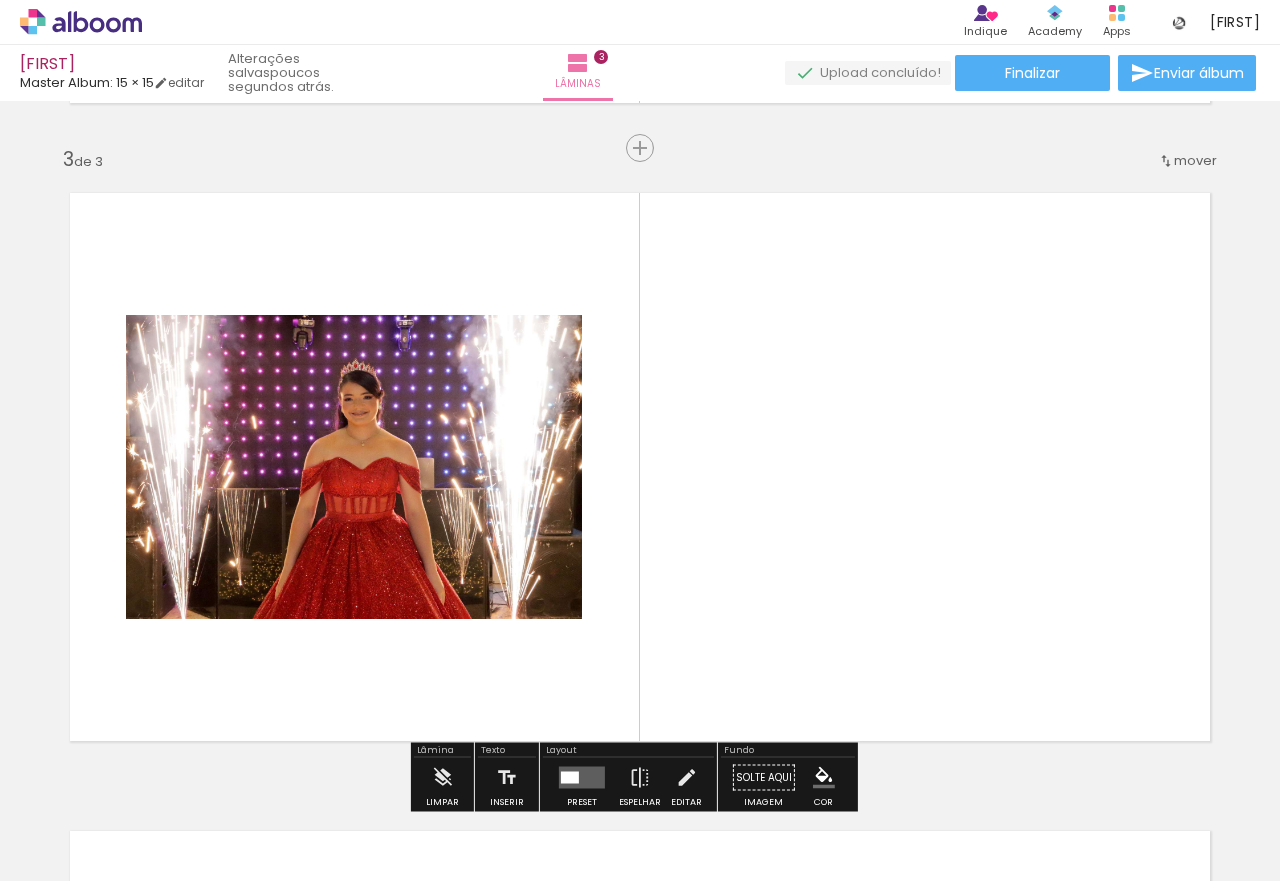 scroll, scrollTop: 1300, scrollLeft: 0, axis: vertical 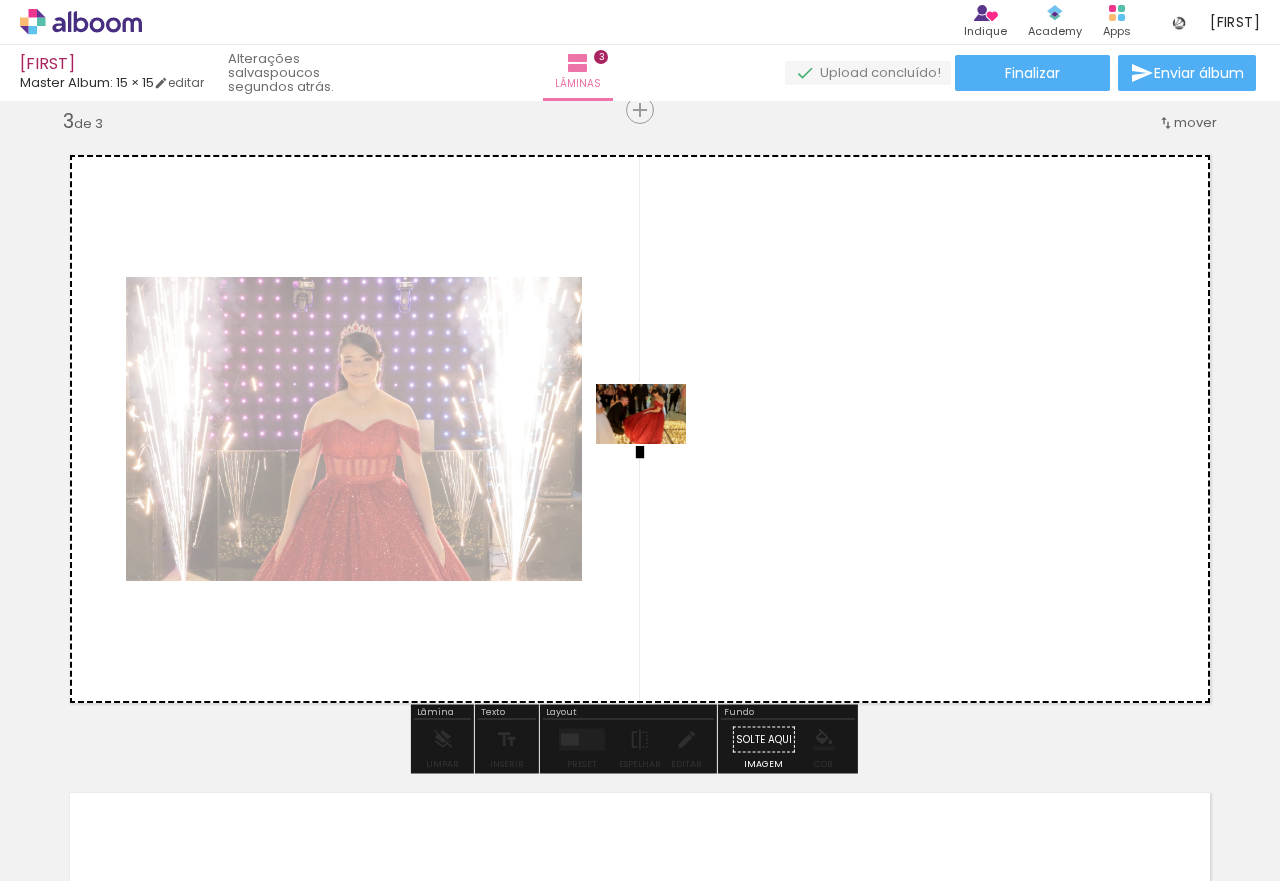 drag, startPoint x: 208, startPoint y: 808, endPoint x: 656, endPoint y: 444, distance: 577.2348 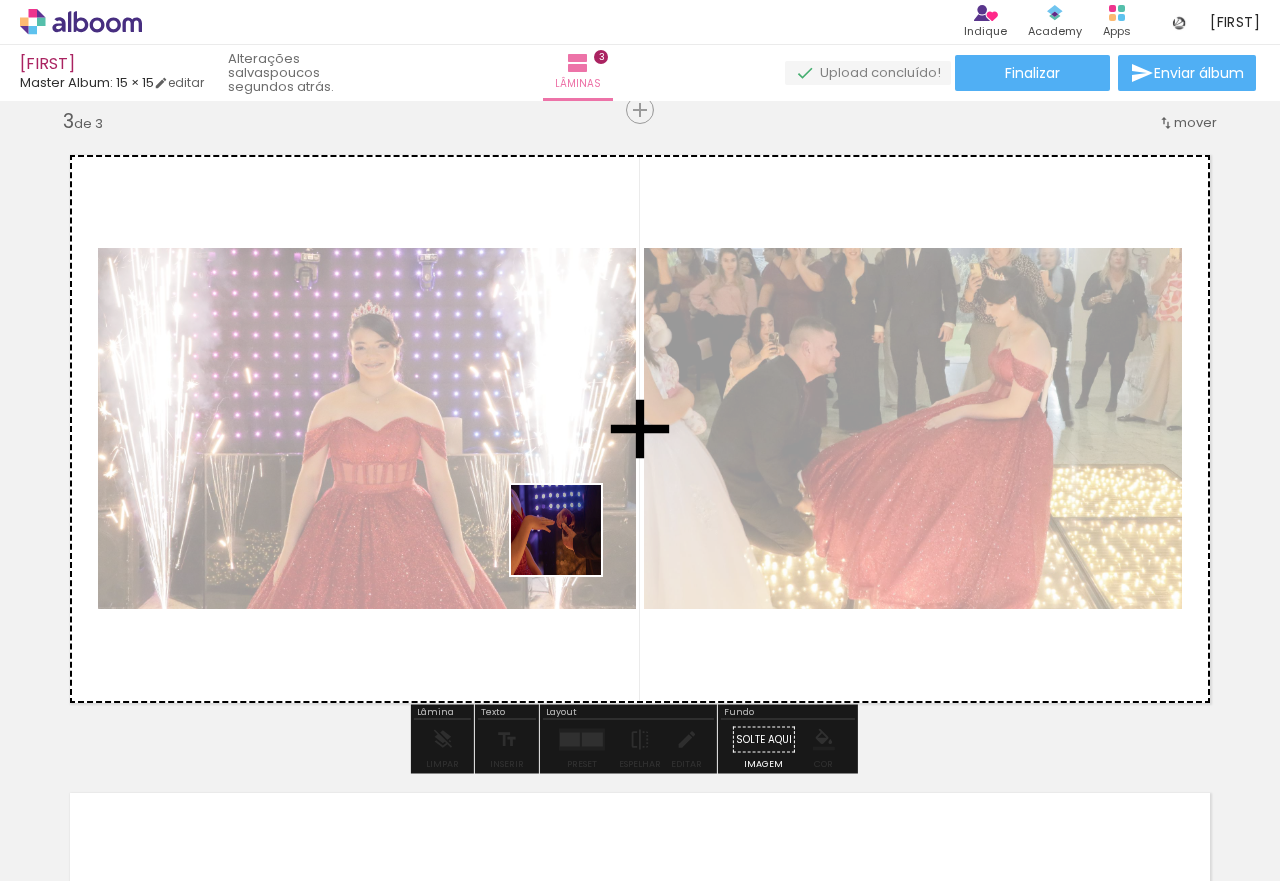 drag, startPoint x: 212, startPoint y: 824, endPoint x: 580, endPoint y: 537, distance: 466.68298 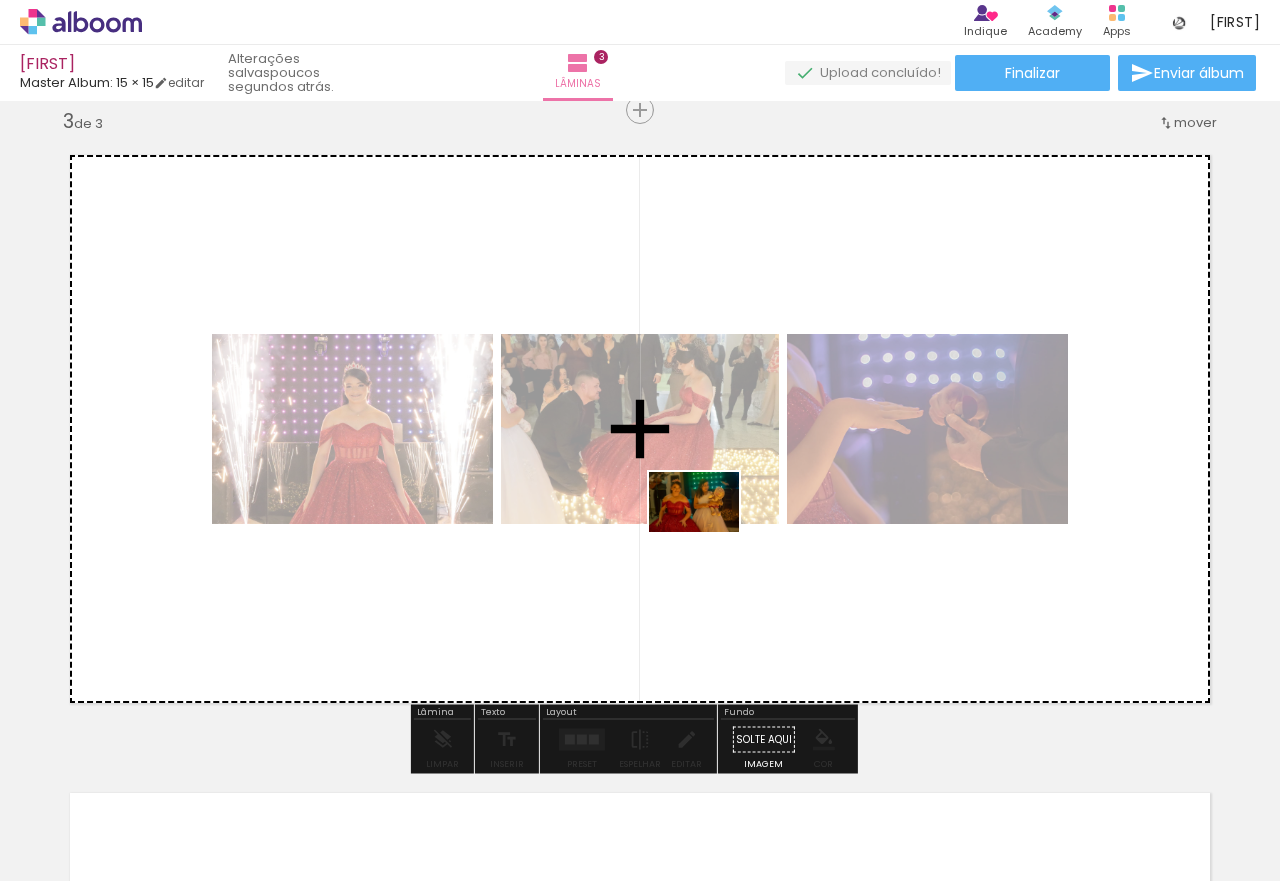drag, startPoint x: 237, startPoint y: 811, endPoint x: 709, endPoint y: 532, distance: 548.2928 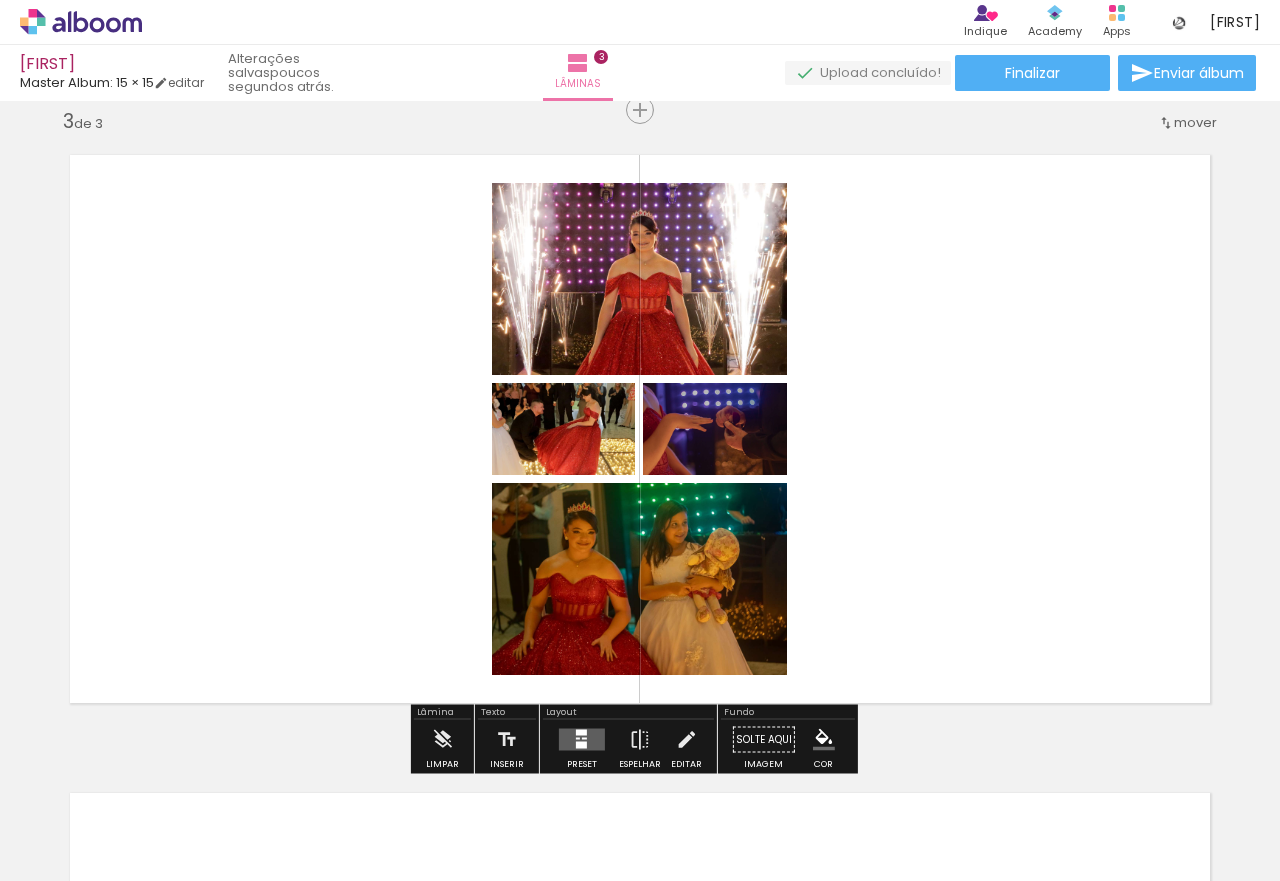 click at bounding box center [582, 740] 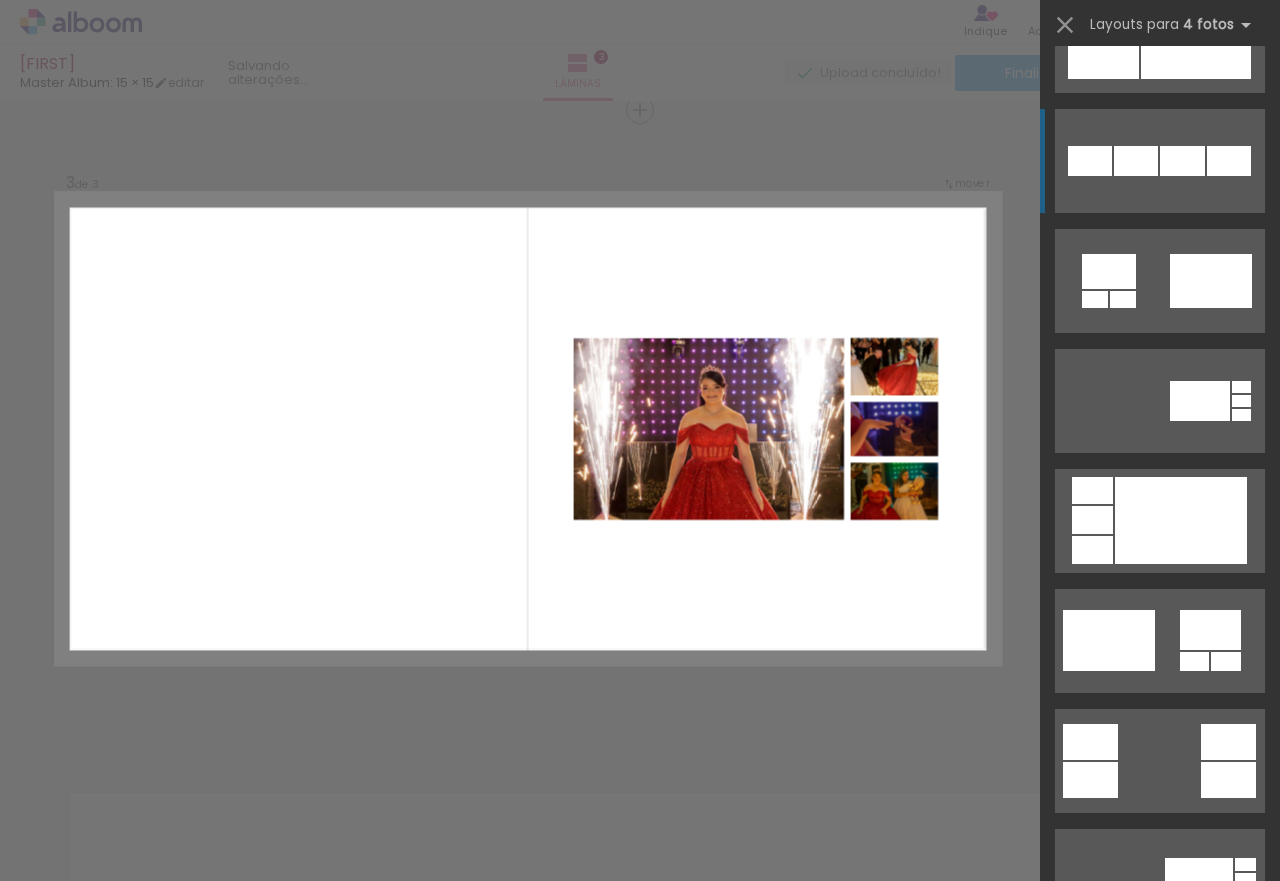 scroll, scrollTop: 2000, scrollLeft: 0, axis: vertical 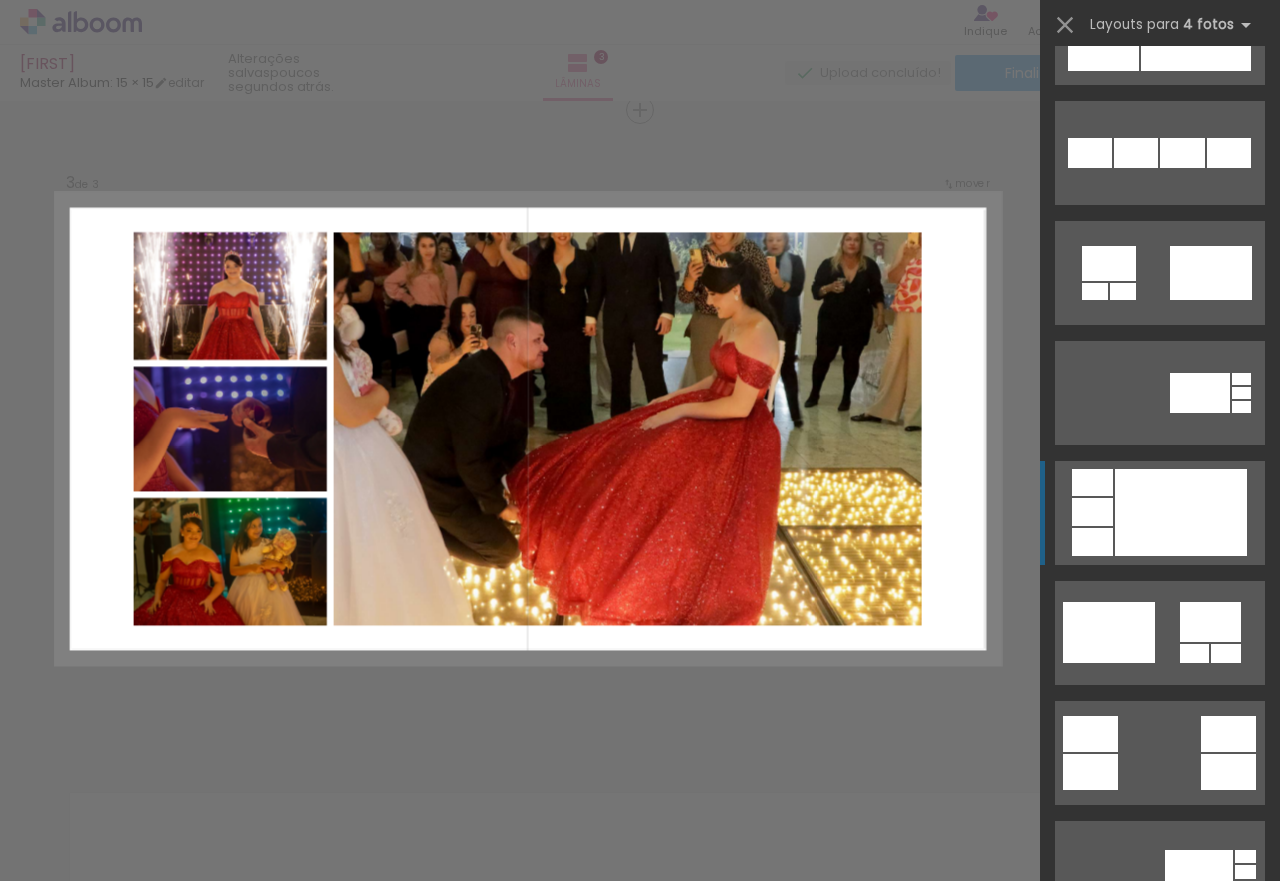 click at bounding box center [1181, 512] 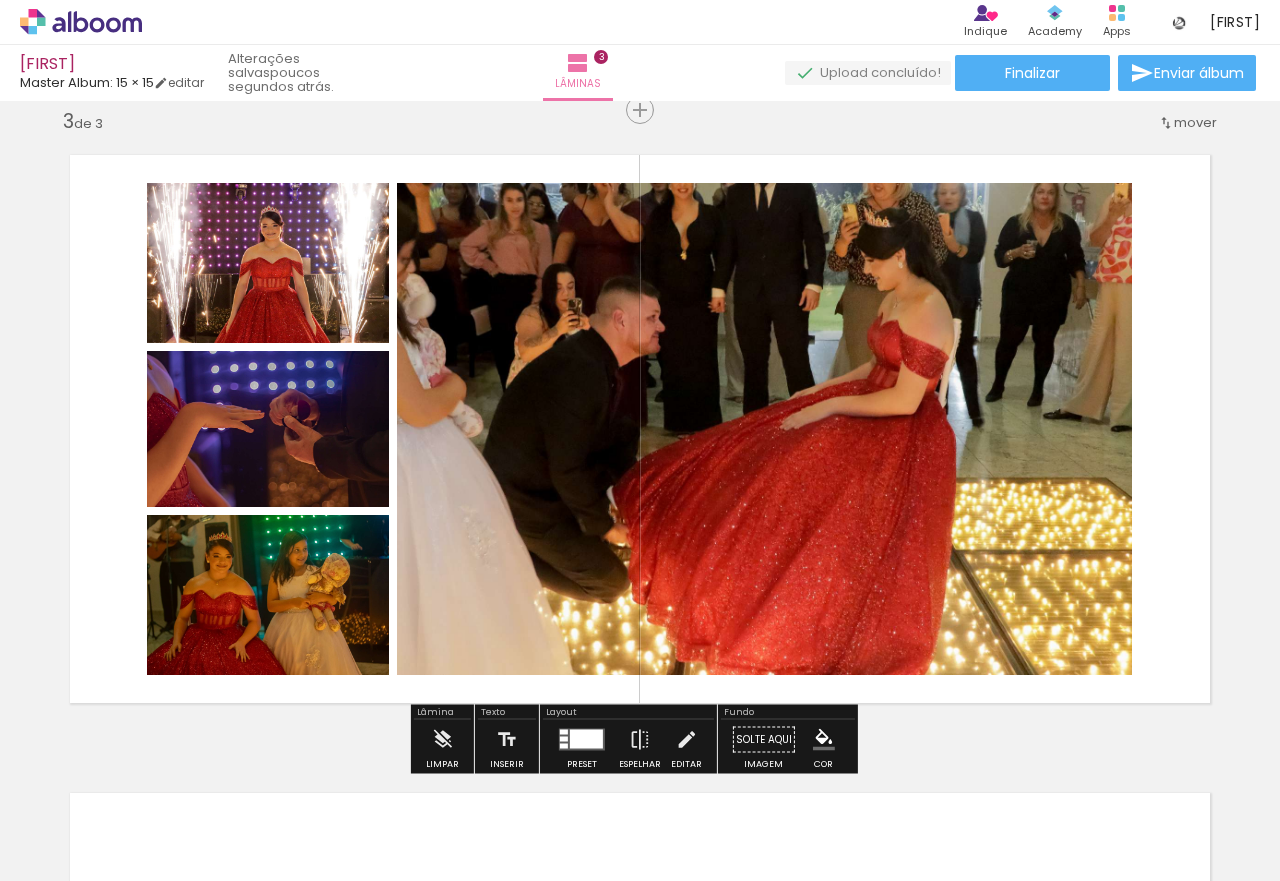 click at bounding box center (586, 739) 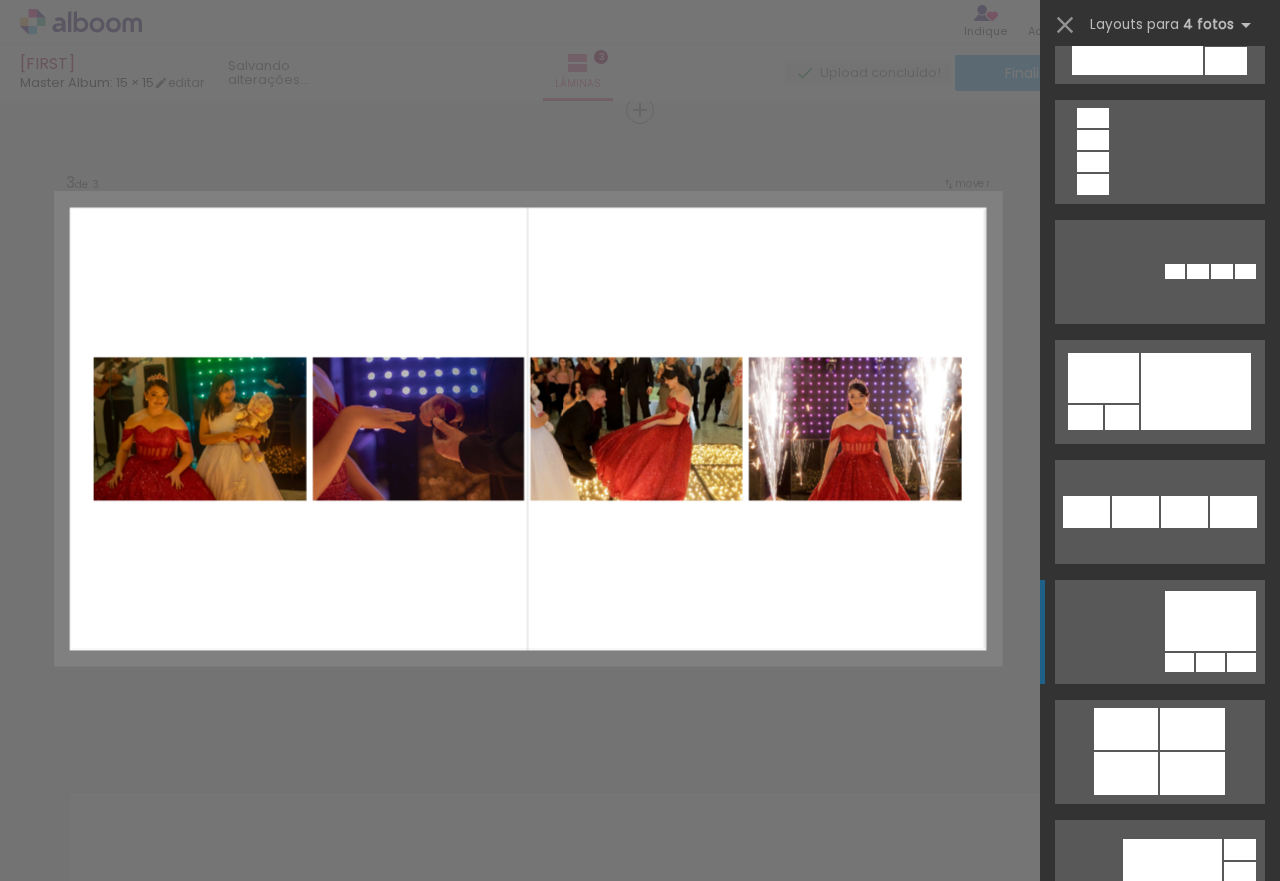 scroll, scrollTop: 4500, scrollLeft: 0, axis: vertical 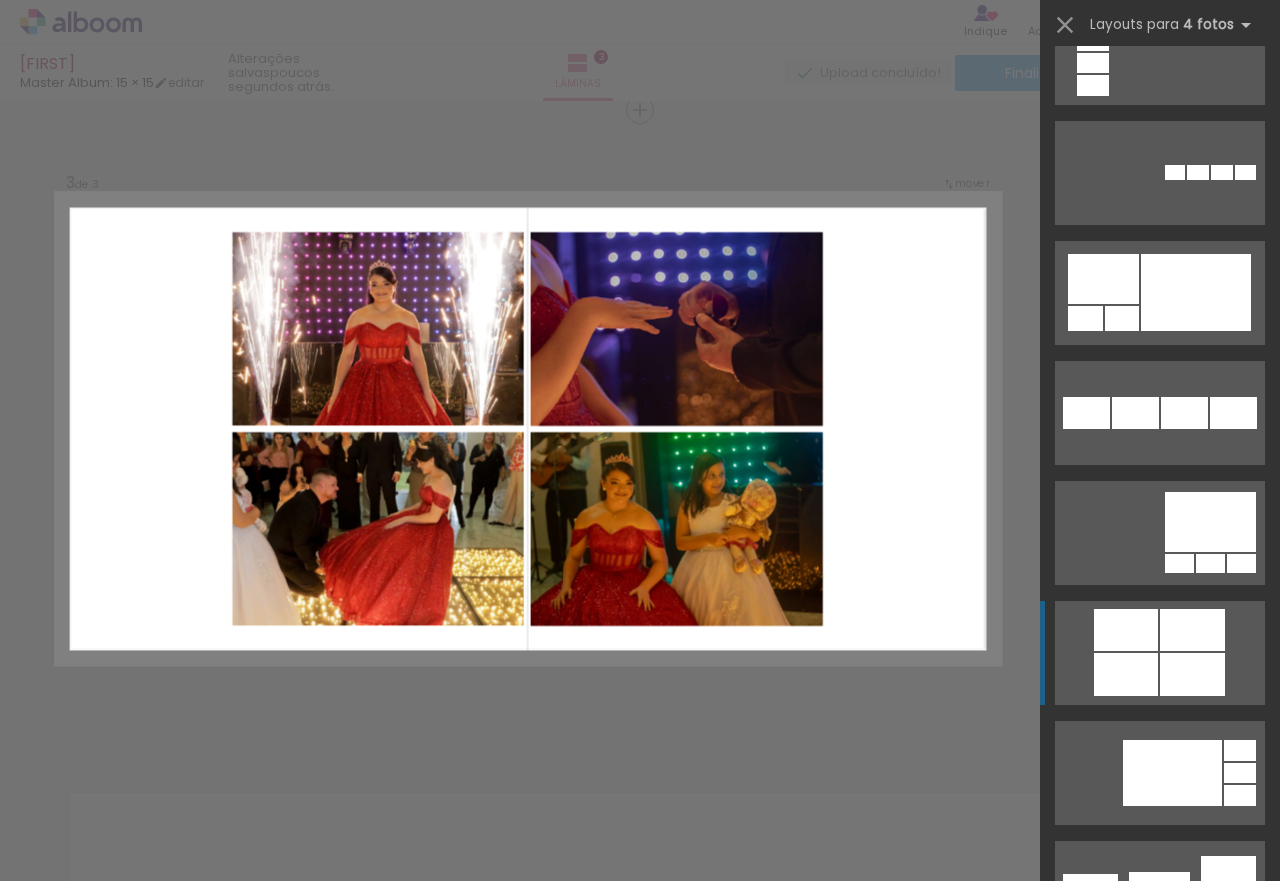 click at bounding box center [1093, 85] 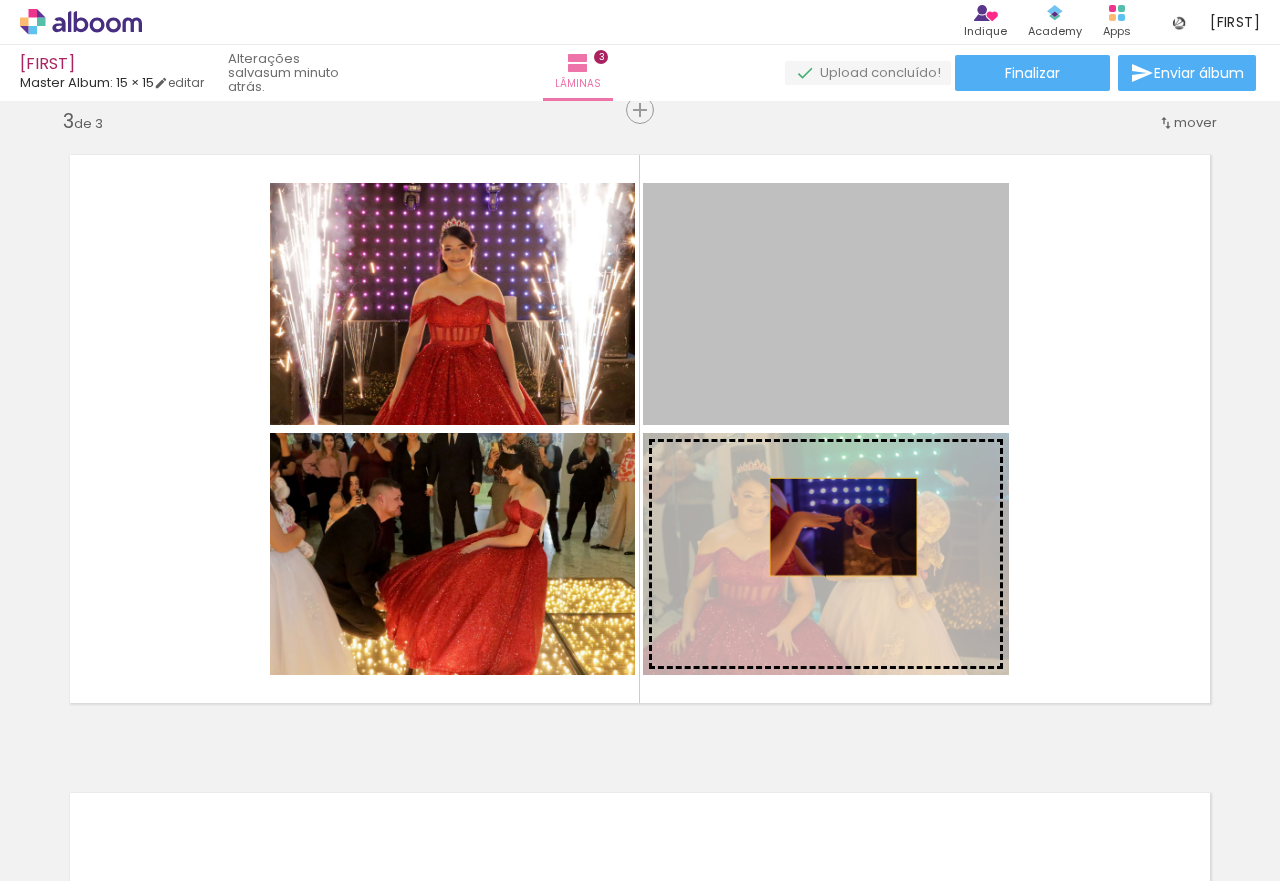 drag, startPoint x: 834, startPoint y: 326, endPoint x: 835, endPoint y: 527, distance: 201.00249 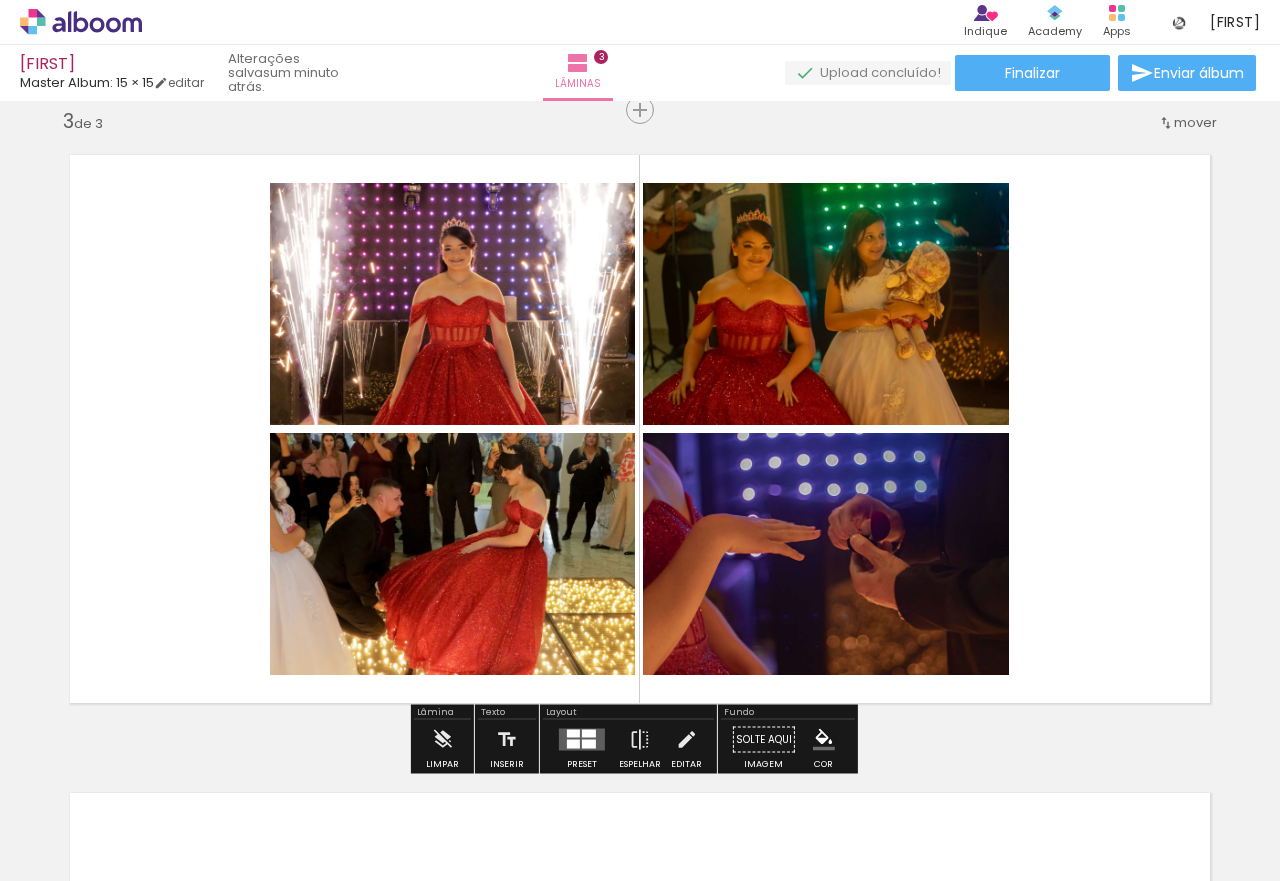 click at bounding box center (573, 744) 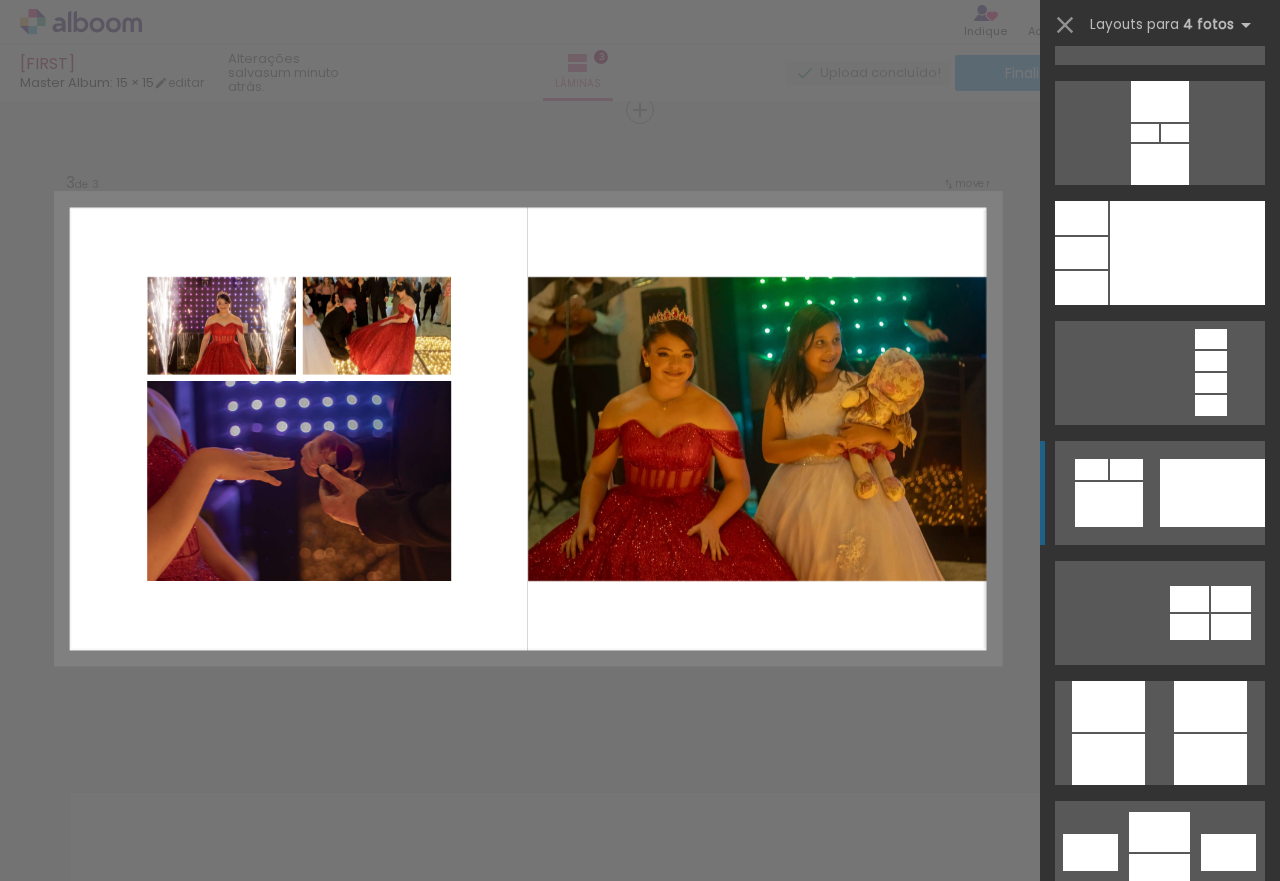 scroll, scrollTop: 6540, scrollLeft: 0, axis: vertical 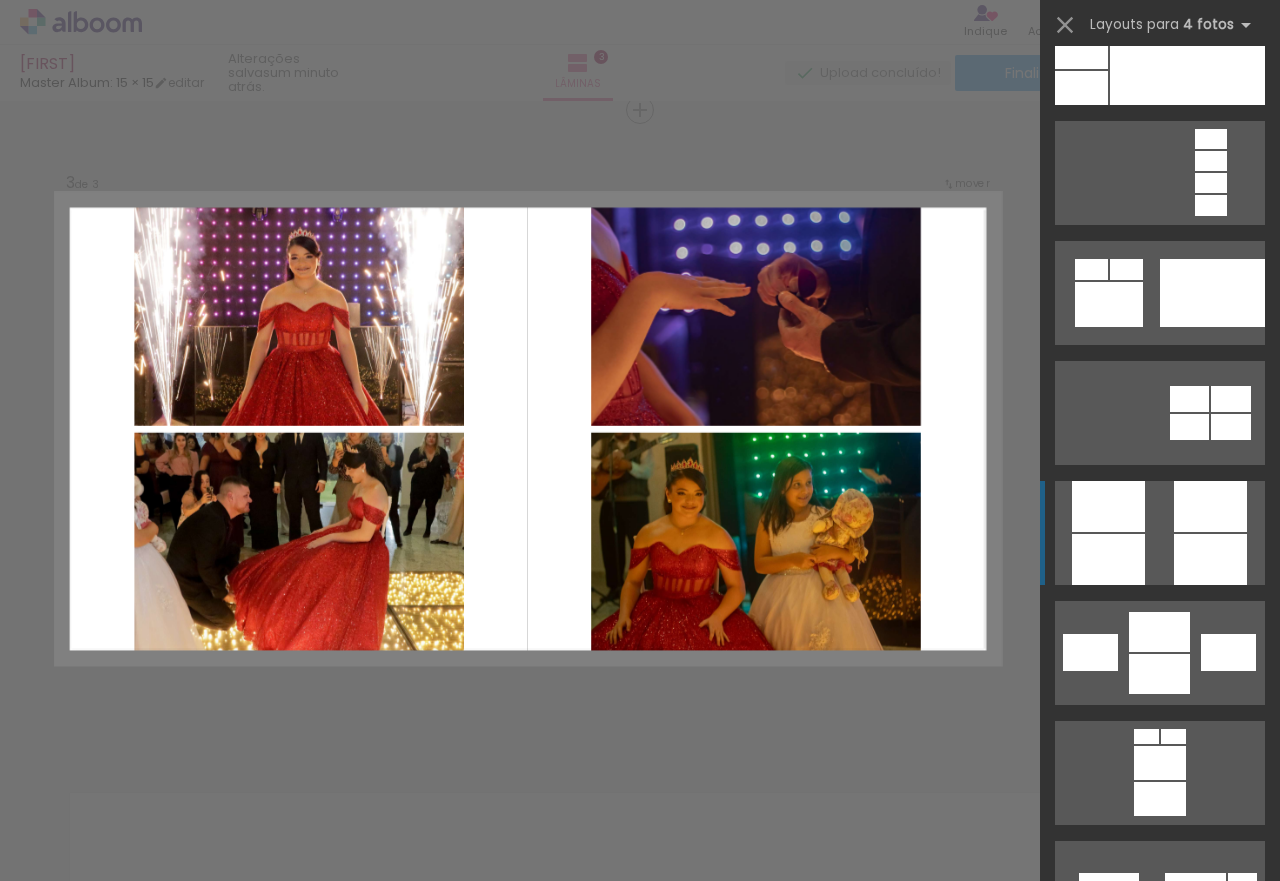 click at bounding box center (1210, 506) 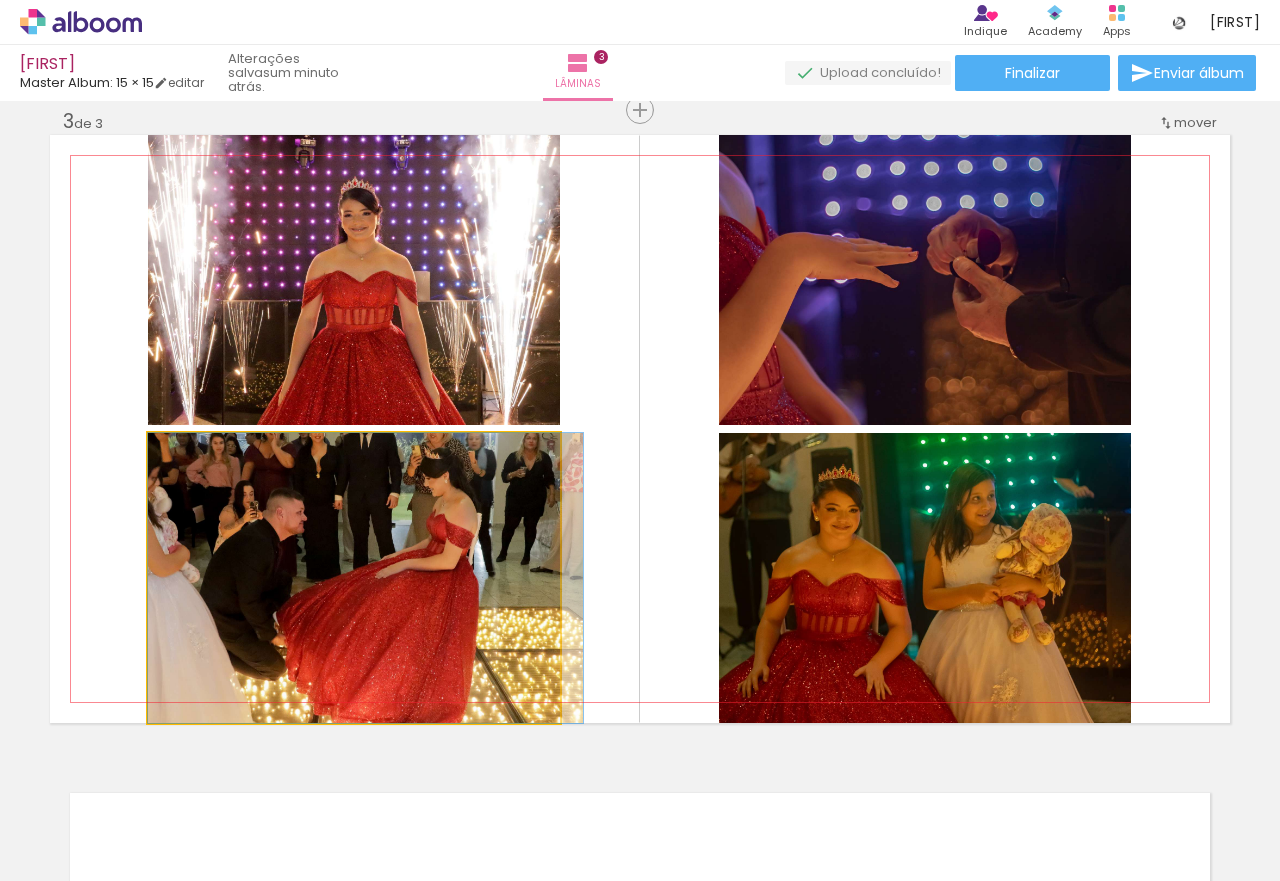 drag, startPoint x: 426, startPoint y: 548, endPoint x: 553, endPoint y: 491, distance: 139.20488 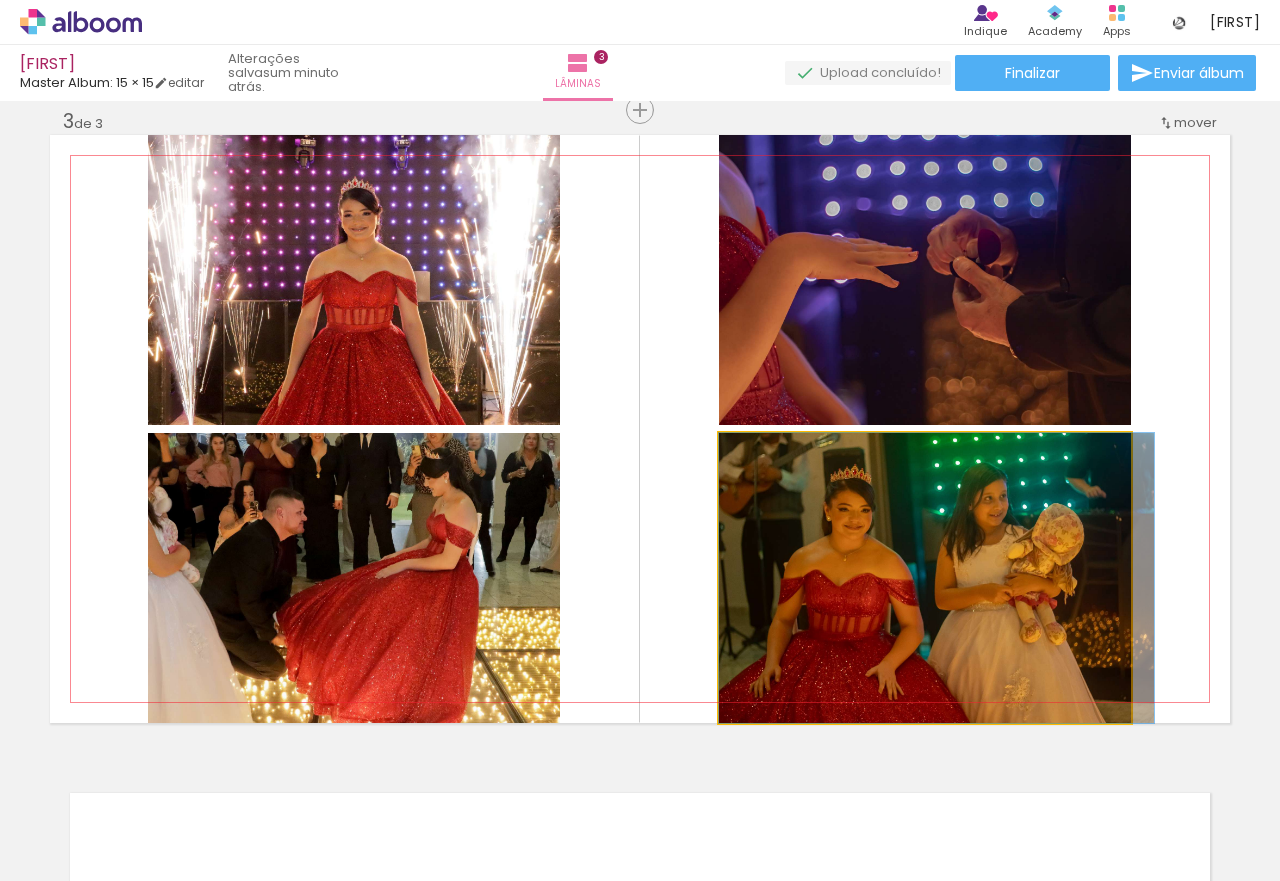 drag, startPoint x: 903, startPoint y: 575, endPoint x: 931, endPoint y: 565, distance: 29.732138 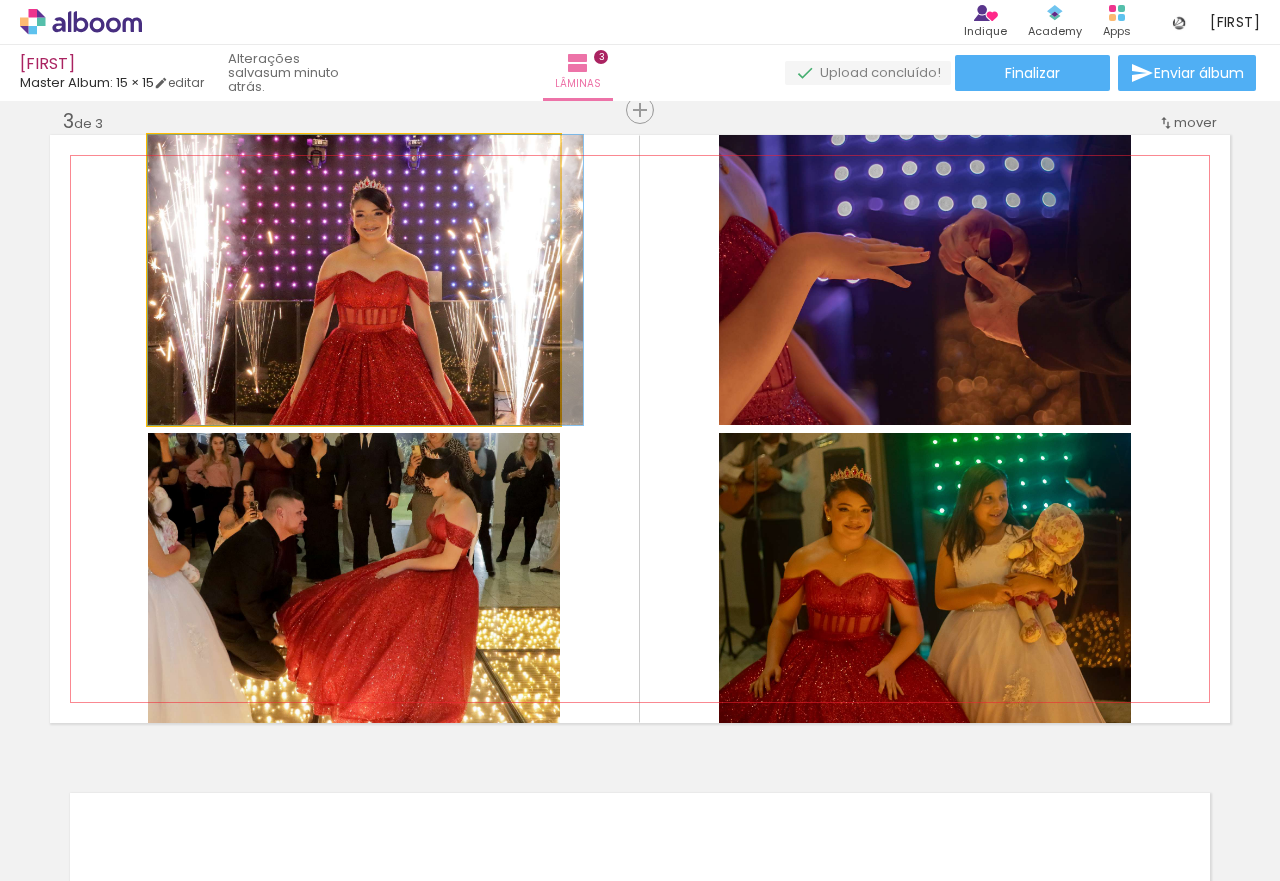 drag, startPoint x: 325, startPoint y: 297, endPoint x: 392, endPoint y: 283, distance: 68.44706 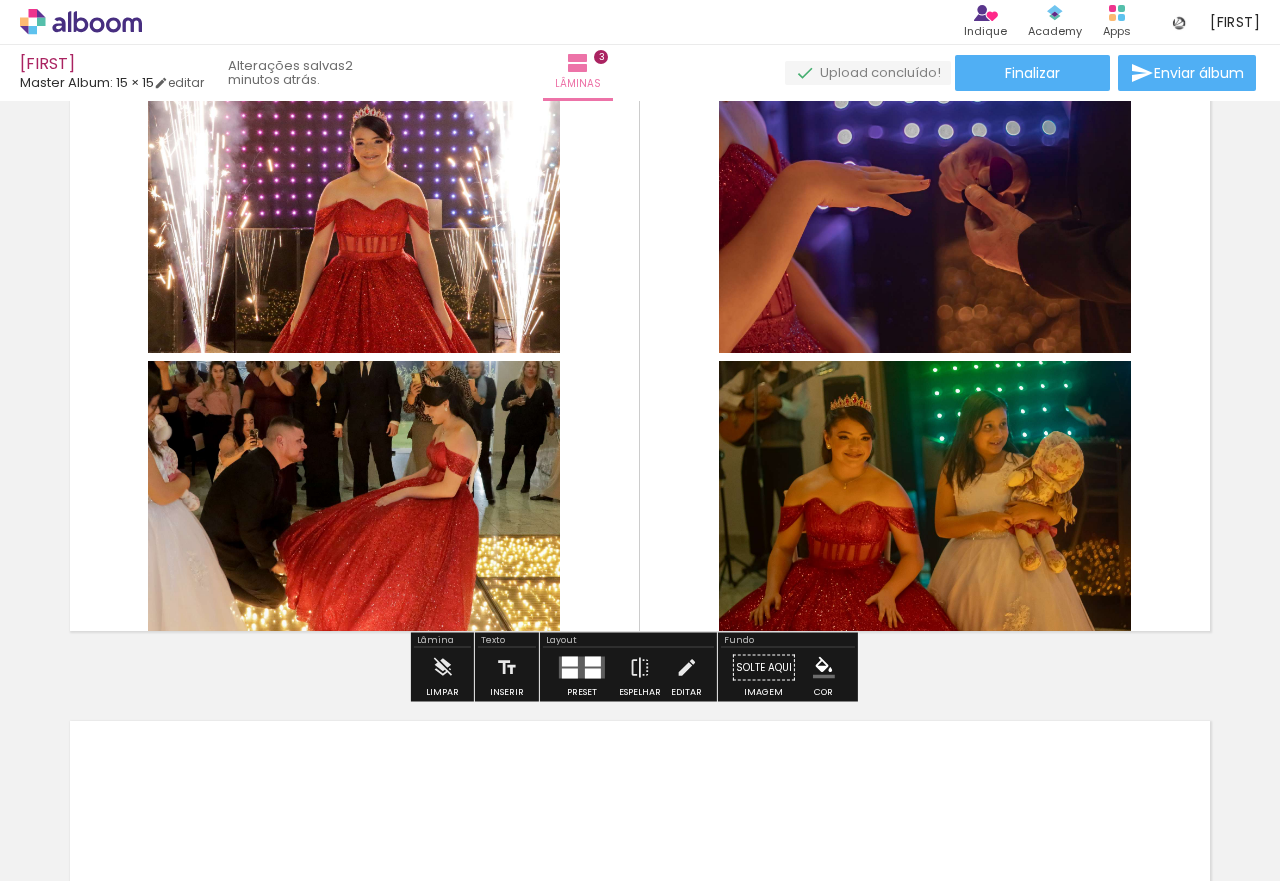 scroll, scrollTop: 1500, scrollLeft: 0, axis: vertical 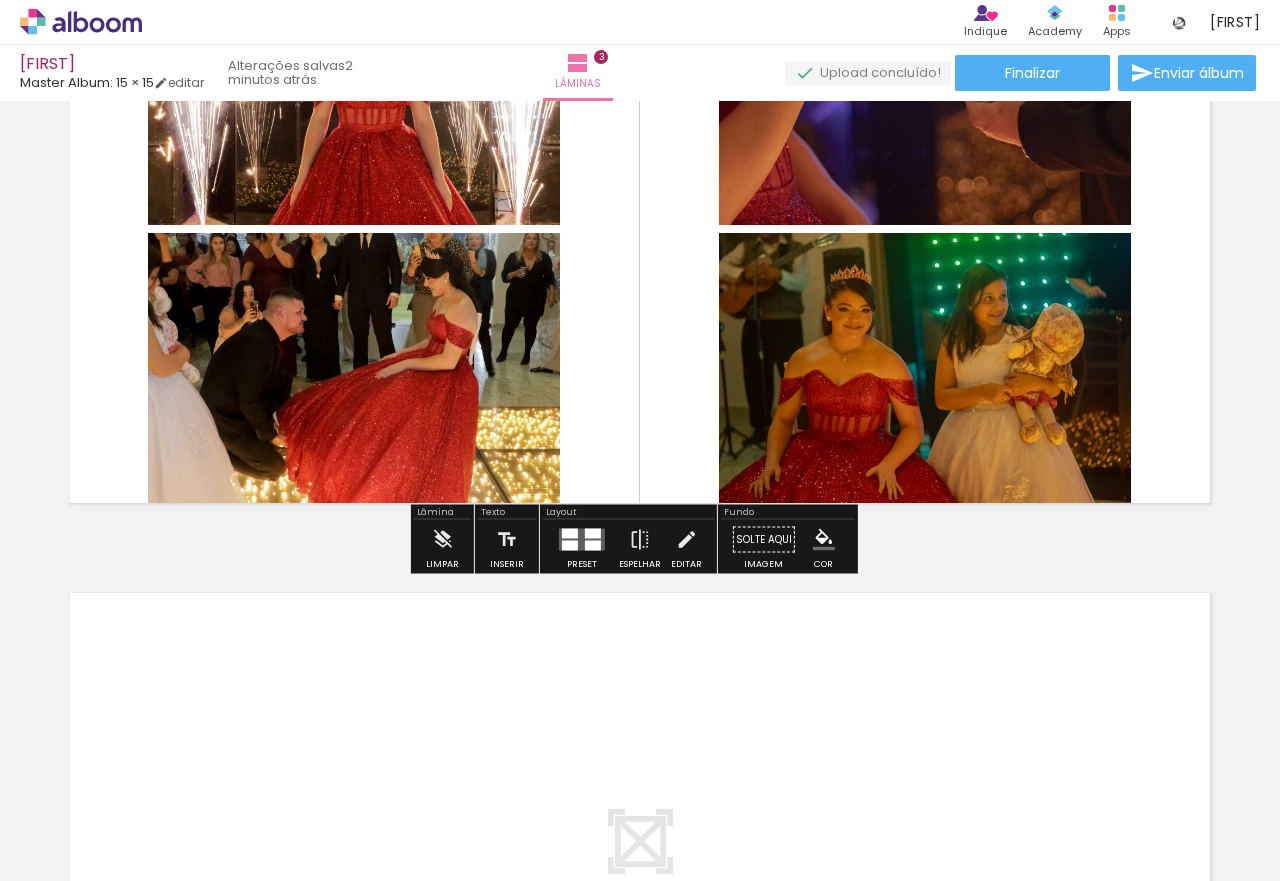 click at bounding box center [582, 540] 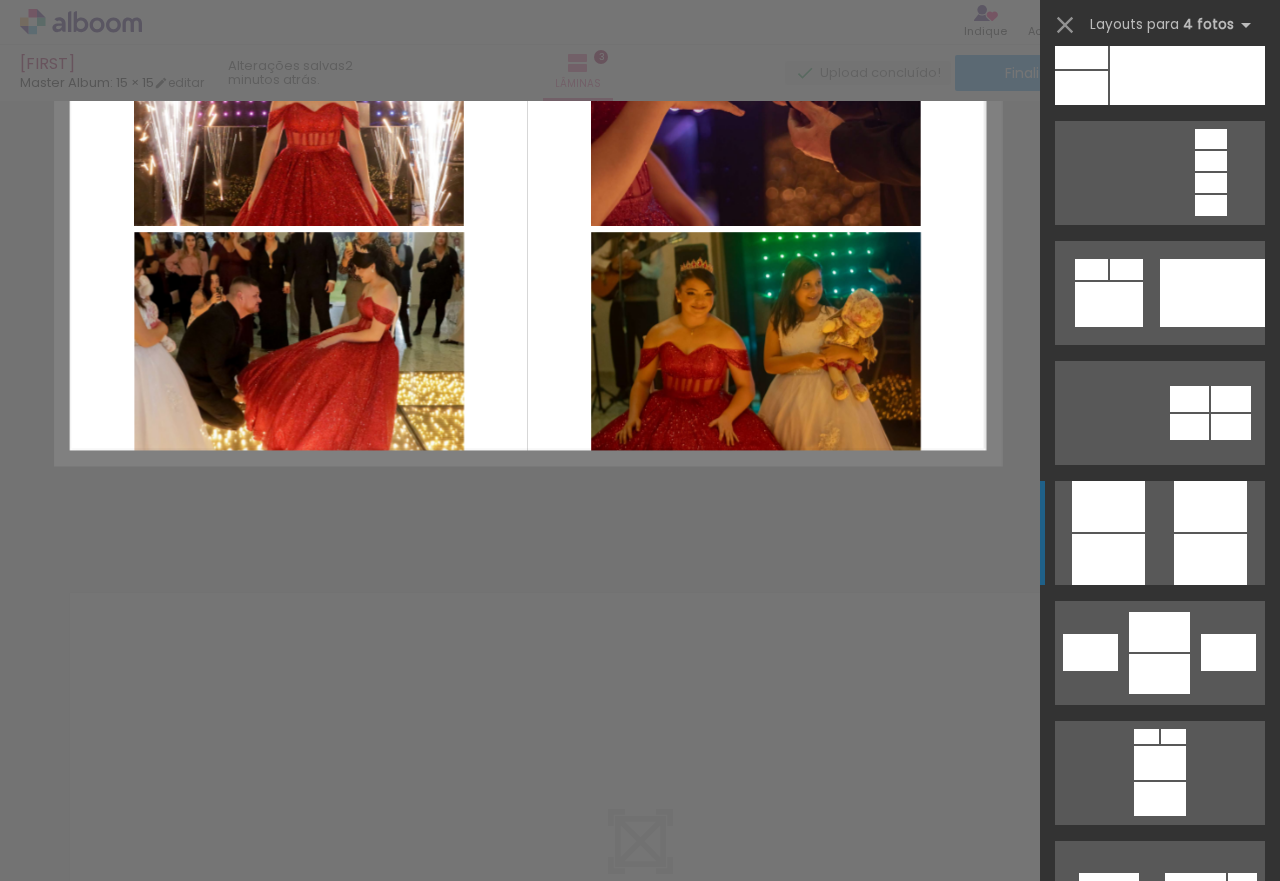 scroll, scrollTop: 6960, scrollLeft: 0, axis: vertical 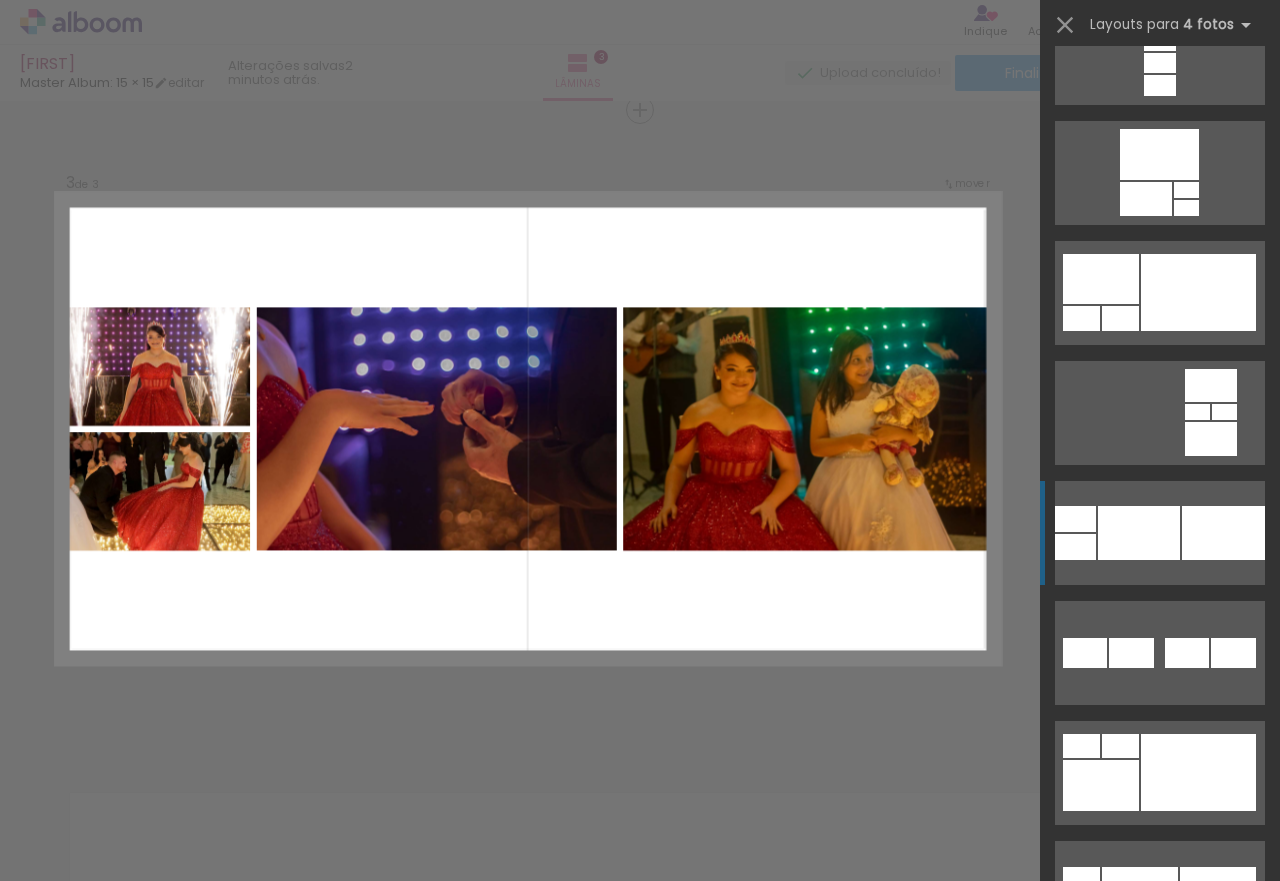 click at bounding box center [1140, 892] 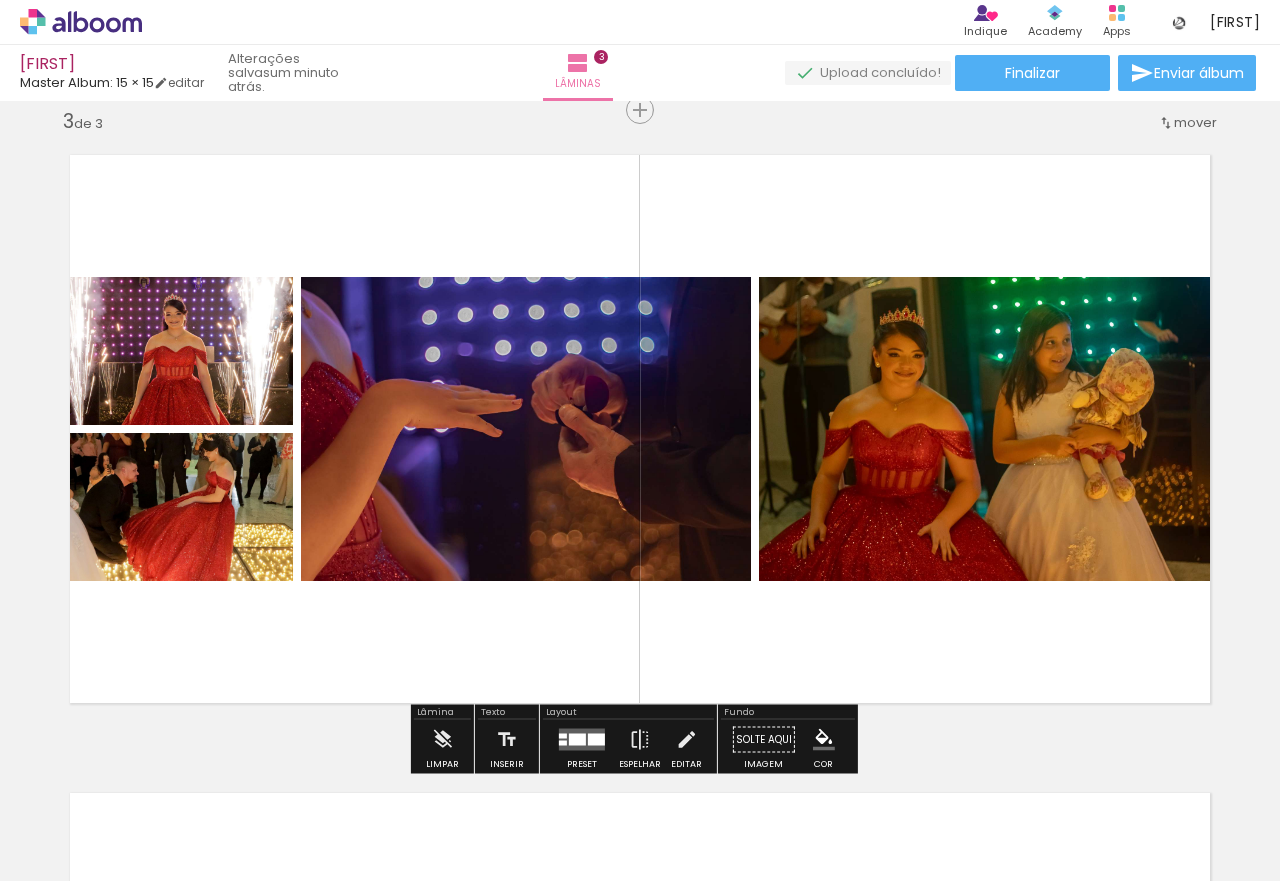 click at bounding box center (582, 740) 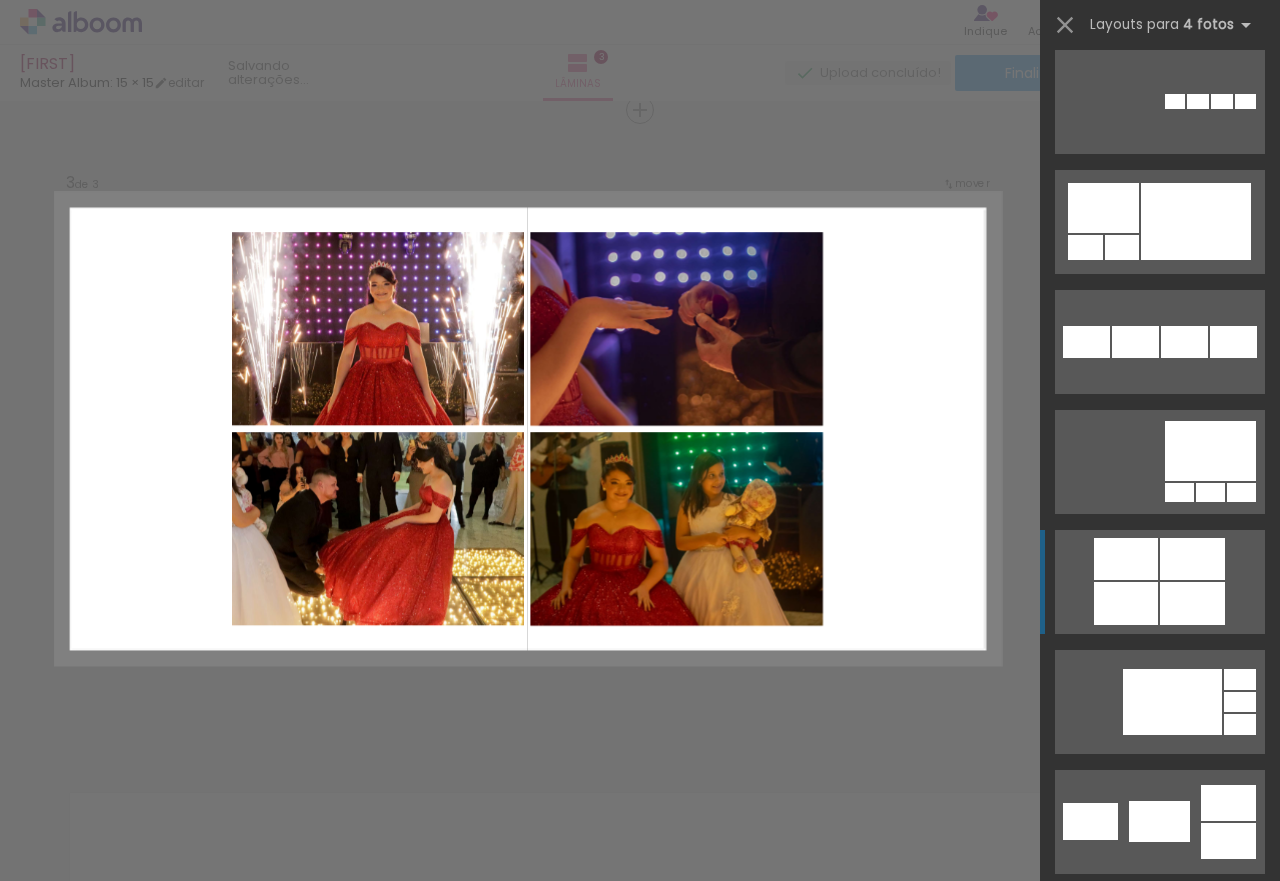 scroll, scrollTop: 4600, scrollLeft: 0, axis: vertical 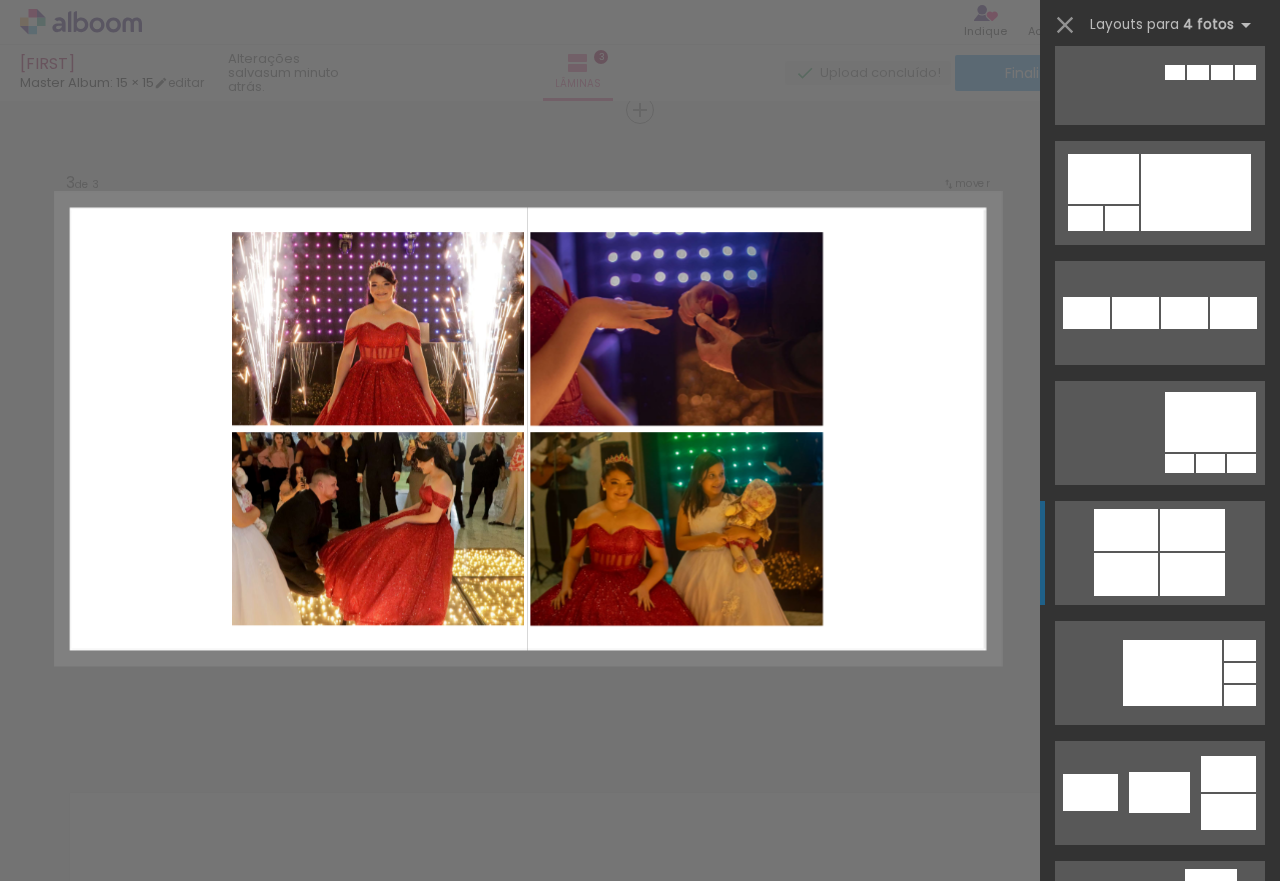 click at bounding box center [1160, -47] 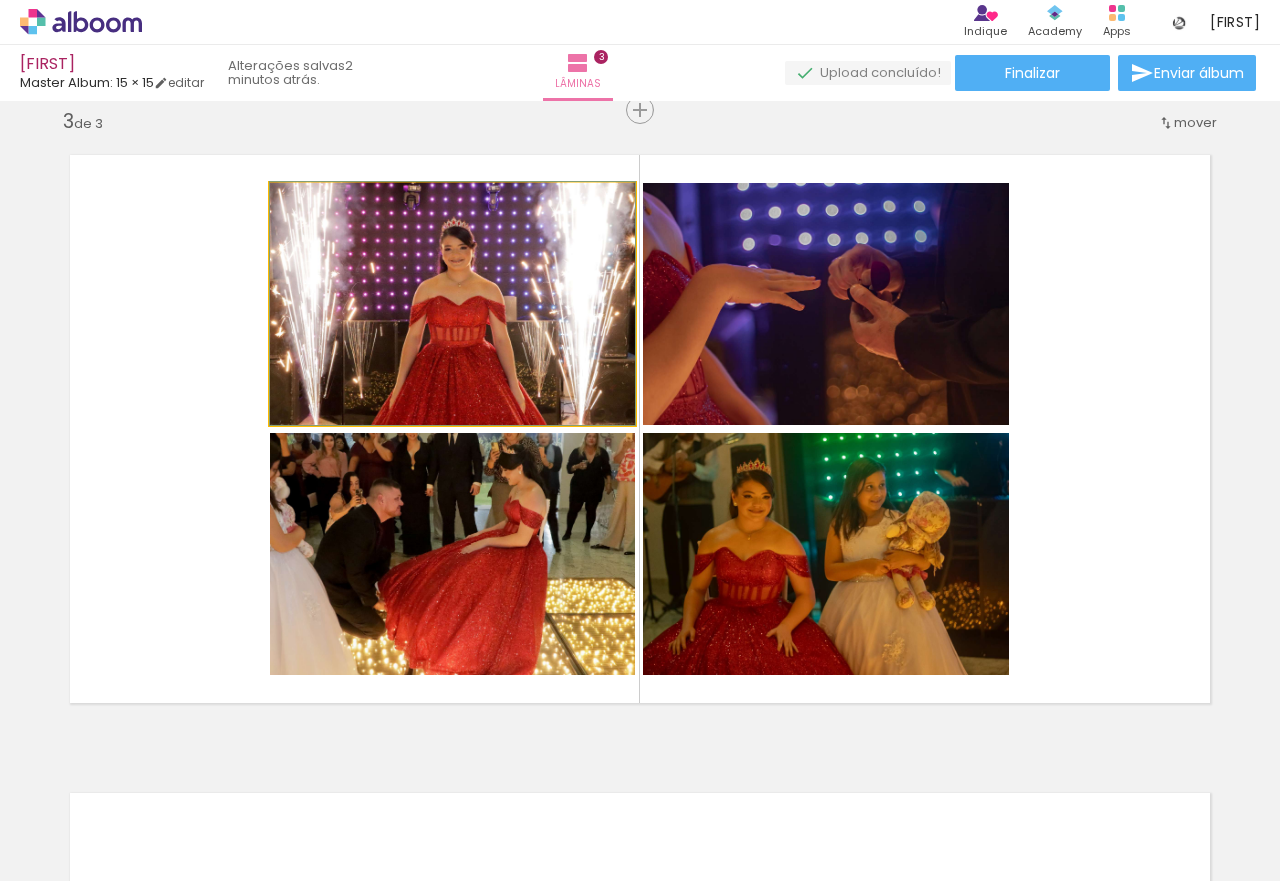 drag, startPoint x: 452, startPoint y: 326, endPoint x: 470, endPoint y: 283, distance: 46.615448 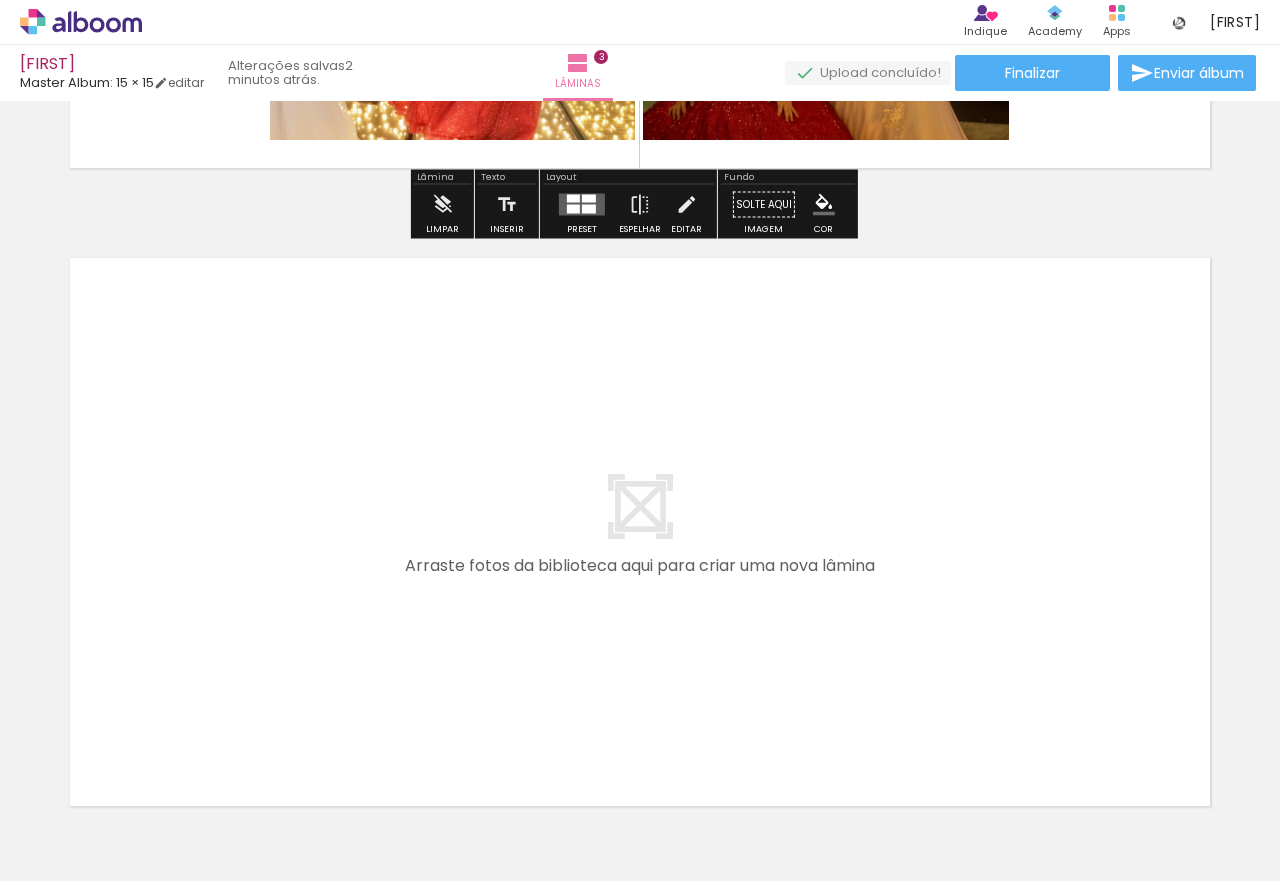 scroll, scrollTop: 1975, scrollLeft: 0, axis: vertical 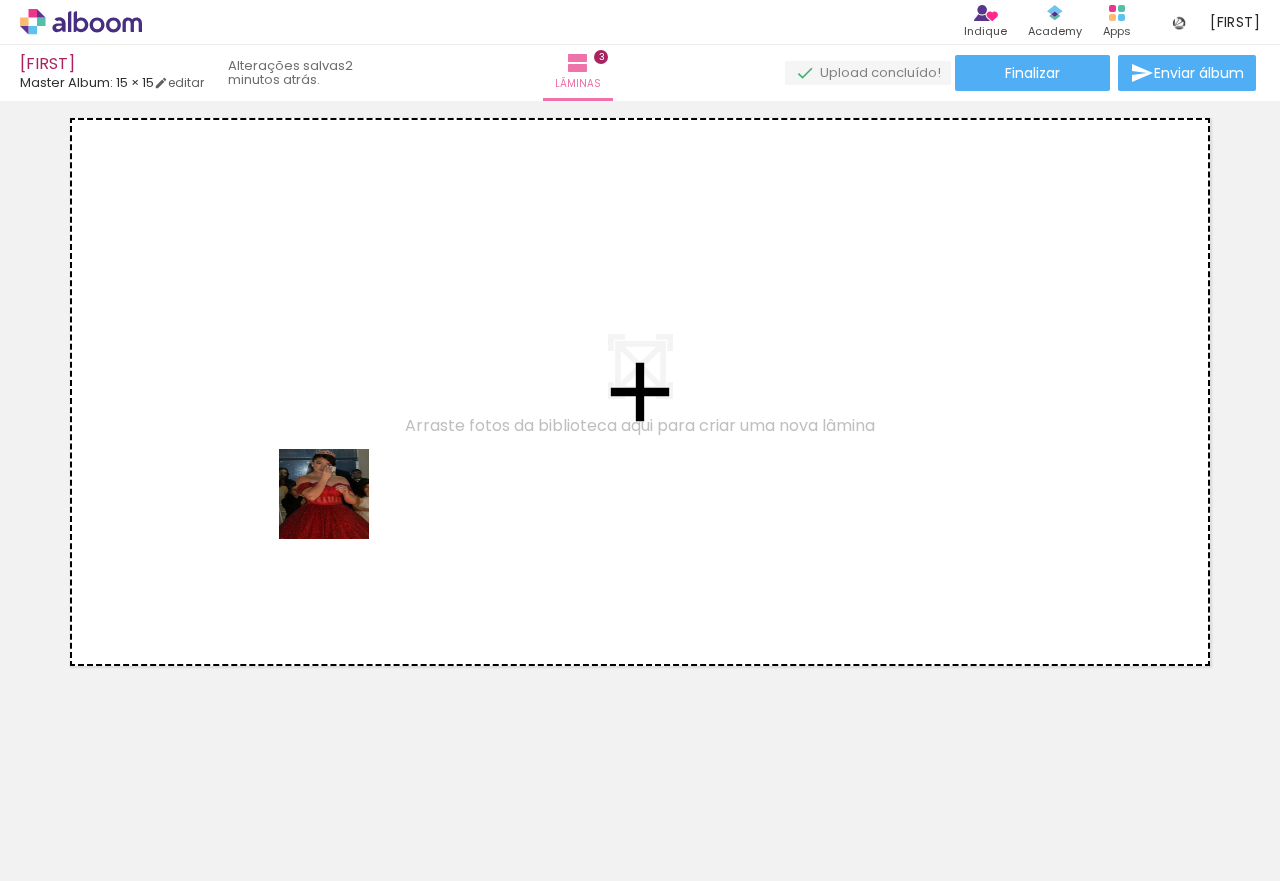 drag, startPoint x: 196, startPoint y: 849, endPoint x: 346, endPoint y: 495, distance: 384.46848 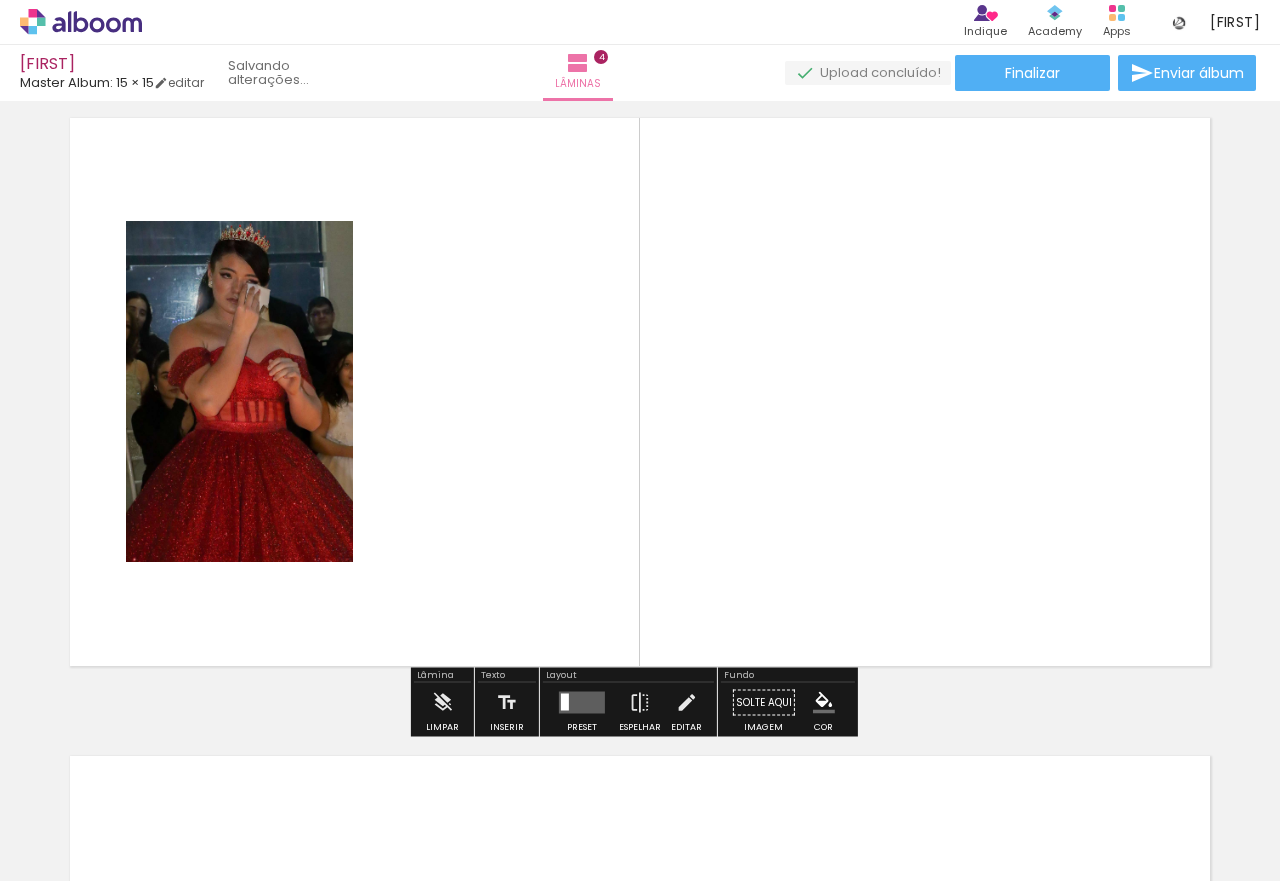 scroll, scrollTop: 1938, scrollLeft: 0, axis: vertical 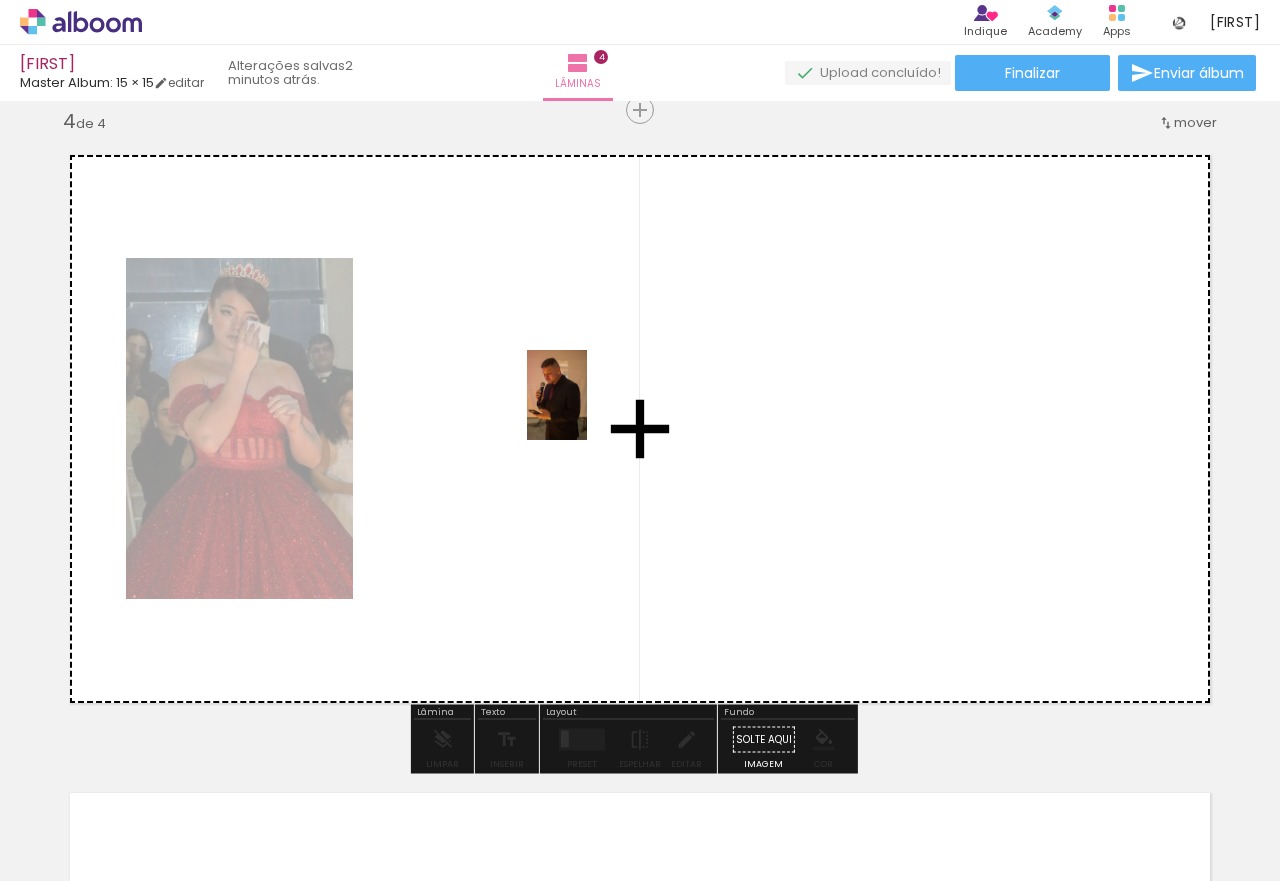 drag, startPoint x: 211, startPoint y: 796, endPoint x: 587, endPoint y: 410, distance: 538.86176 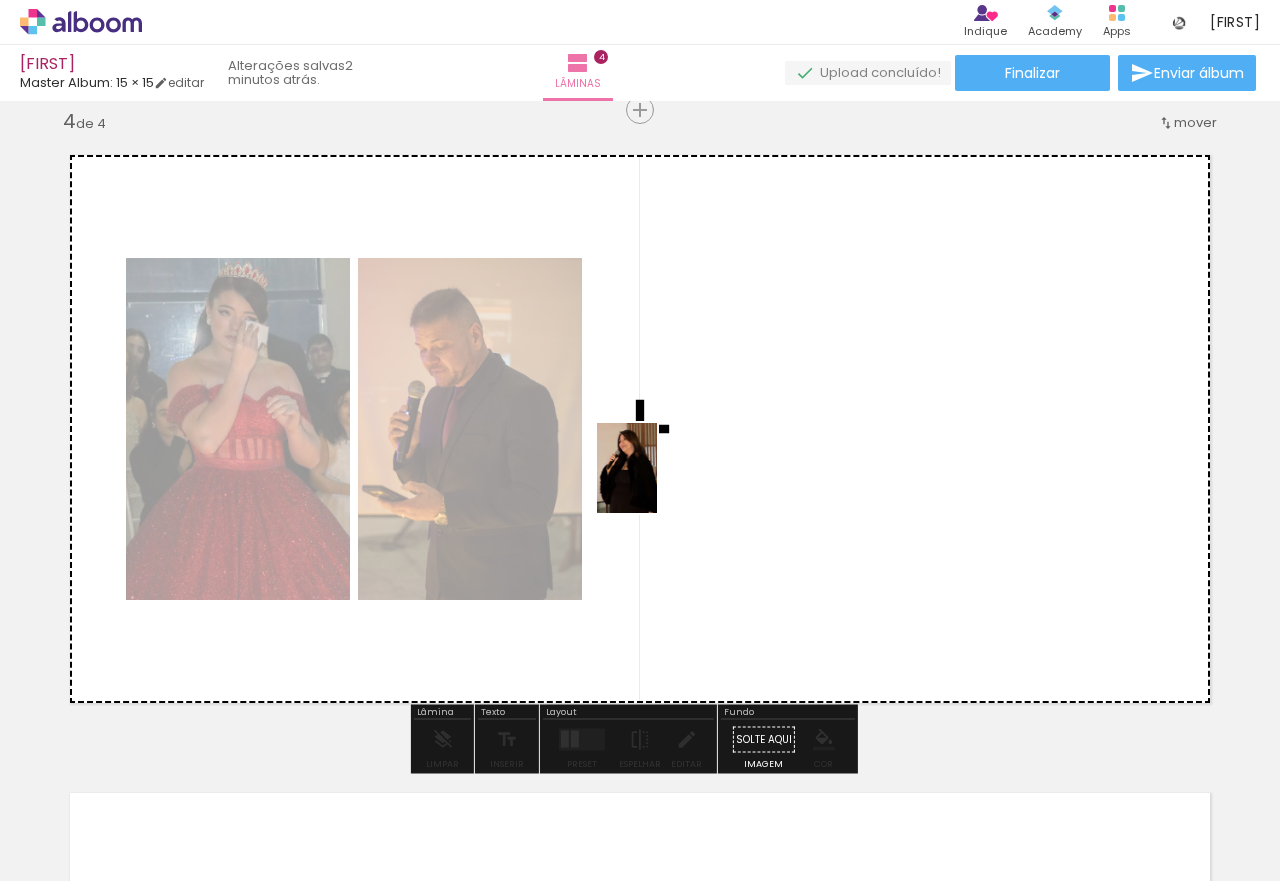drag, startPoint x: 216, startPoint y: 793, endPoint x: 657, endPoint y: 483, distance: 539.05566 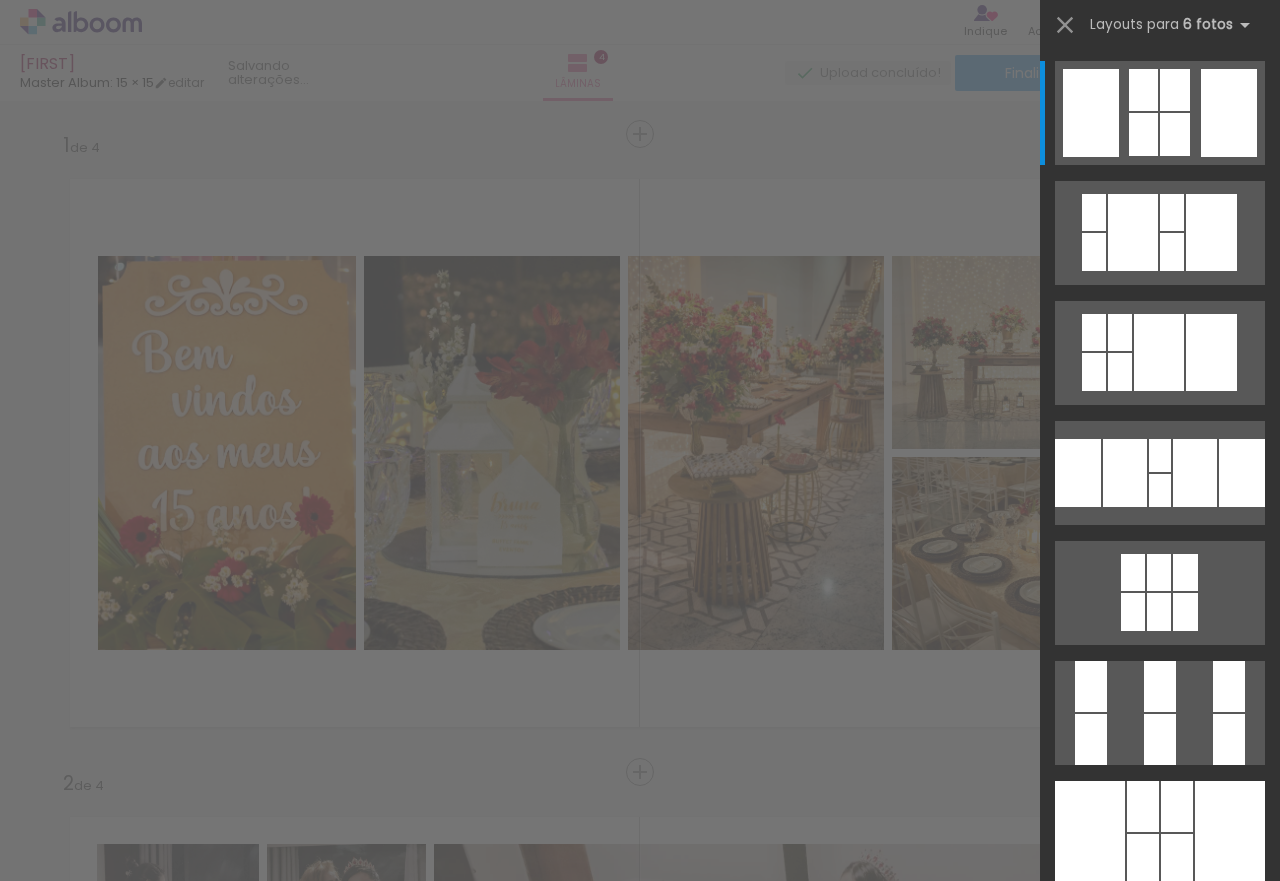 scroll, scrollTop: 0, scrollLeft: 0, axis: both 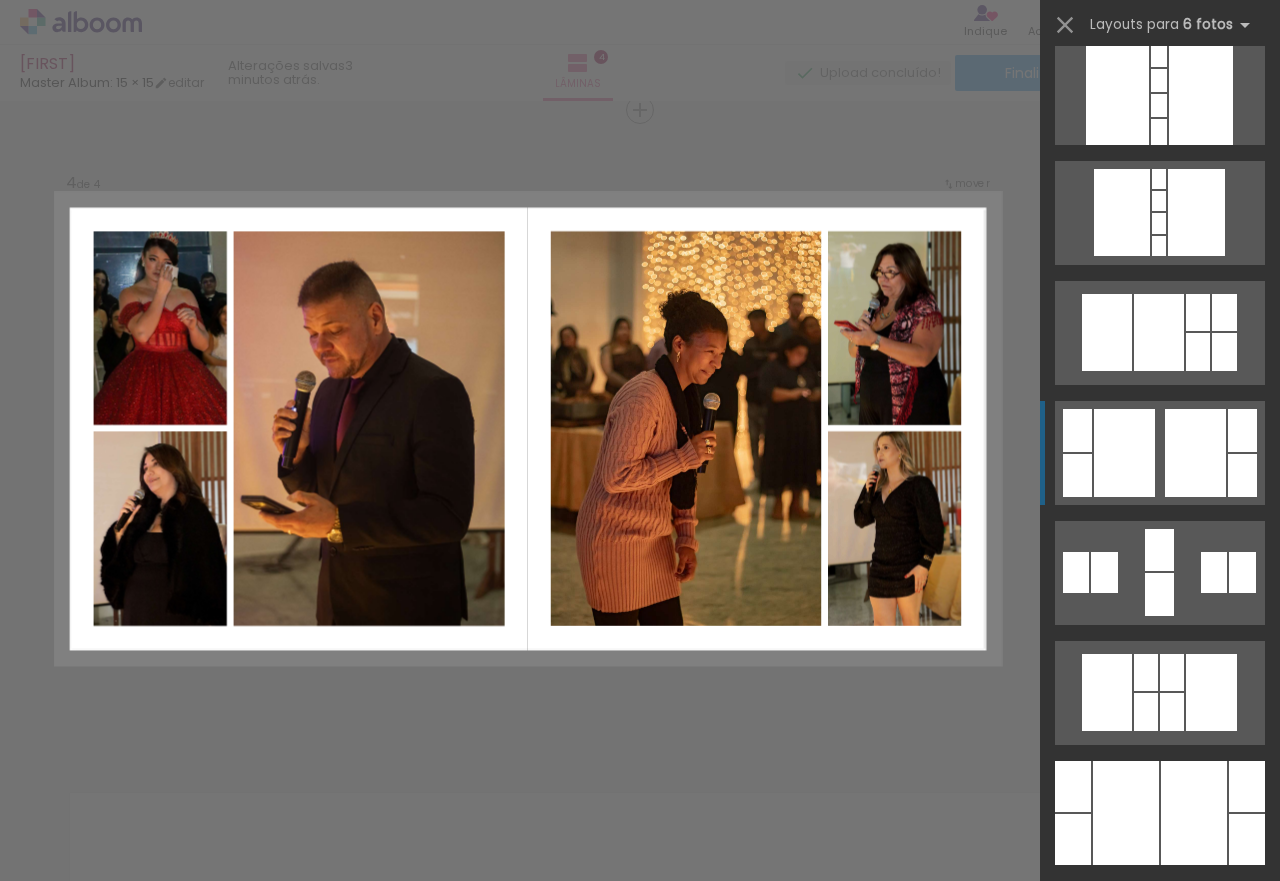 click at bounding box center (1144, -126) 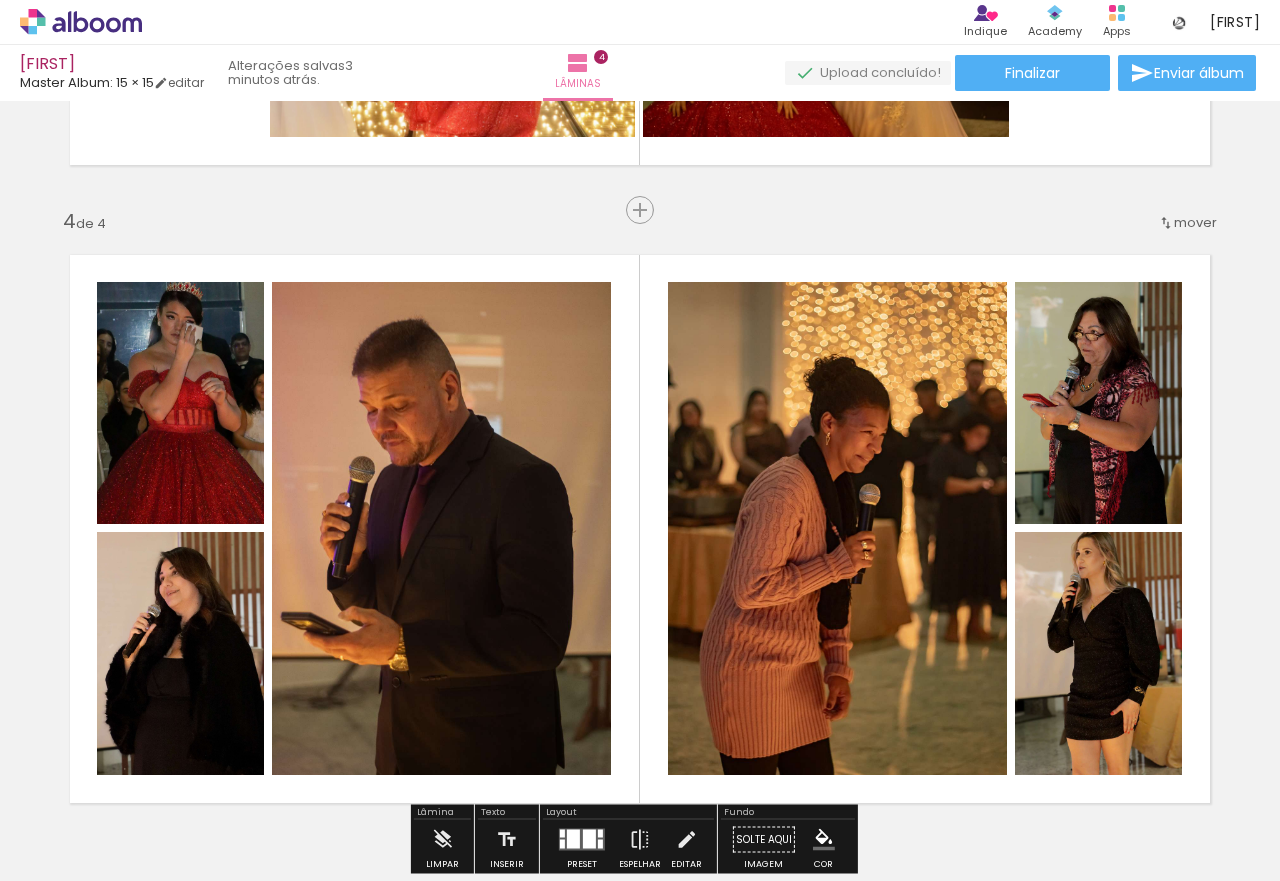 scroll, scrollTop: 1938, scrollLeft: 0, axis: vertical 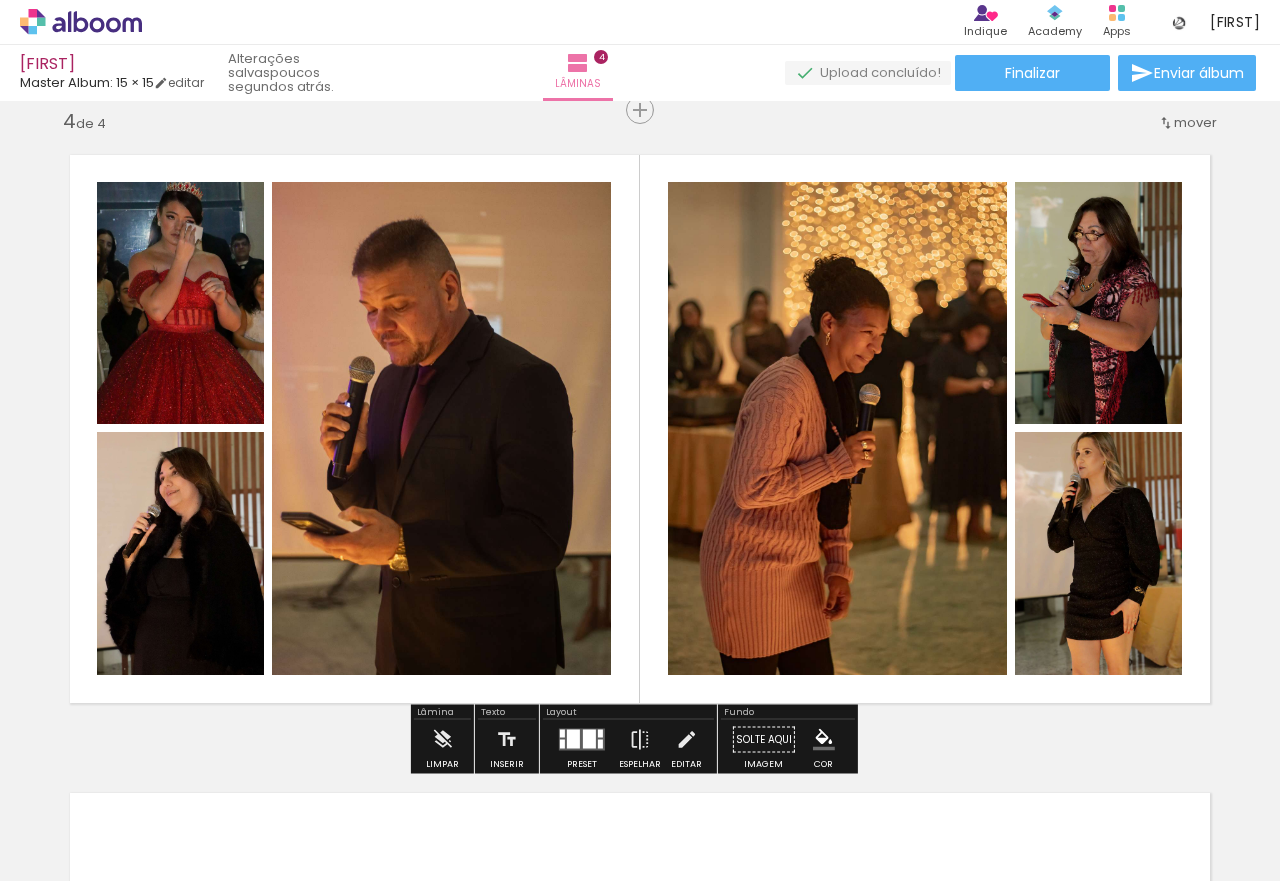 click at bounding box center [573, 739] 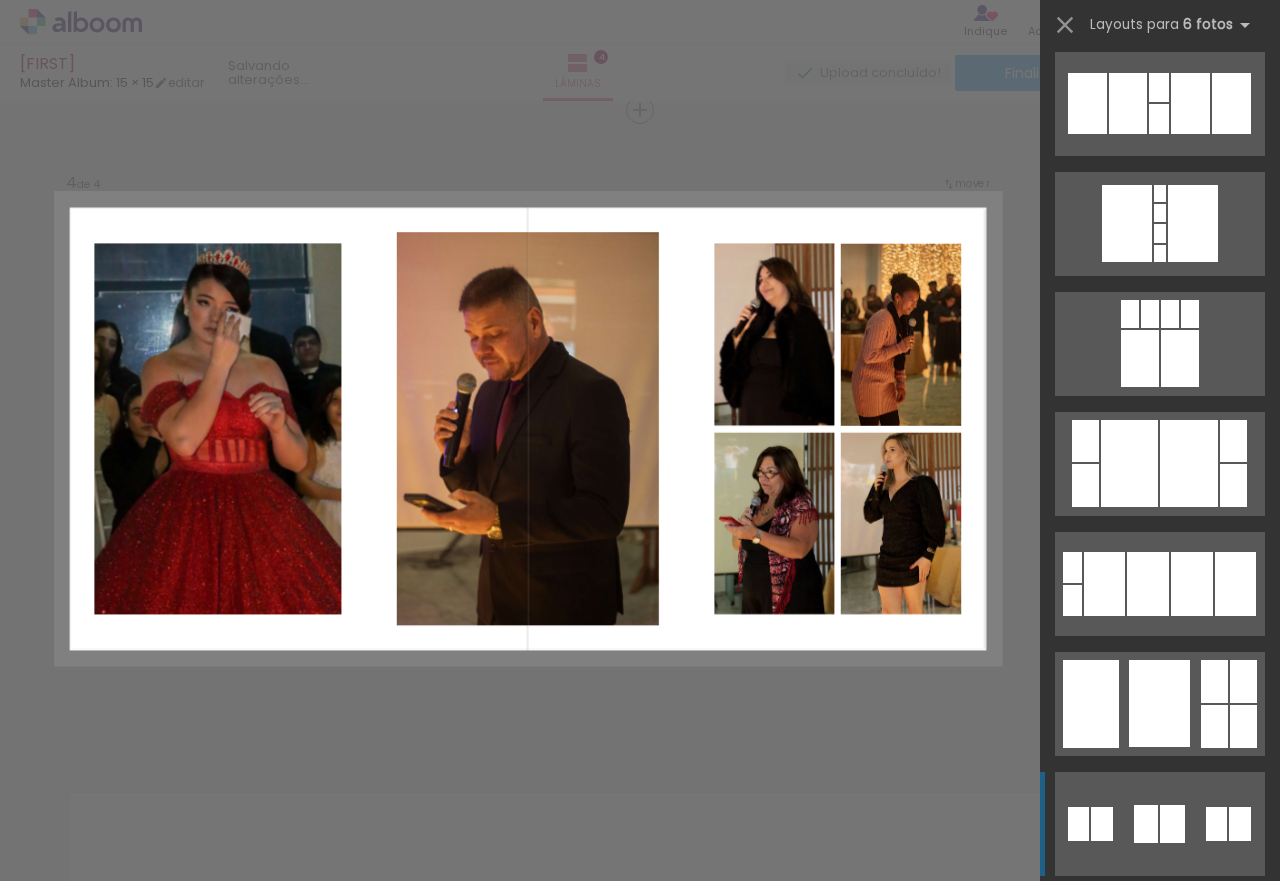 scroll, scrollTop: 6040, scrollLeft: 0, axis: vertical 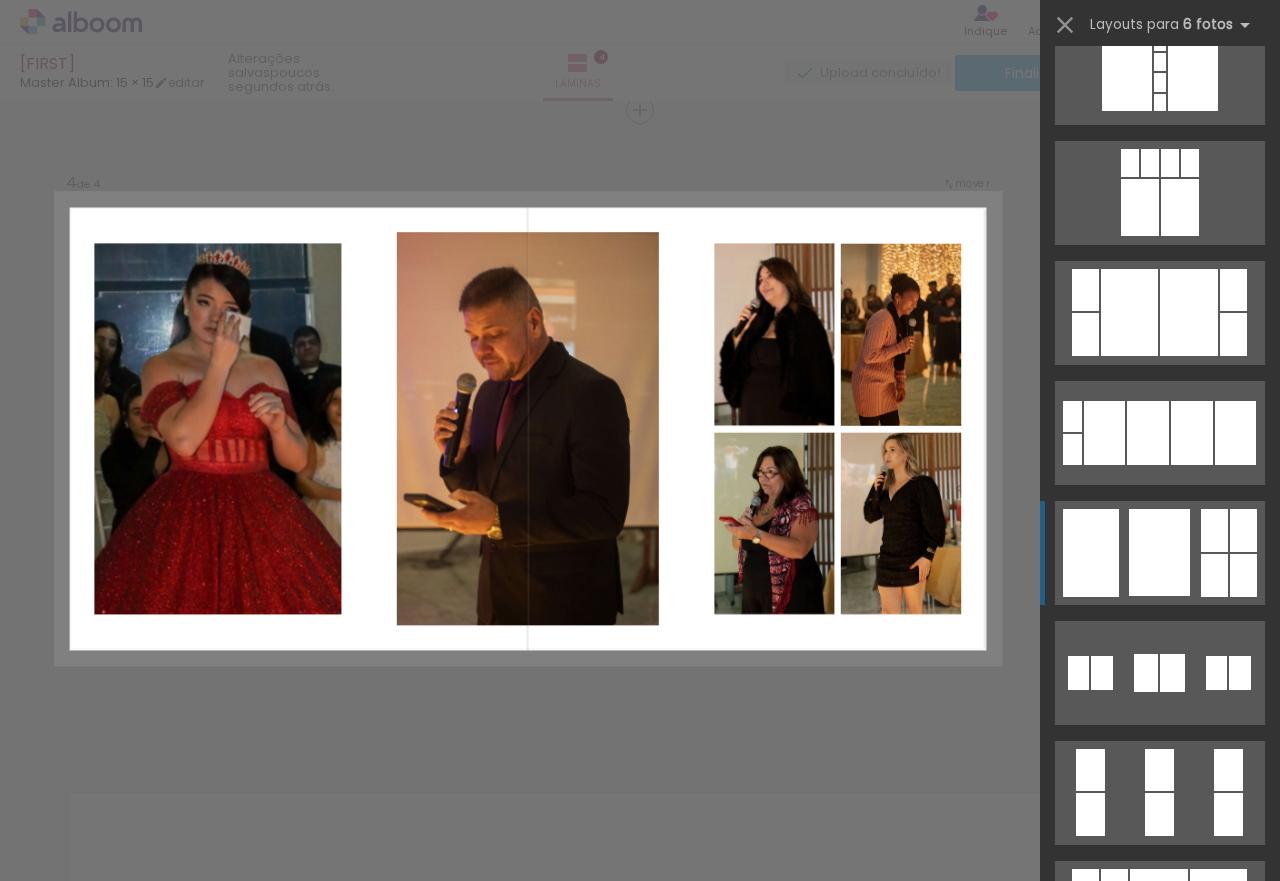 click at bounding box center (1160, 673) 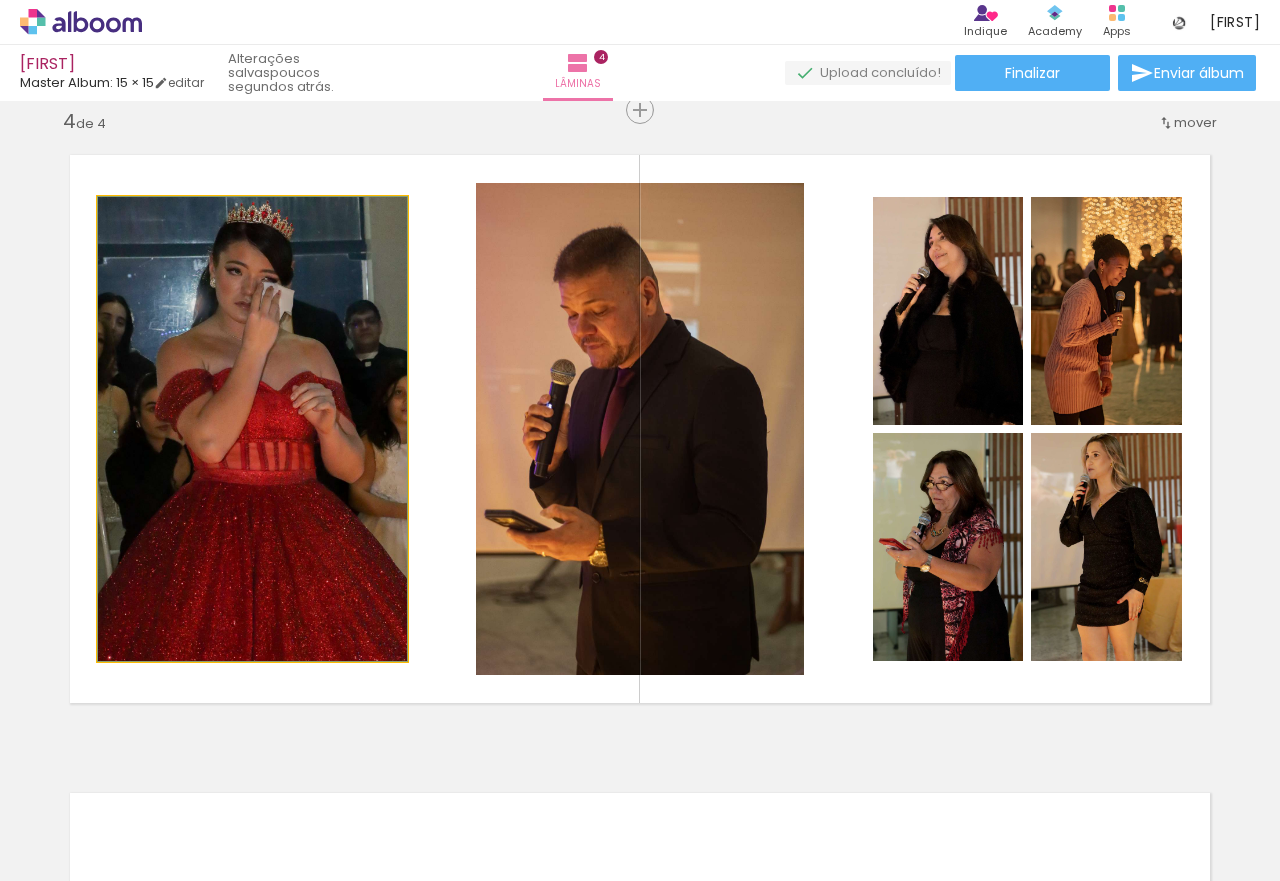 drag, startPoint x: 342, startPoint y: 509, endPoint x: 340, endPoint y: 562, distance: 53.037724 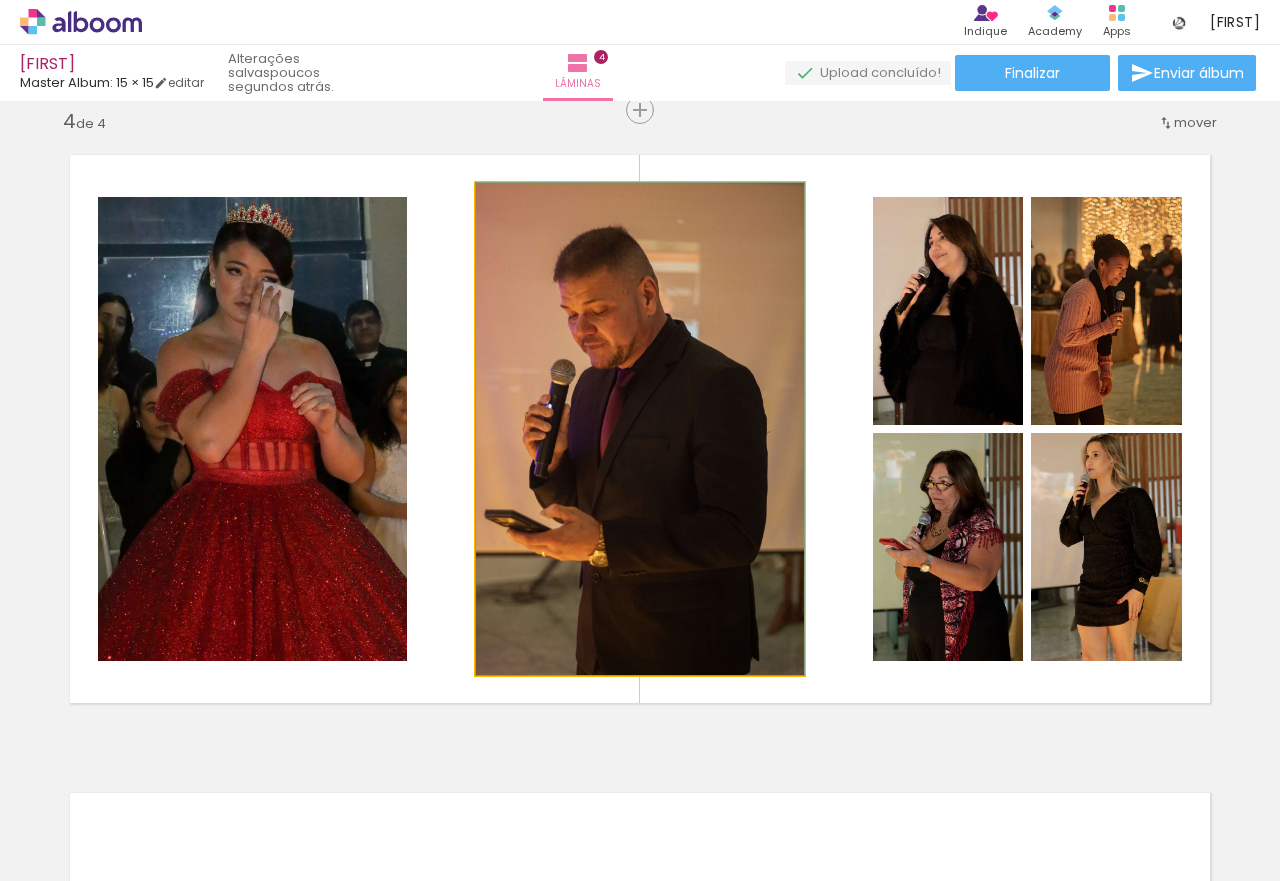 drag, startPoint x: 548, startPoint y: 489, endPoint x: 584, endPoint y: 477, distance: 37.94733 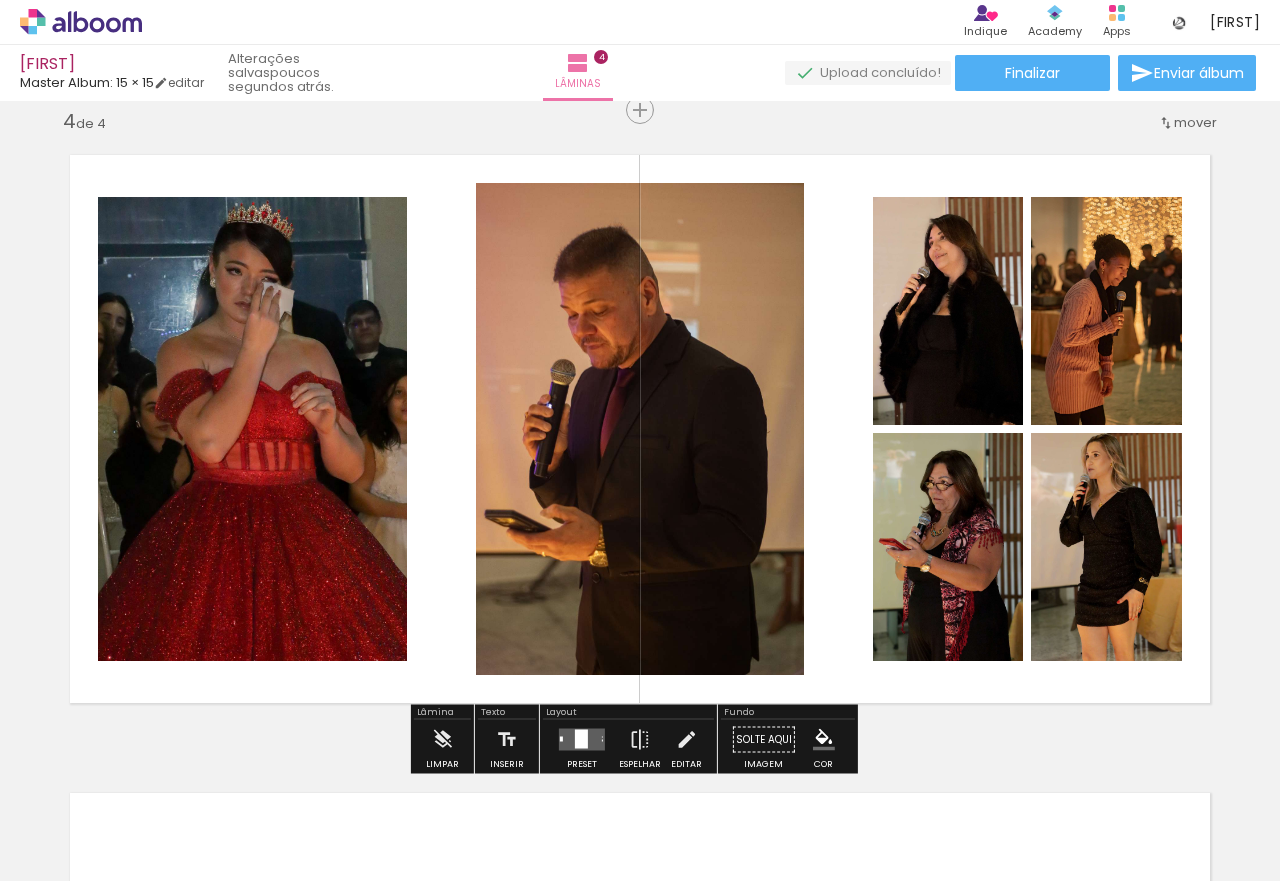 click 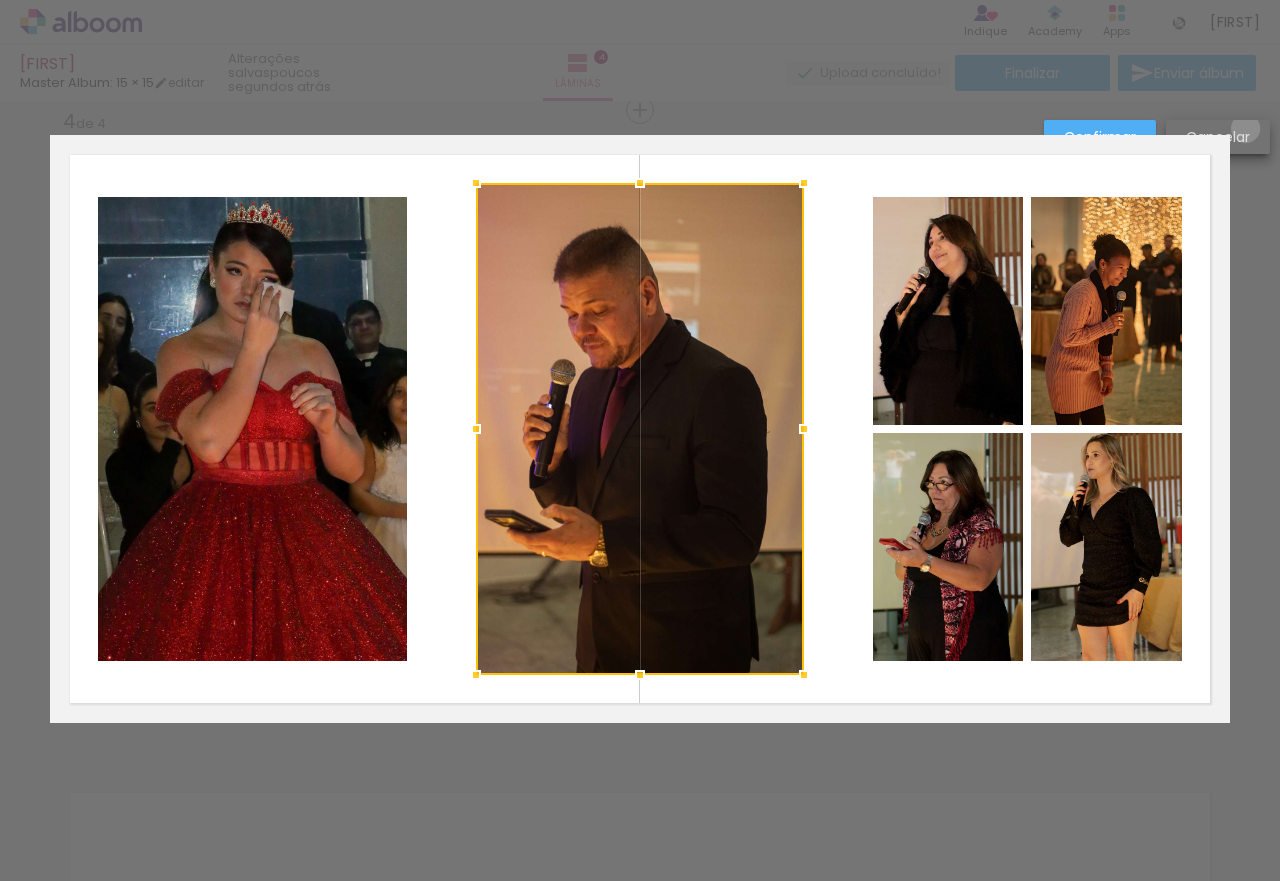 click on "Cancelar" at bounding box center [0, 0] 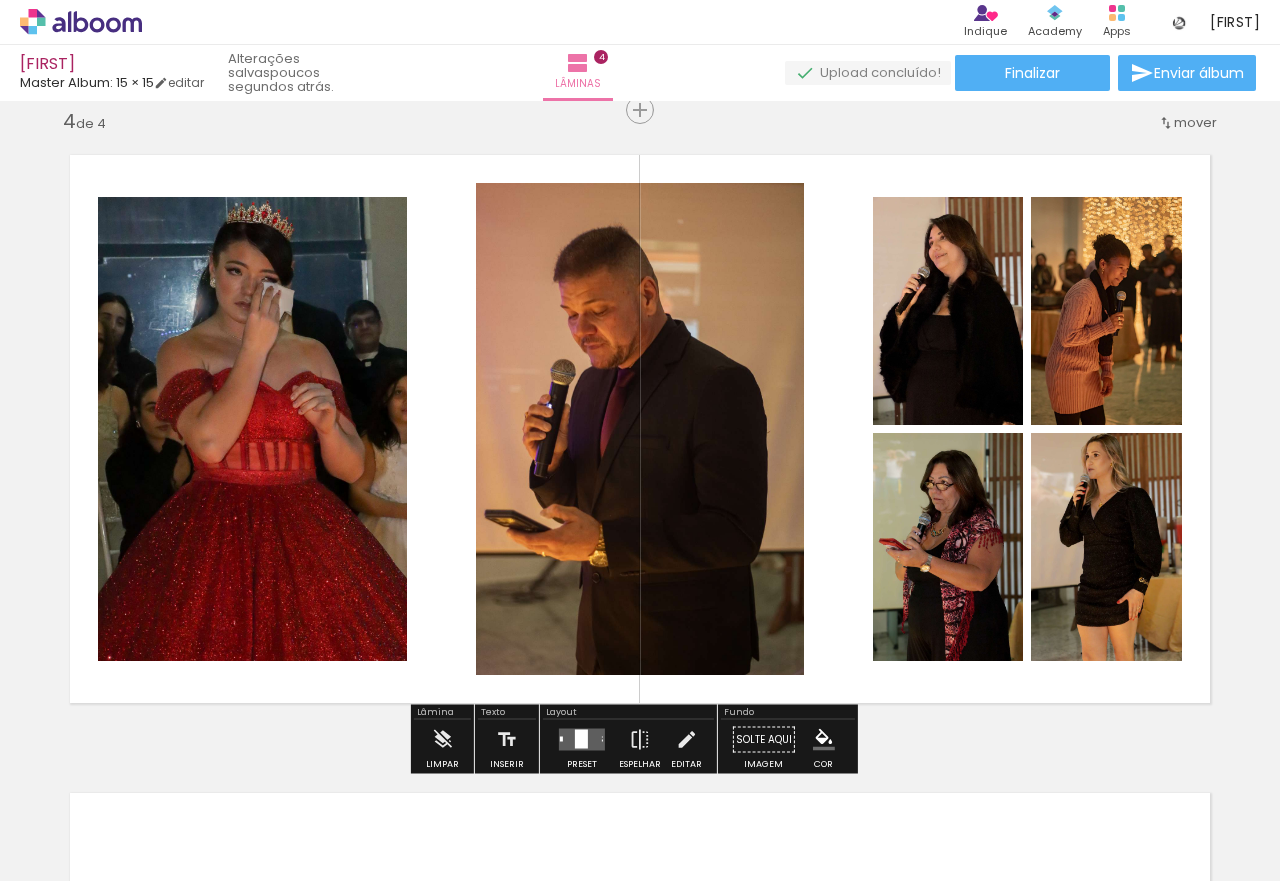 click 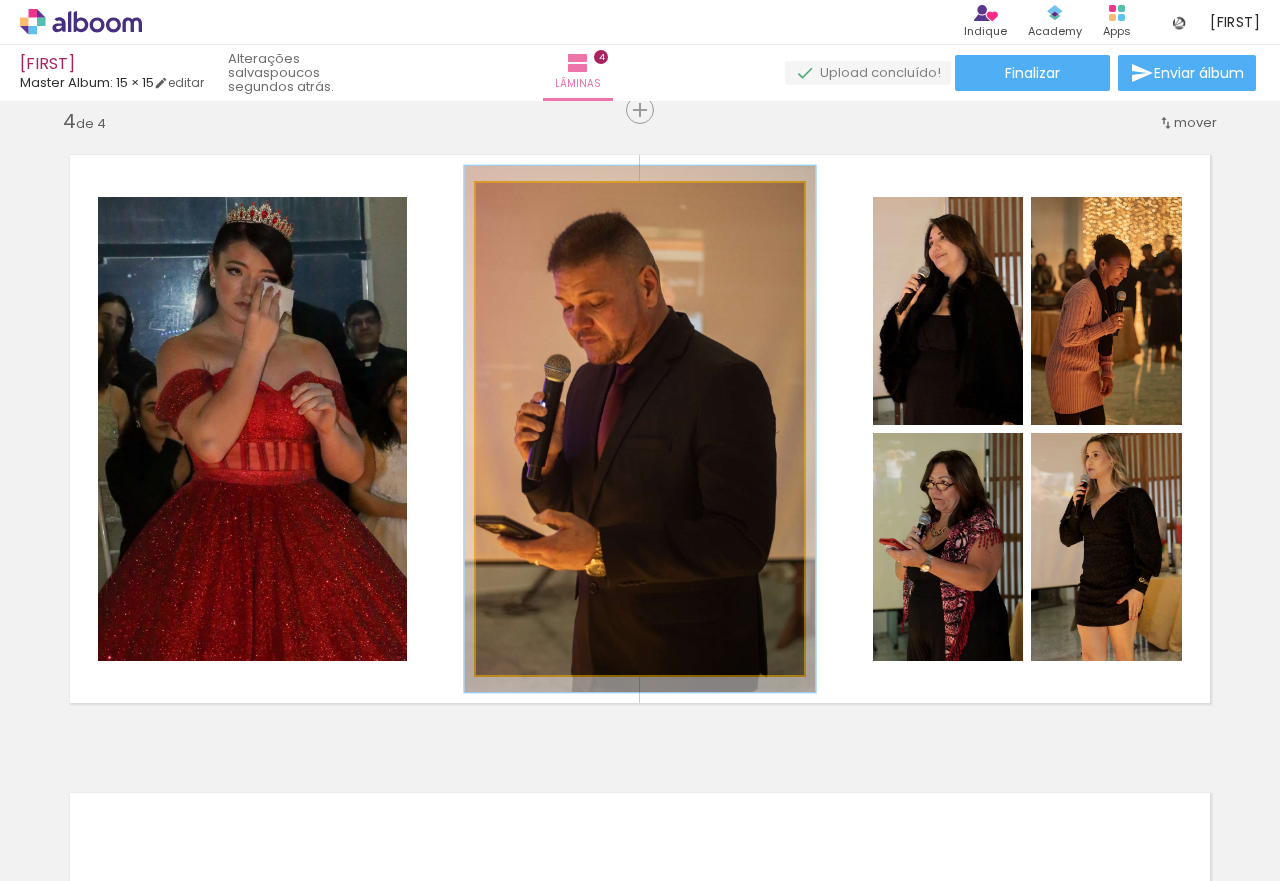 type on "107" 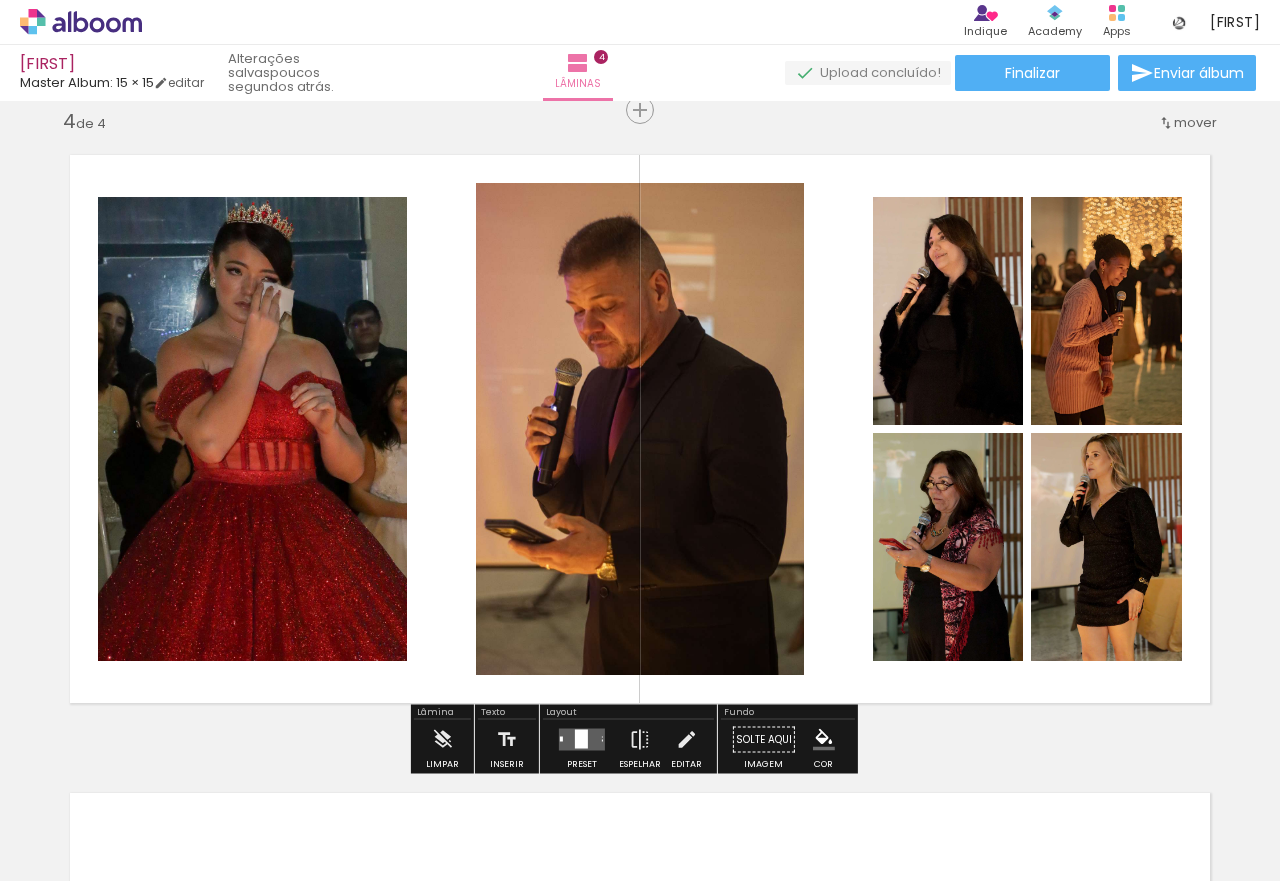 click at bounding box center (582, 740) 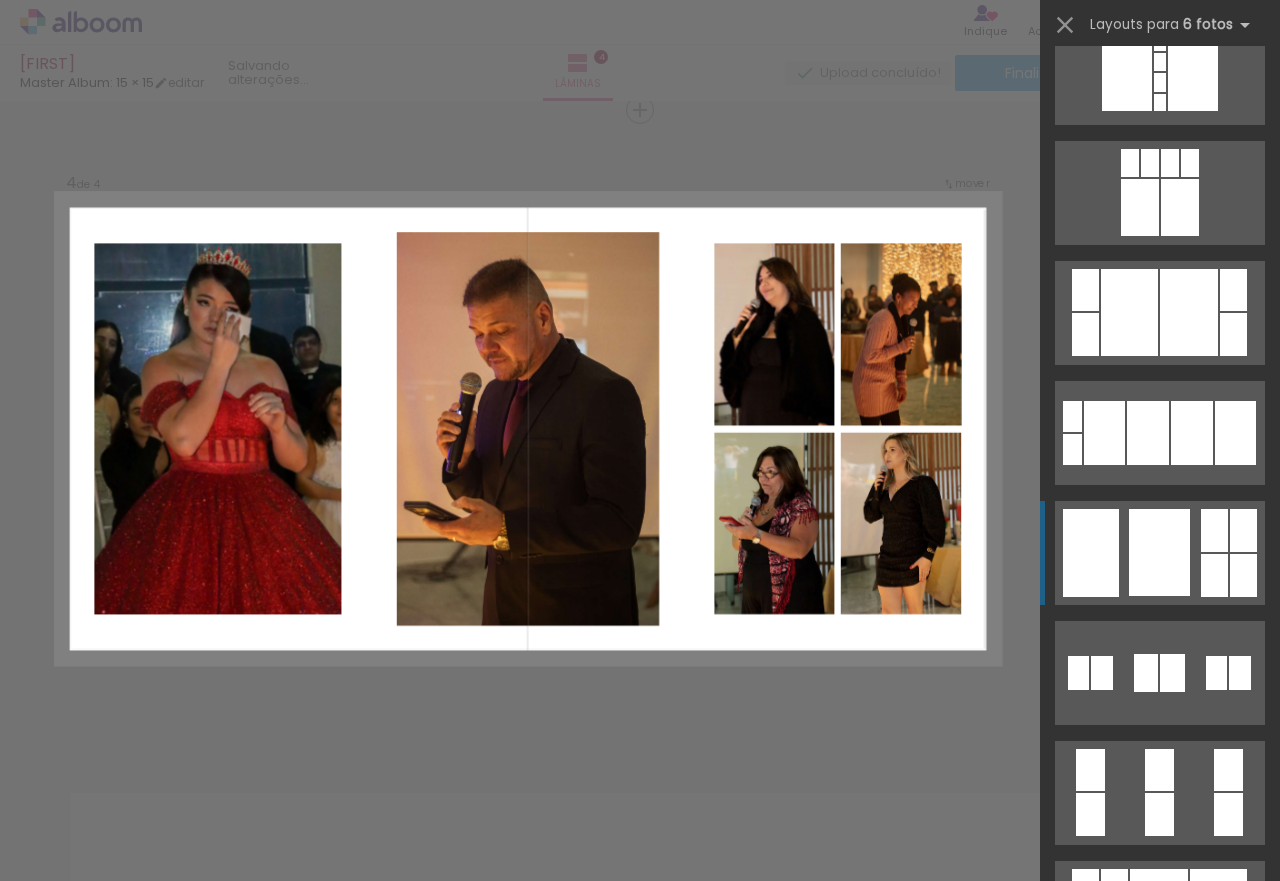 scroll, scrollTop: 6480, scrollLeft: 0, axis: vertical 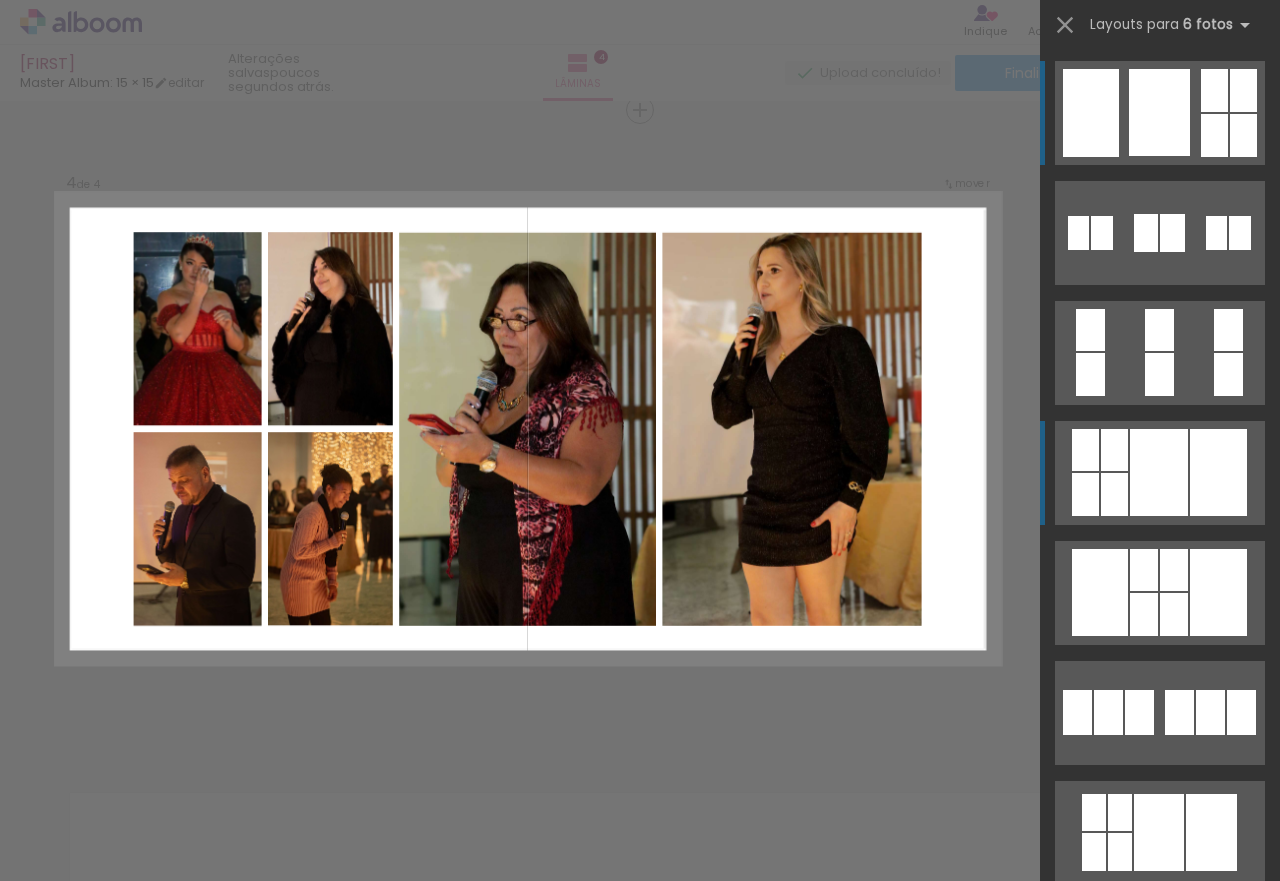 click at bounding box center (1159, 472) 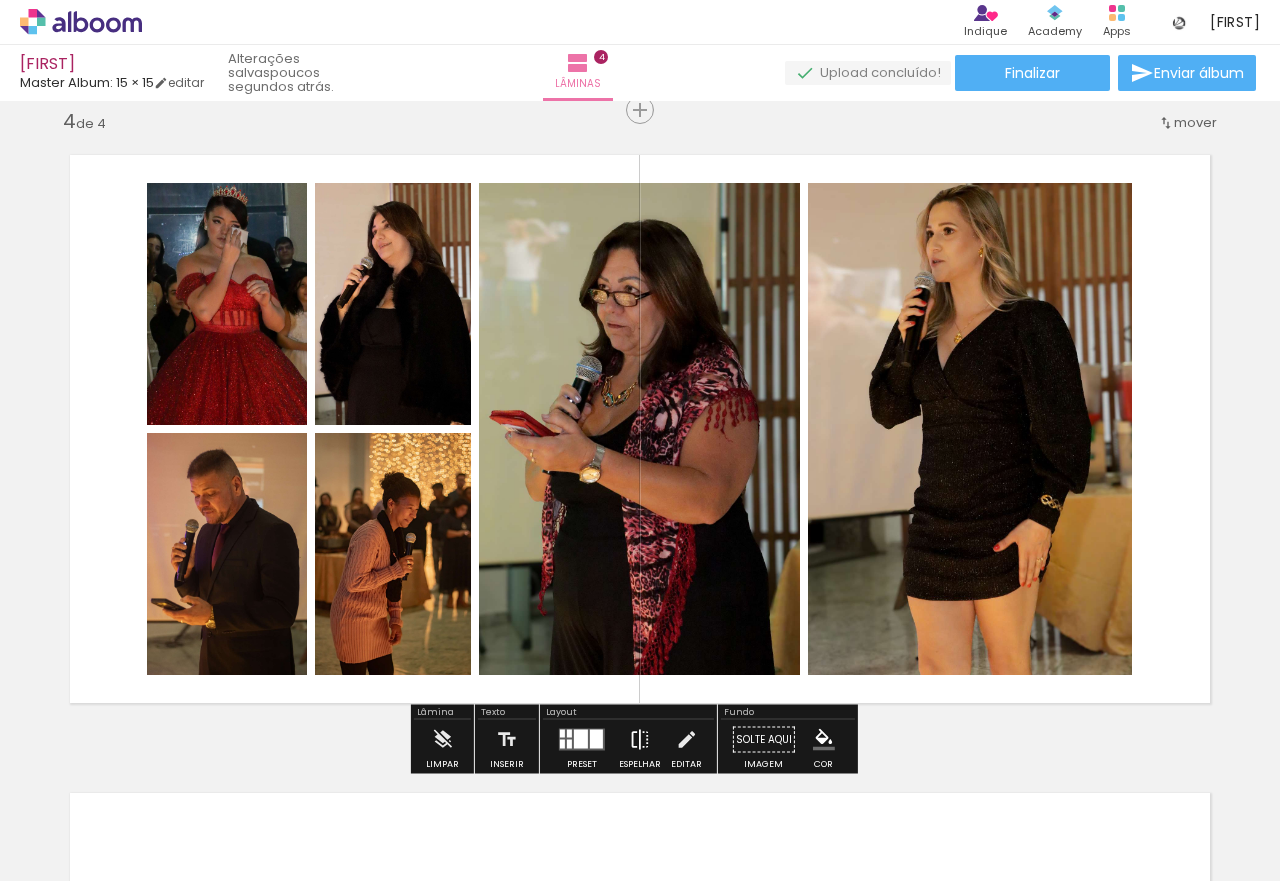click at bounding box center [640, 740] 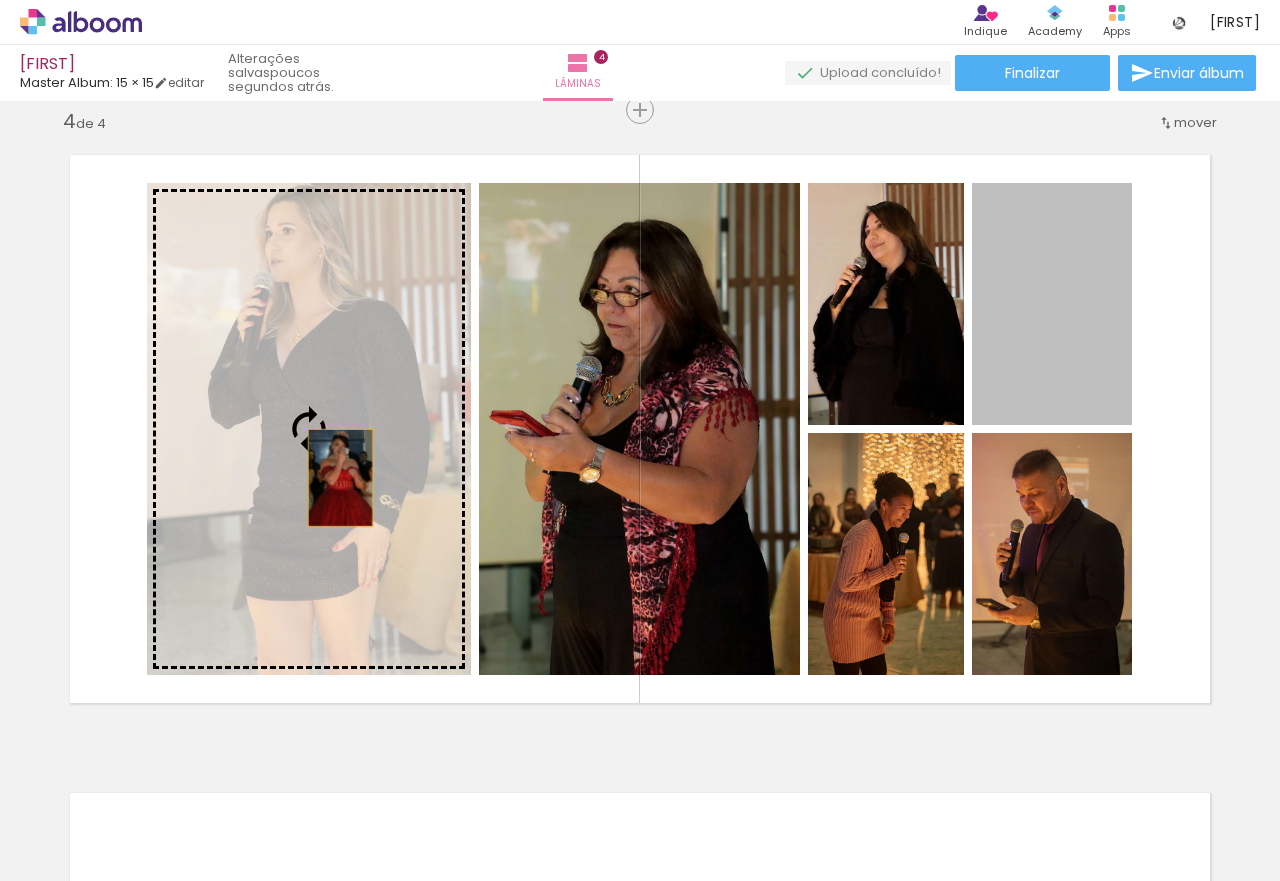 drag, startPoint x: 1042, startPoint y: 404, endPoint x: 329, endPoint y: 478, distance: 716.82983 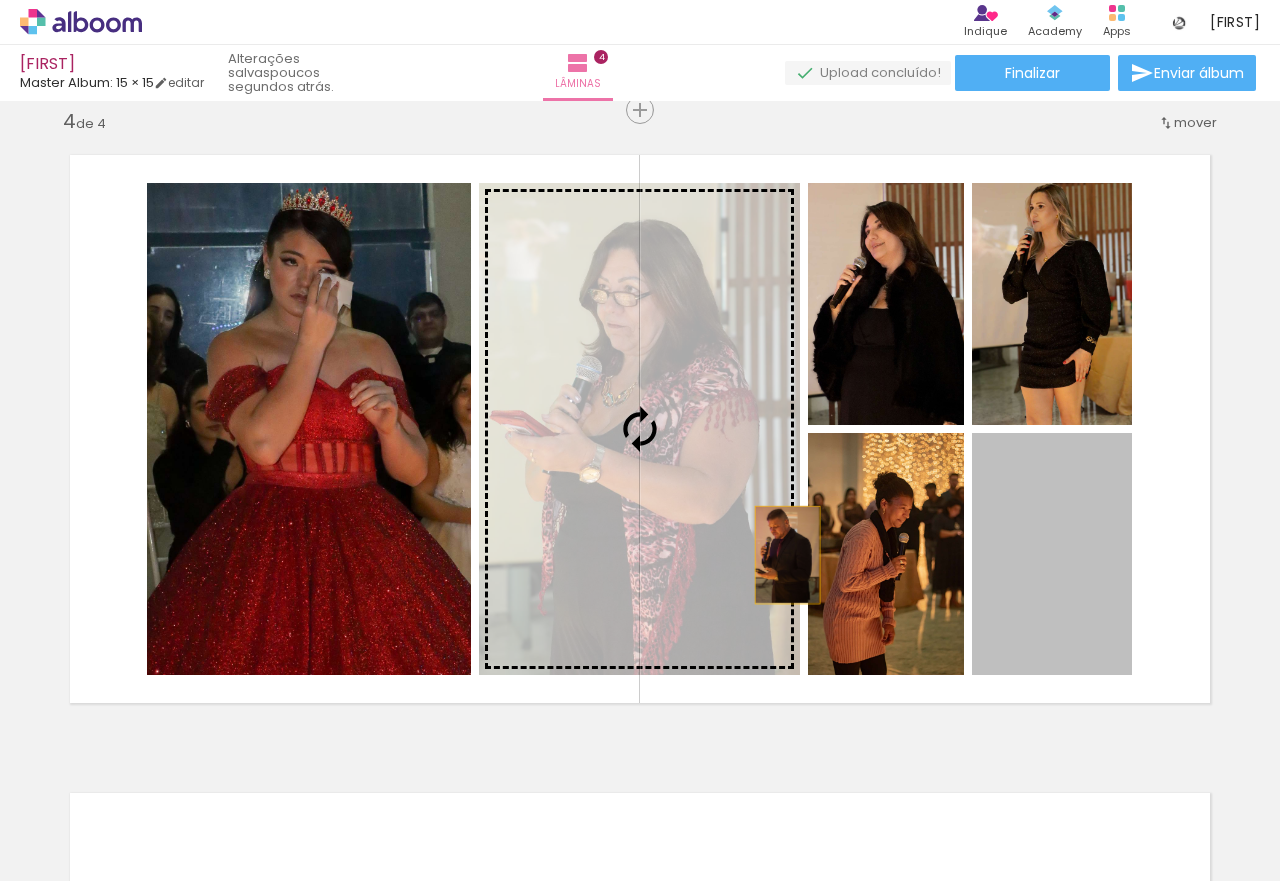 drag, startPoint x: 1039, startPoint y: 611, endPoint x: 496, endPoint y: 486, distance: 557.20197 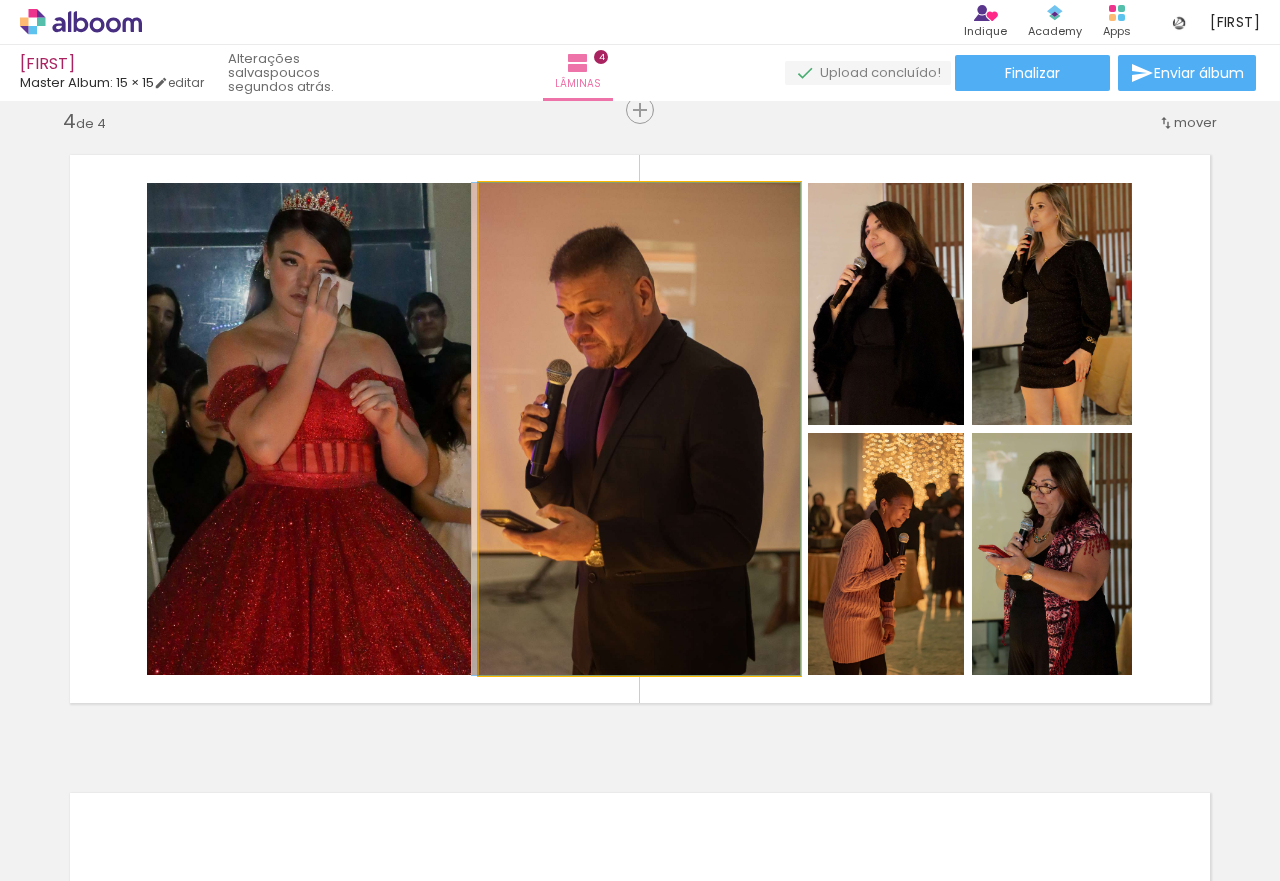 drag, startPoint x: 592, startPoint y: 485, endPoint x: 564, endPoint y: 440, distance: 53 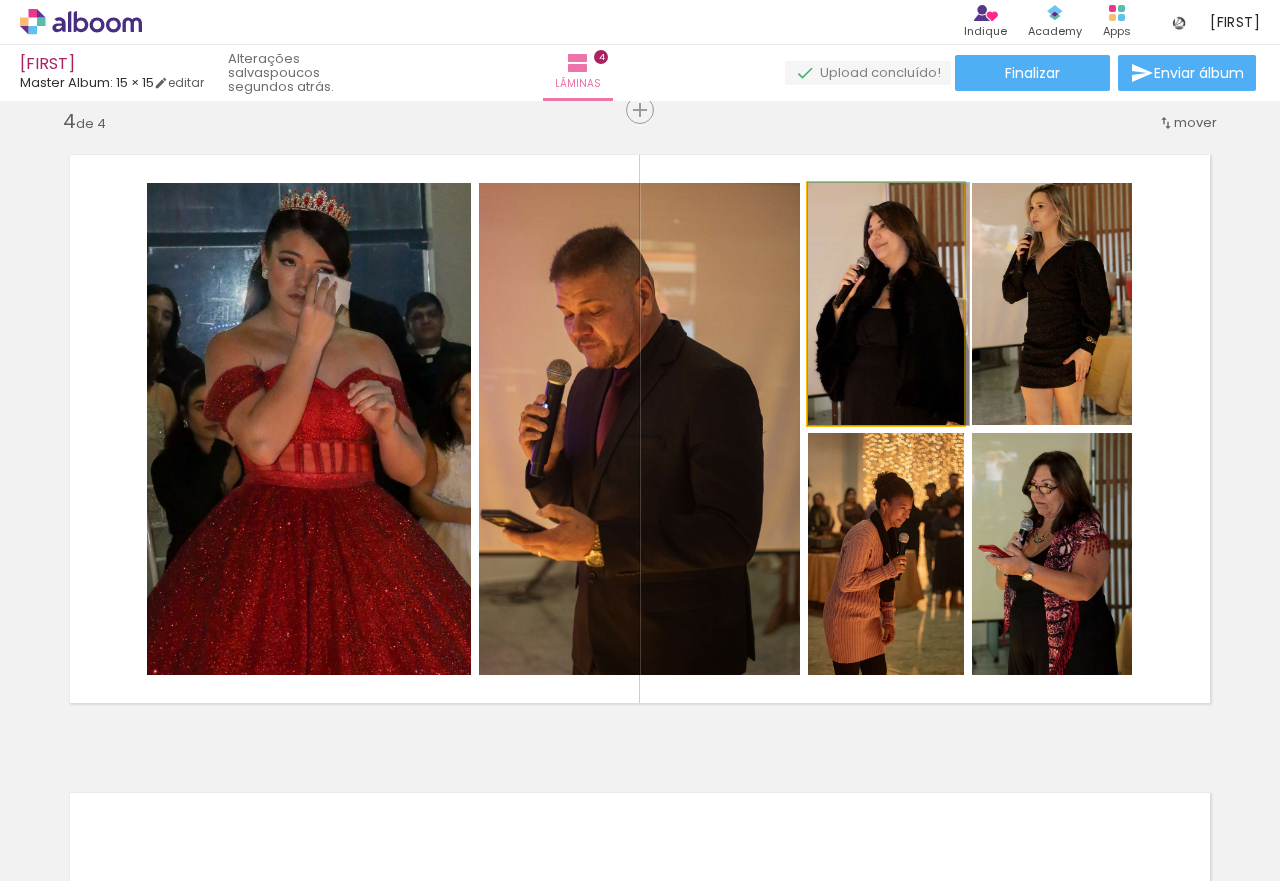 drag, startPoint x: 891, startPoint y: 353, endPoint x: 906, endPoint y: 349, distance: 15.524175 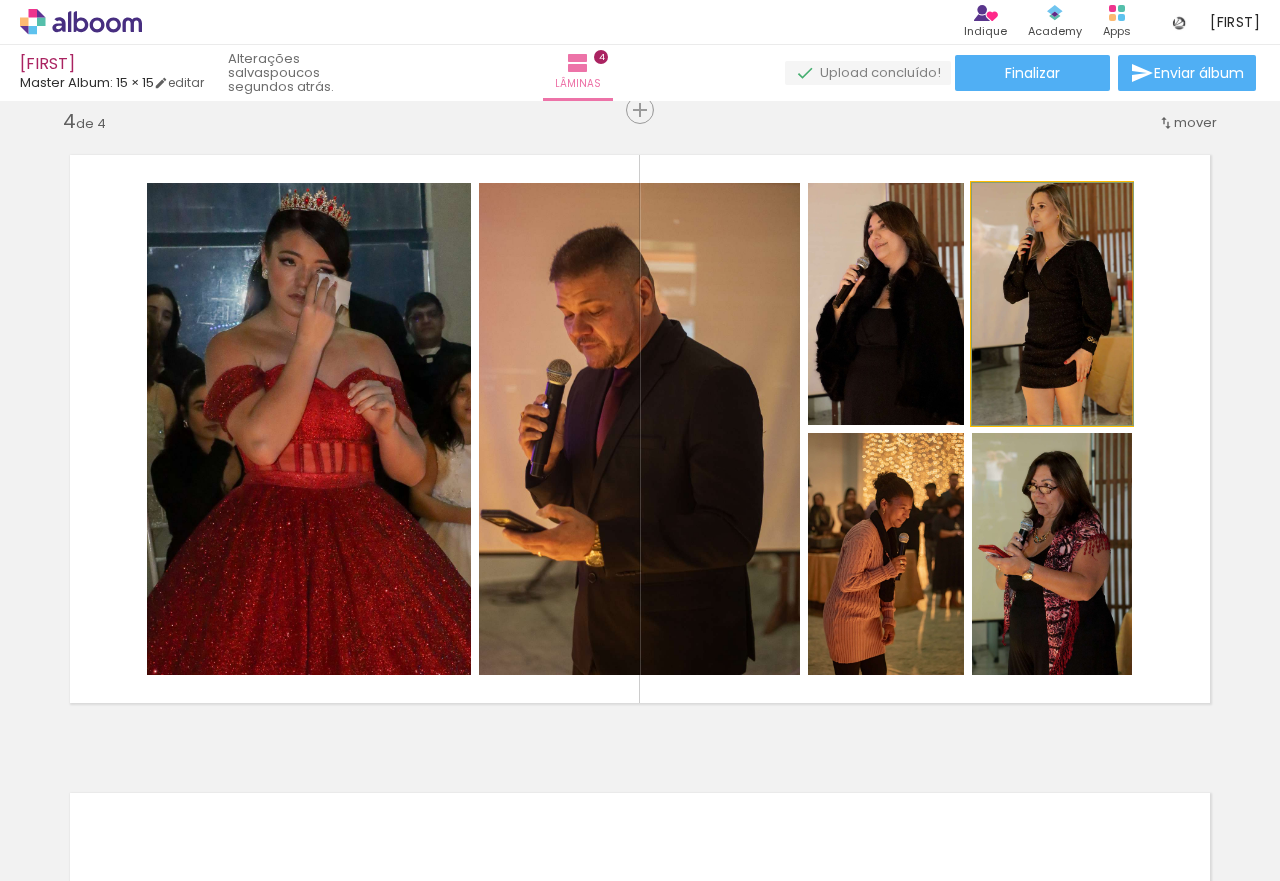 drag, startPoint x: 1020, startPoint y: 329, endPoint x: 1082, endPoint y: 381, distance: 80.919716 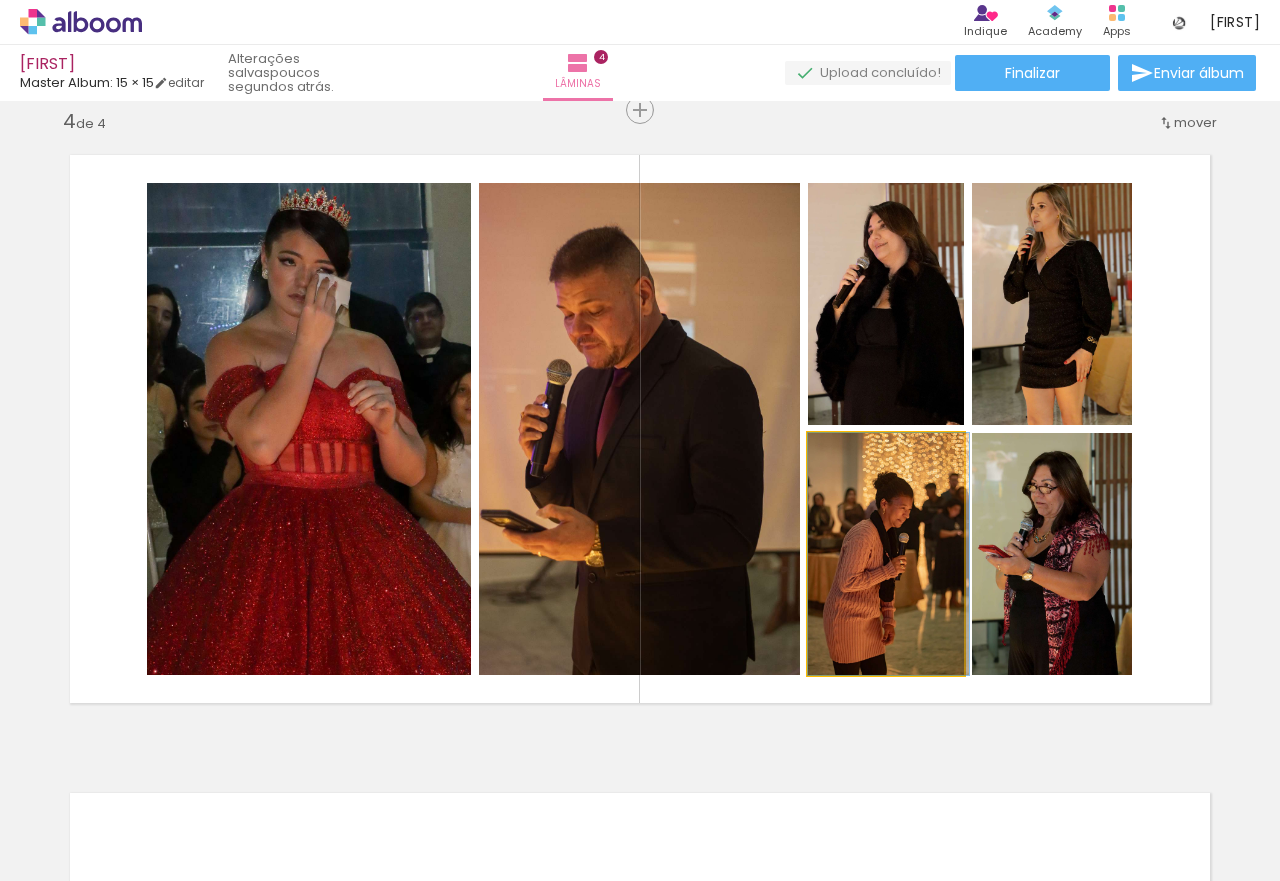 drag, startPoint x: 885, startPoint y: 540, endPoint x: 950, endPoint y: 538, distance: 65.03076 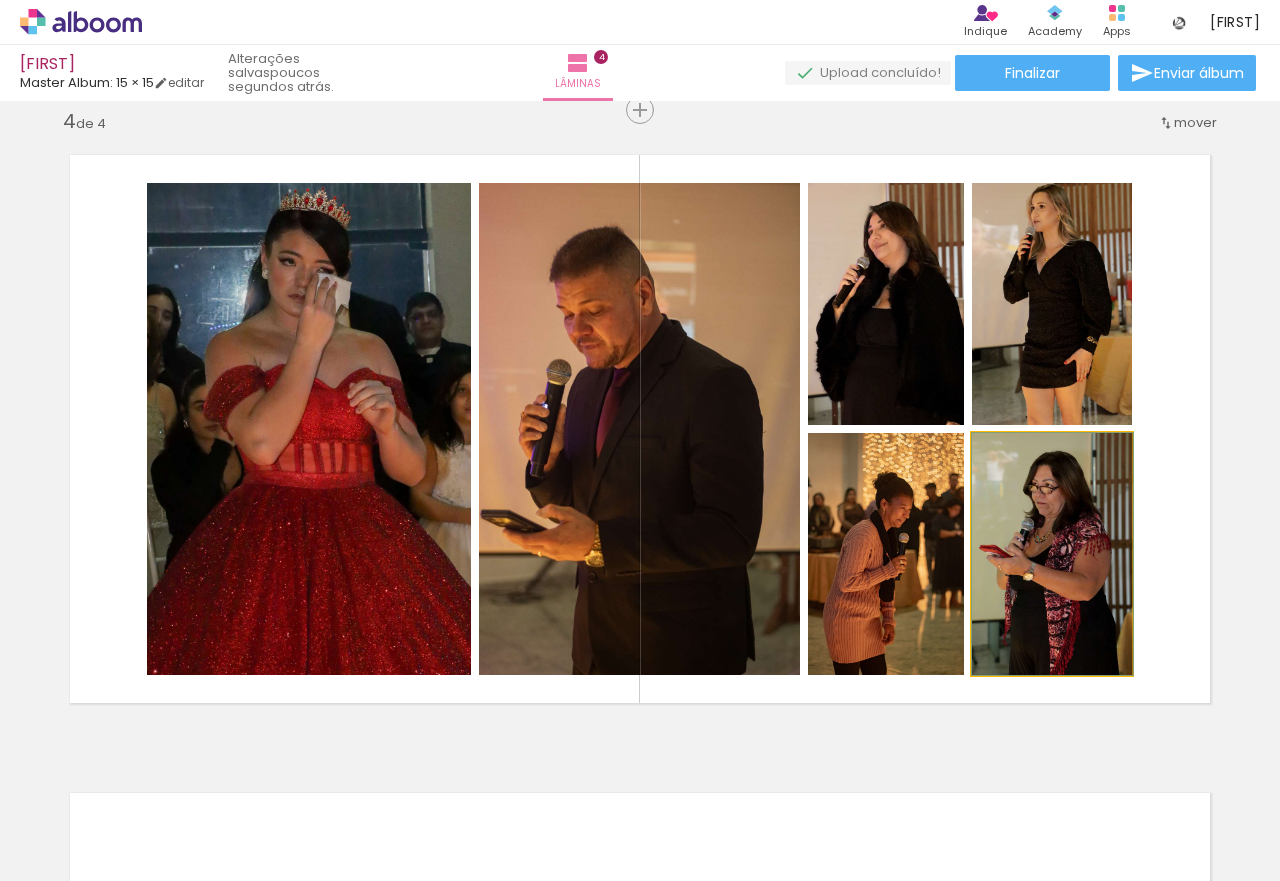 drag, startPoint x: 1051, startPoint y: 537, endPoint x: 1087, endPoint y: 533, distance: 36.221542 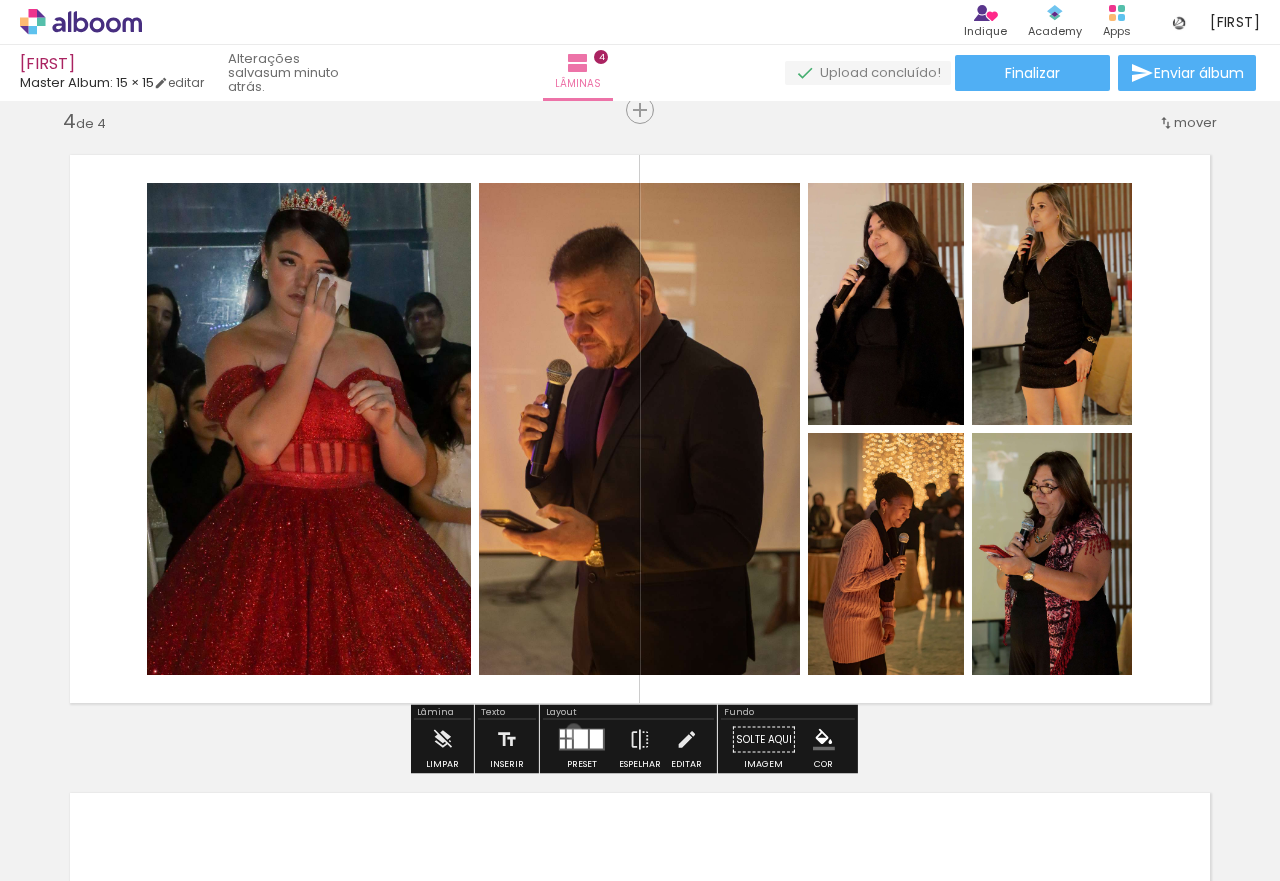 click at bounding box center (581, 739) 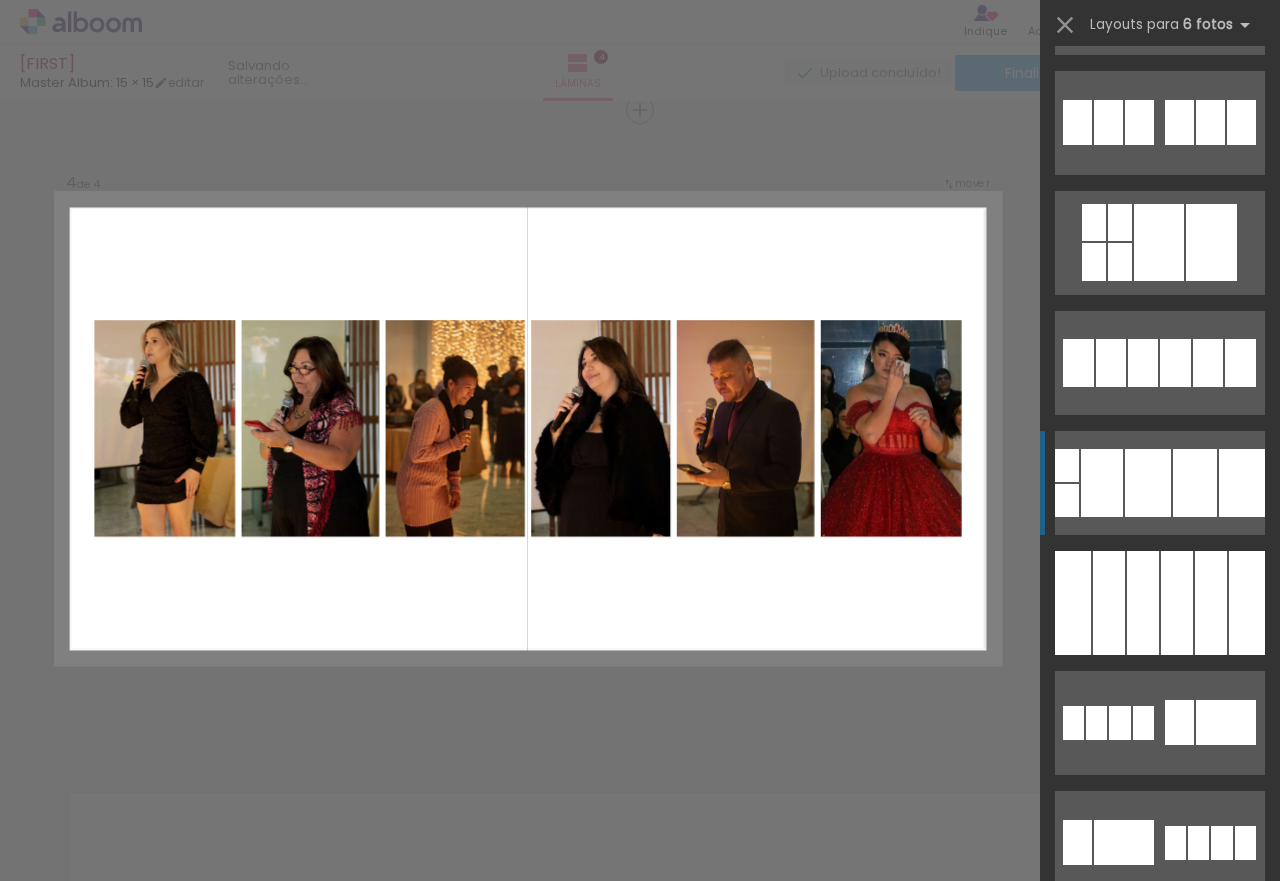 scroll, scrollTop: 7040, scrollLeft: 0, axis: vertical 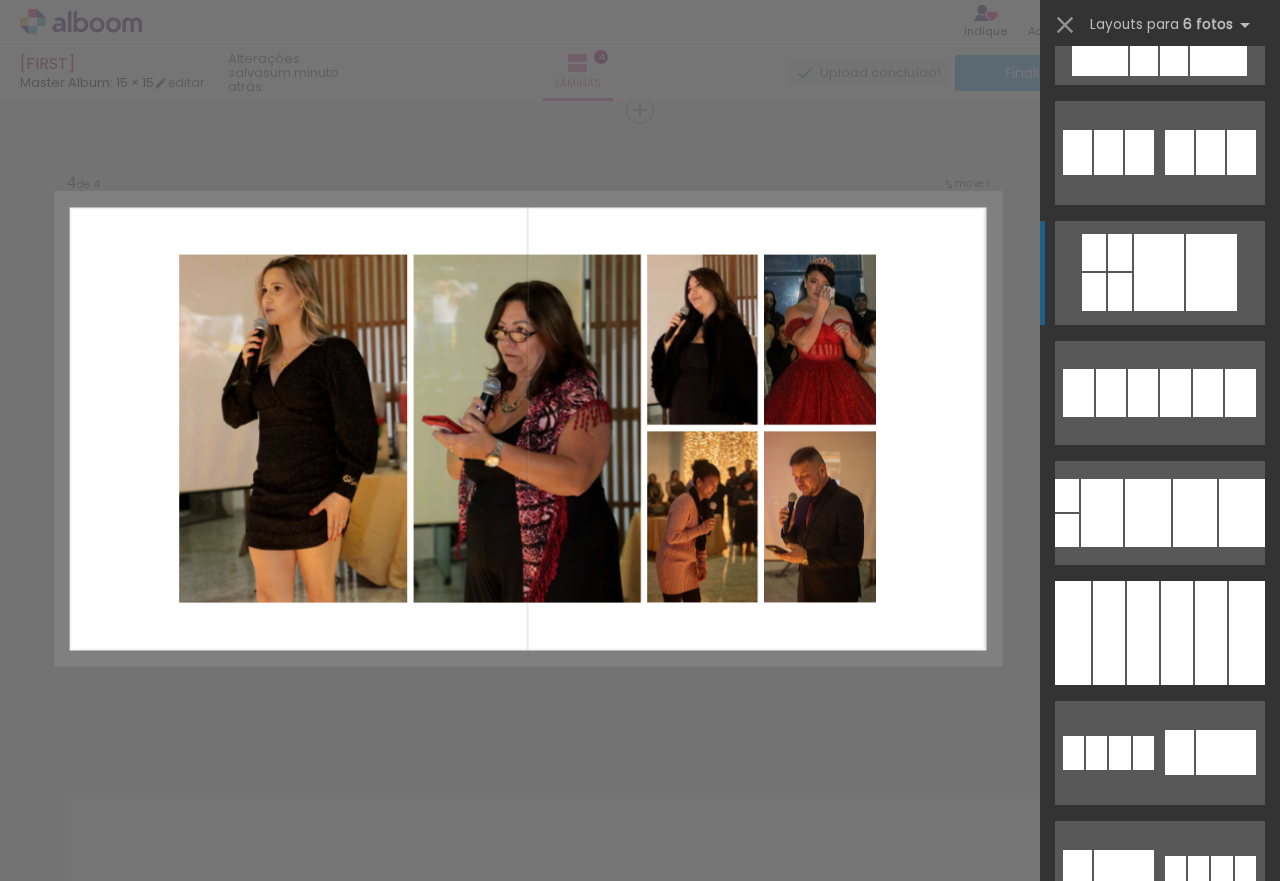 click at bounding box center [1159, -88] 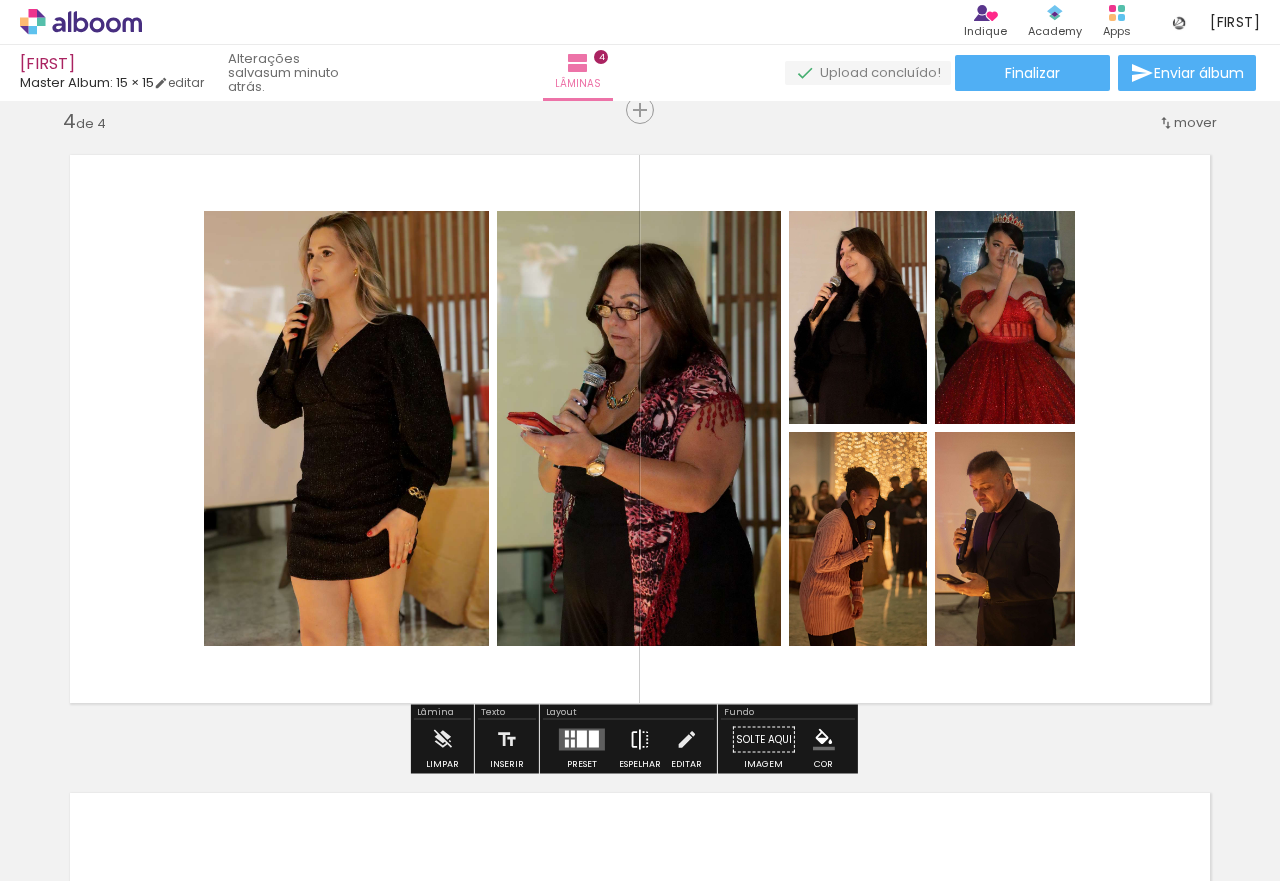 click at bounding box center [640, 740] 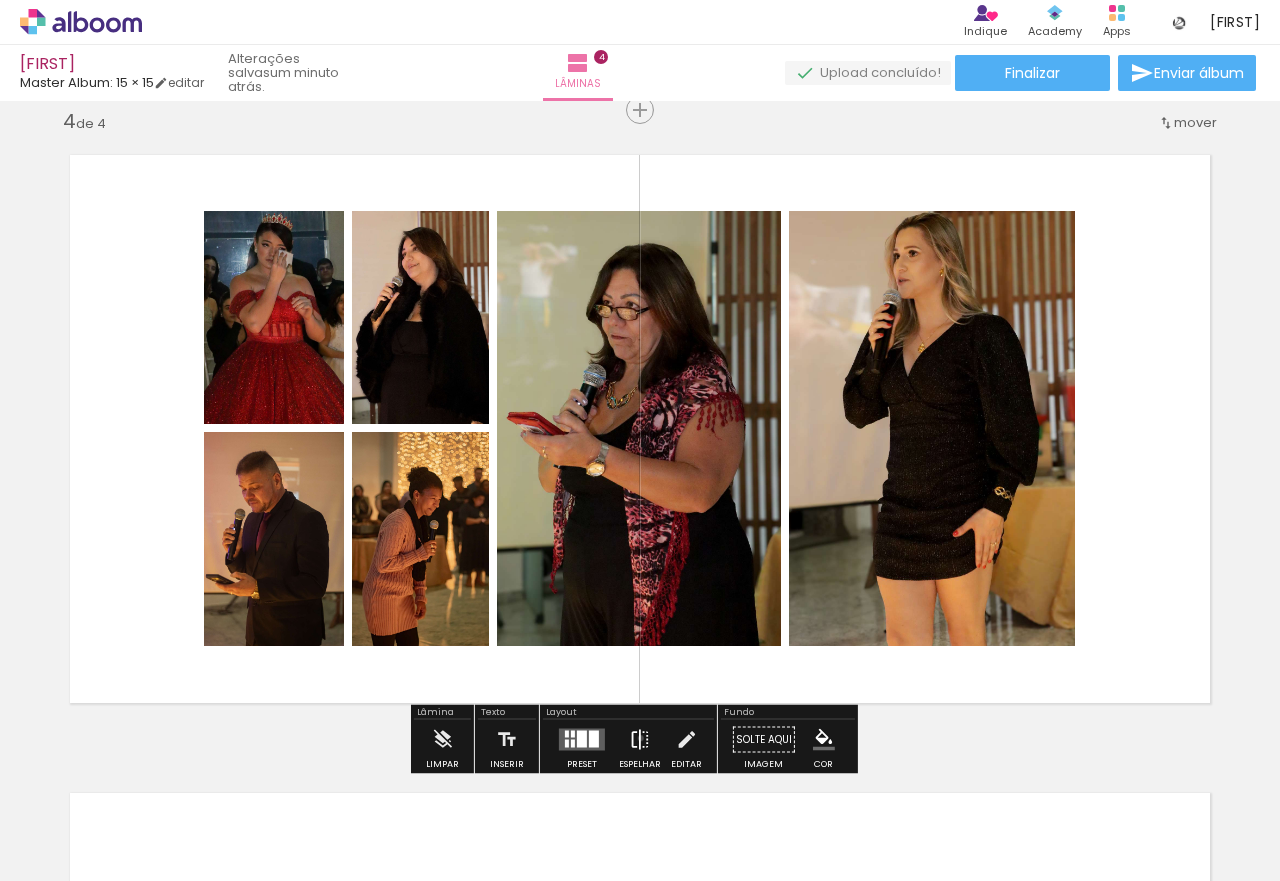 click at bounding box center [640, 740] 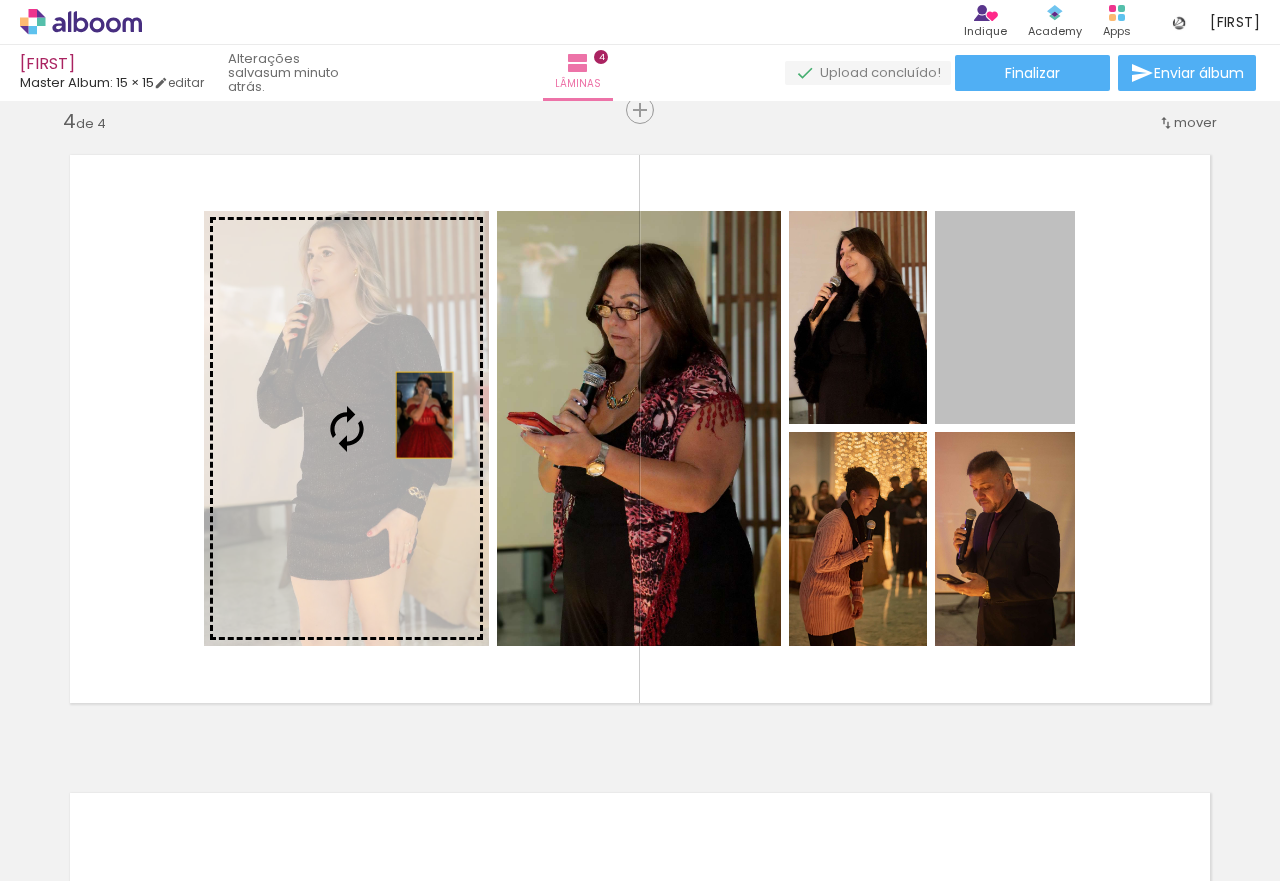 drag, startPoint x: 989, startPoint y: 355, endPoint x: 416, endPoint y: 415, distance: 576.1328 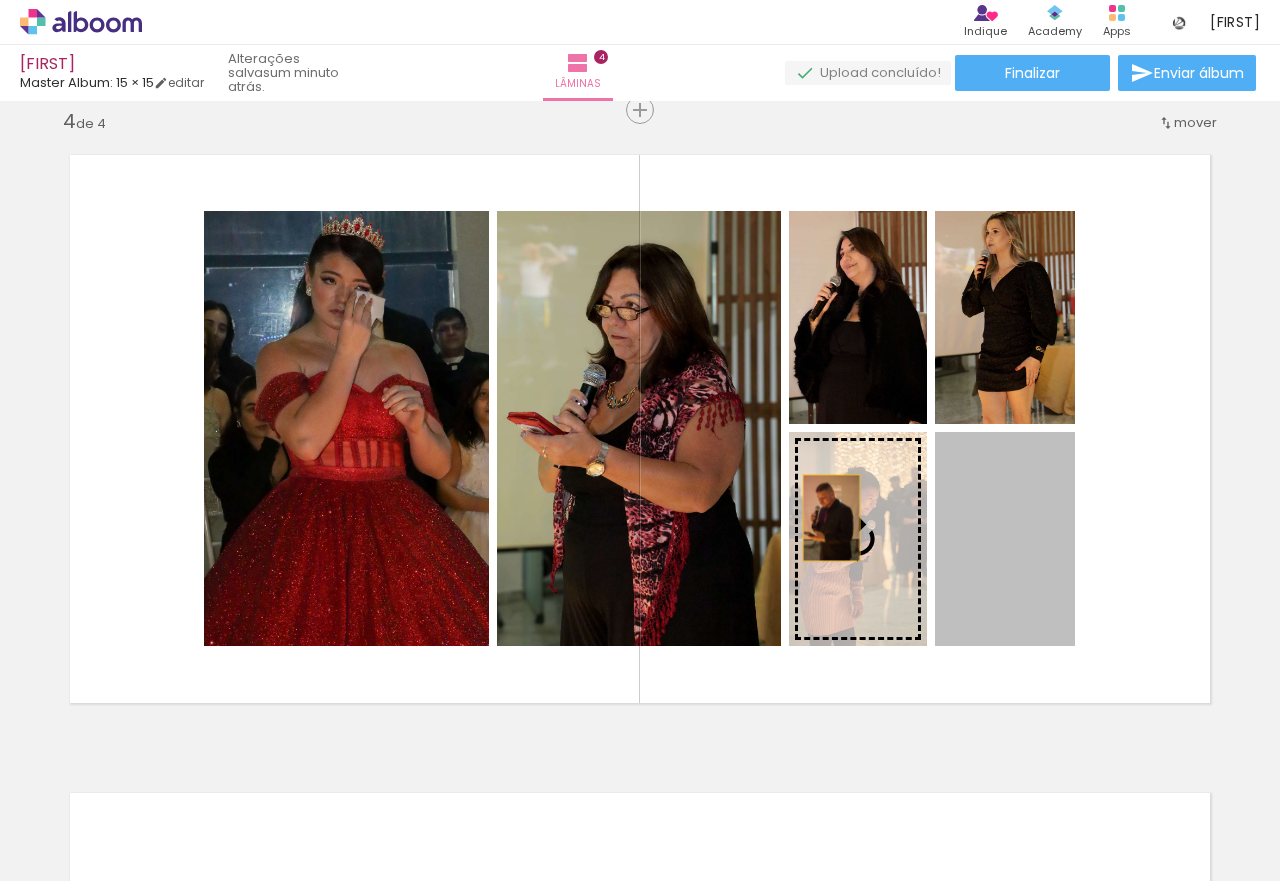 drag, startPoint x: 976, startPoint y: 541, endPoint x: 690, endPoint y: 491, distance: 290.33774 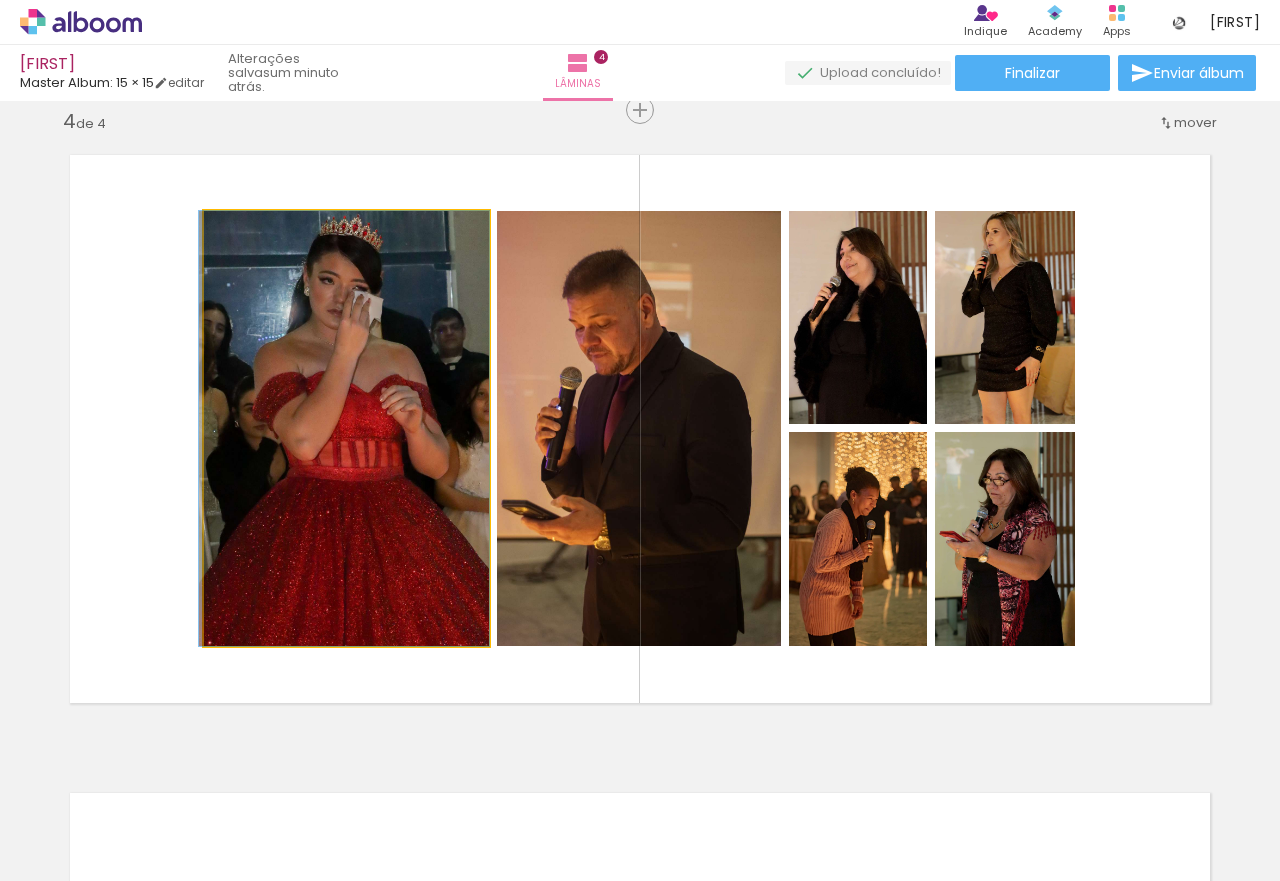 drag, startPoint x: 296, startPoint y: 489, endPoint x: 241, endPoint y: 474, distance: 57.00877 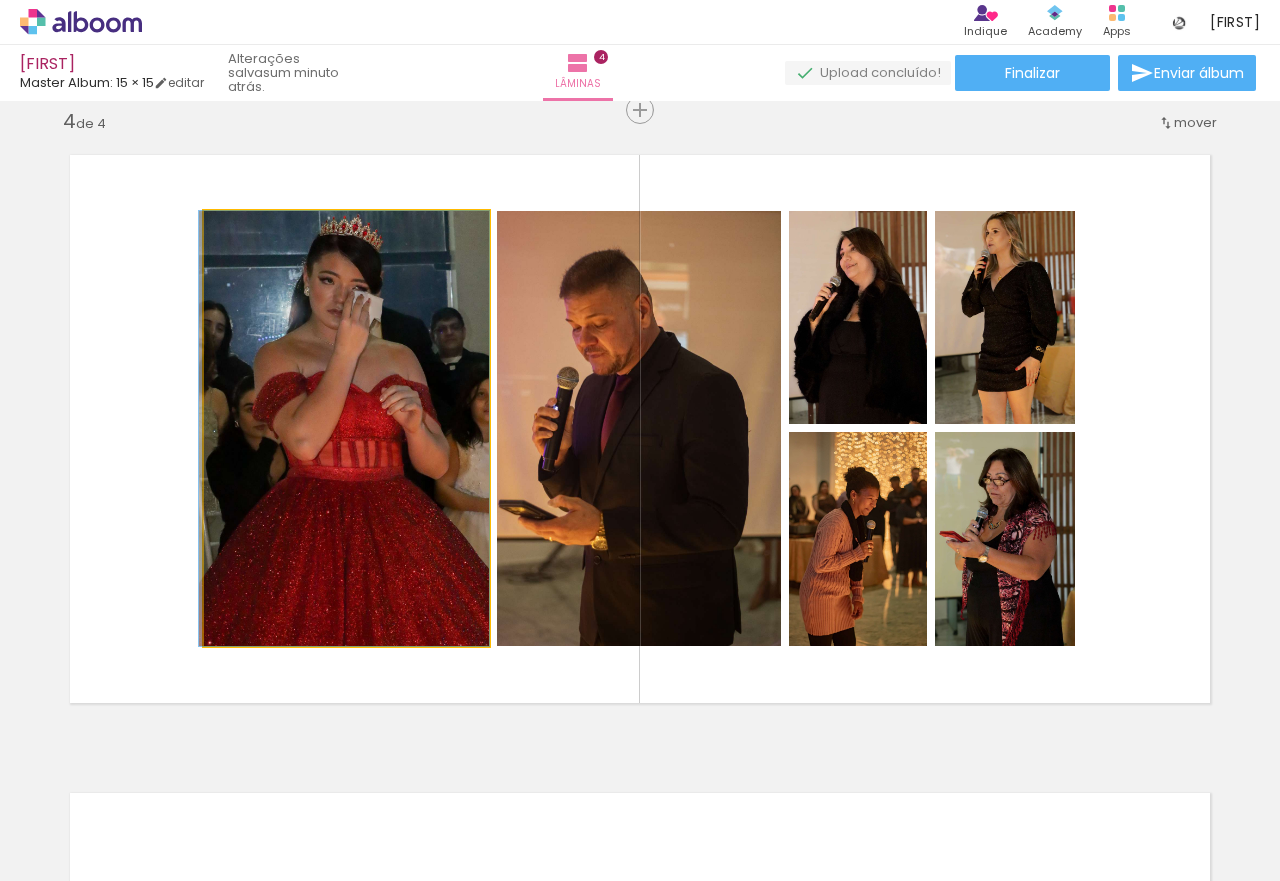 click 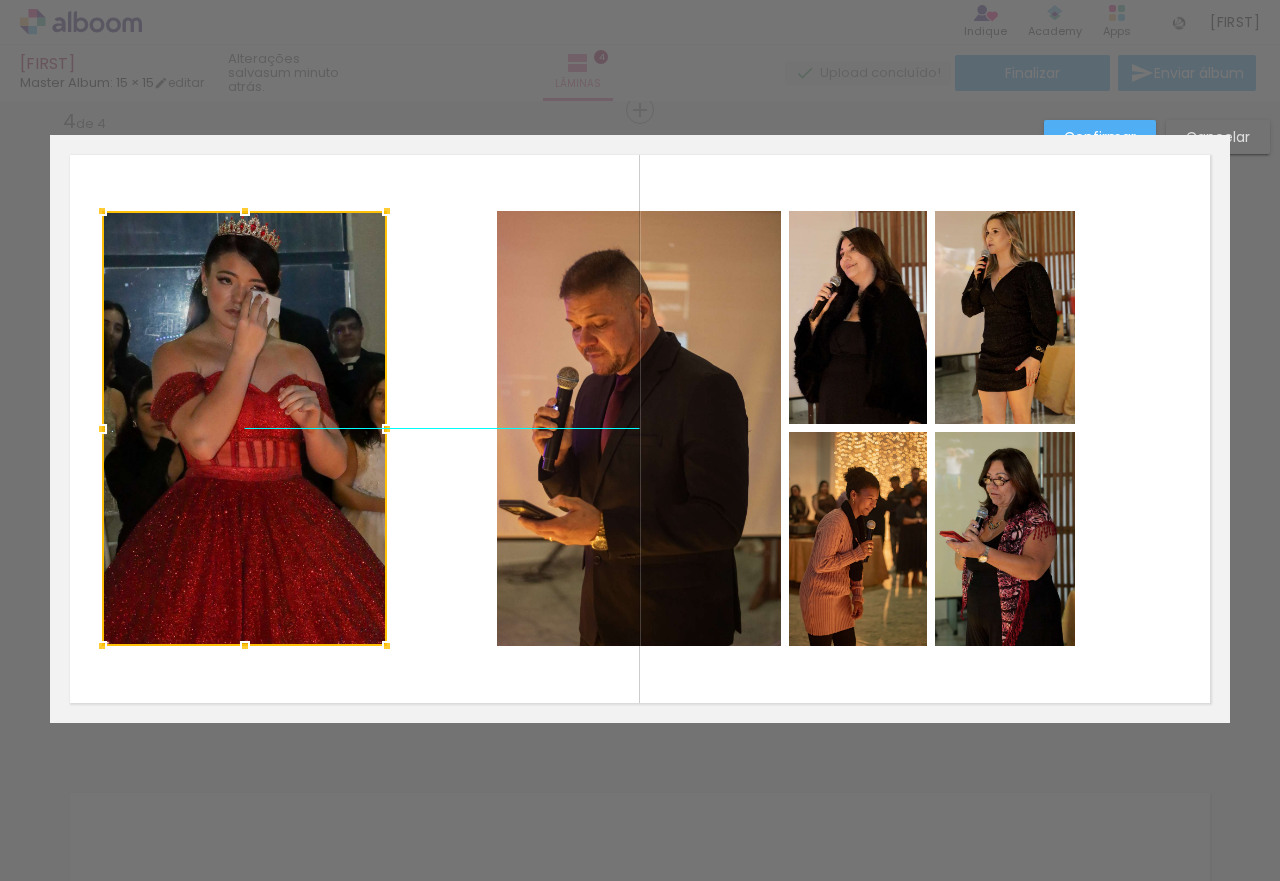 drag, startPoint x: 353, startPoint y: 433, endPoint x: 251, endPoint y: 433, distance: 102 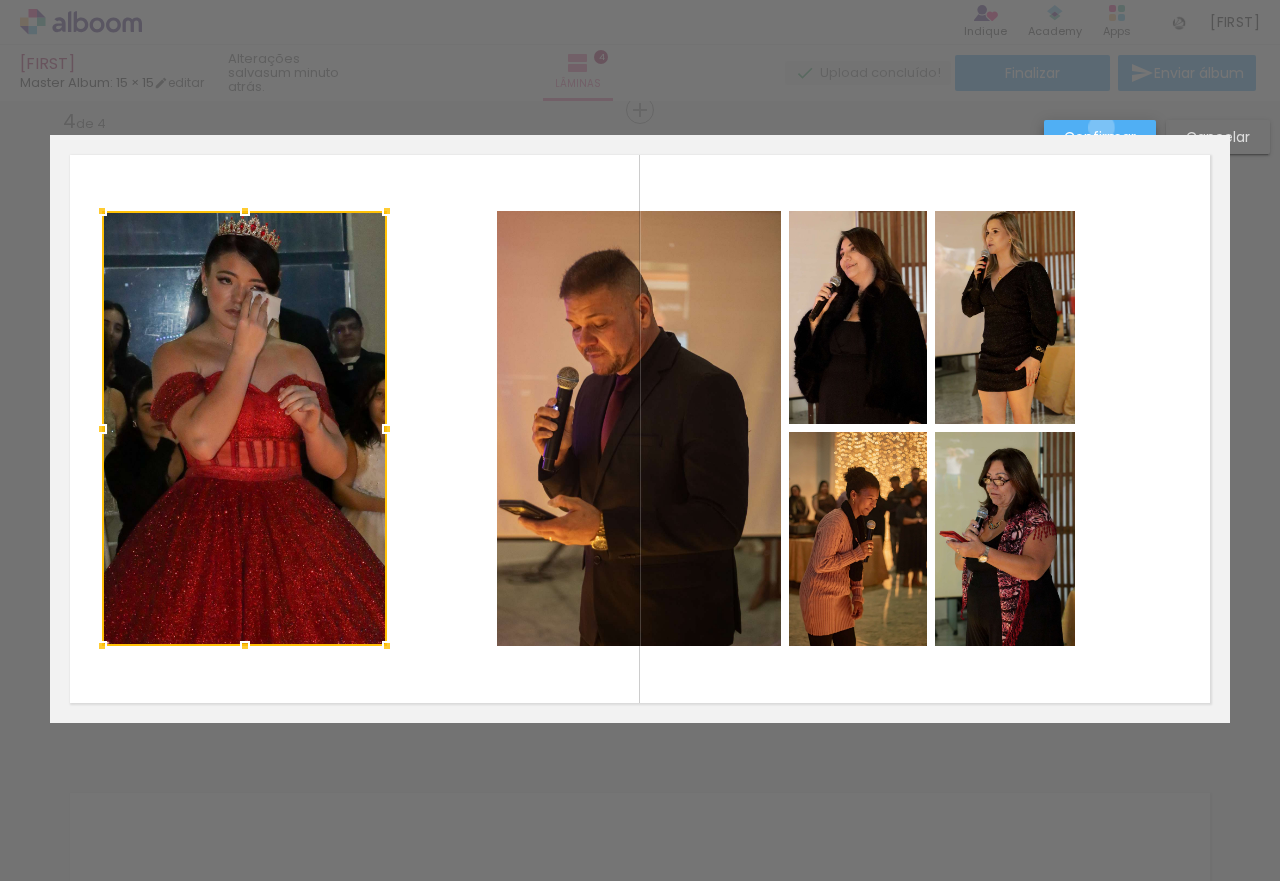 click on "Confirmar" at bounding box center [0, 0] 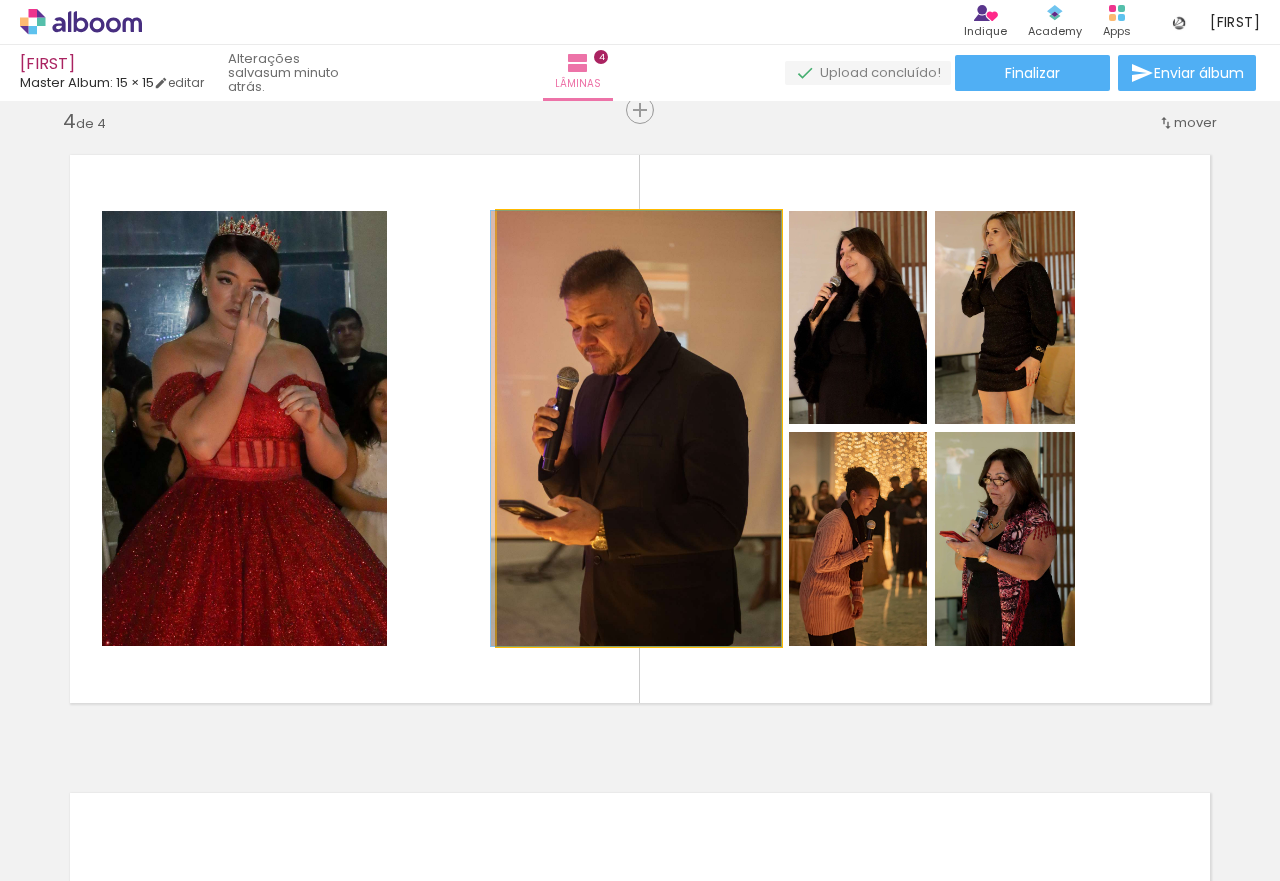 click 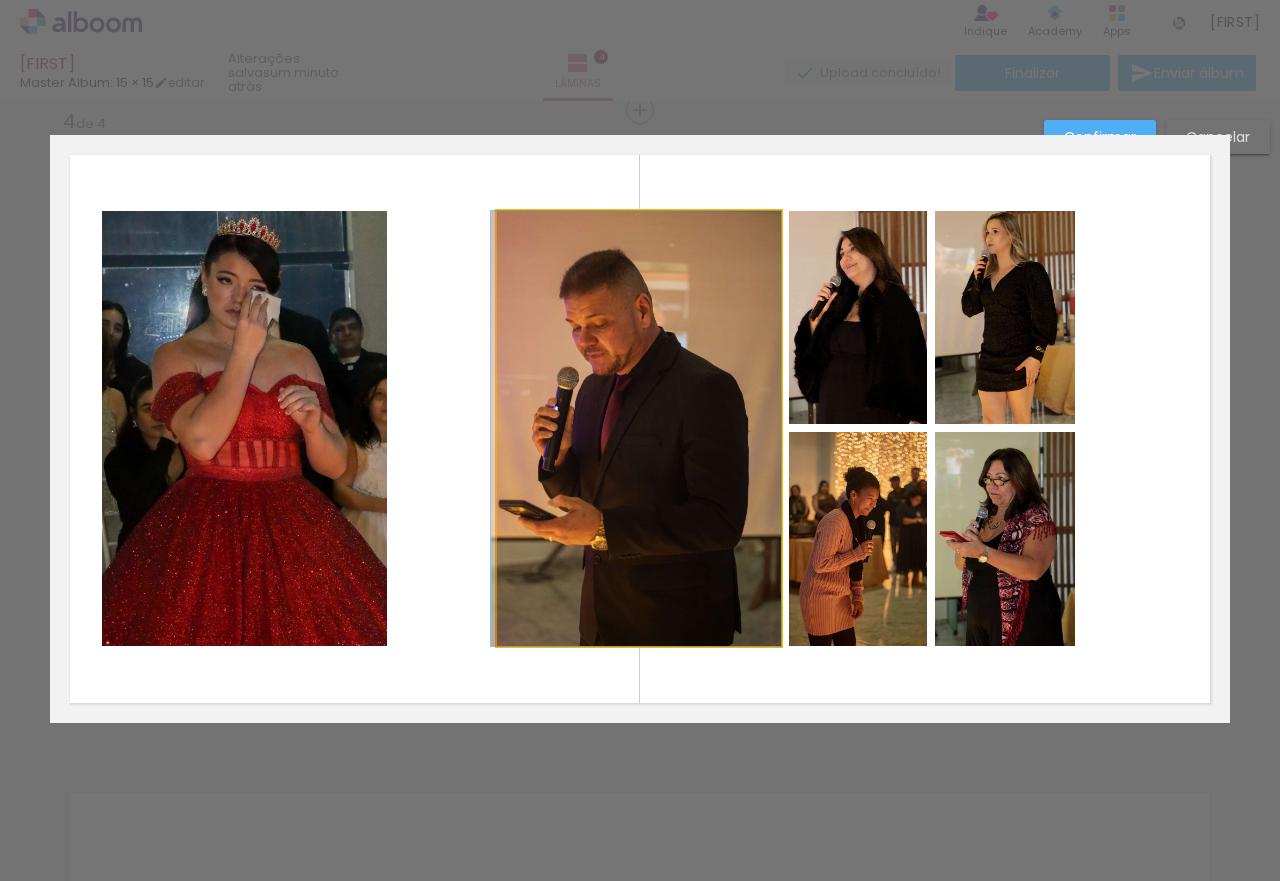 drag, startPoint x: 580, startPoint y: 388, endPoint x: 516, endPoint y: 389, distance: 64.00781 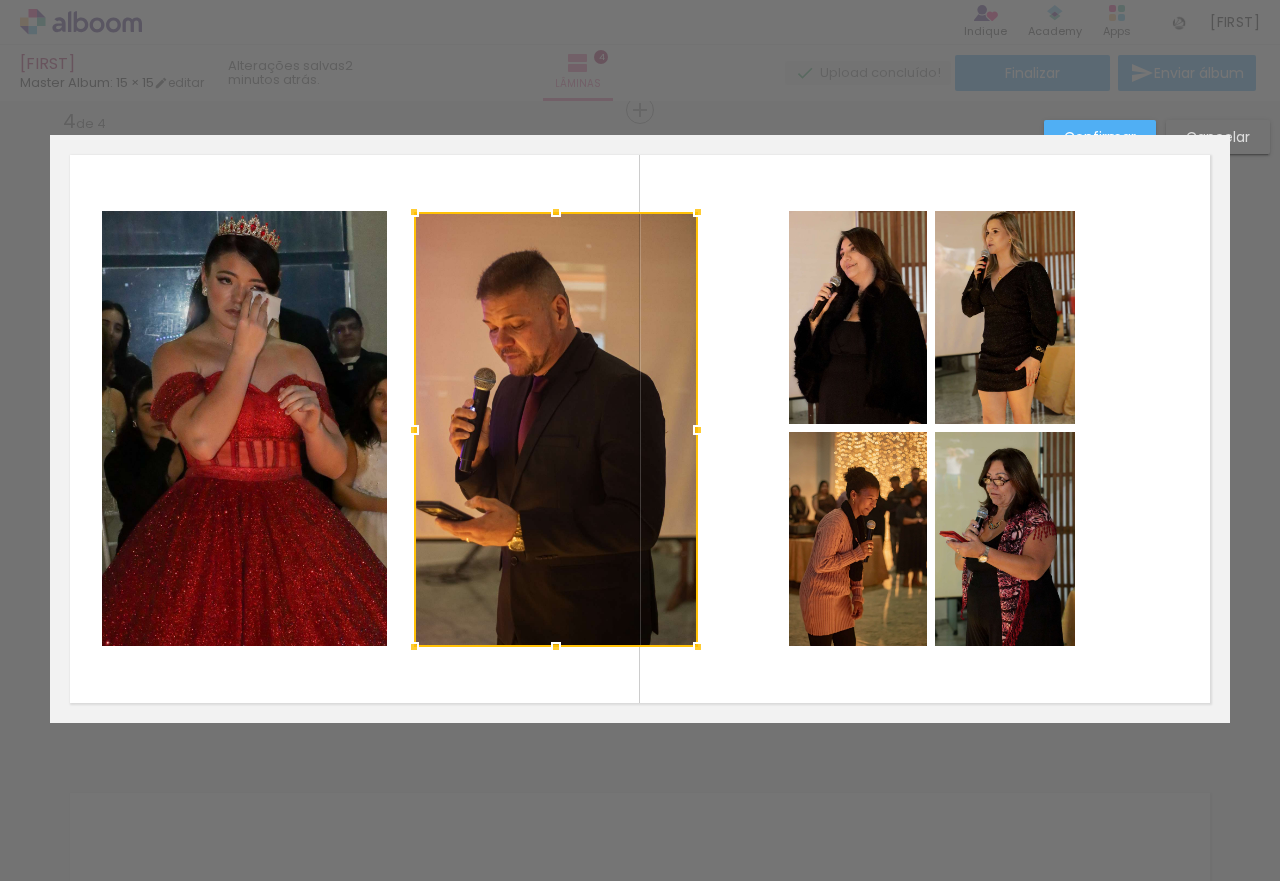 drag, startPoint x: 635, startPoint y: 407, endPoint x: 552, endPoint y: 405, distance: 83.02409 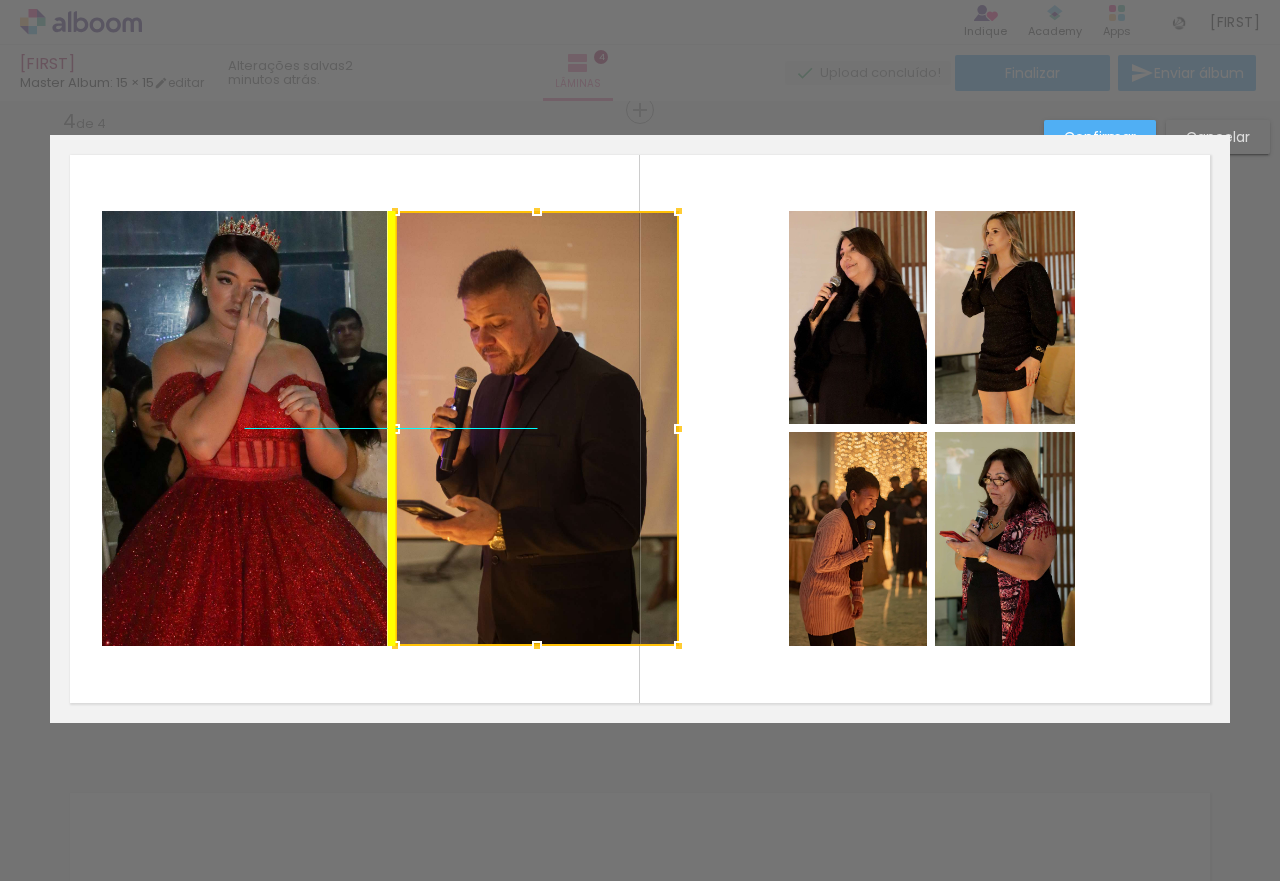 click at bounding box center (537, 428) 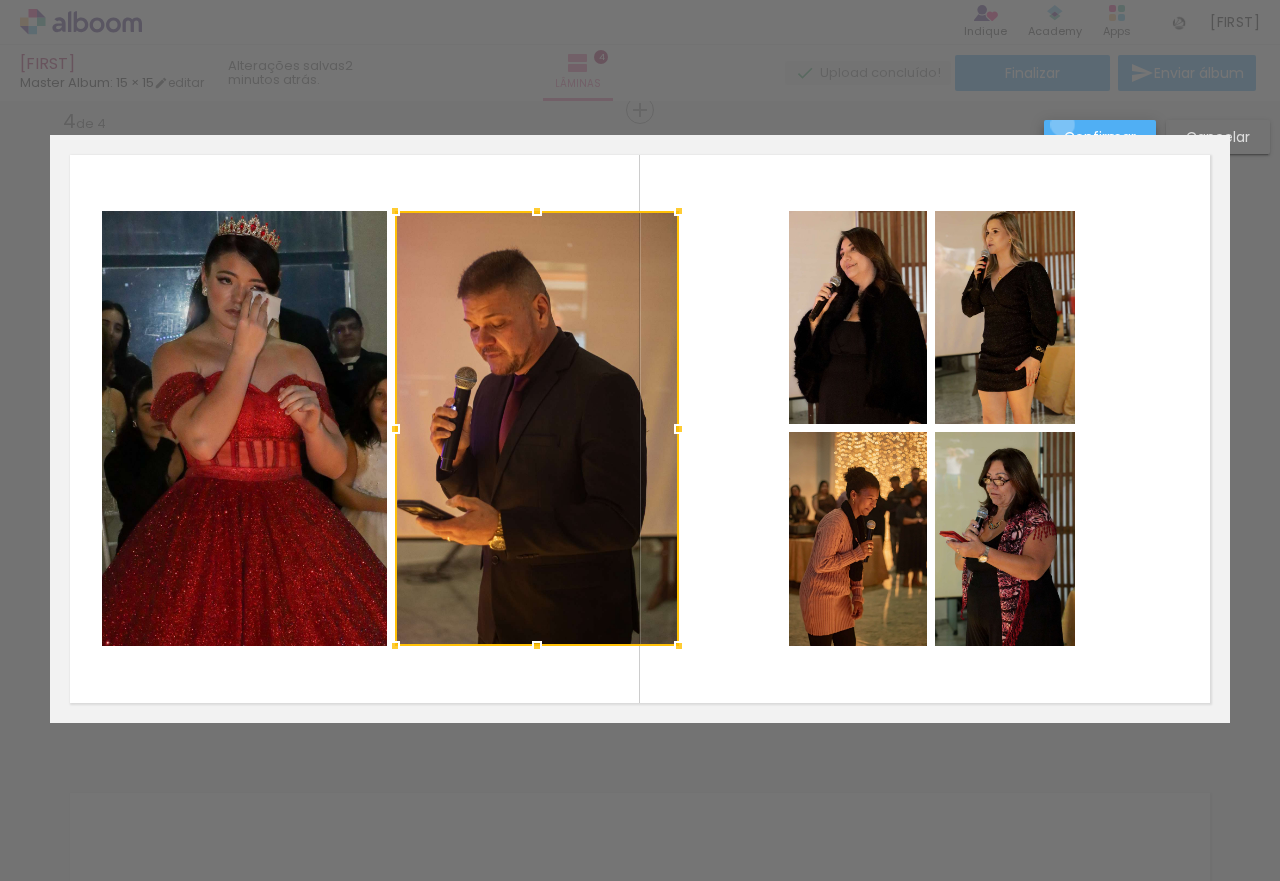 click on "Confirmar" at bounding box center (1100, 137) 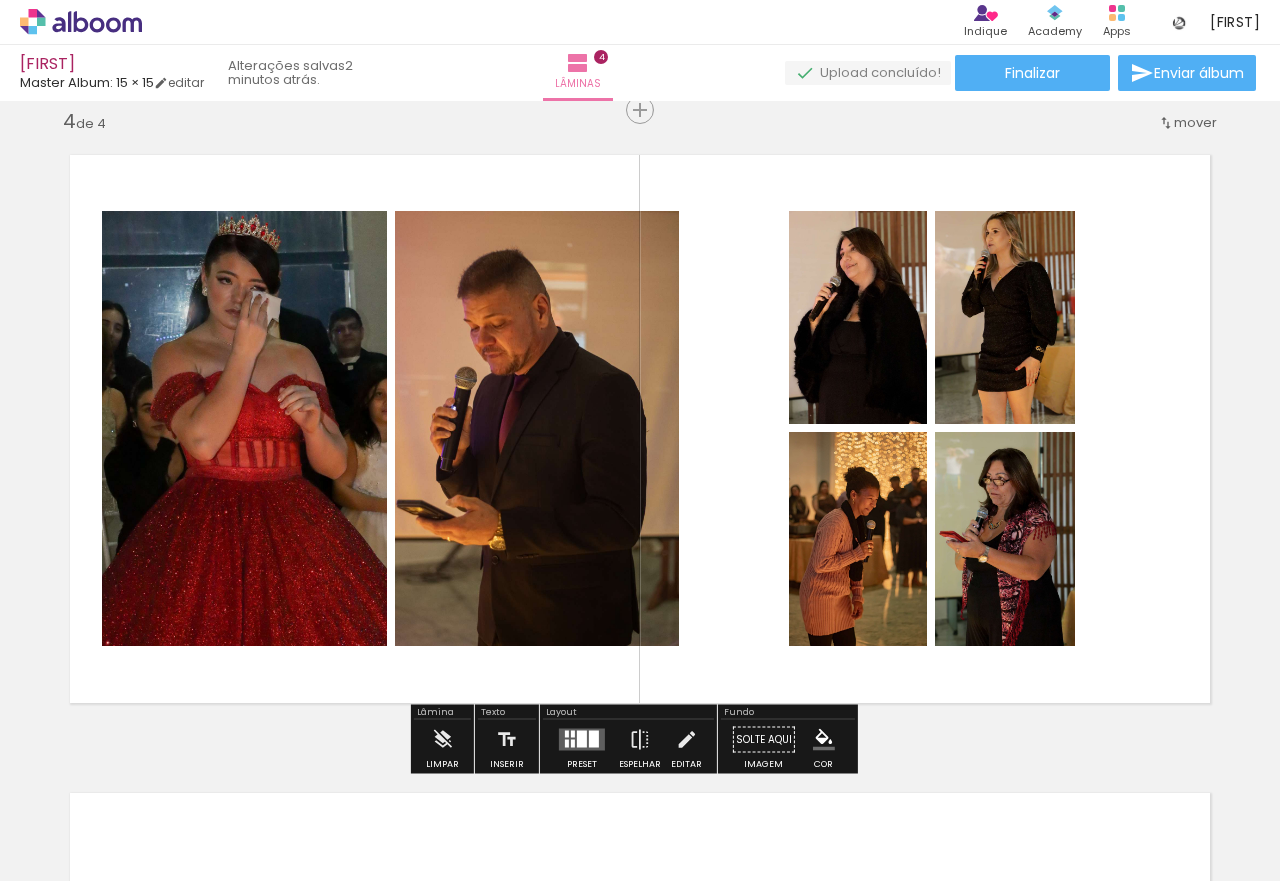 click 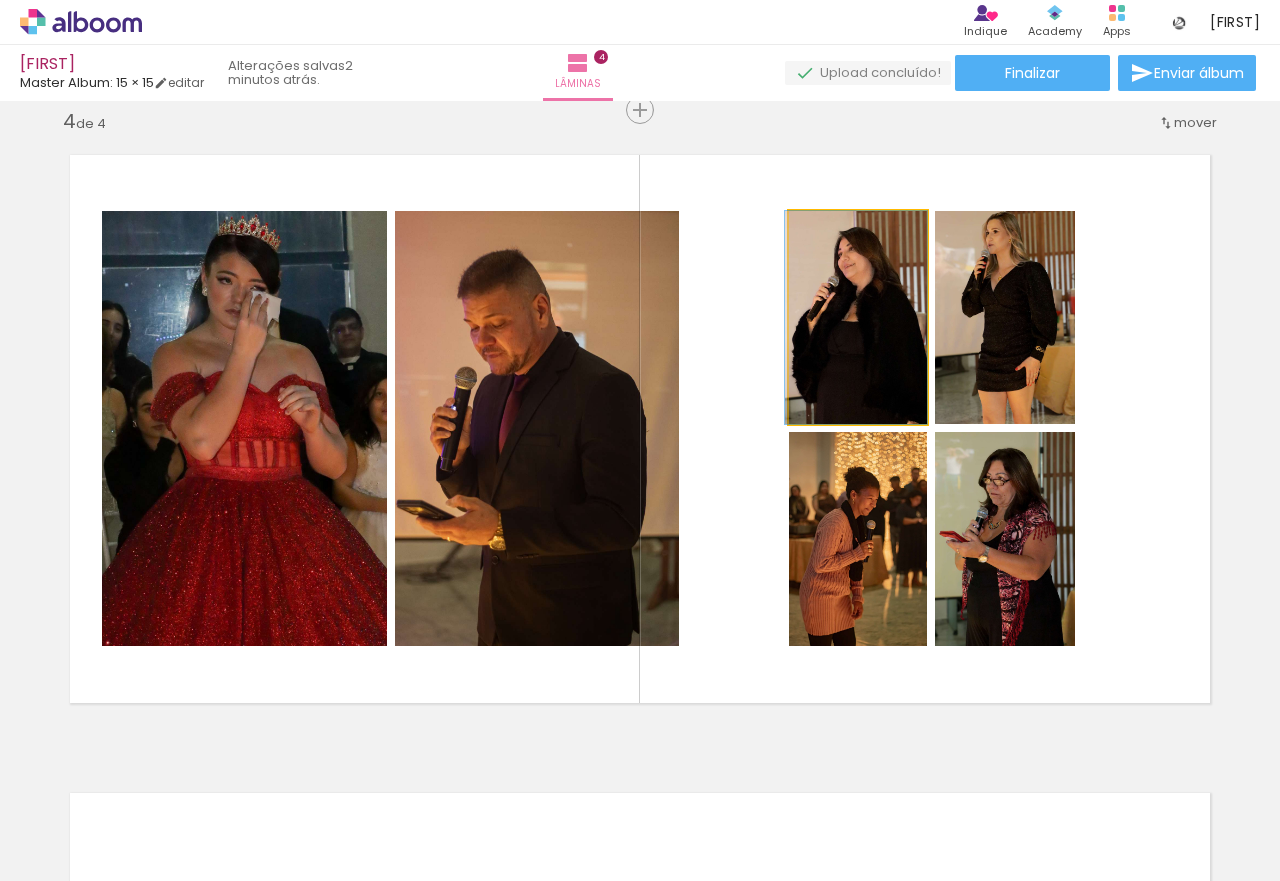 drag, startPoint x: 863, startPoint y: 337, endPoint x: 815, endPoint y: 331, distance: 48.373547 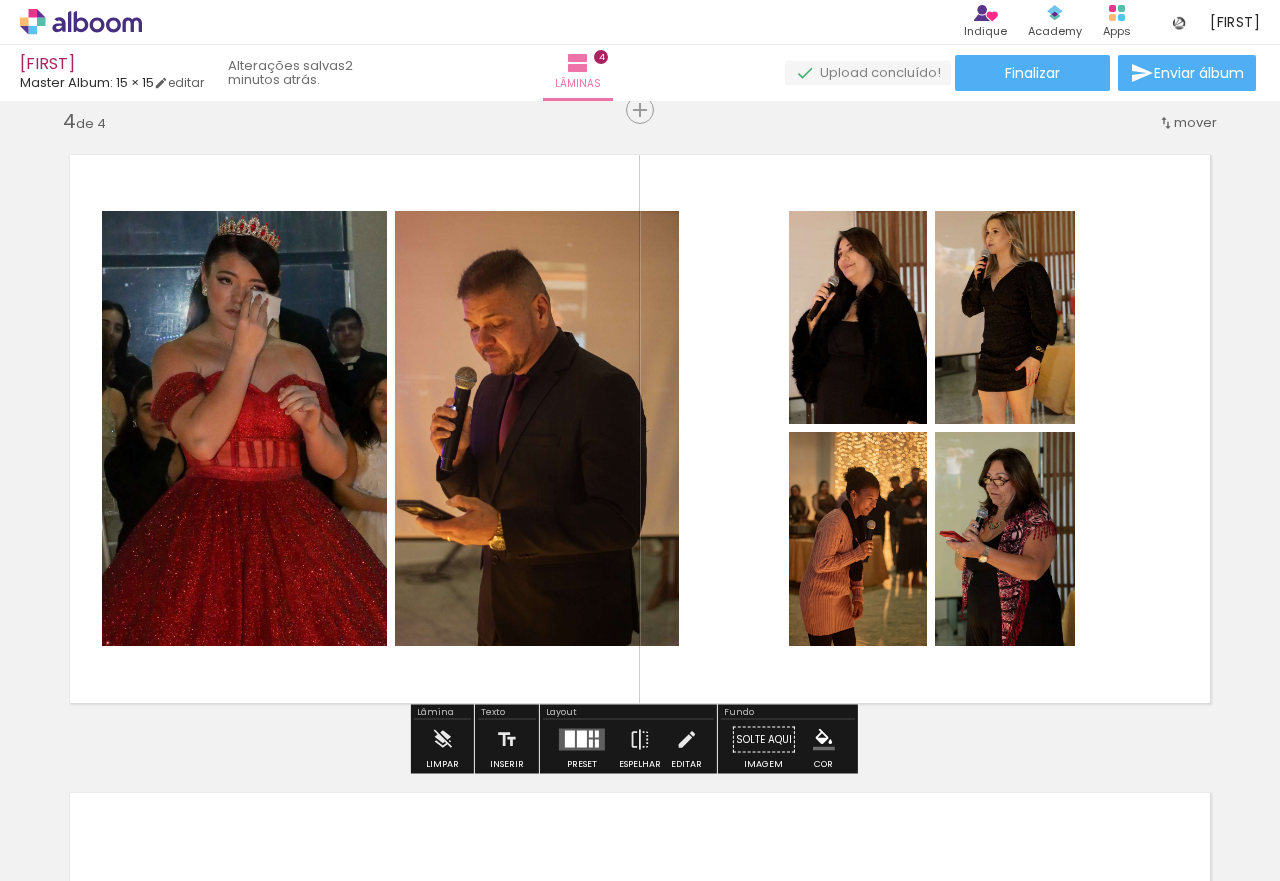 click 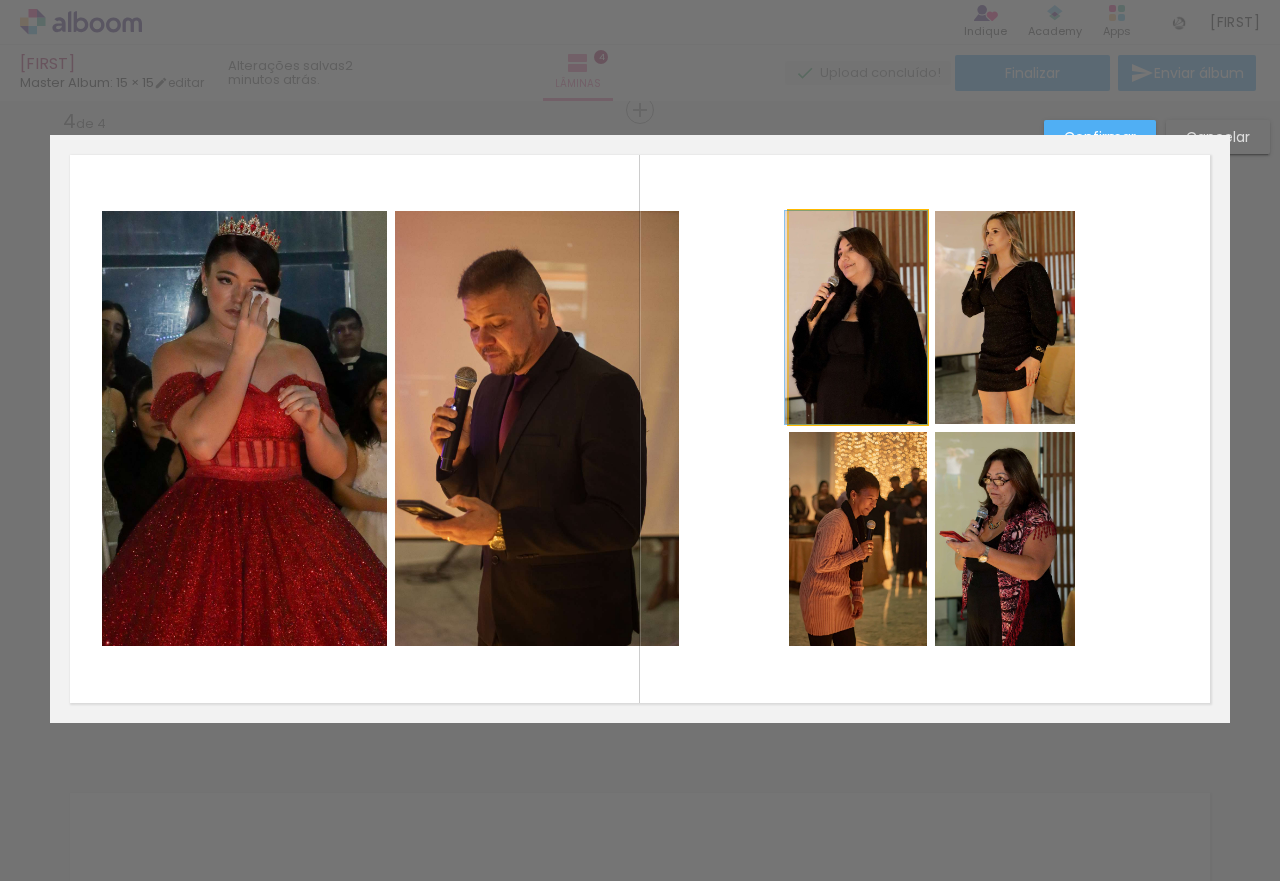 drag, startPoint x: 847, startPoint y: 313, endPoint x: 809, endPoint y: 312, distance: 38.013157 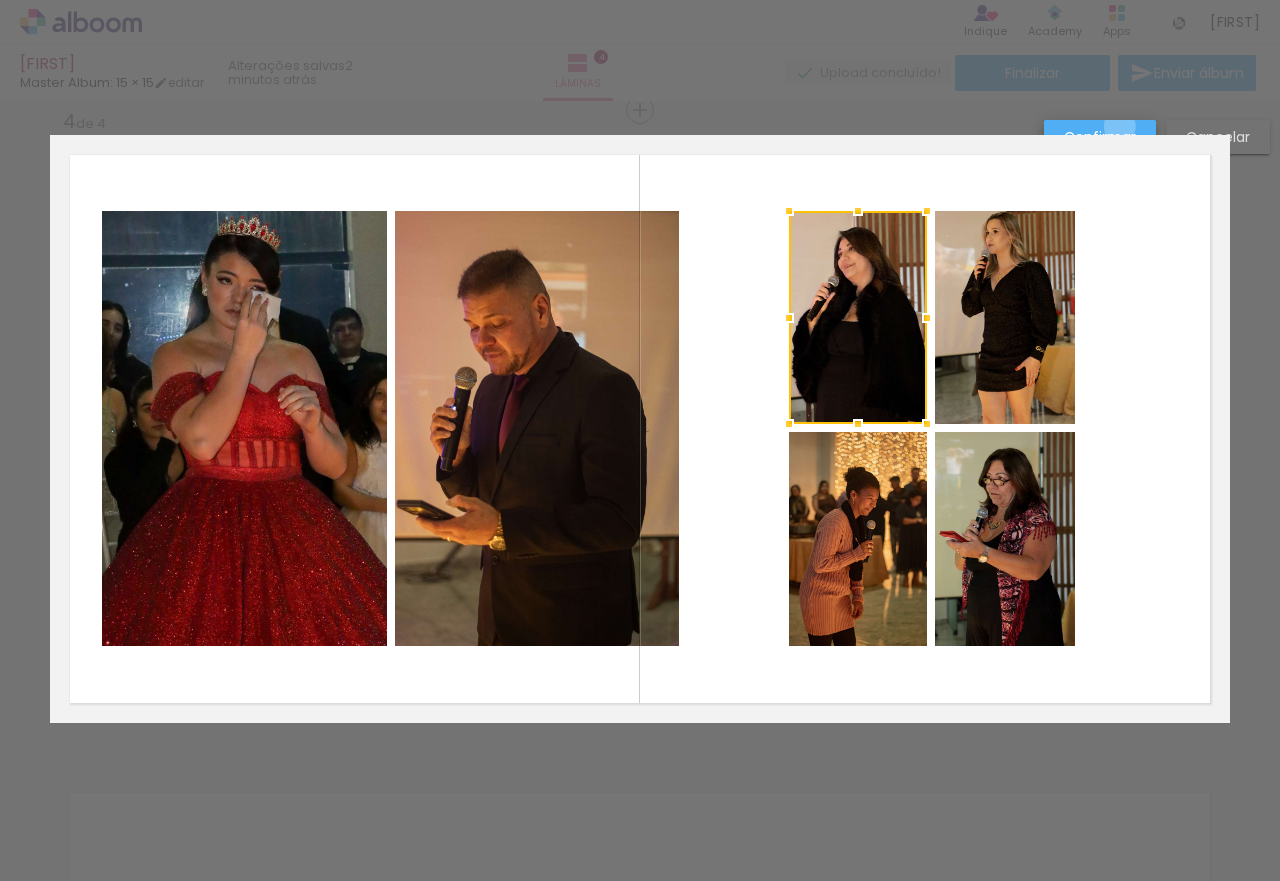 click on "Confirmar" at bounding box center (0, 0) 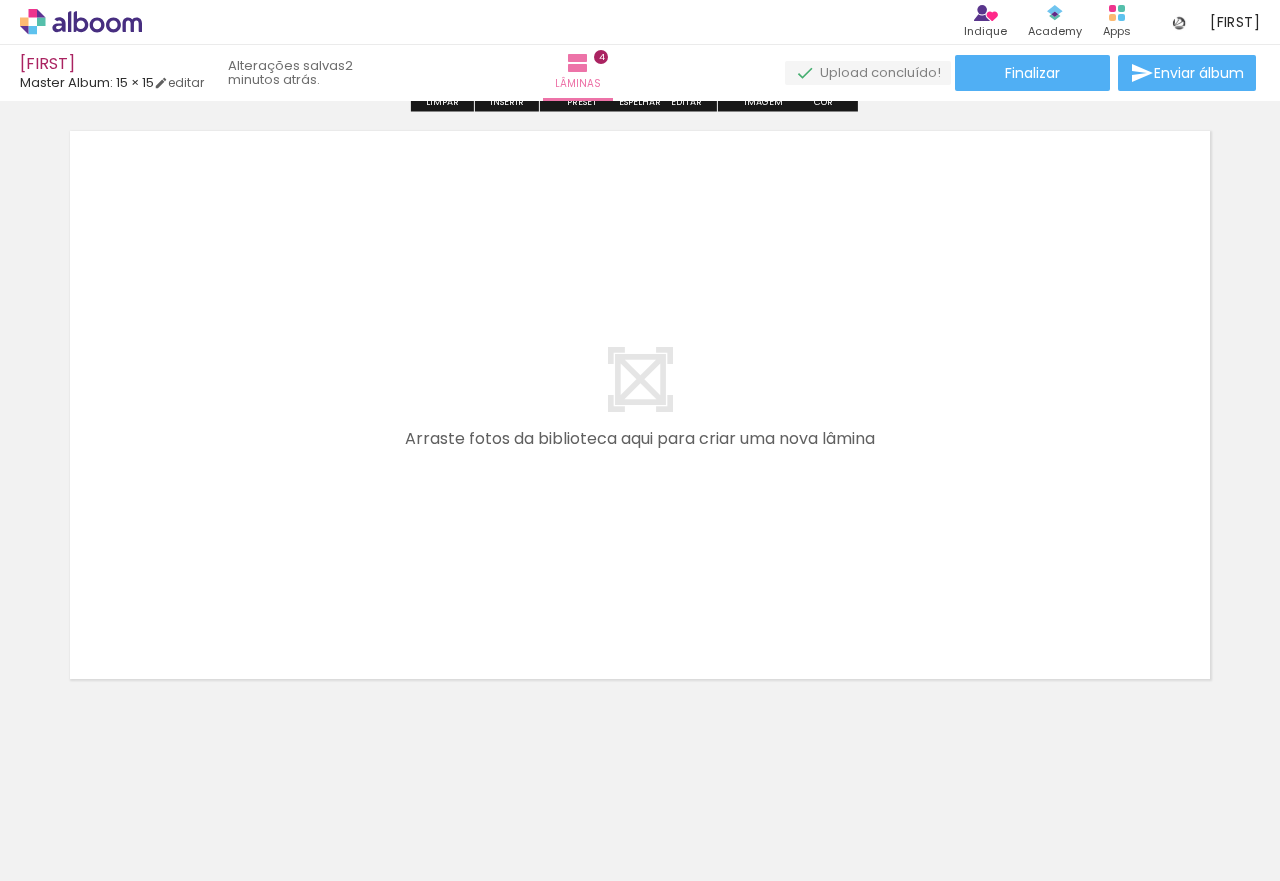 scroll, scrollTop: 2613, scrollLeft: 0, axis: vertical 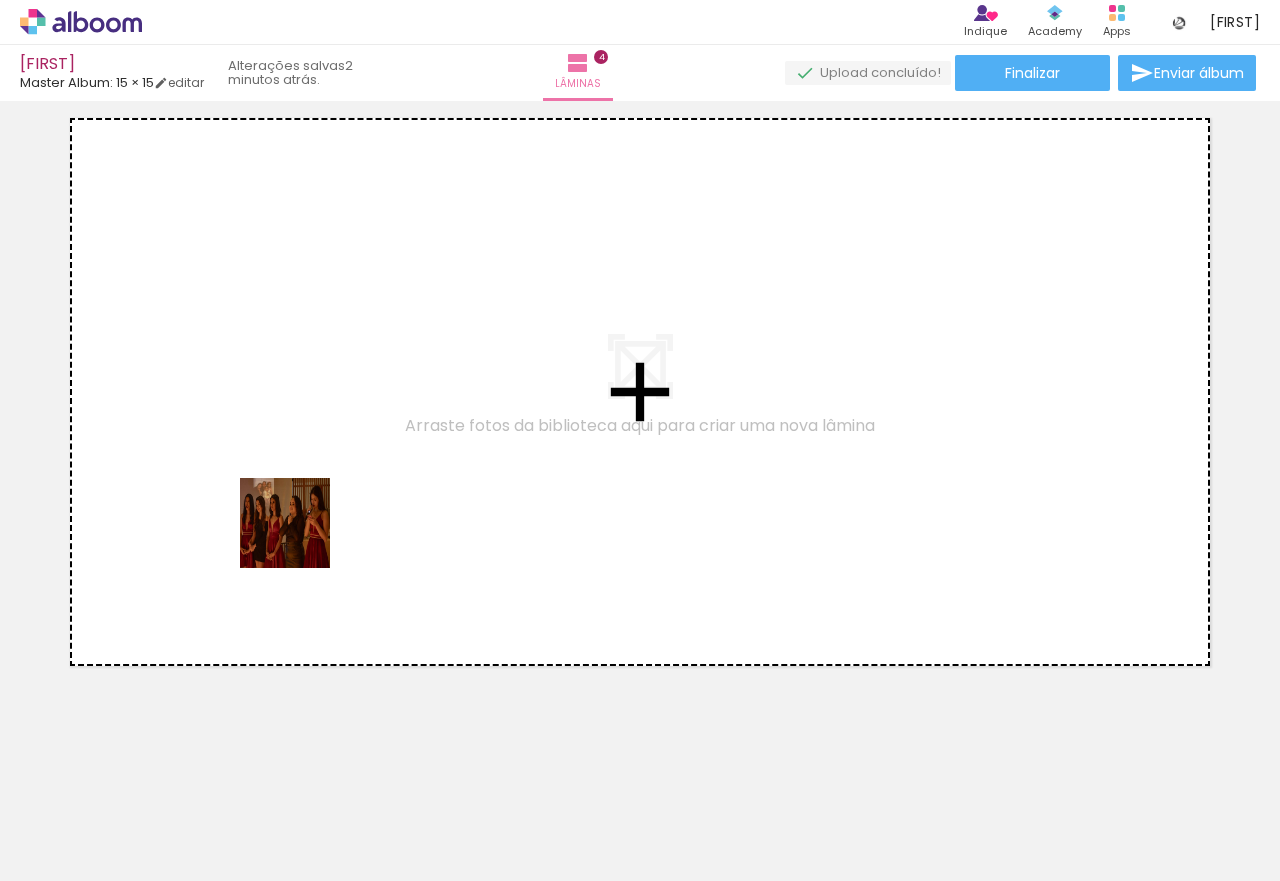 drag, startPoint x: 225, startPoint y: 807, endPoint x: 303, endPoint y: 529, distance: 288.73517 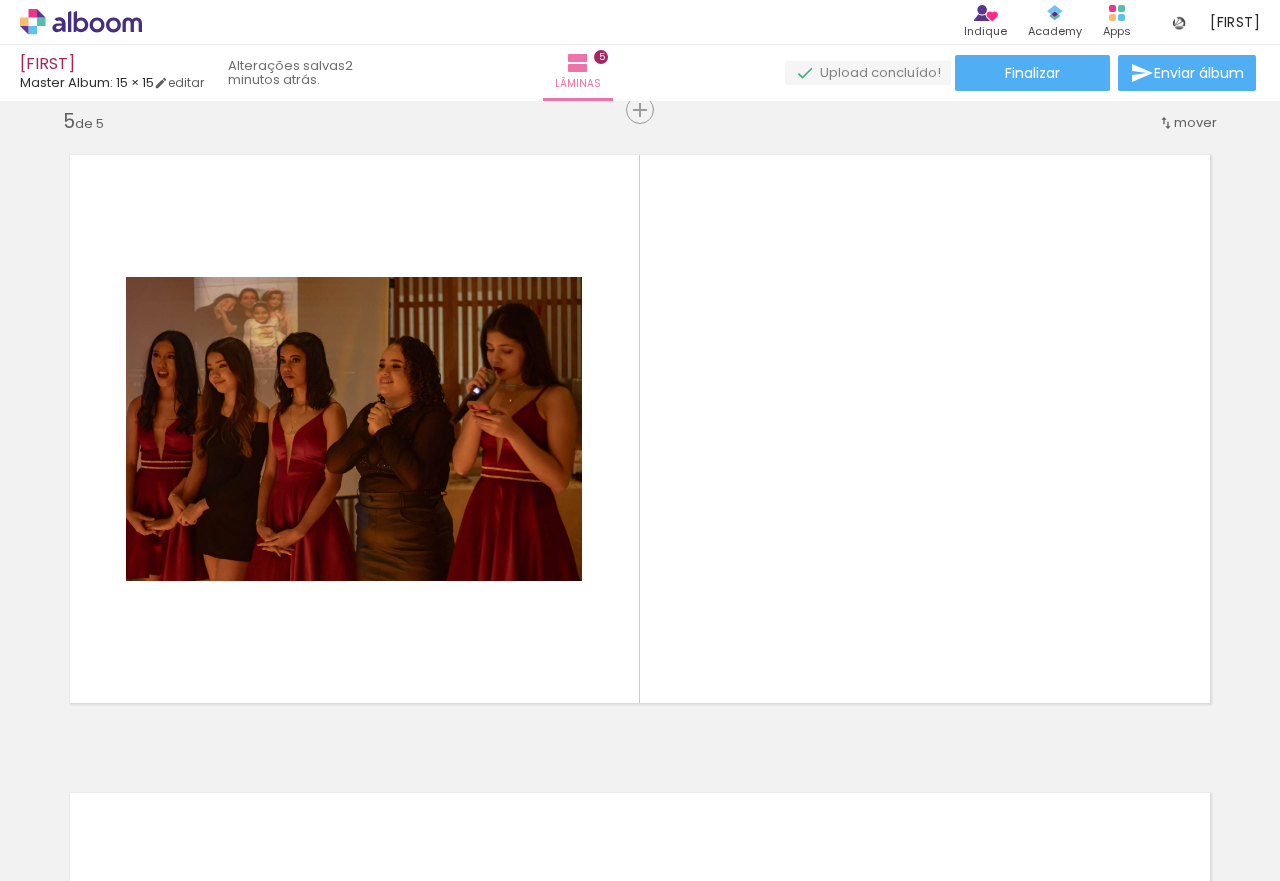 scroll, scrollTop: 2576, scrollLeft: 0, axis: vertical 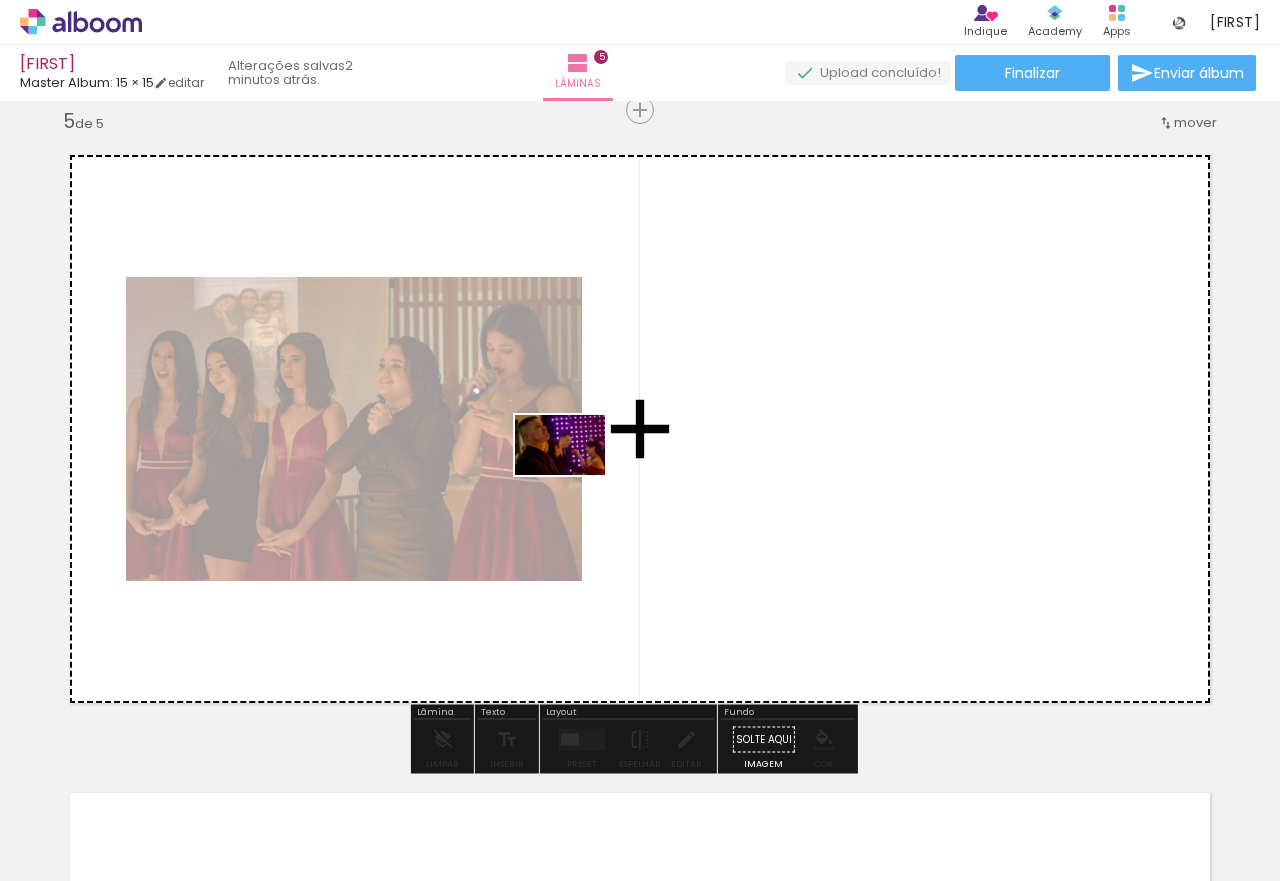drag, startPoint x: 210, startPoint y: 814, endPoint x: 575, endPoint y: 475, distance: 498.14255 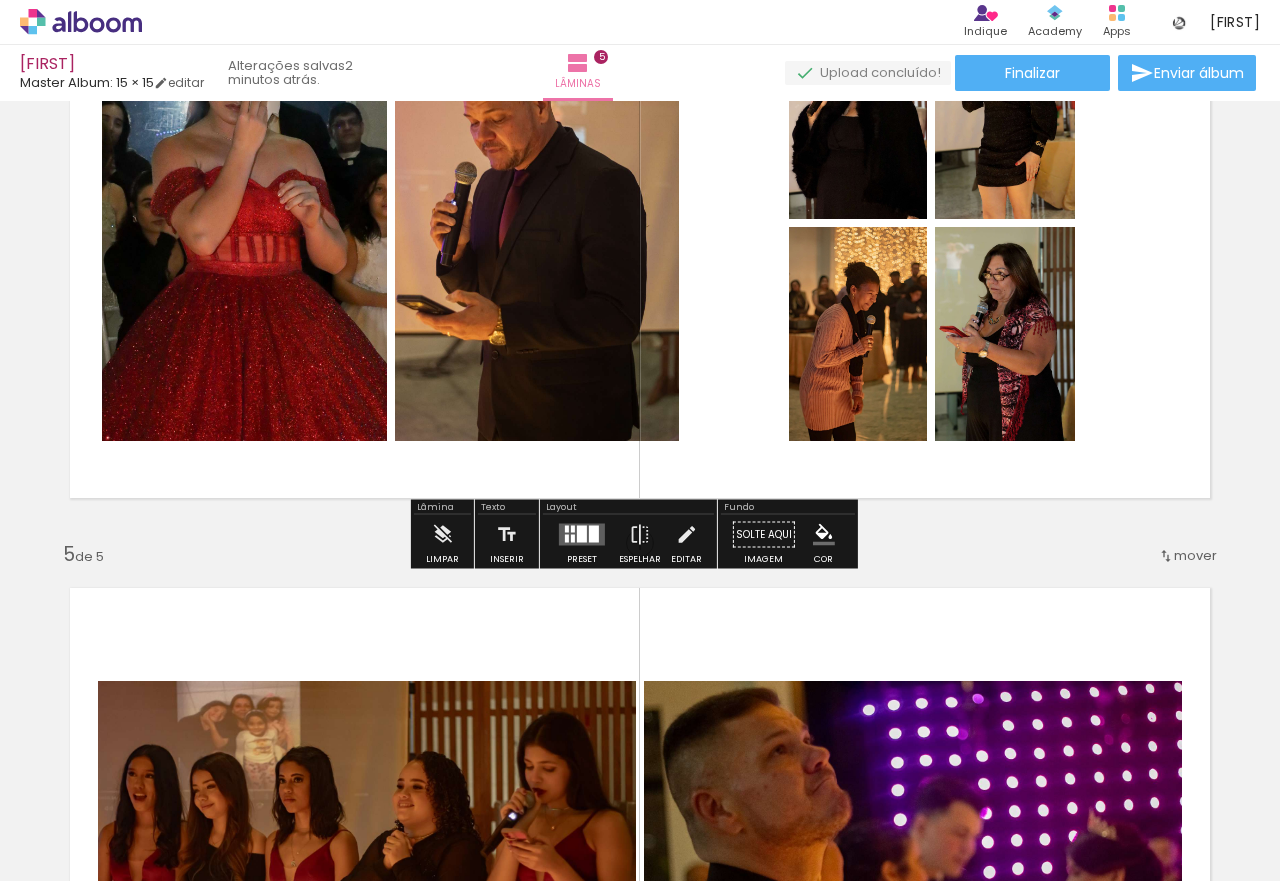 scroll, scrollTop: 1976, scrollLeft: 0, axis: vertical 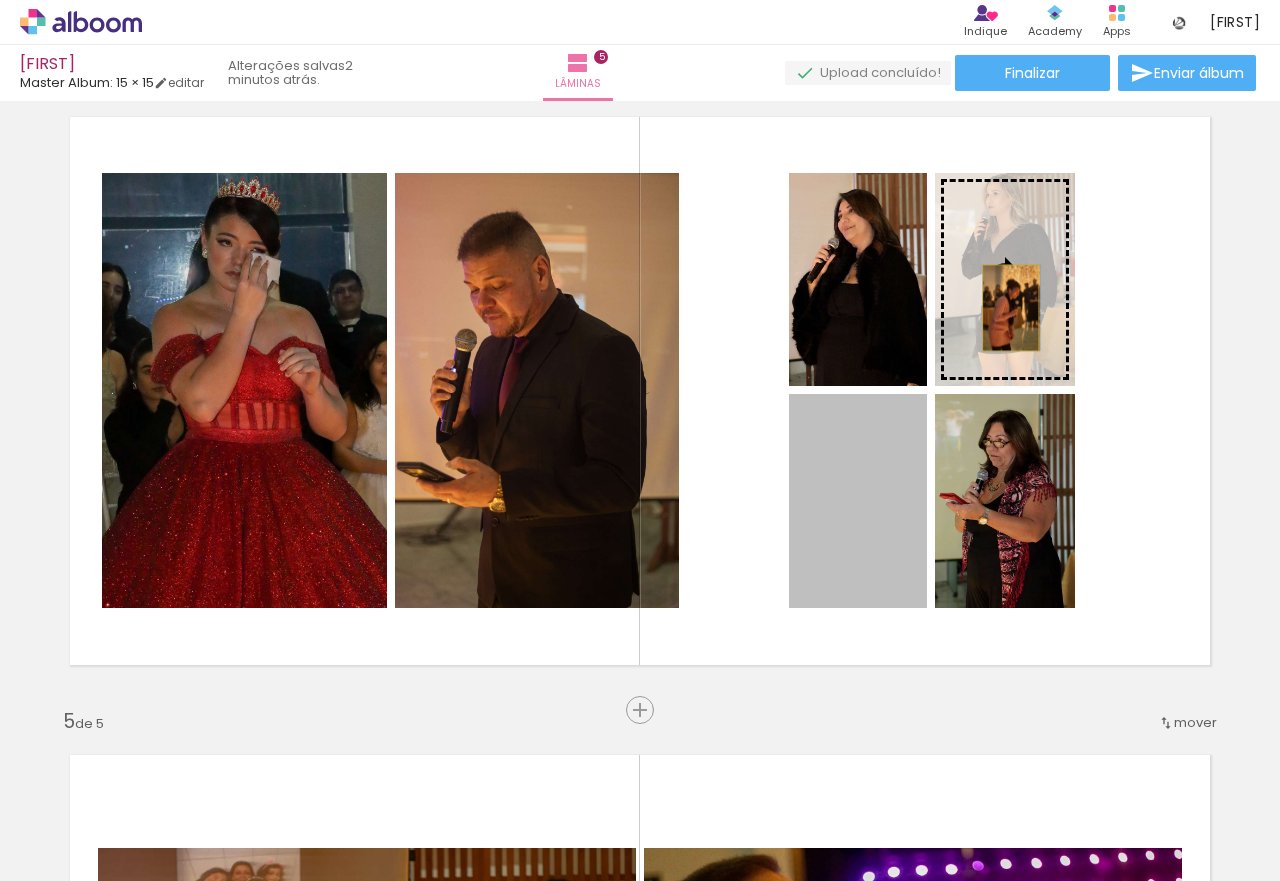 drag, startPoint x: 840, startPoint y: 539, endPoint x: 1004, endPoint y: 303, distance: 287.38824 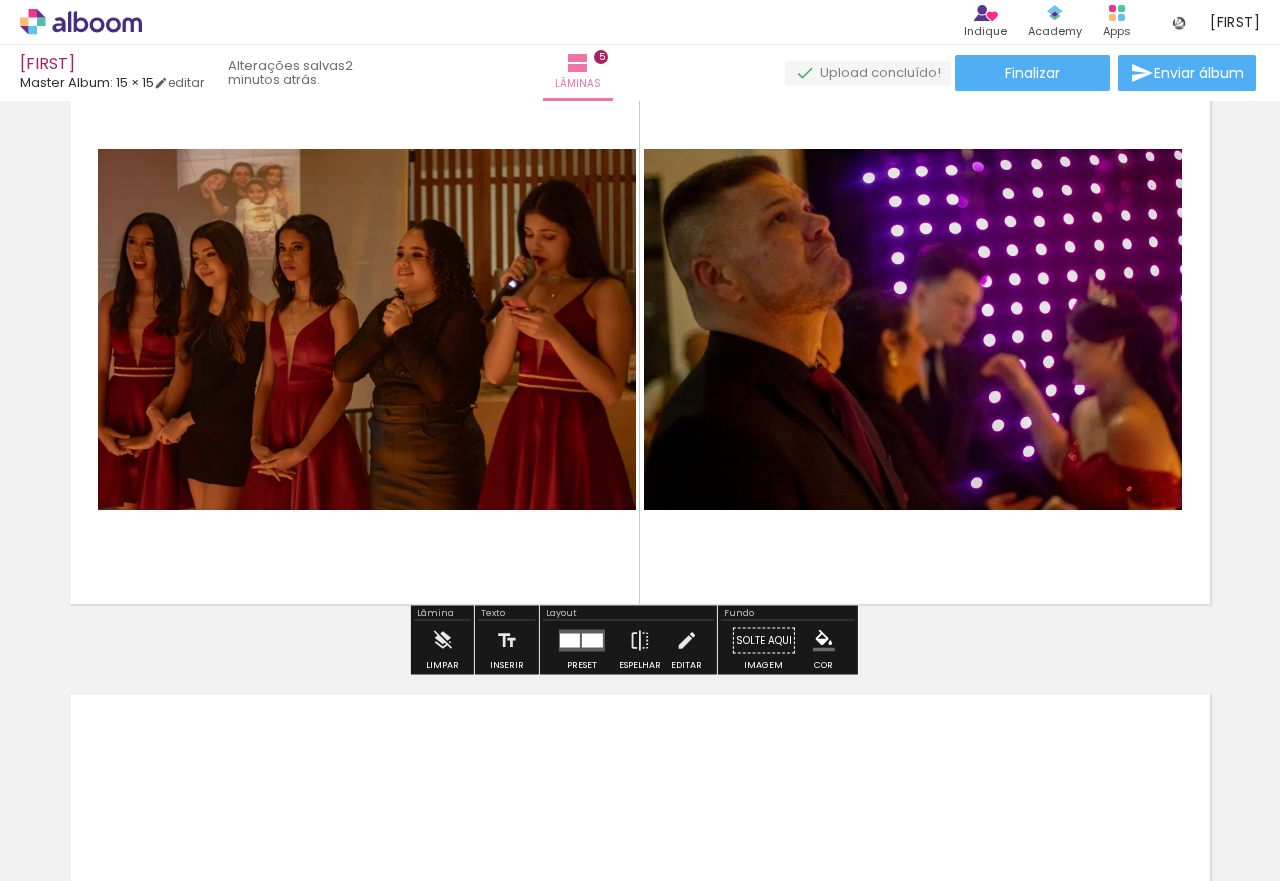 scroll, scrollTop: 2676, scrollLeft: 0, axis: vertical 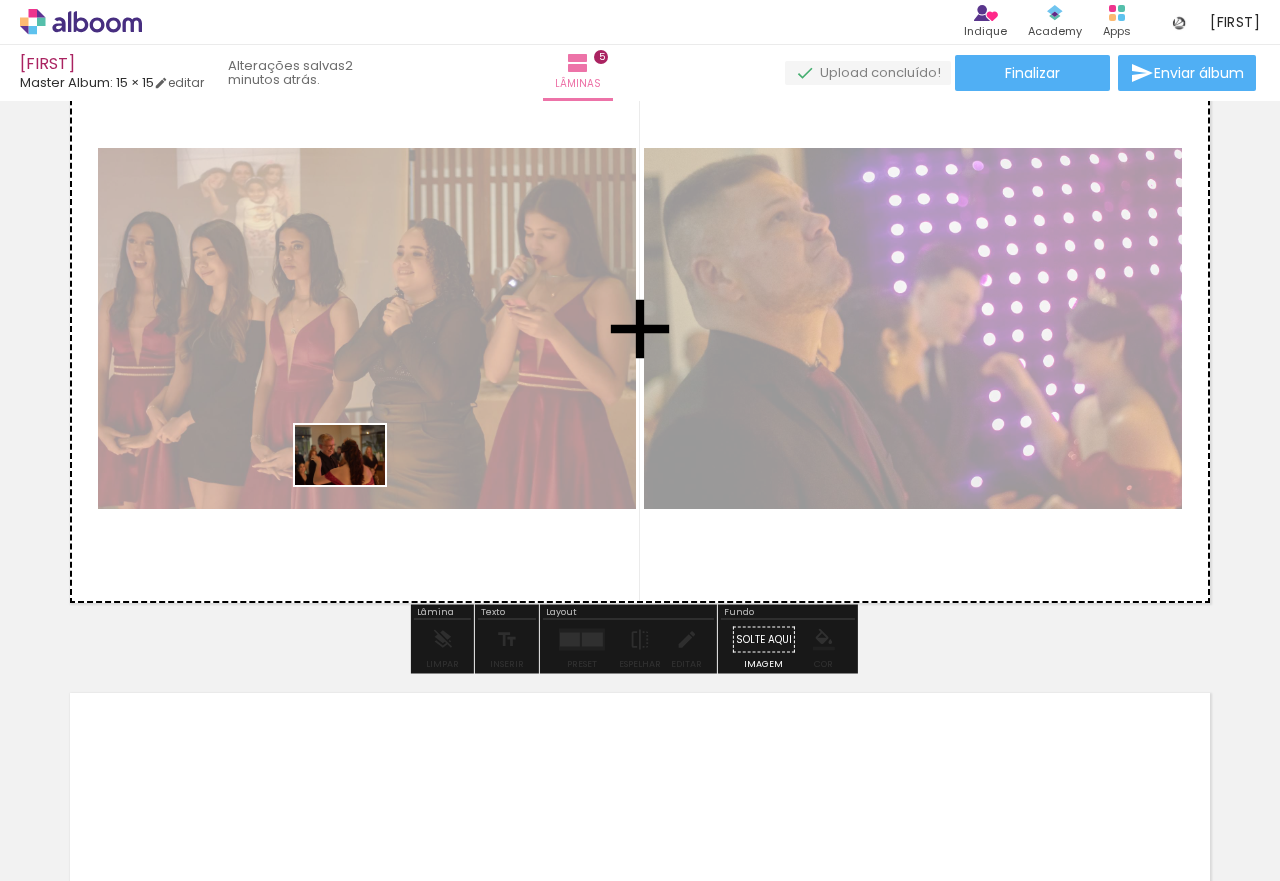 drag, startPoint x: 226, startPoint y: 826, endPoint x: 355, endPoint y: 485, distance: 364.5847 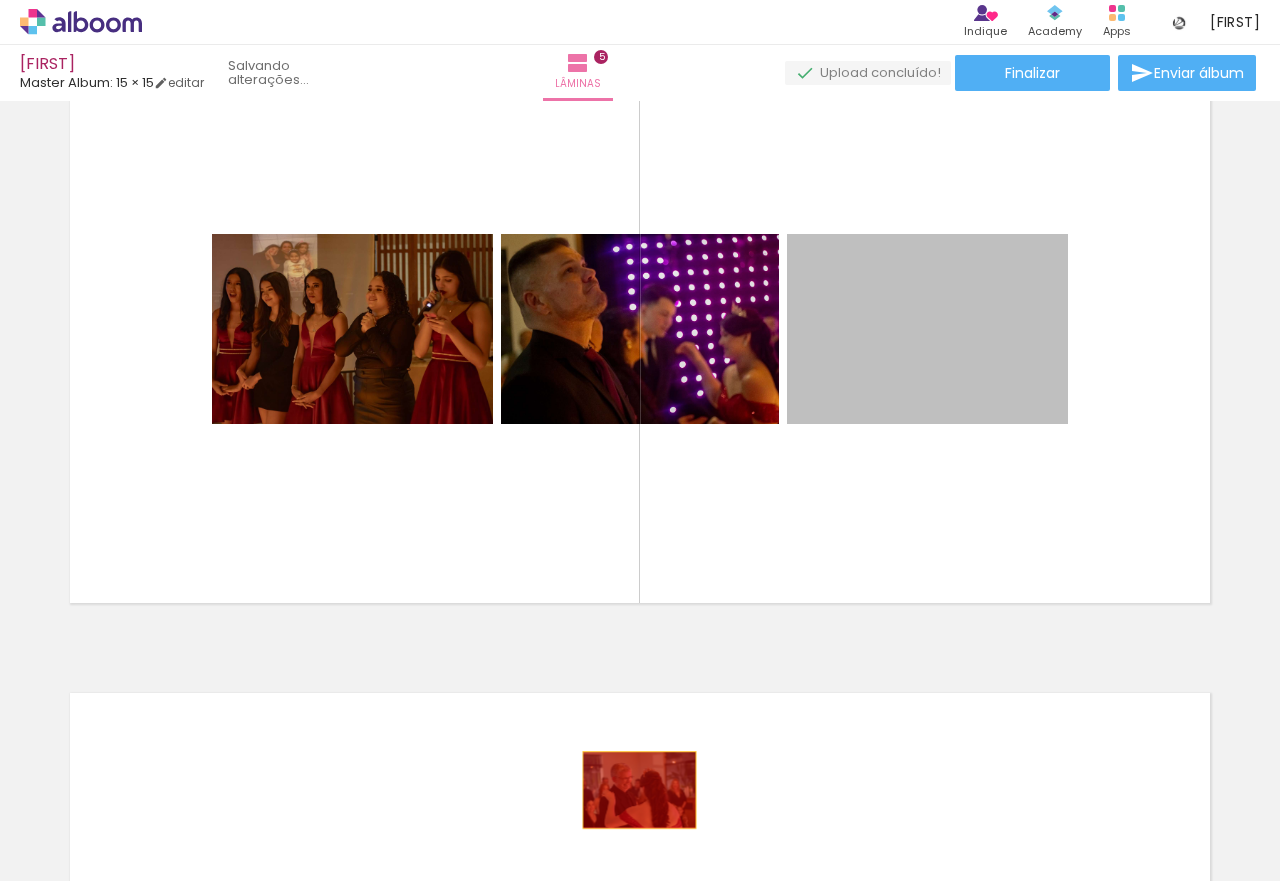 drag, startPoint x: 875, startPoint y: 335, endPoint x: 658, endPoint y: 694, distance: 419.4878 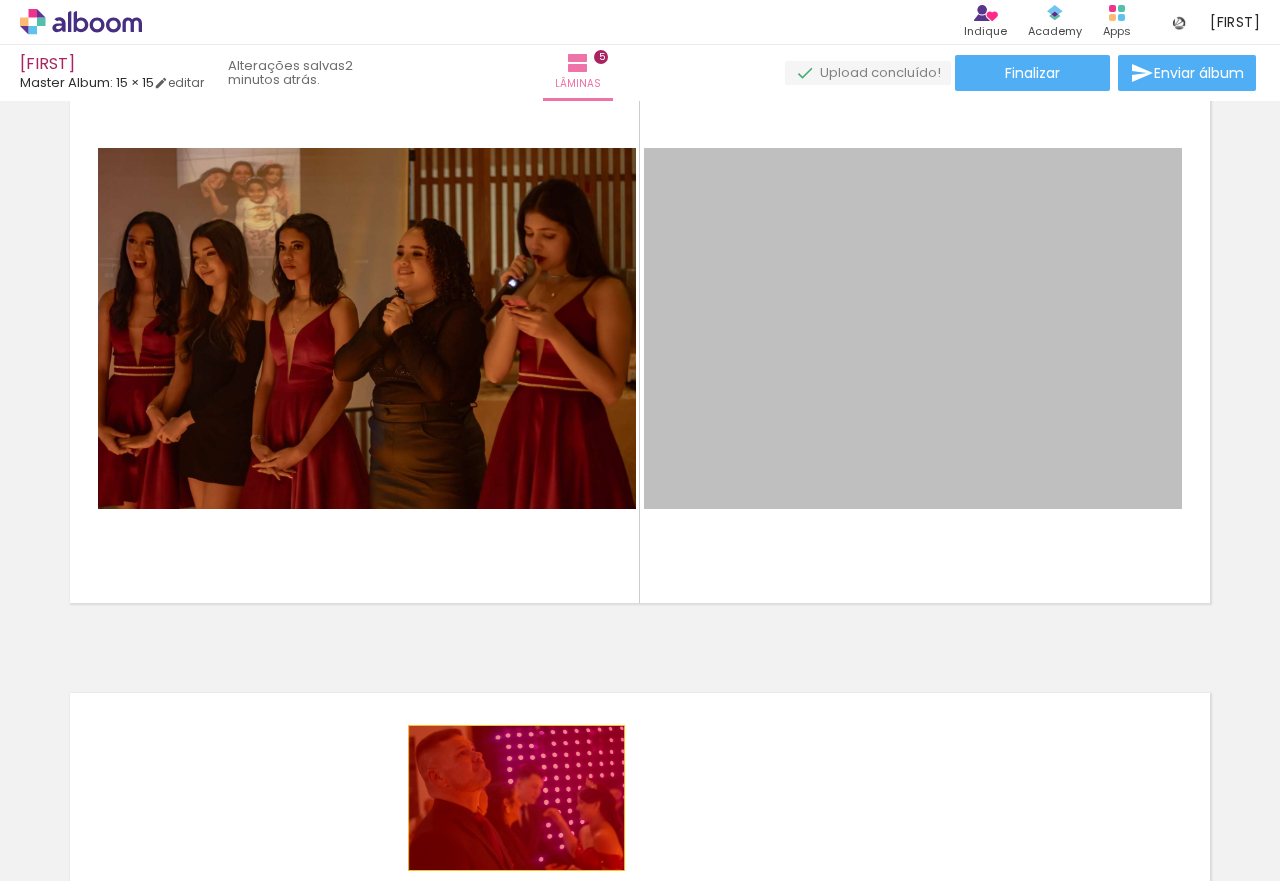 drag, startPoint x: 790, startPoint y: 350, endPoint x: 486, endPoint y: 838, distance: 574.9435 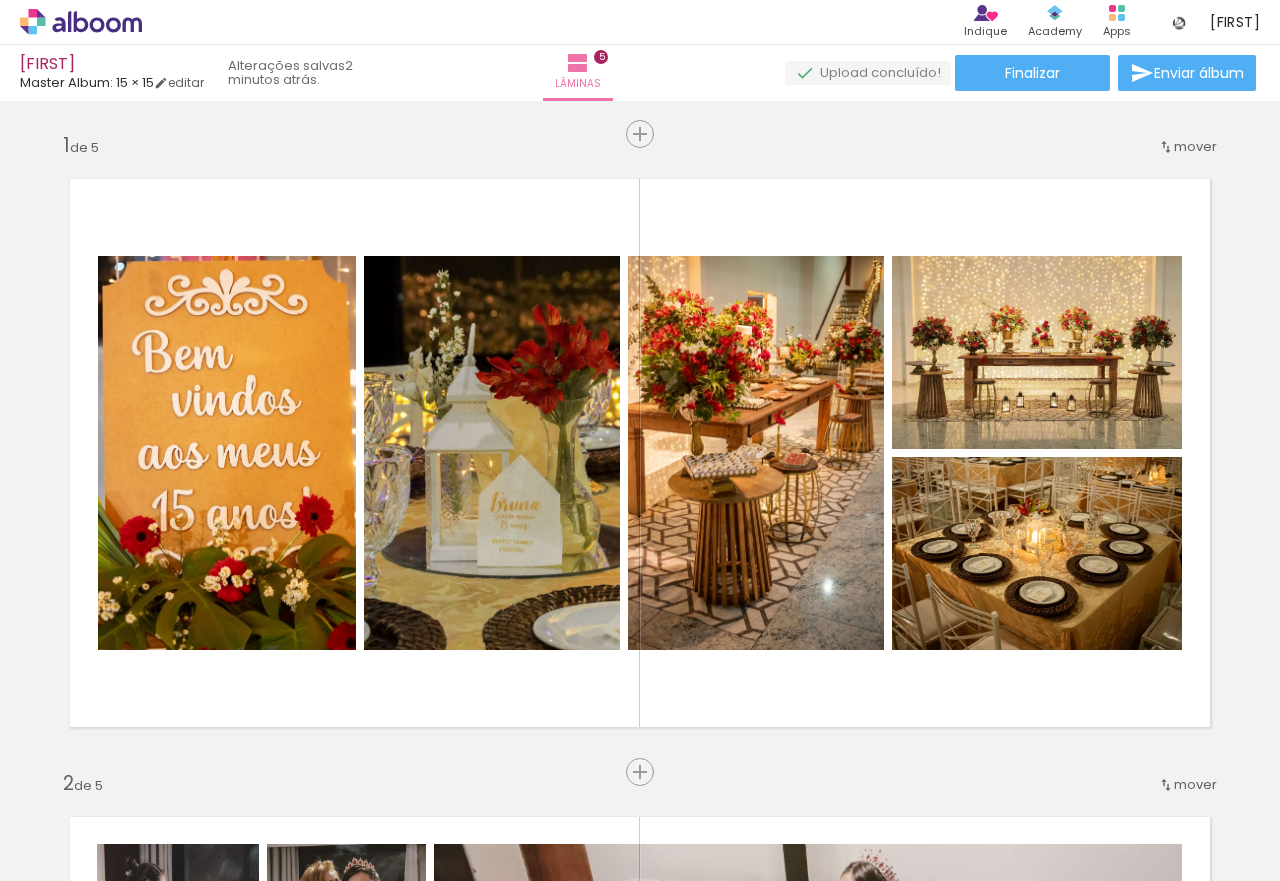 scroll, scrollTop: 0, scrollLeft: 0, axis: both 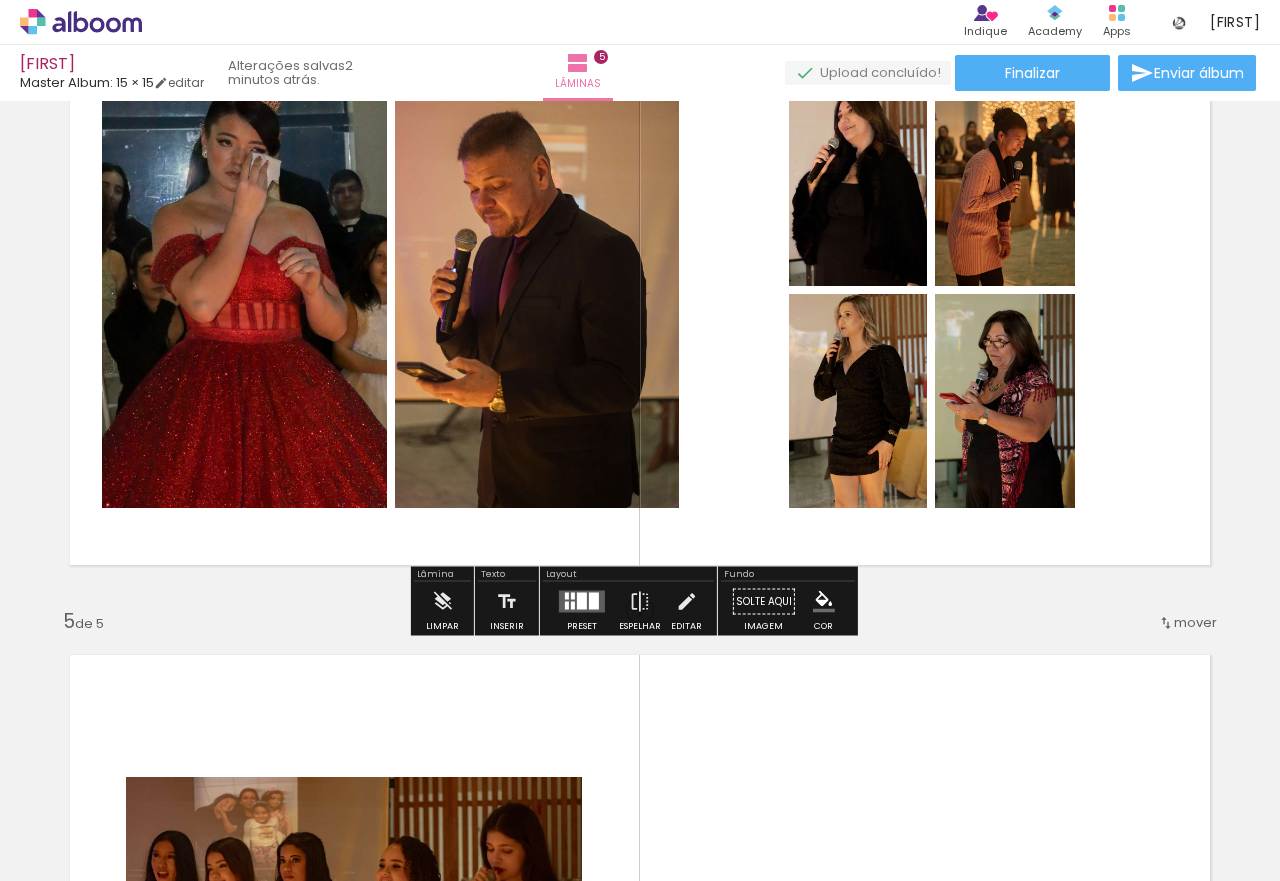 drag, startPoint x: 499, startPoint y: 543, endPoint x: 677, endPoint y: 294, distance: 306.08005 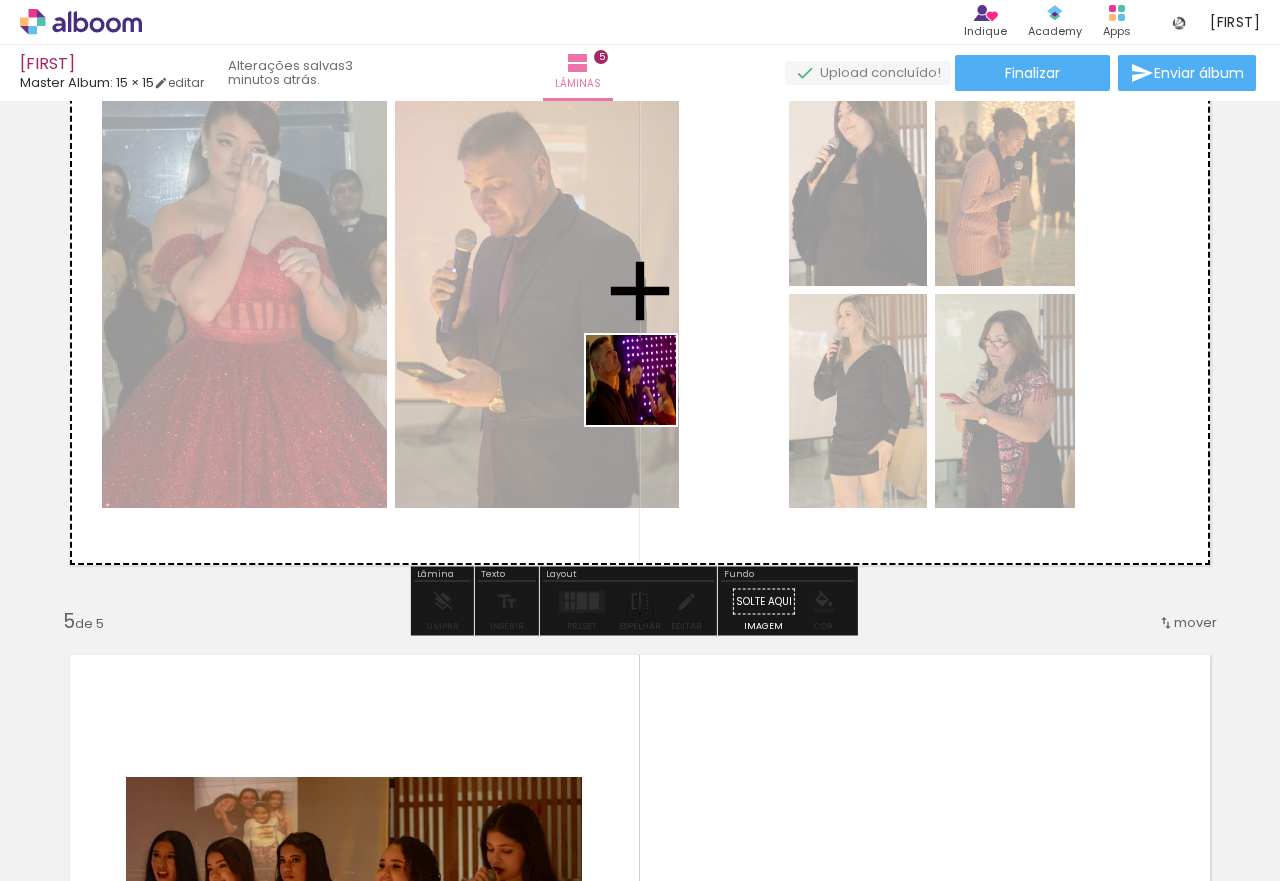 drag, startPoint x: 238, startPoint y: 813, endPoint x: 652, endPoint y: 386, distance: 594.74786 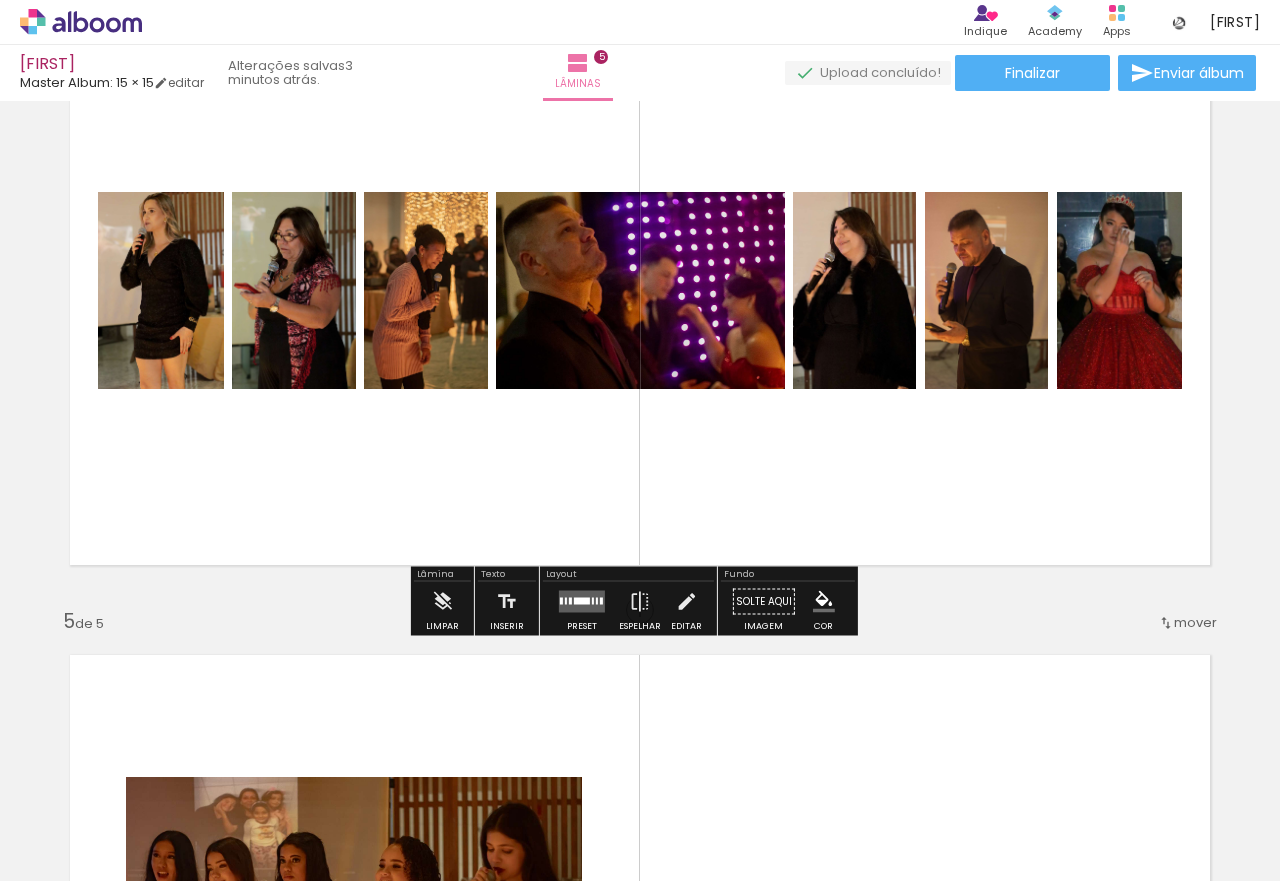 click at bounding box center [582, 602] 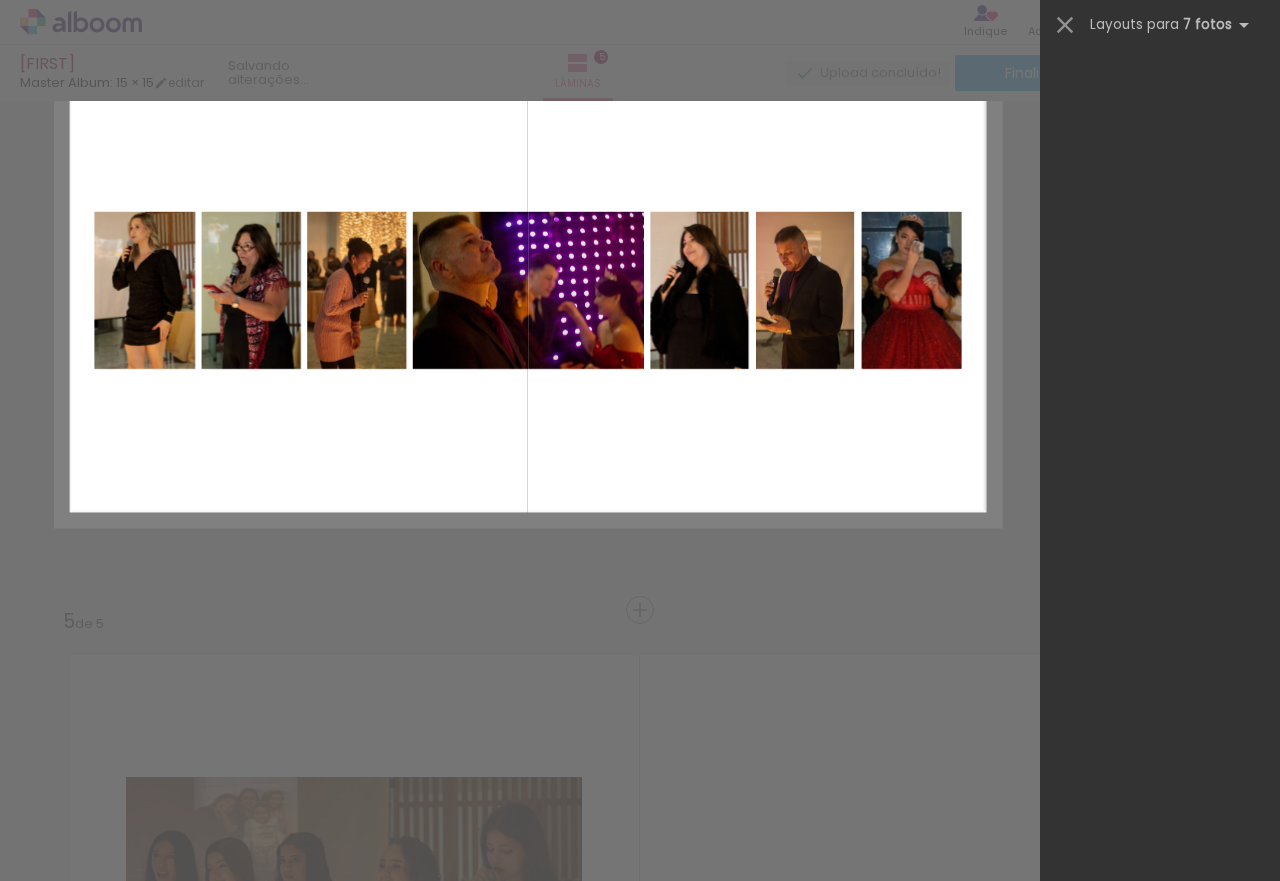 scroll, scrollTop: 0, scrollLeft: 0, axis: both 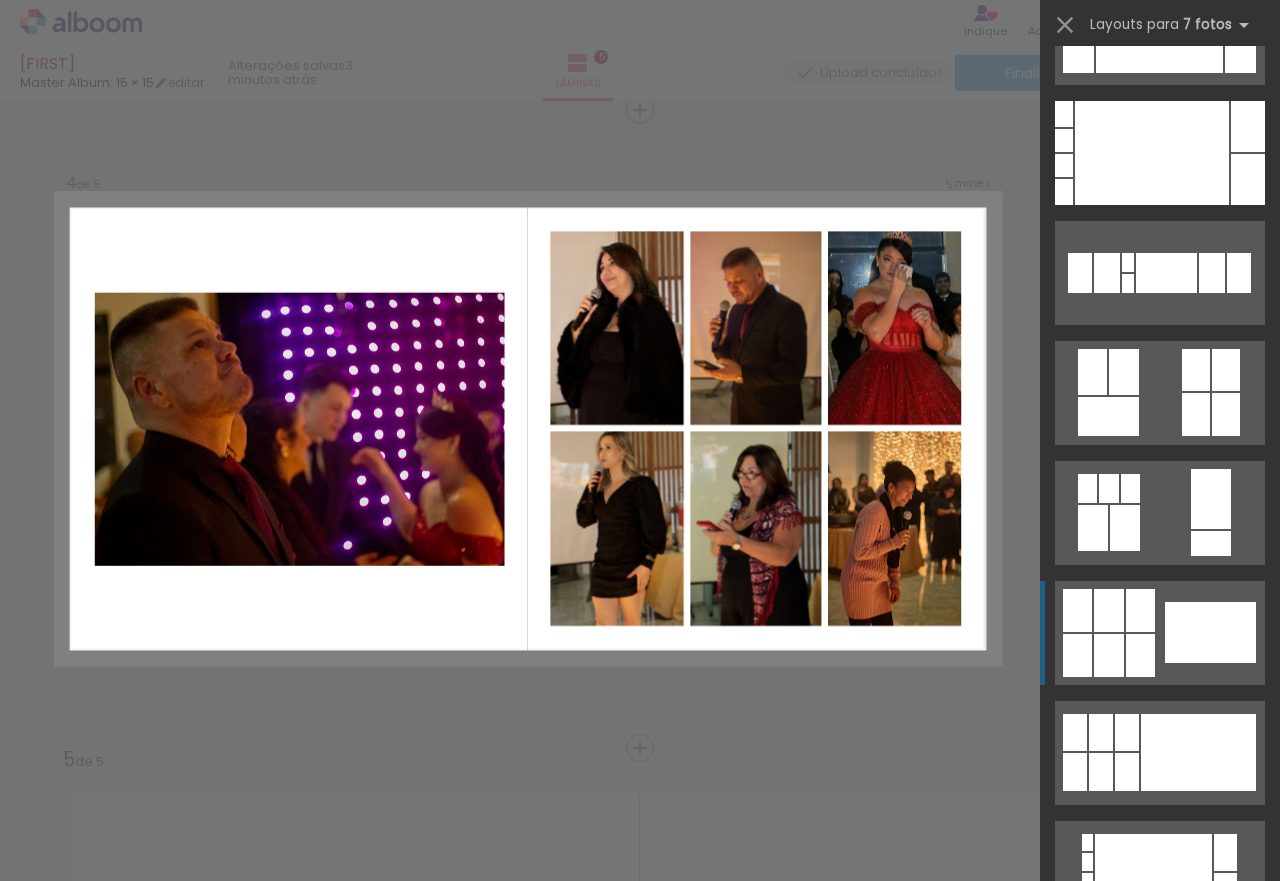 click at bounding box center [1078, 45] 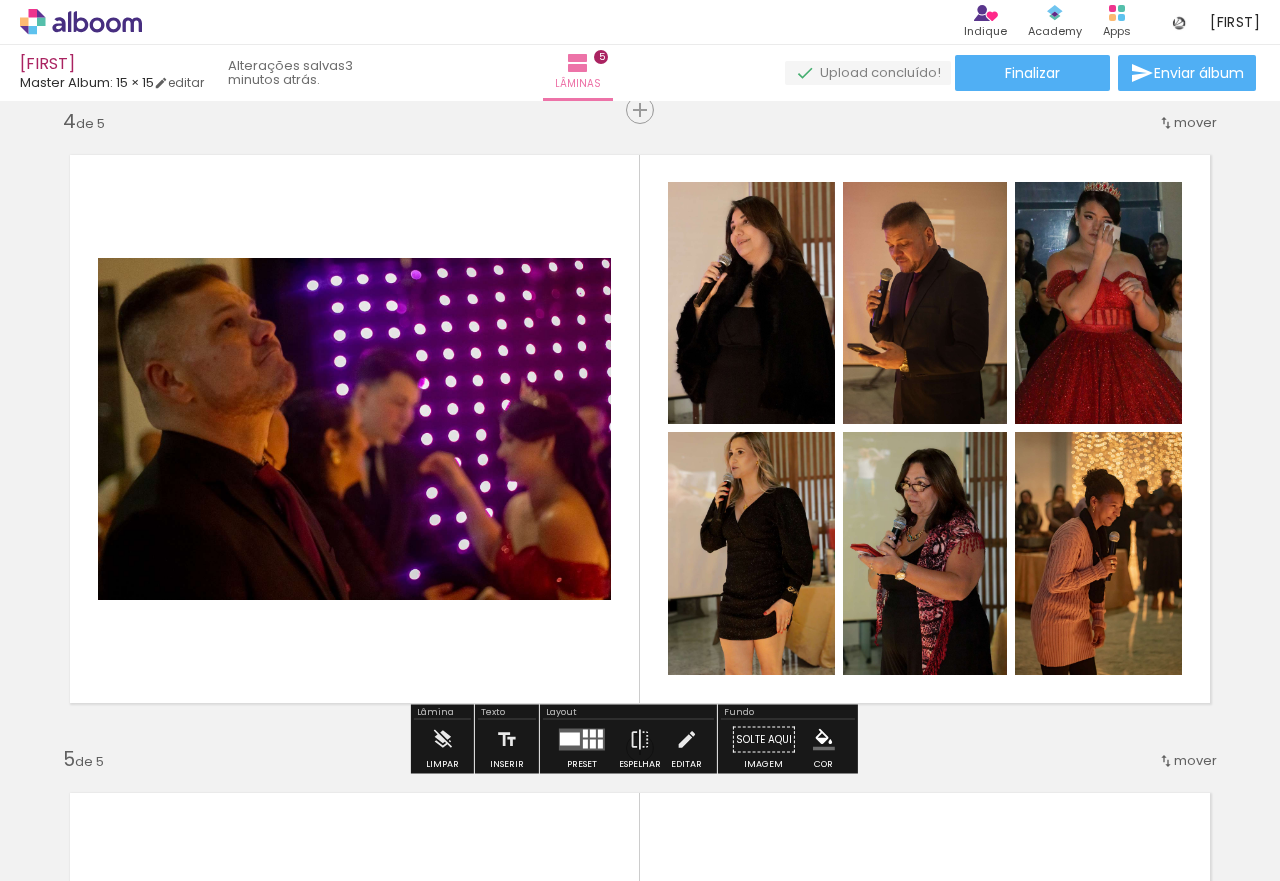 click at bounding box center [582, 740] 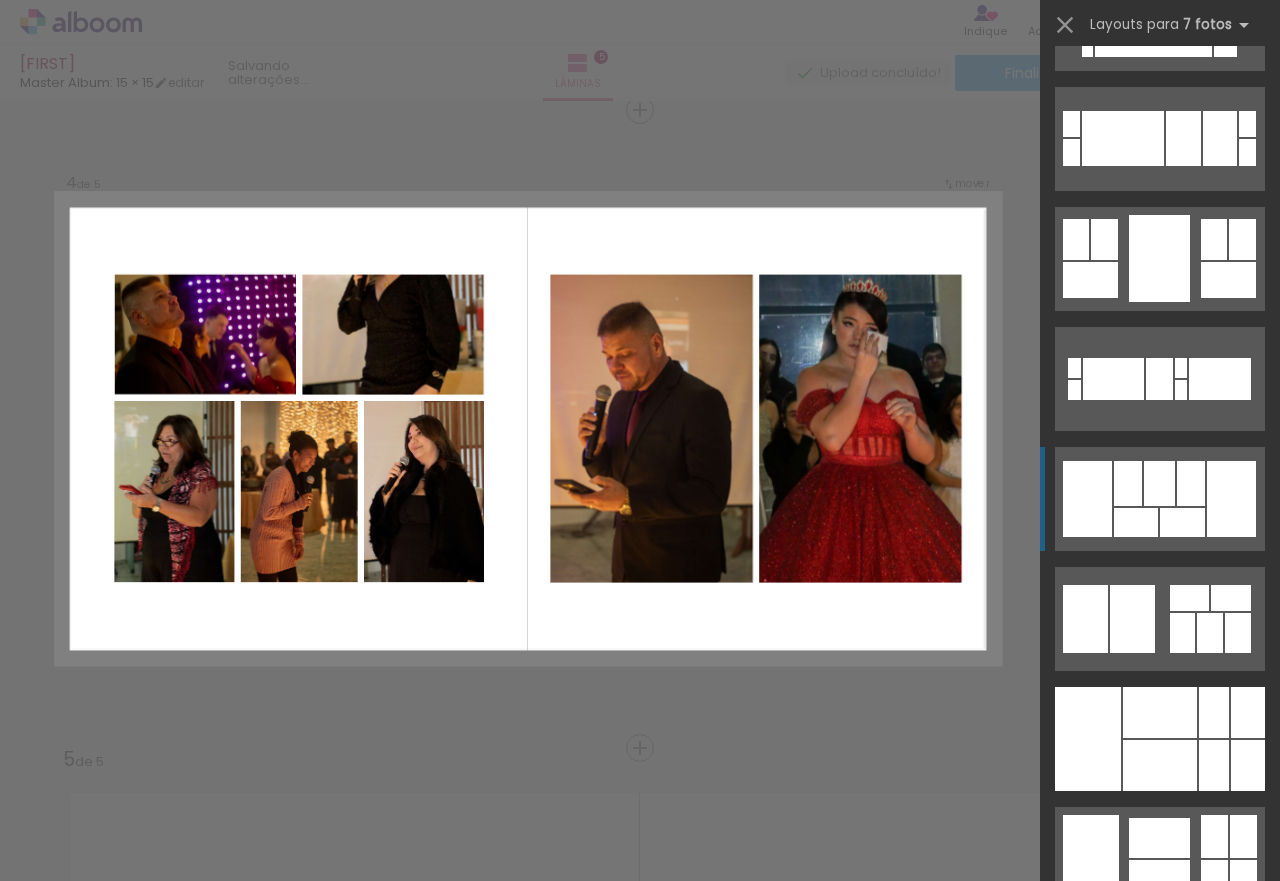 scroll, scrollTop: 1120, scrollLeft: 0, axis: vertical 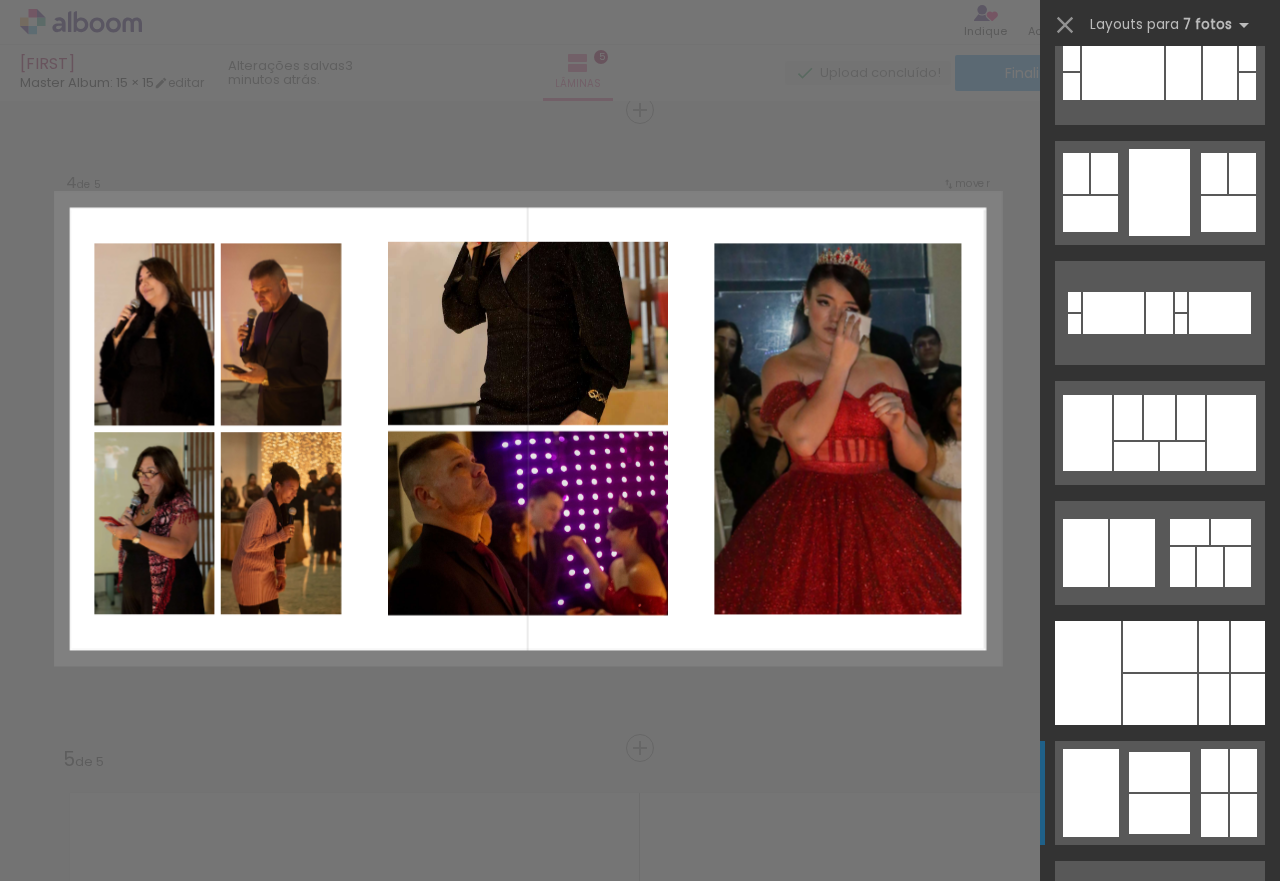 click at bounding box center (1160, 1250) 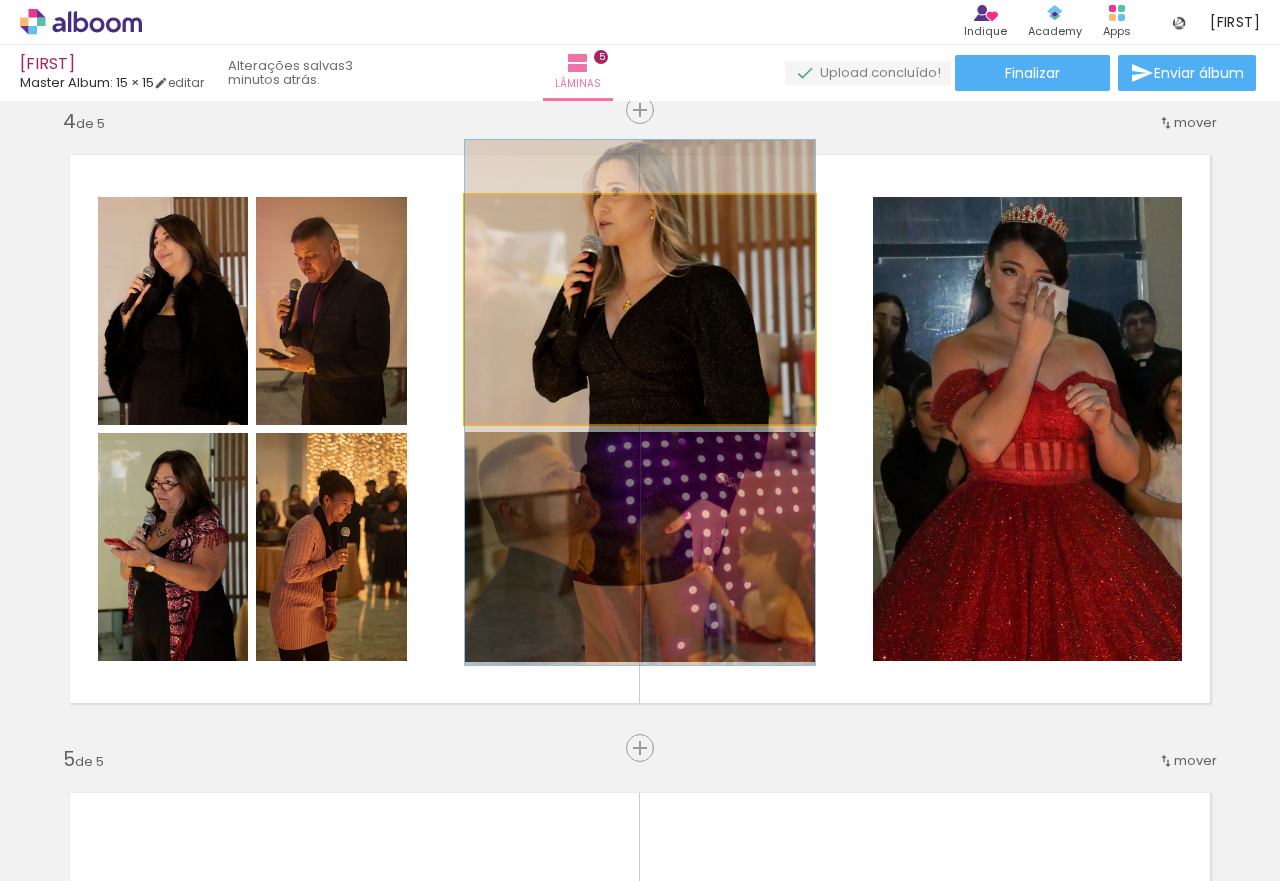 drag, startPoint x: 730, startPoint y: 303, endPoint x: 713, endPoint y: 386, distance: 84.723076 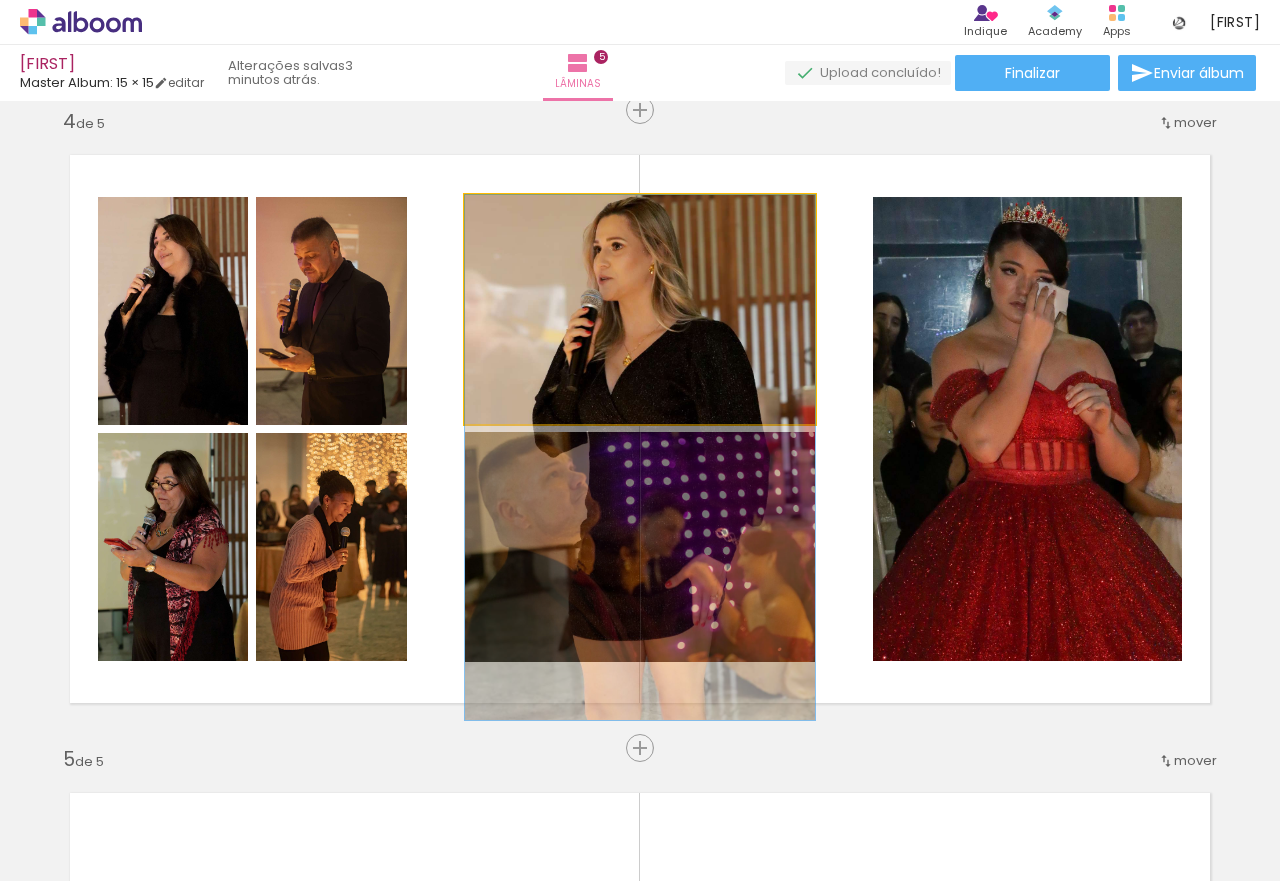 drag, startPoint x: 689, startPoint y: 299, endPoint x: 680, endPoint y: 371, distance: 72.56032 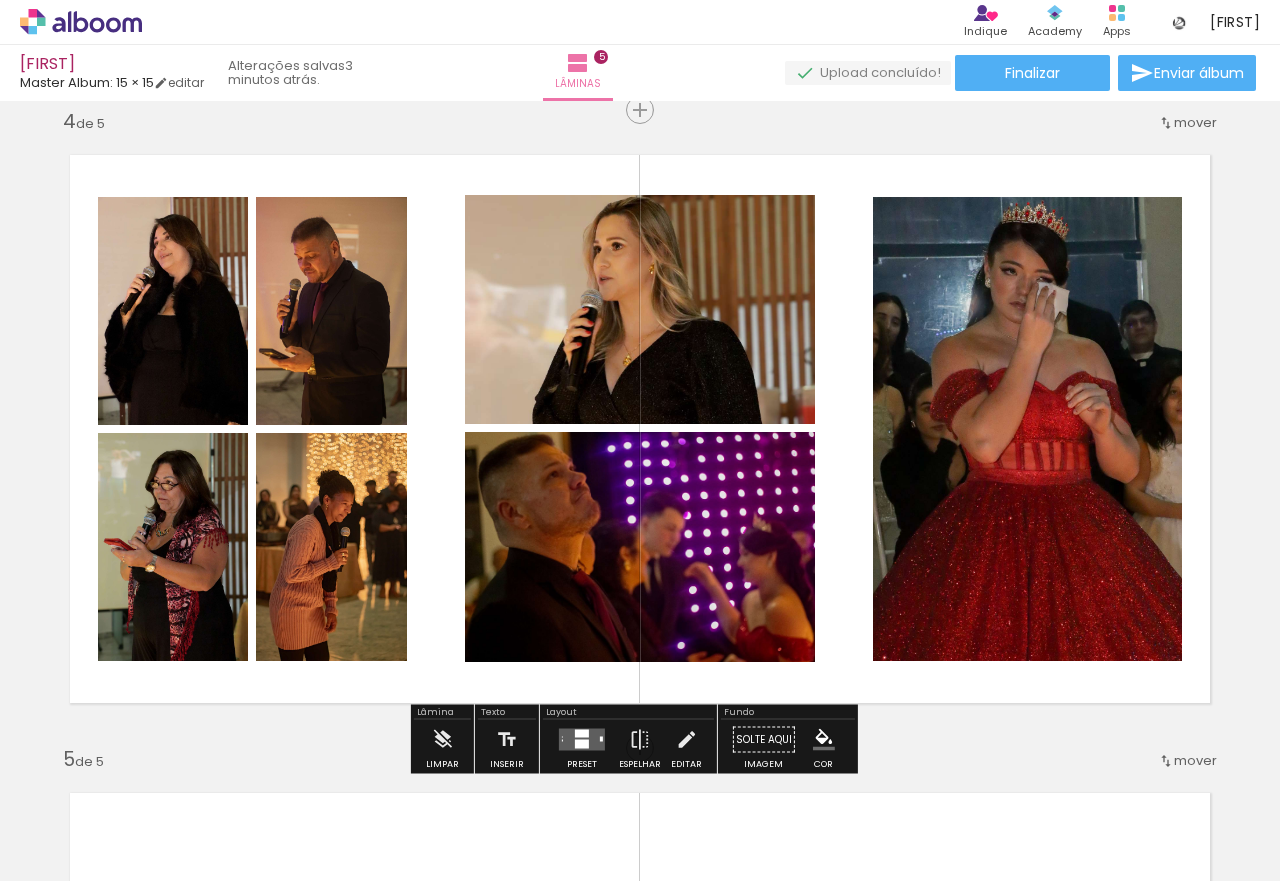 click at bounding box center (582, 740) 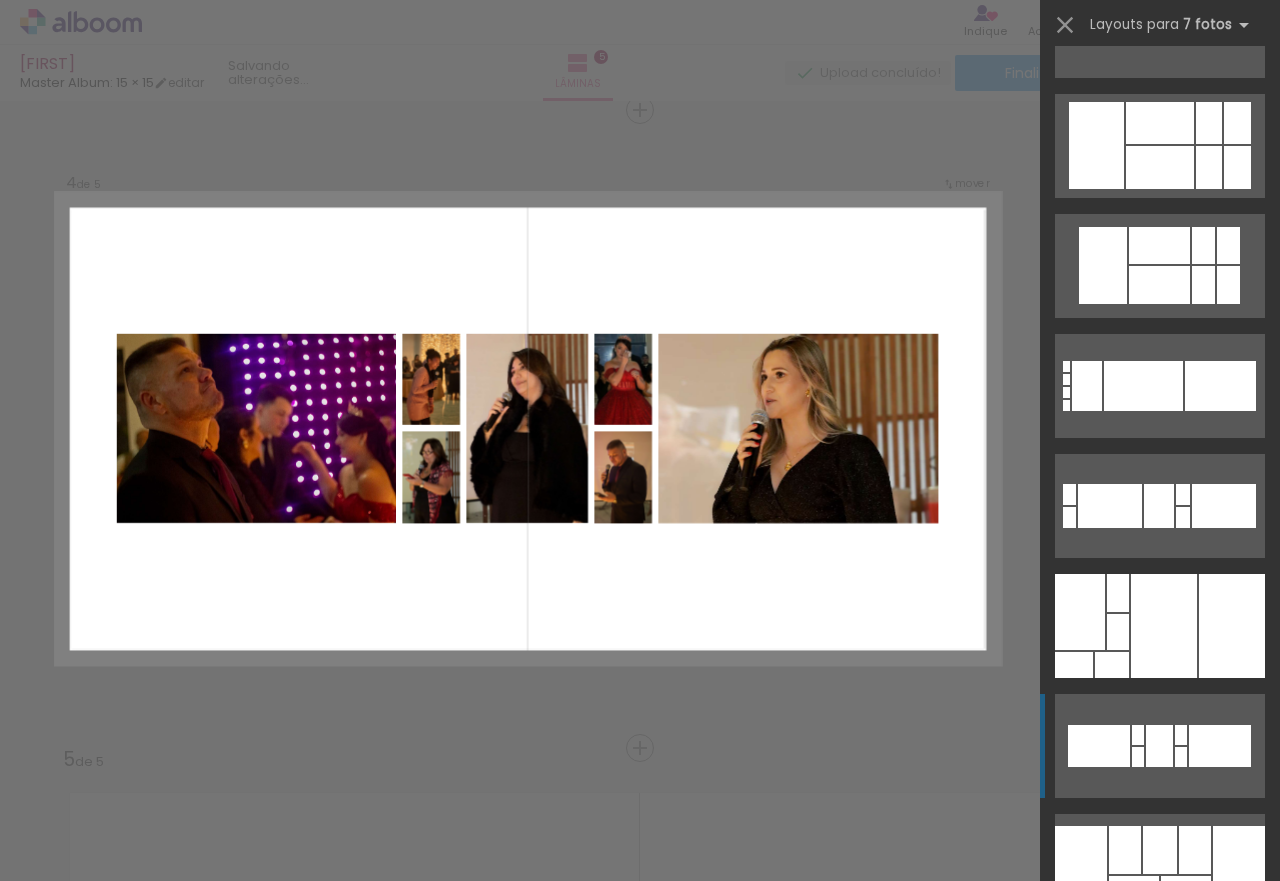 scroll, scrollTop: 2500, scrollLeft: 0, axis: vertical 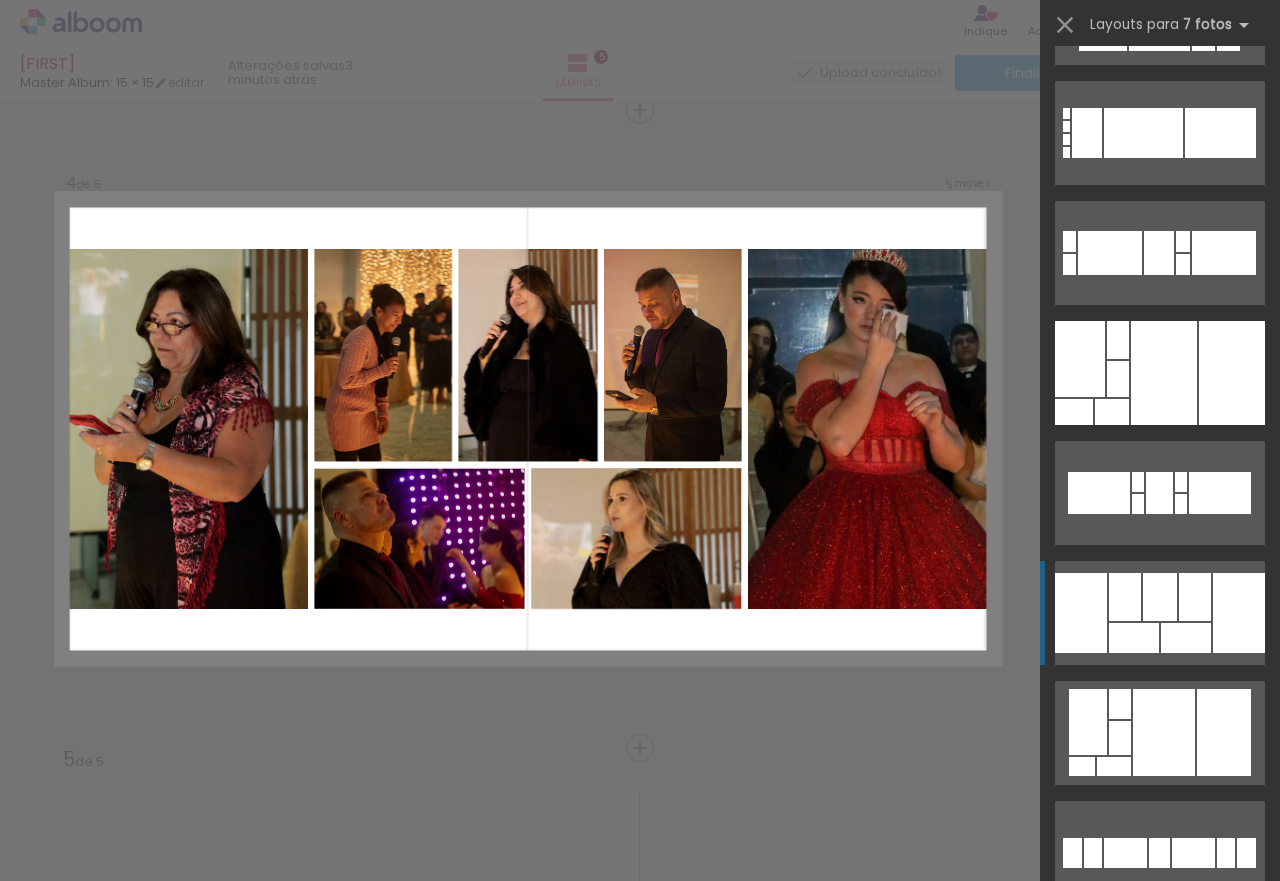 click at bounding box center (1159, 973) 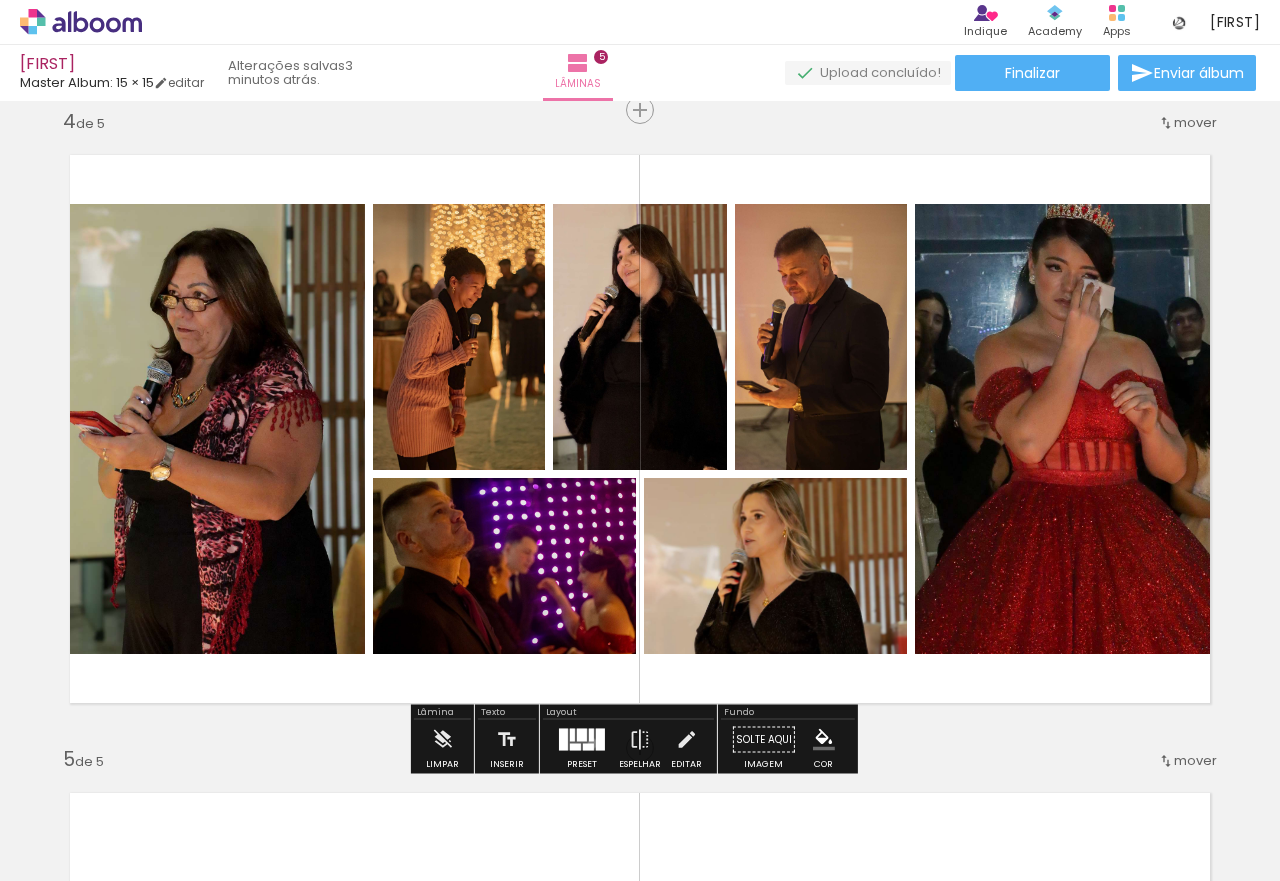 click at bounding box center [588, 747] 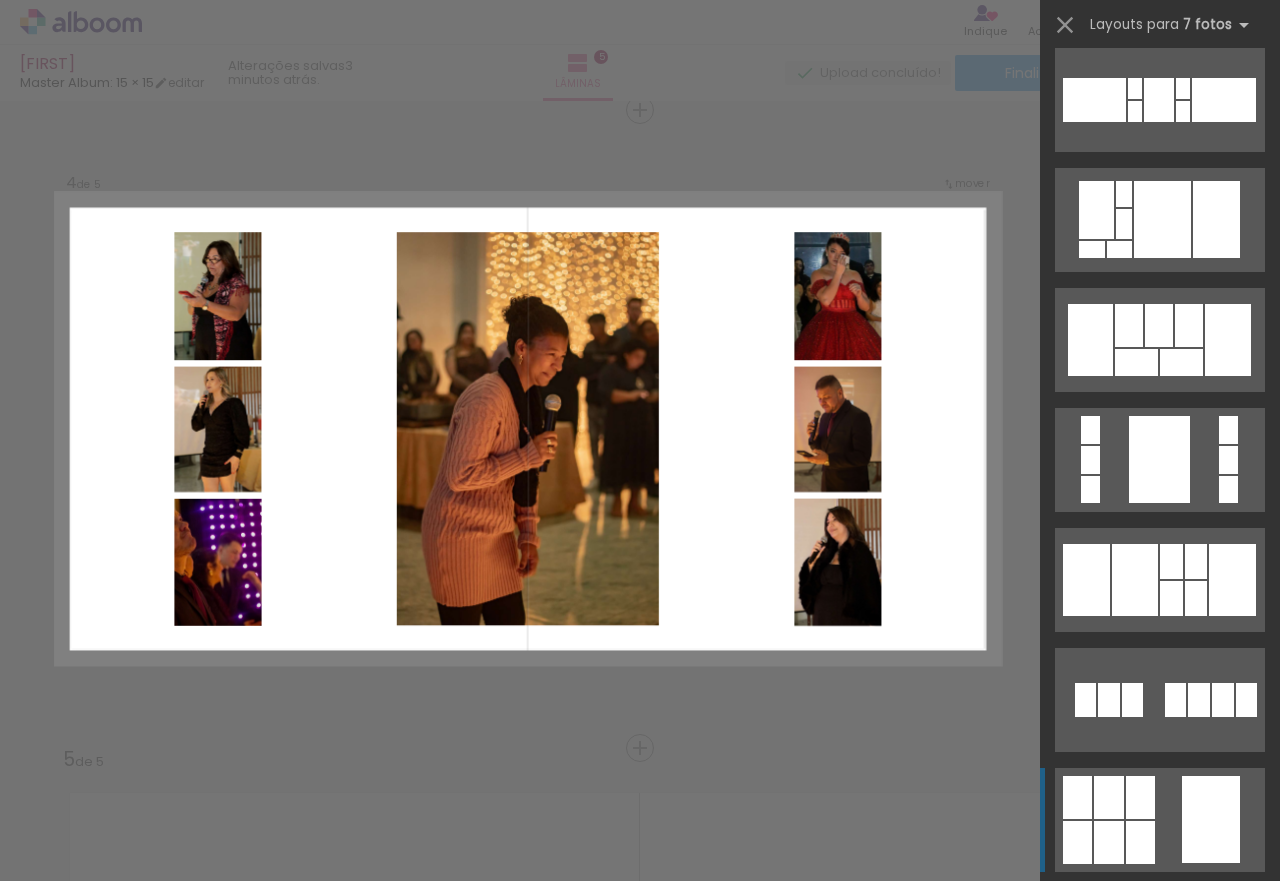 scroll, scrollTop: 3600, scrollLeft: 0, axis: vertical 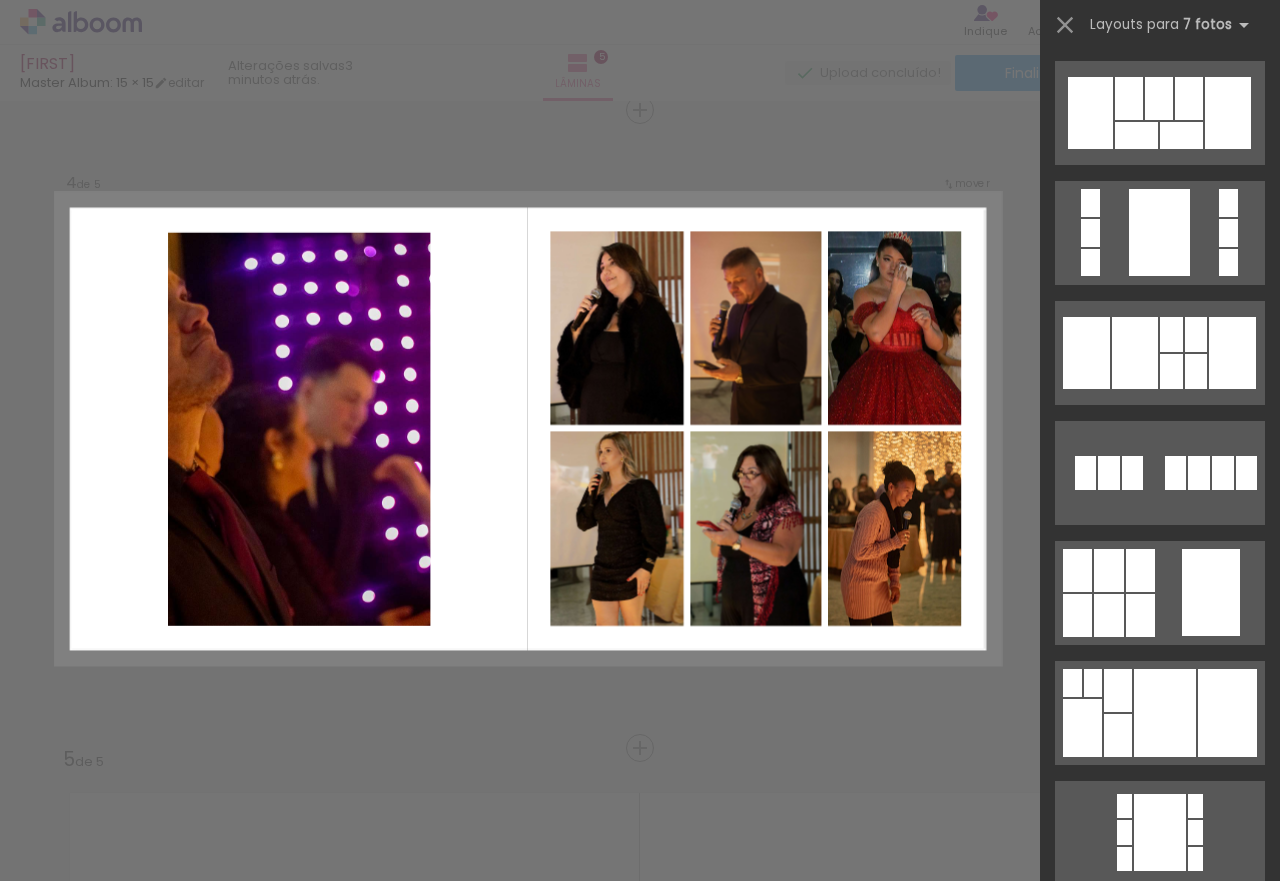 click 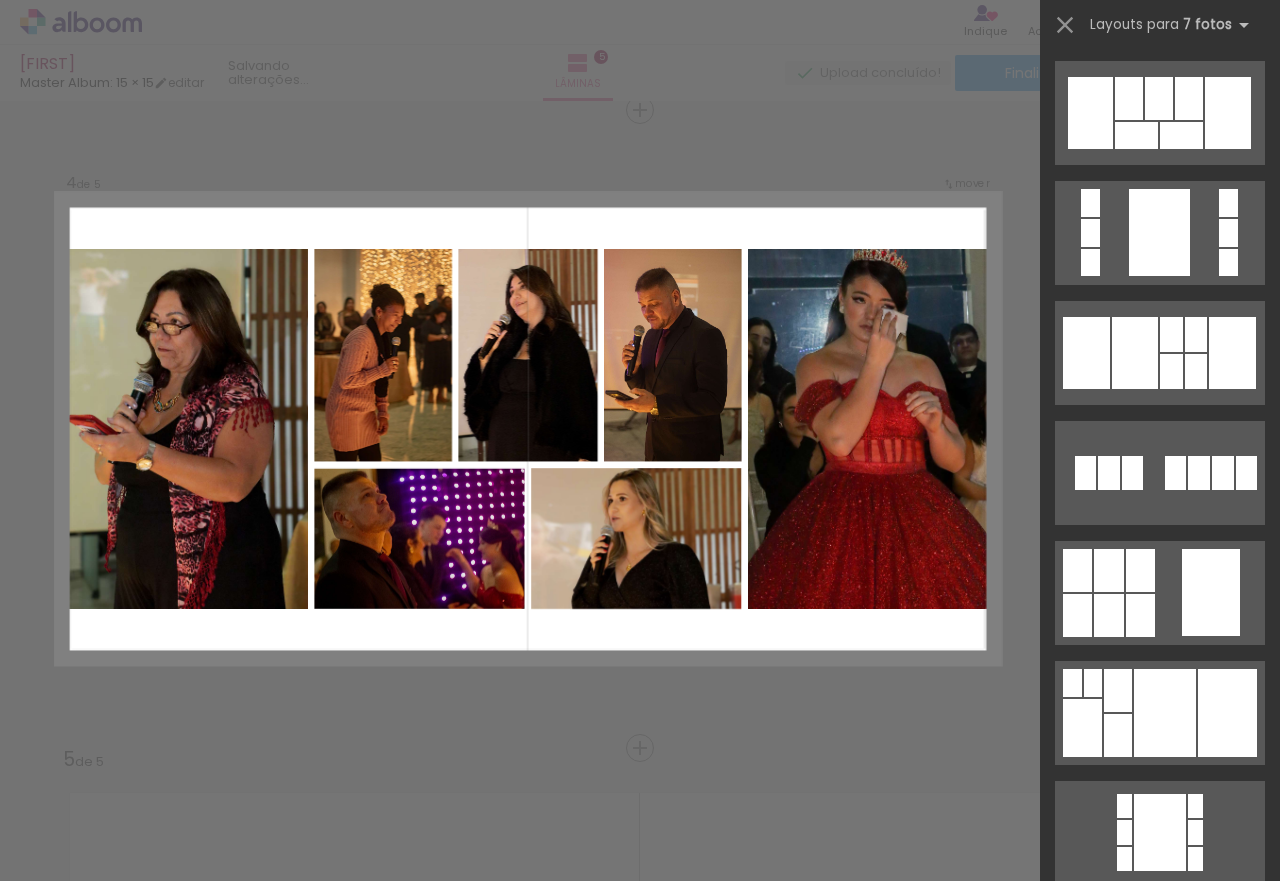 scroll, scrollTop: 3000, scrollLeft: 0, axis: vertical 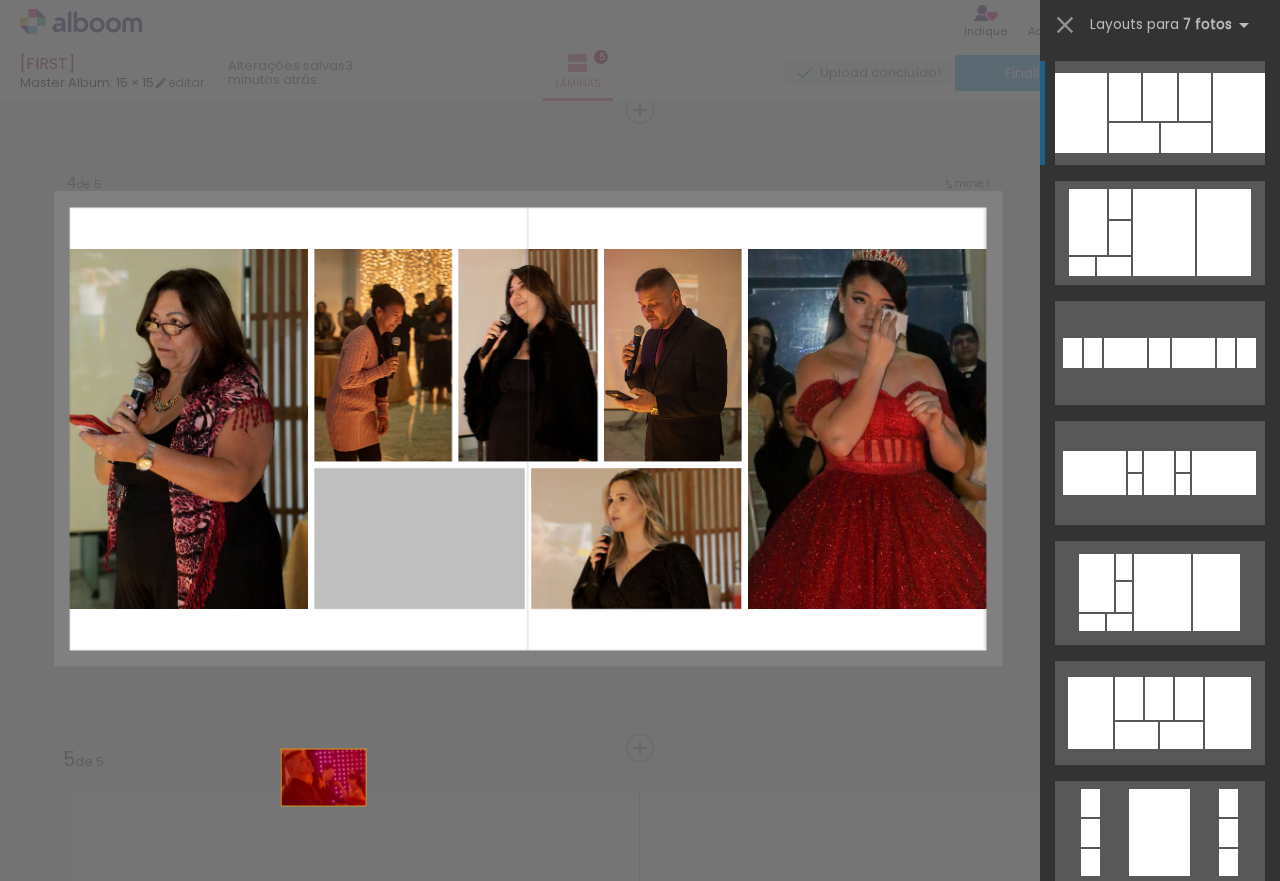 drag, startPoint x: 459, startPoint y: 535, endPoint x: 291, endPoint y: 837, distance: 345.58356 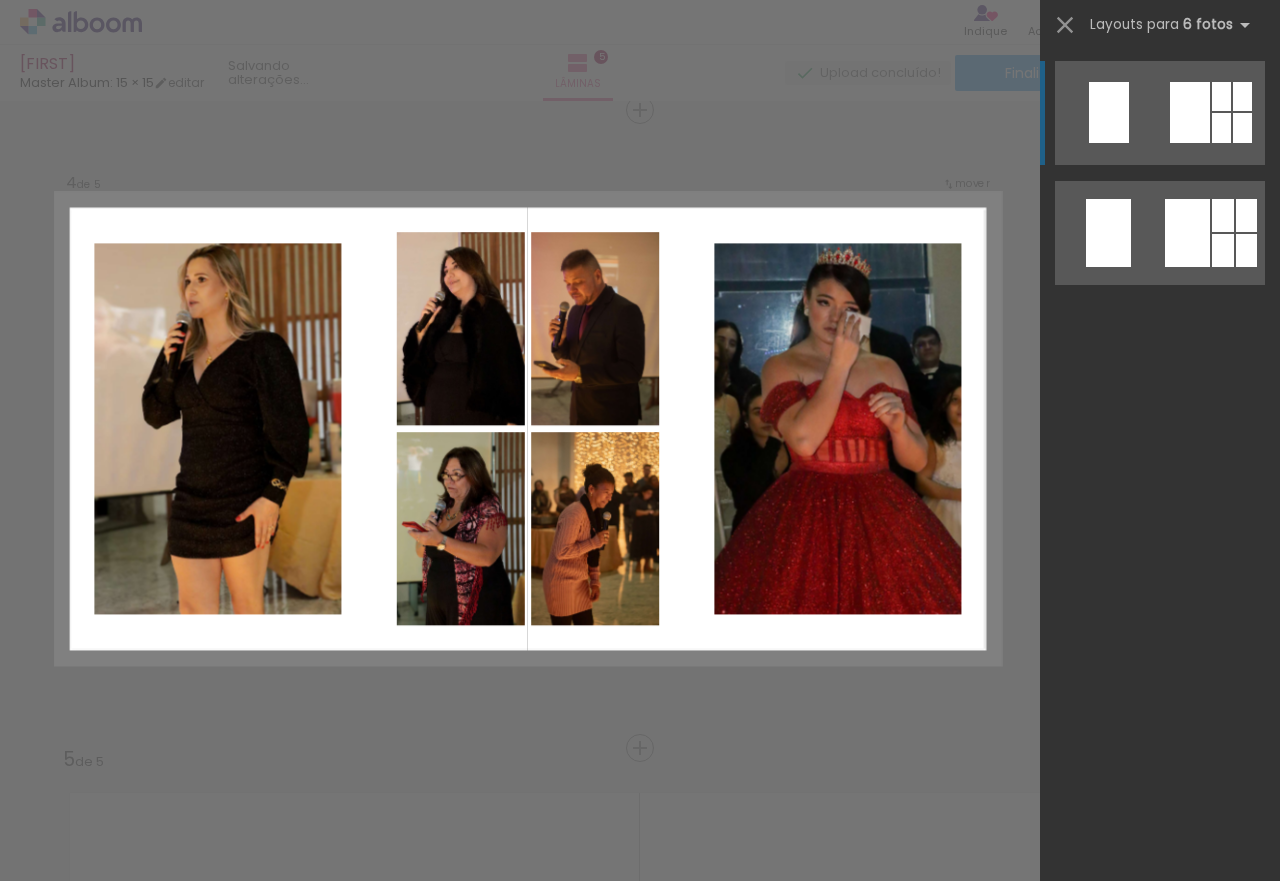 scroll, scrollTop: 0, scrollLeft: 0, axis: both 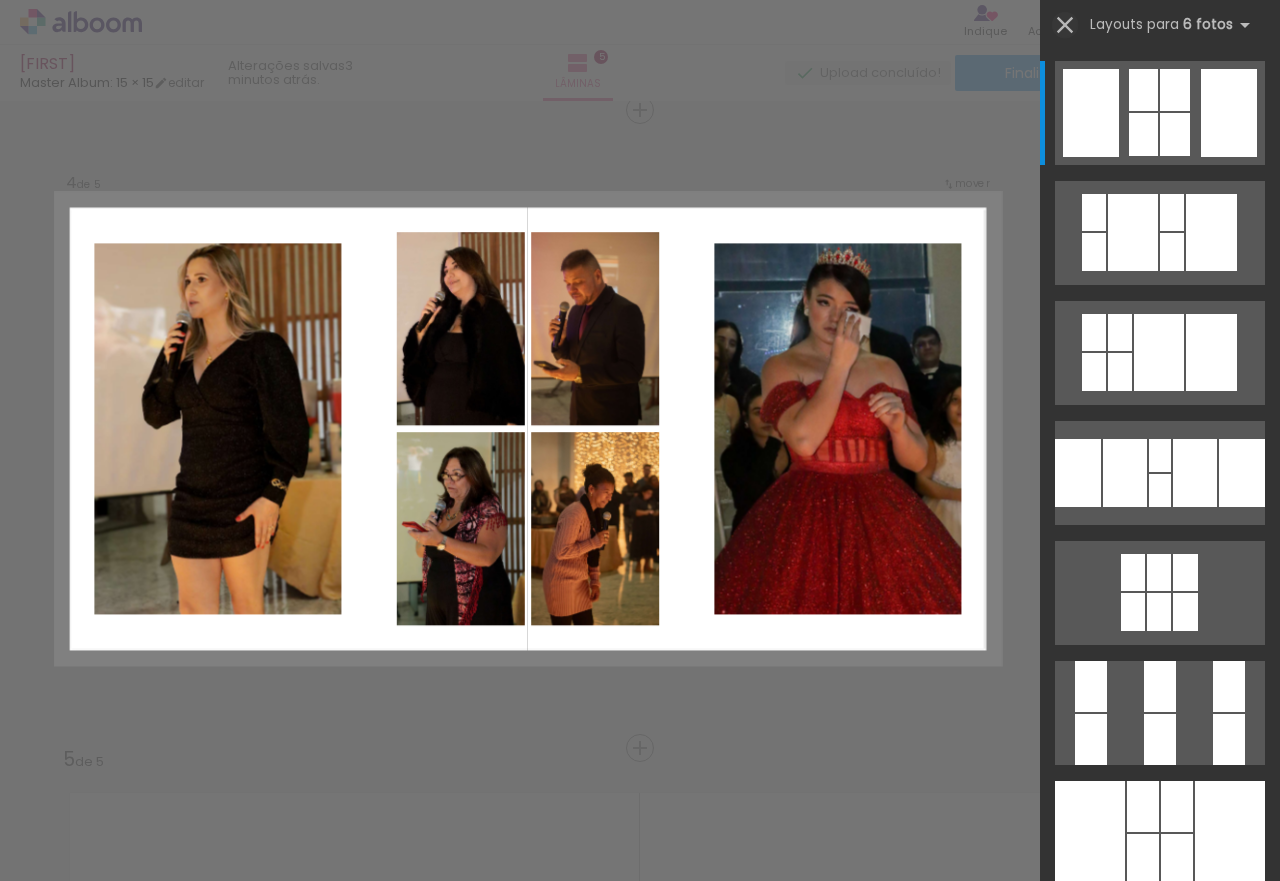 click at bounding box center [1065, 25] 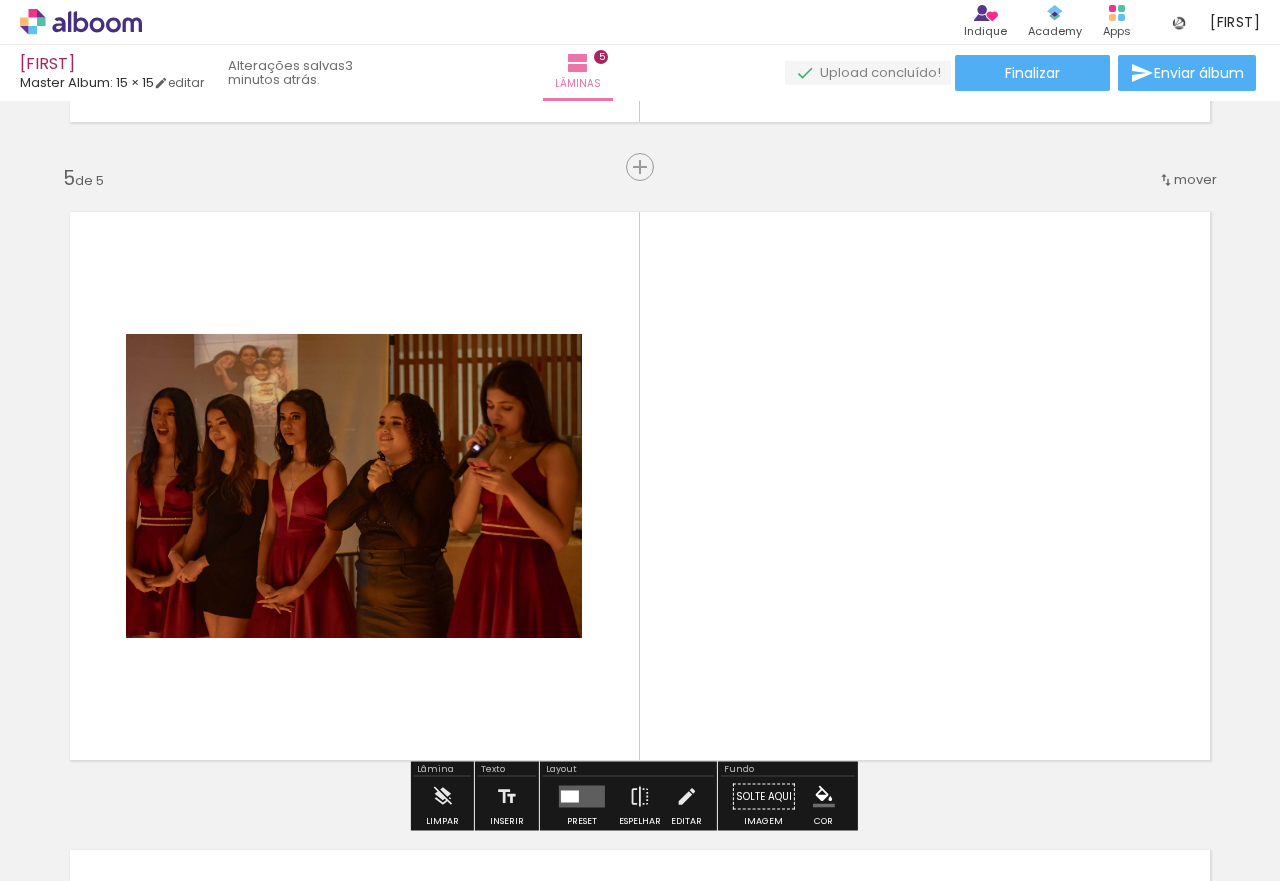 scroll, scrollTop: 2338, scrollLeft: 0, axis: vertical 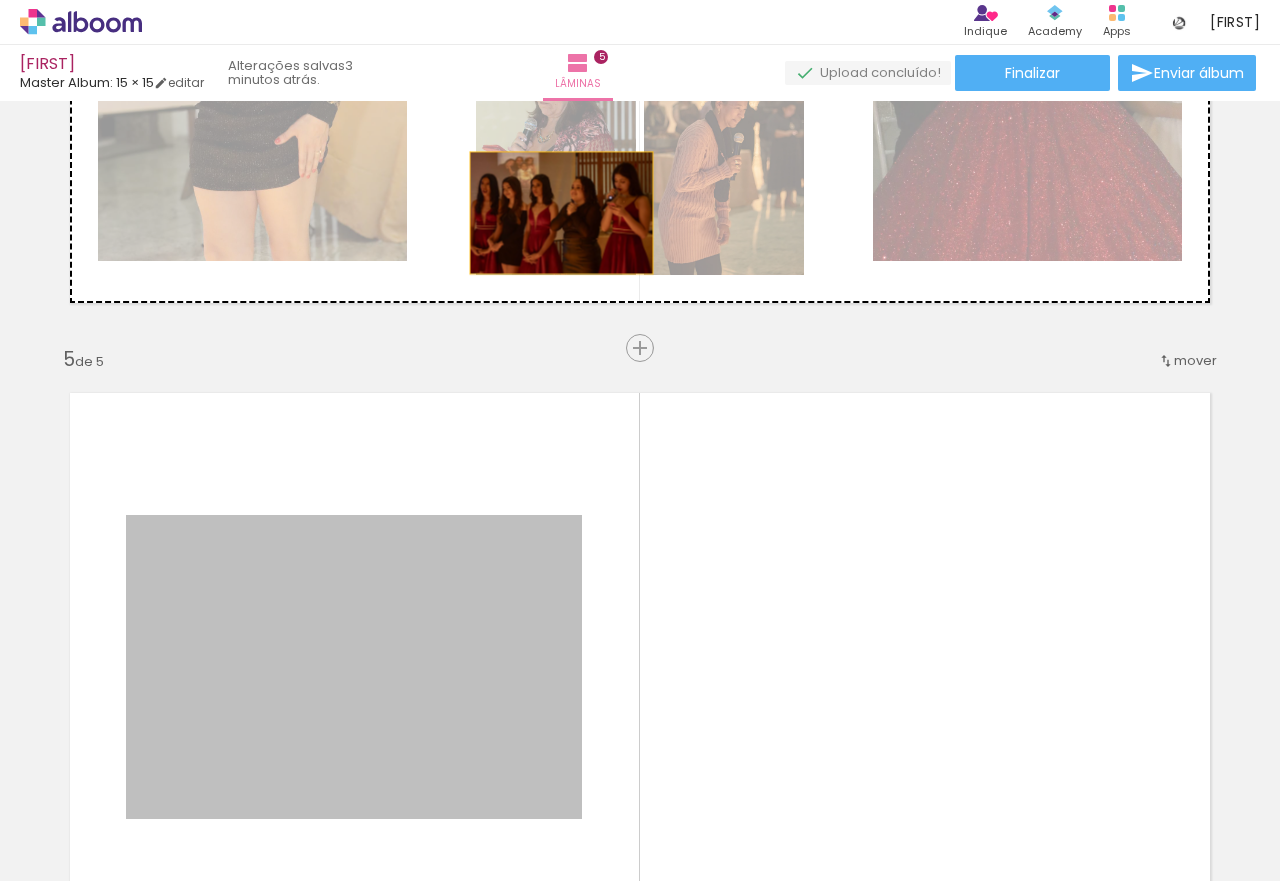 drag, startPoint x: 436, startPoint y: 613, endPoint x: 553, endPoint y: 213, distance: 416.76013 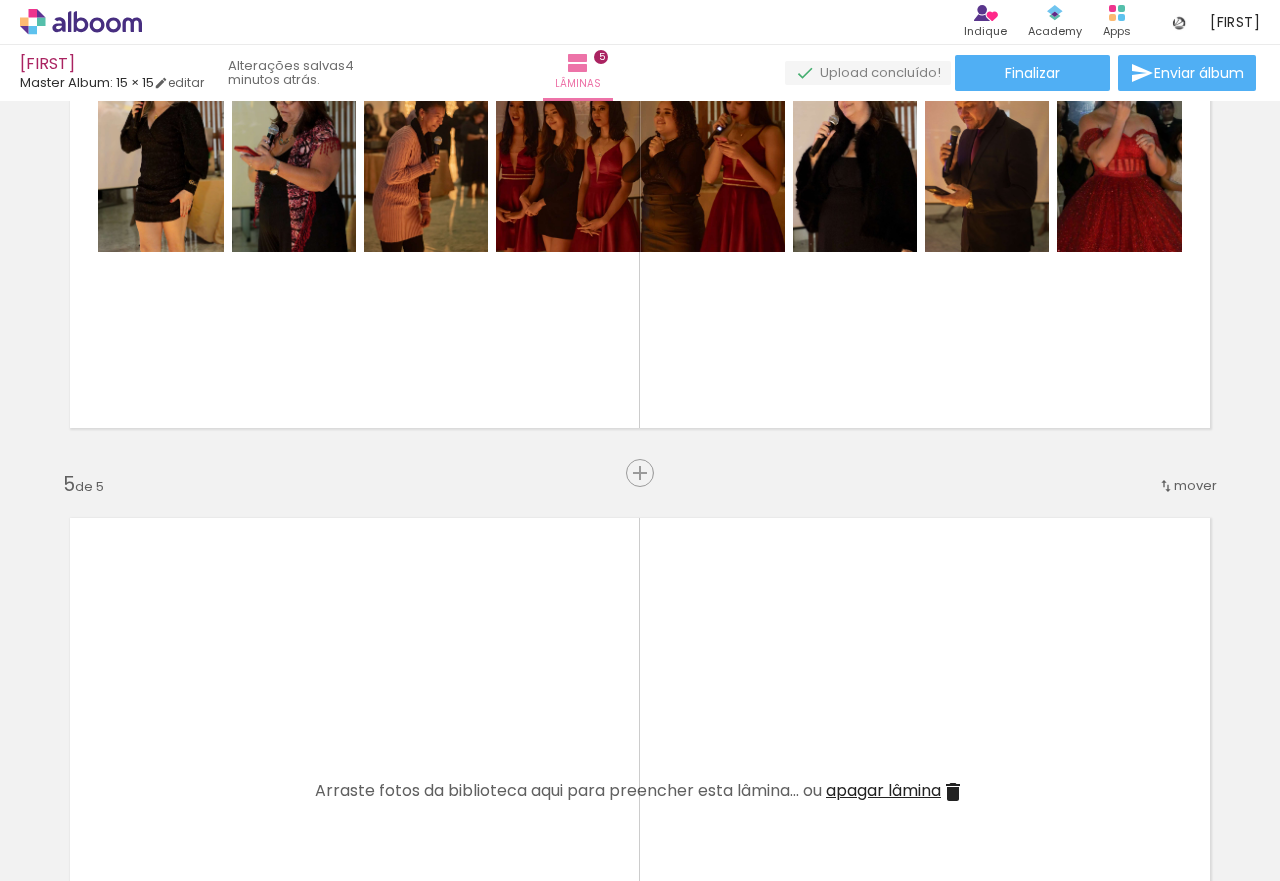 scroll, scrollTop: 2438, scrollLeft: 0, axis: vertical 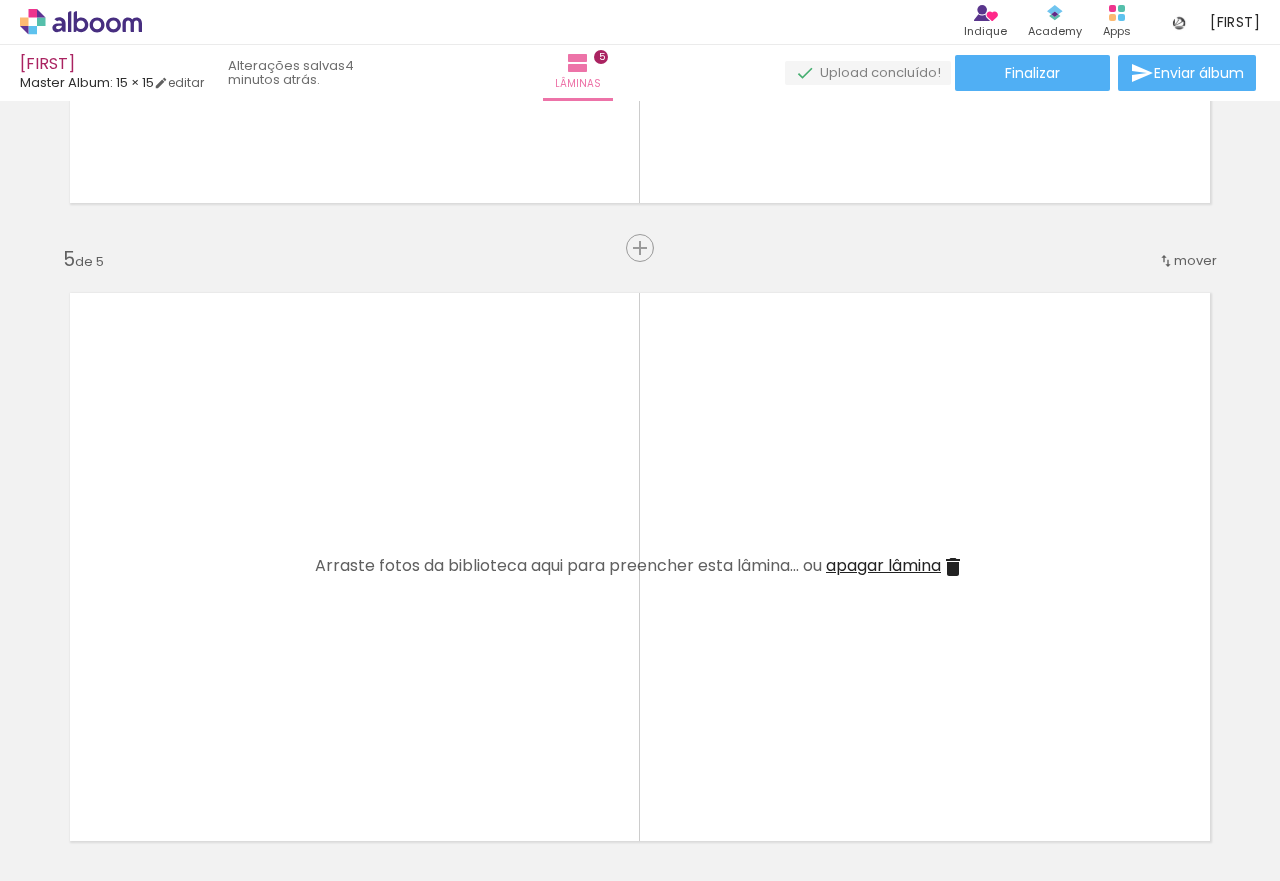 click on "apagar lâmina" at bounding box center (883, 565) 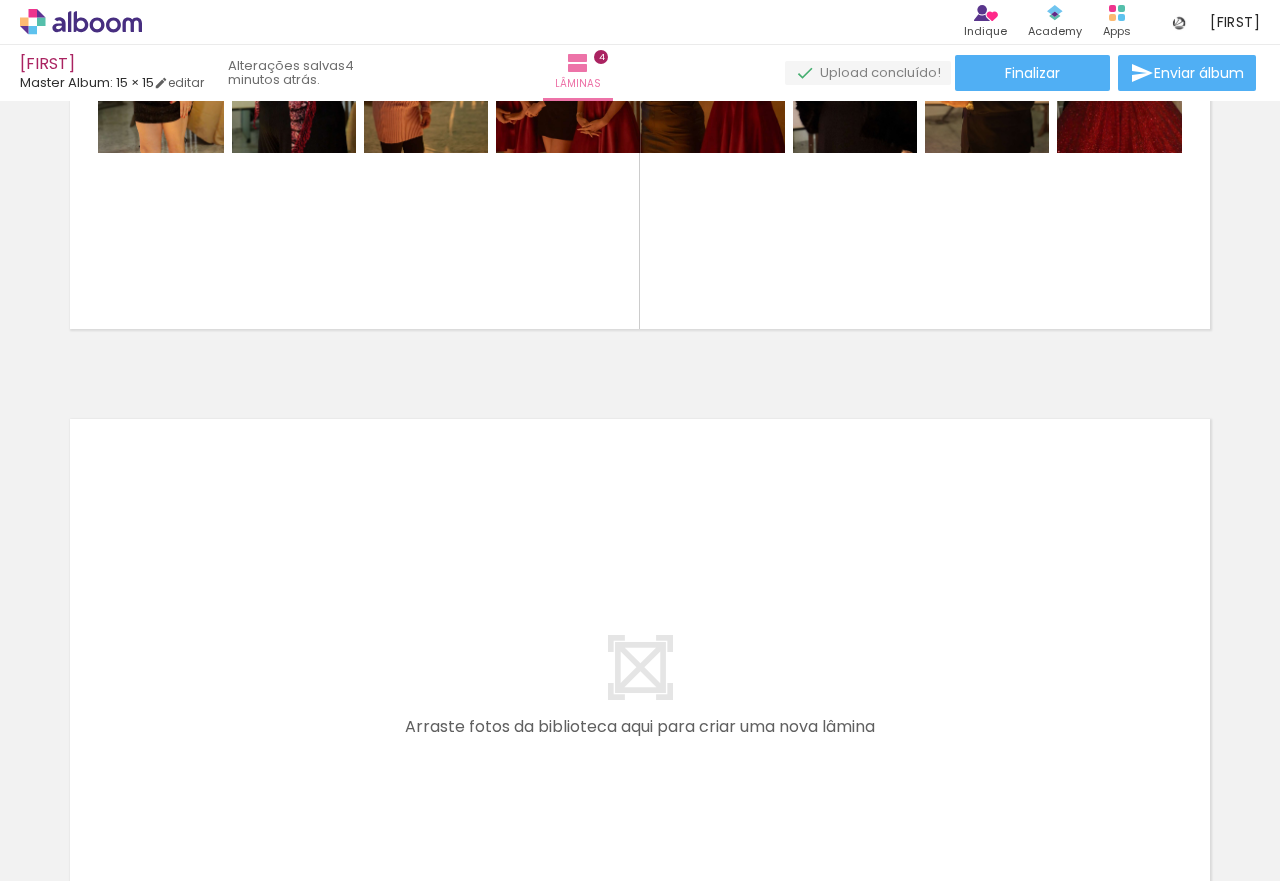 scroll, scrollTop: 2038, scrollLeft: 0, axis: vertical 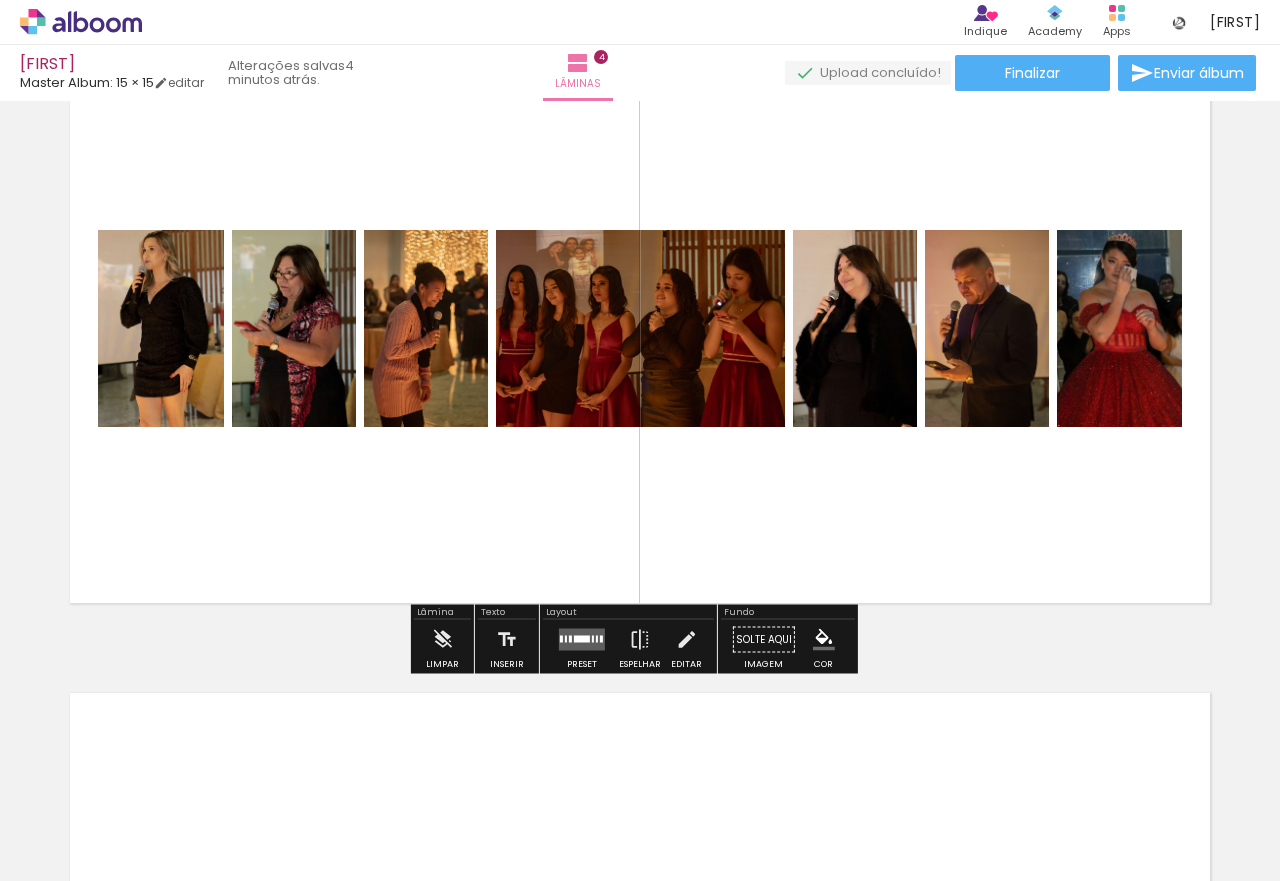 click at bounding box center [566, 639] 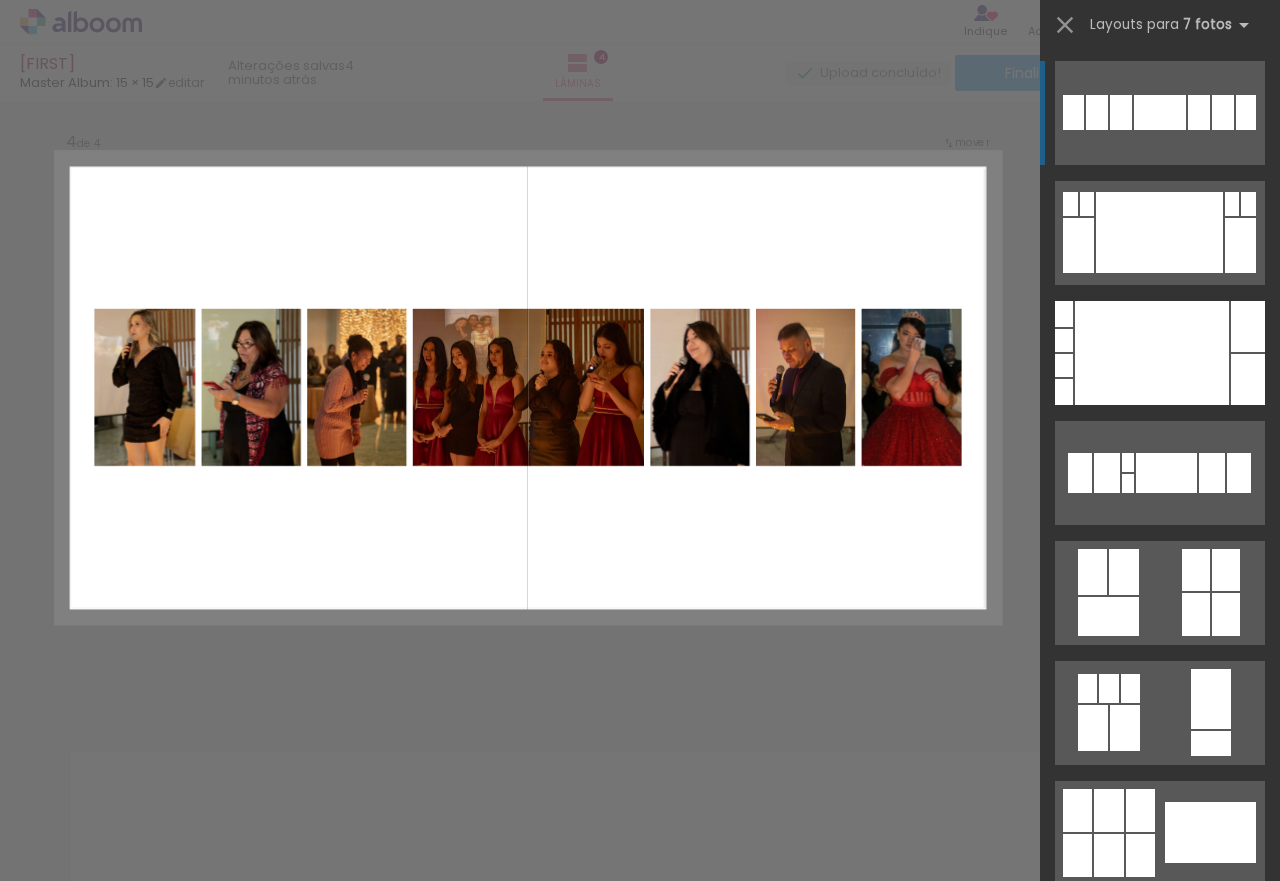 scroll, scrollTop: 1938, scrollLeft: 0, axis: vertical 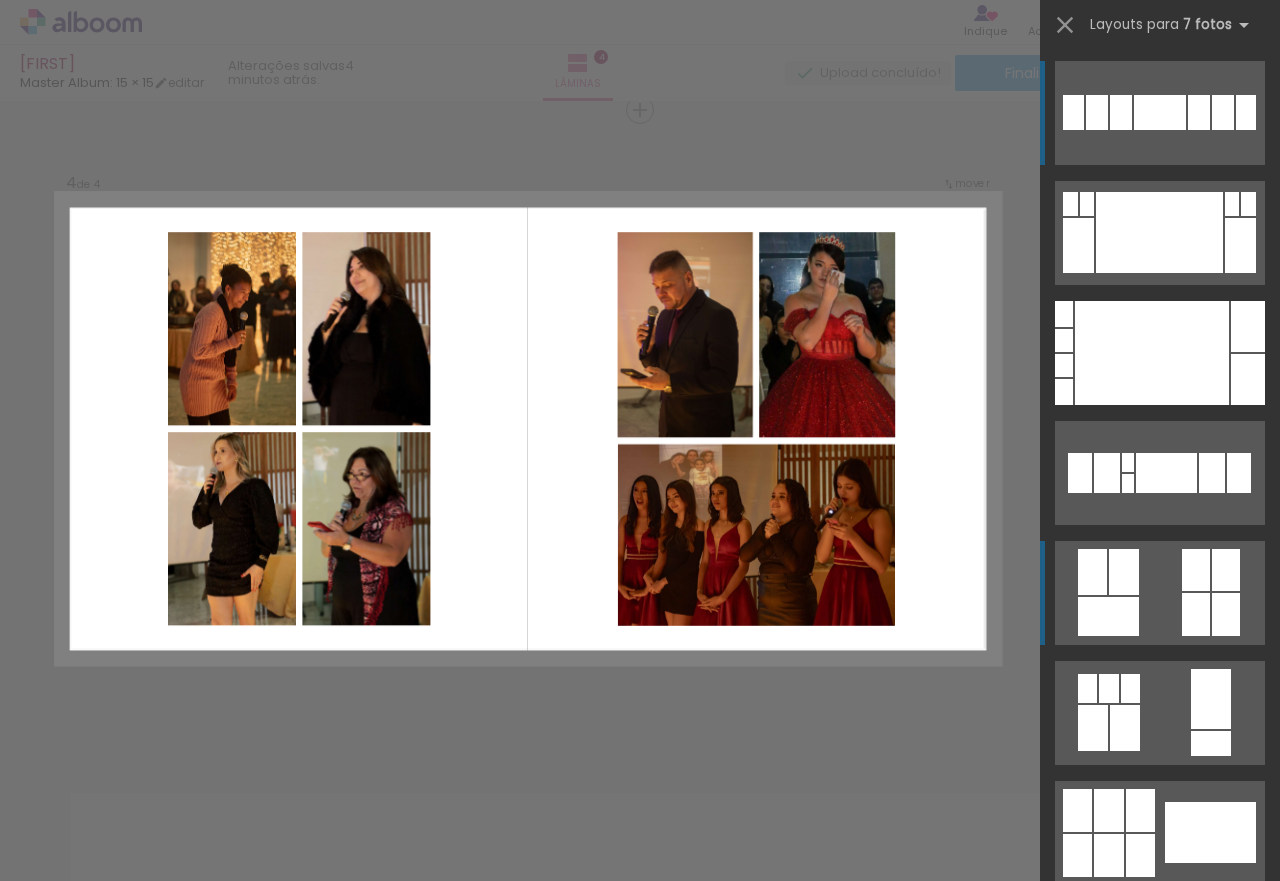 click at bounding box center (1248, 204) 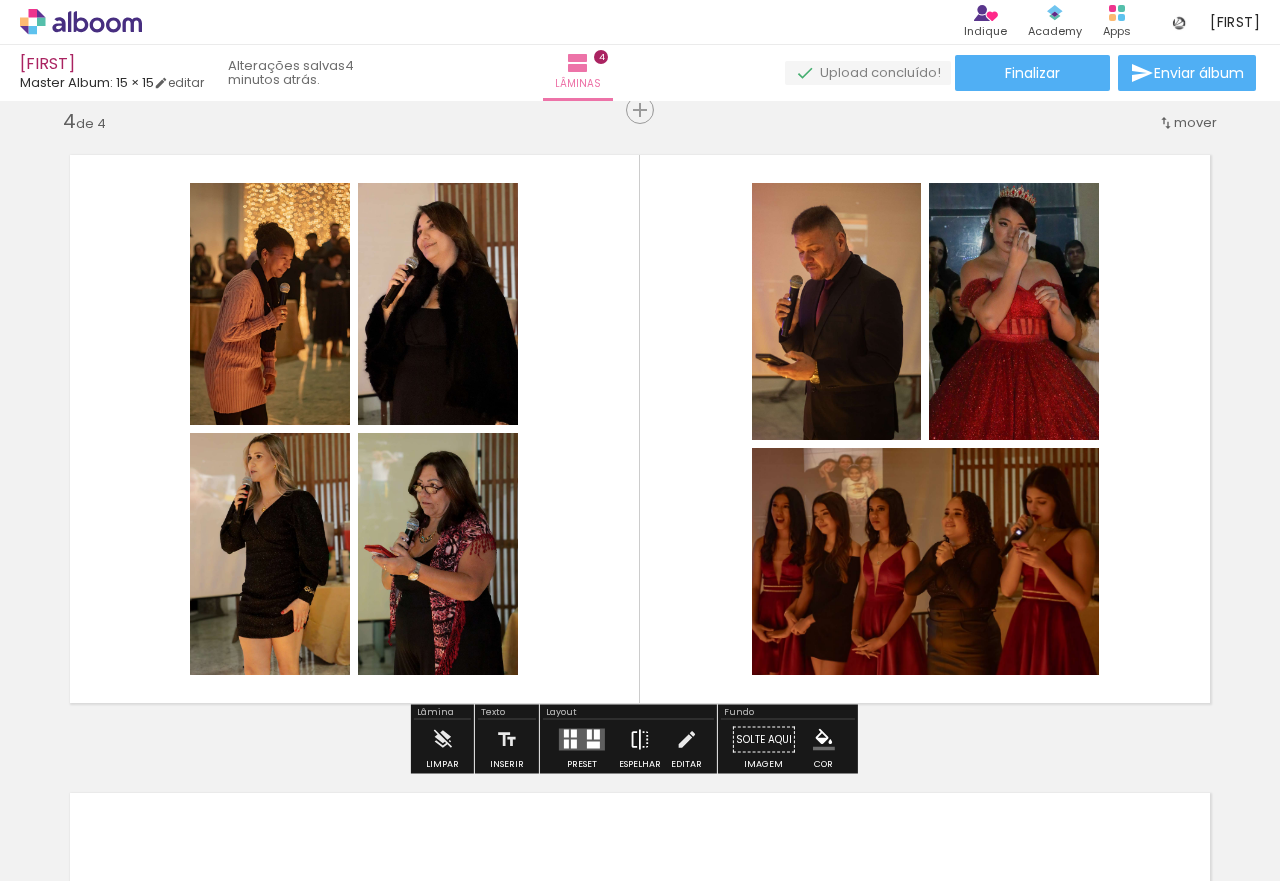 click at bounding box center (640, 740) 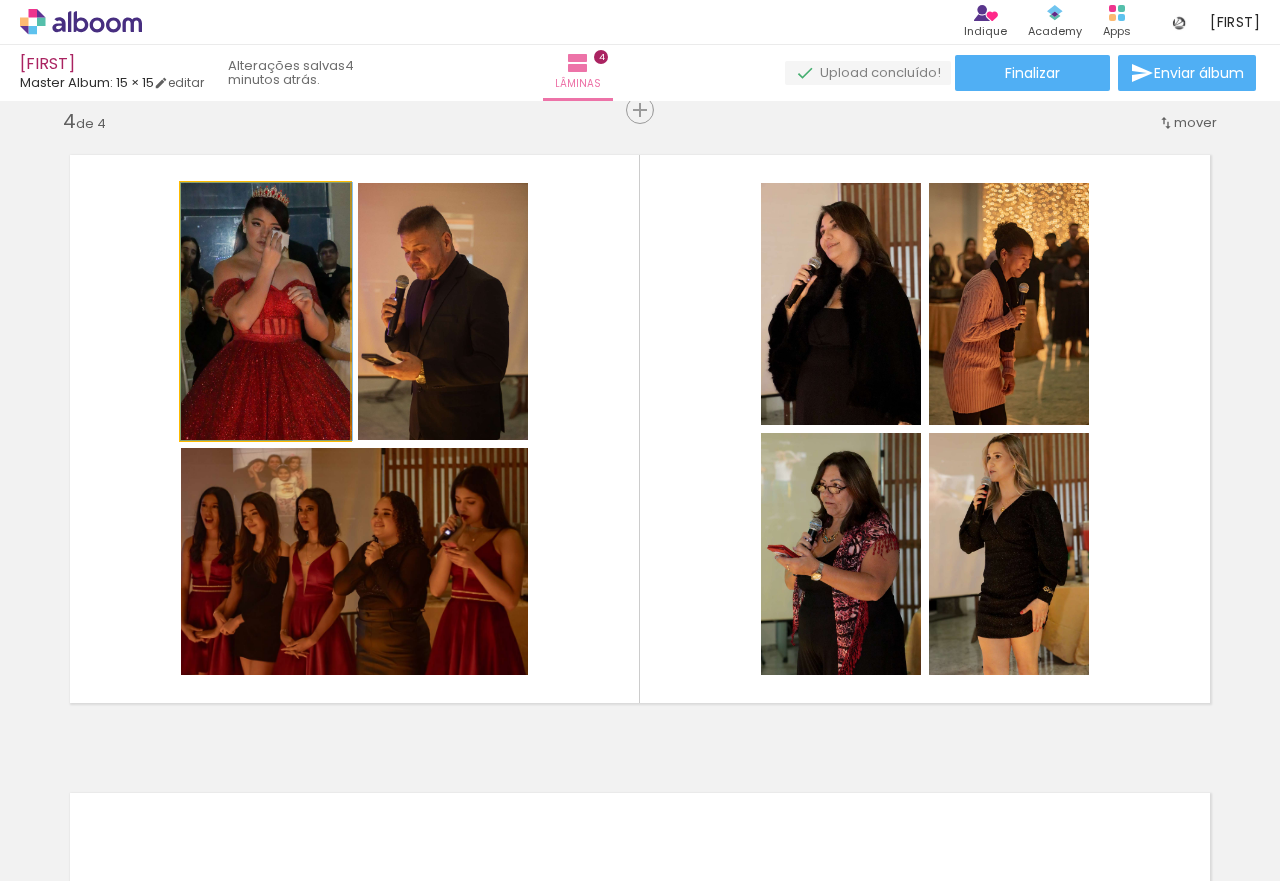 drag, startPoint x: 287, startPoint y: 332, endPoint x: 289, endPoint y: 352, distance: 20.09975 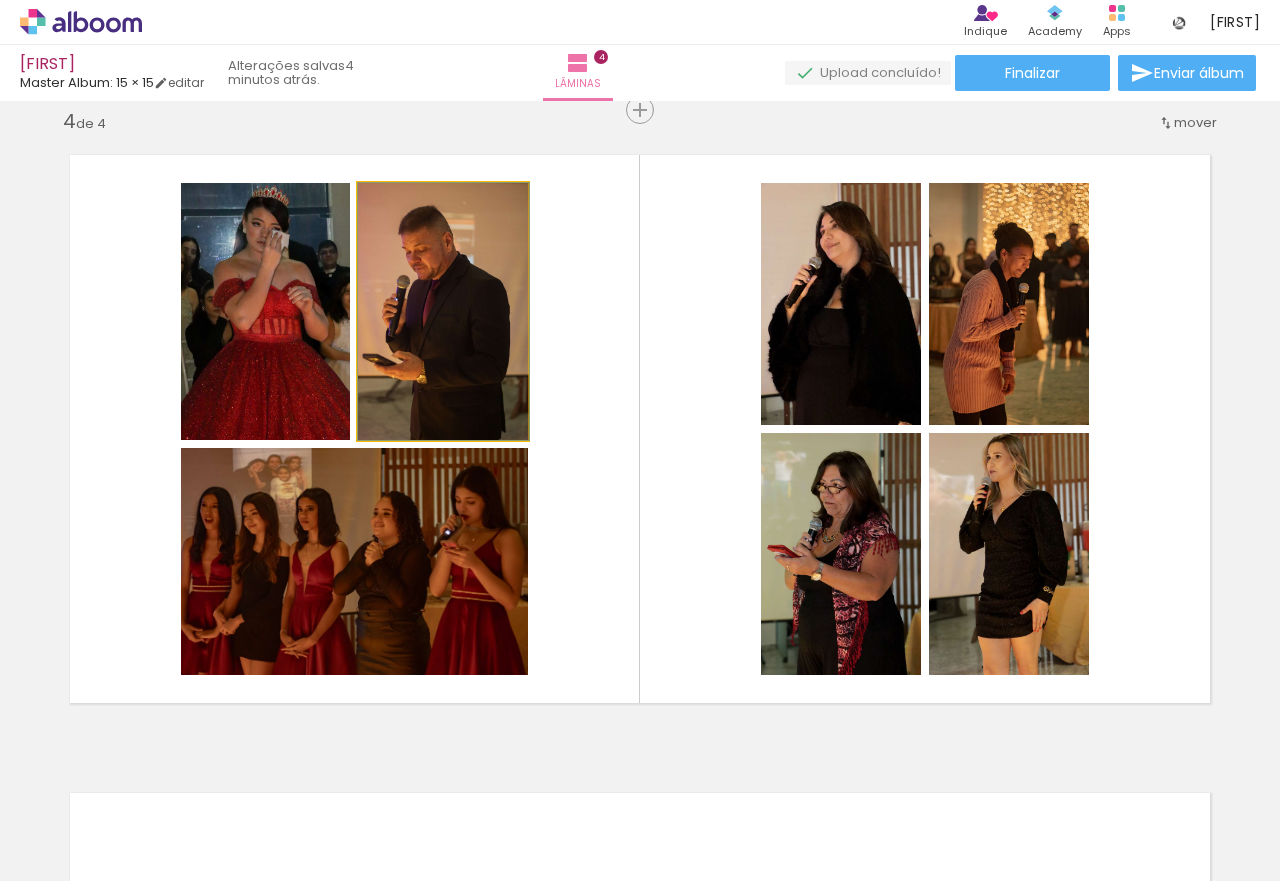 drag, startPoint x: 413, startPoint y: 329, endPoint x: 424, endPoint y: 329, distance: 11 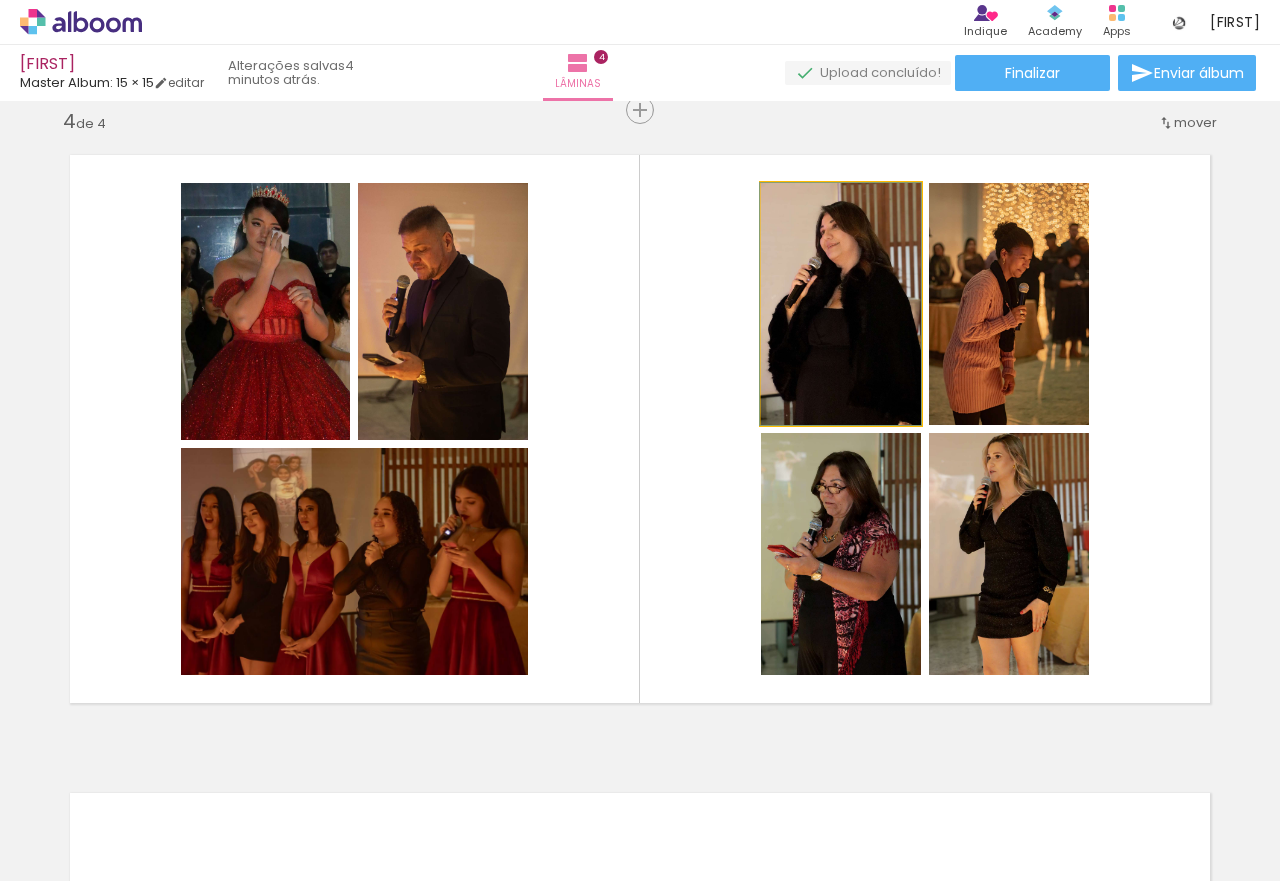 drag, startPoint x: 800, startPoint y: 338, endPoint x: 770, endPoint y: 338, distance: 30 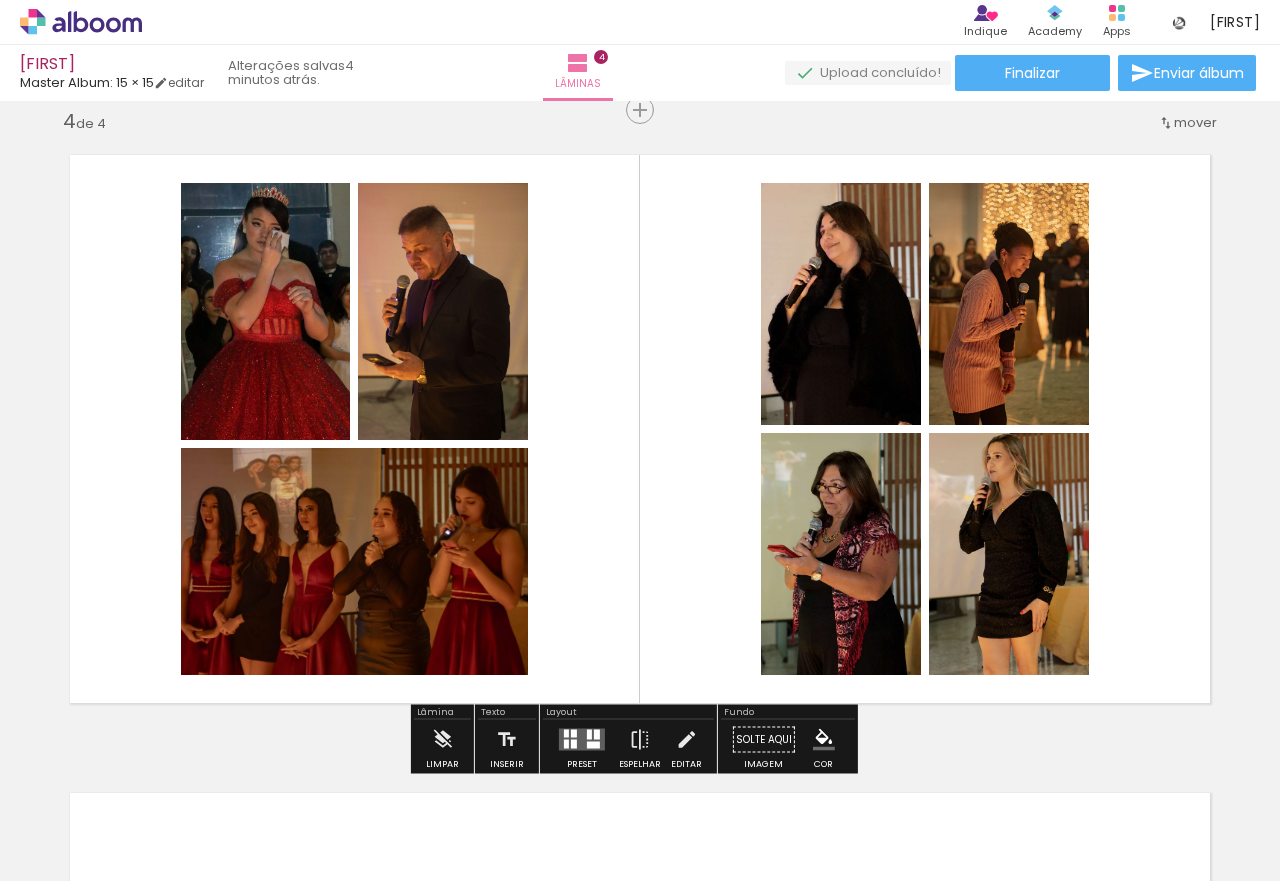 click at bounding box center [597, 735] 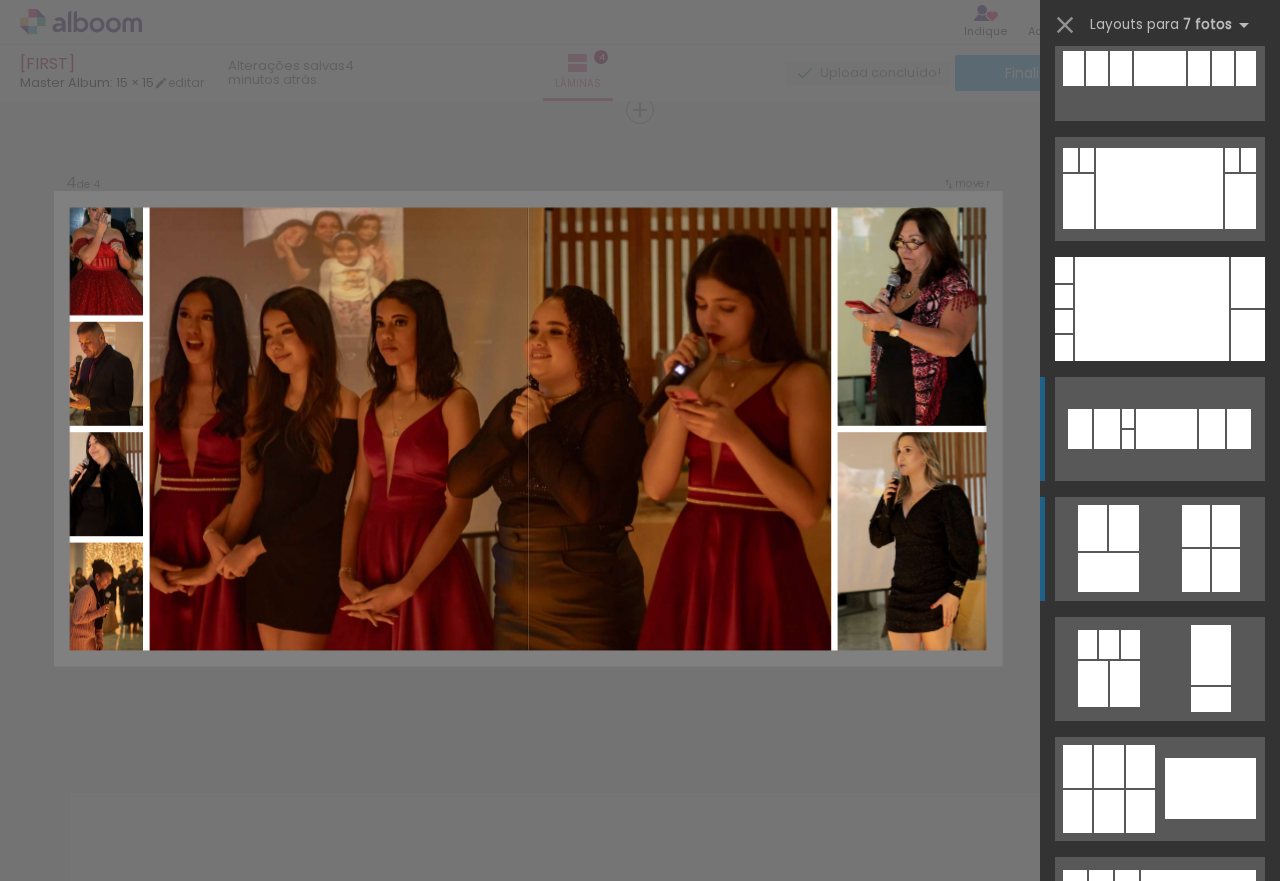 scroll, scrollTop: 100, scrollLeft: 0, axis: vertical 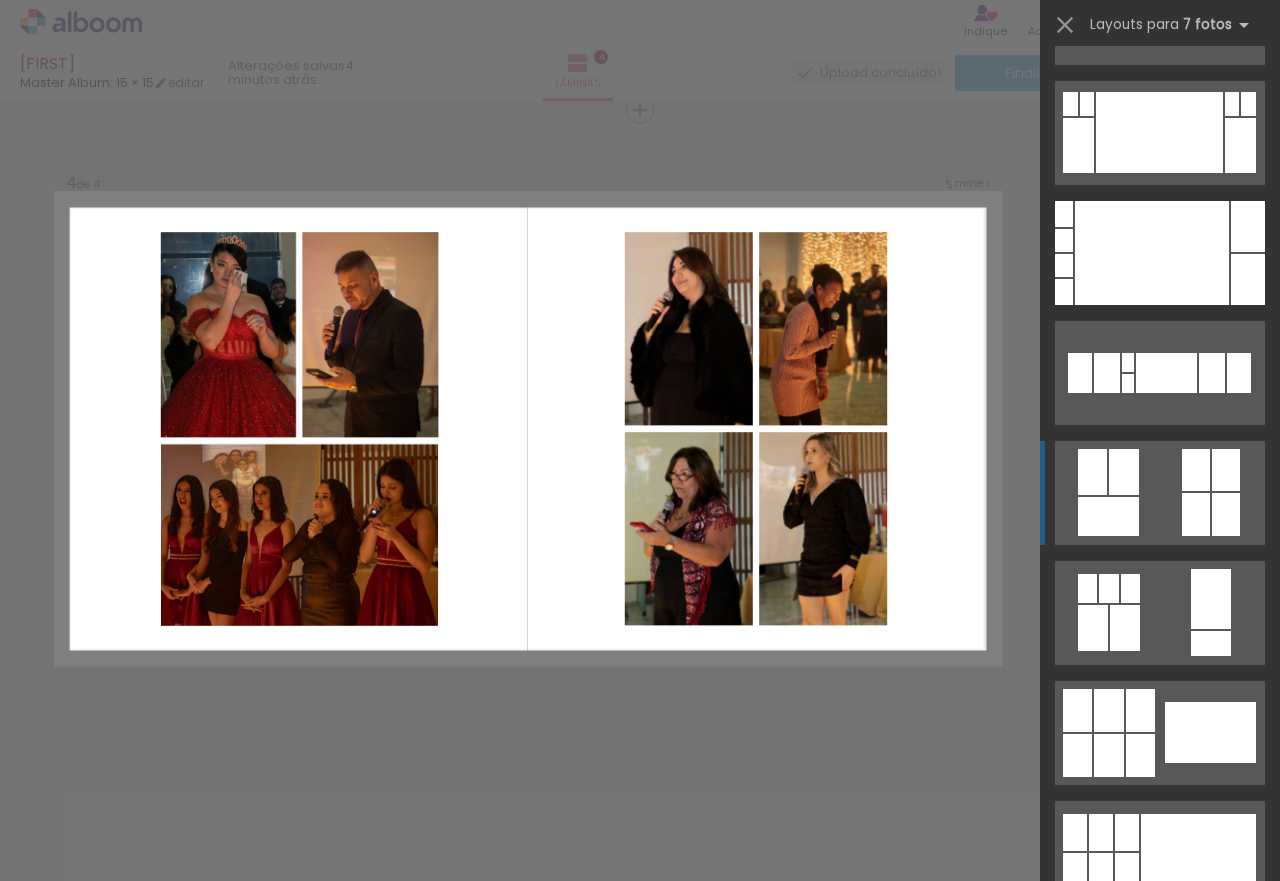 click at bounding box center [1160, 133] 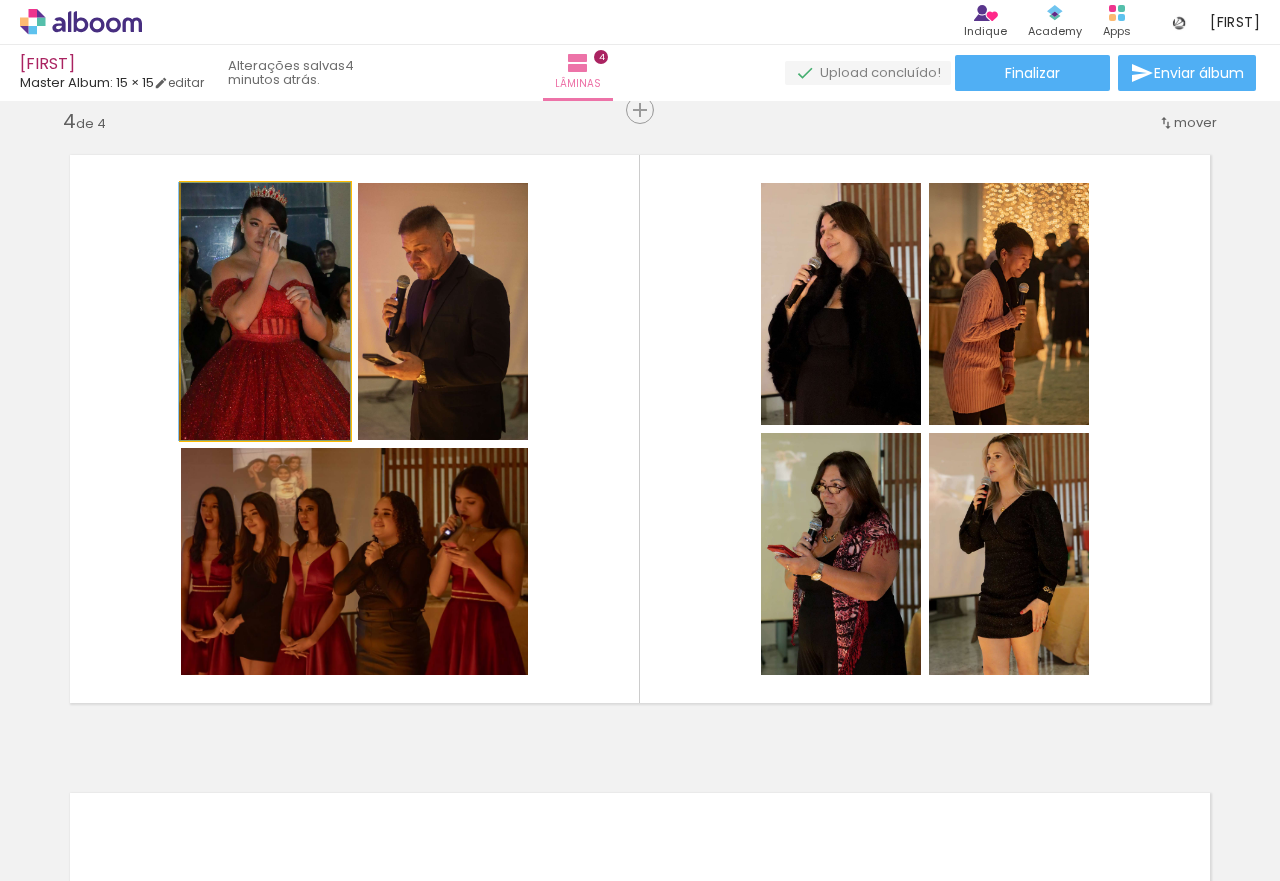 drag, startPoint x: 283, startPoint y: 326, endPoint x: 282, endPoint y: 337, distance: 11.045361 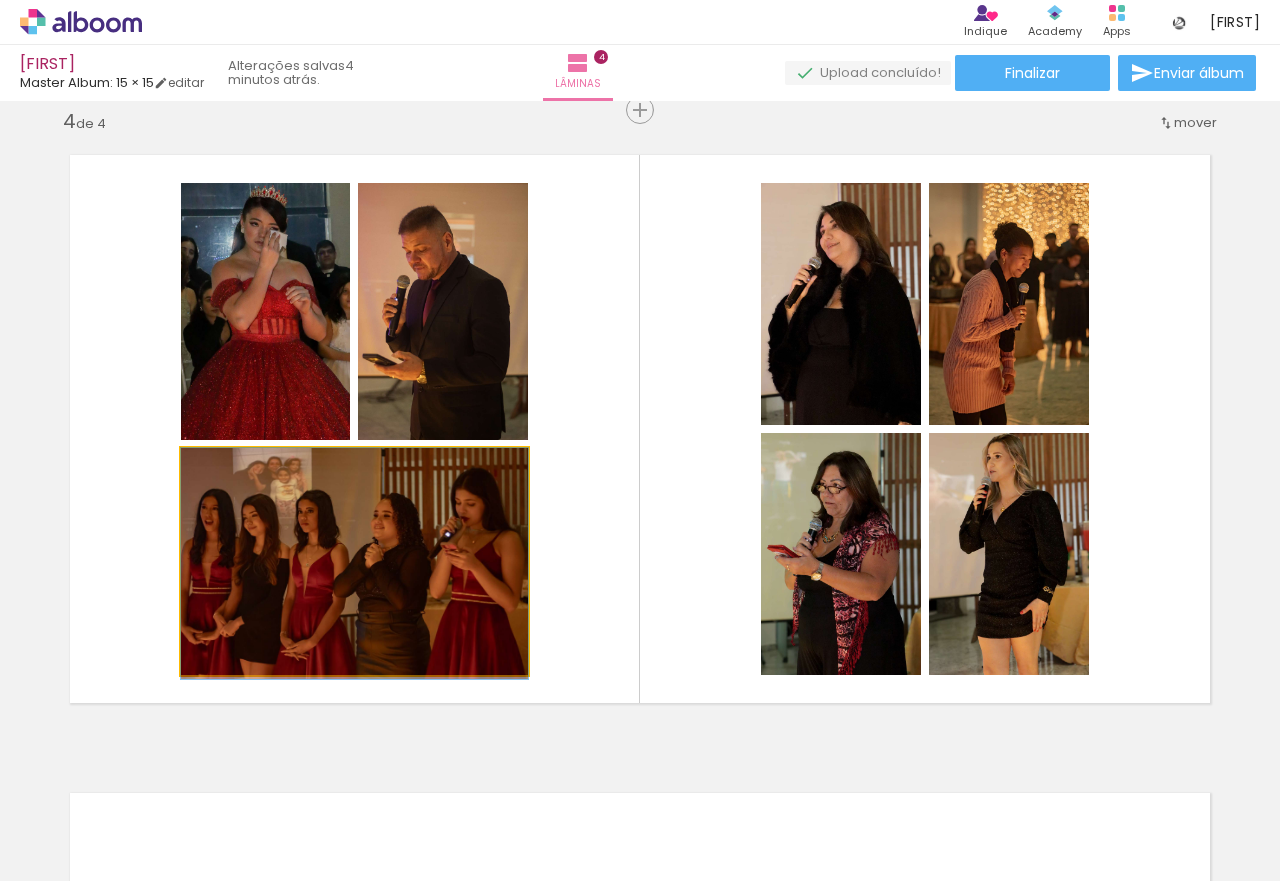 drag, startPoint x: 429, startPoint y: 550, endPoint x: 450, endPoint y: 552, distance: 21.095022 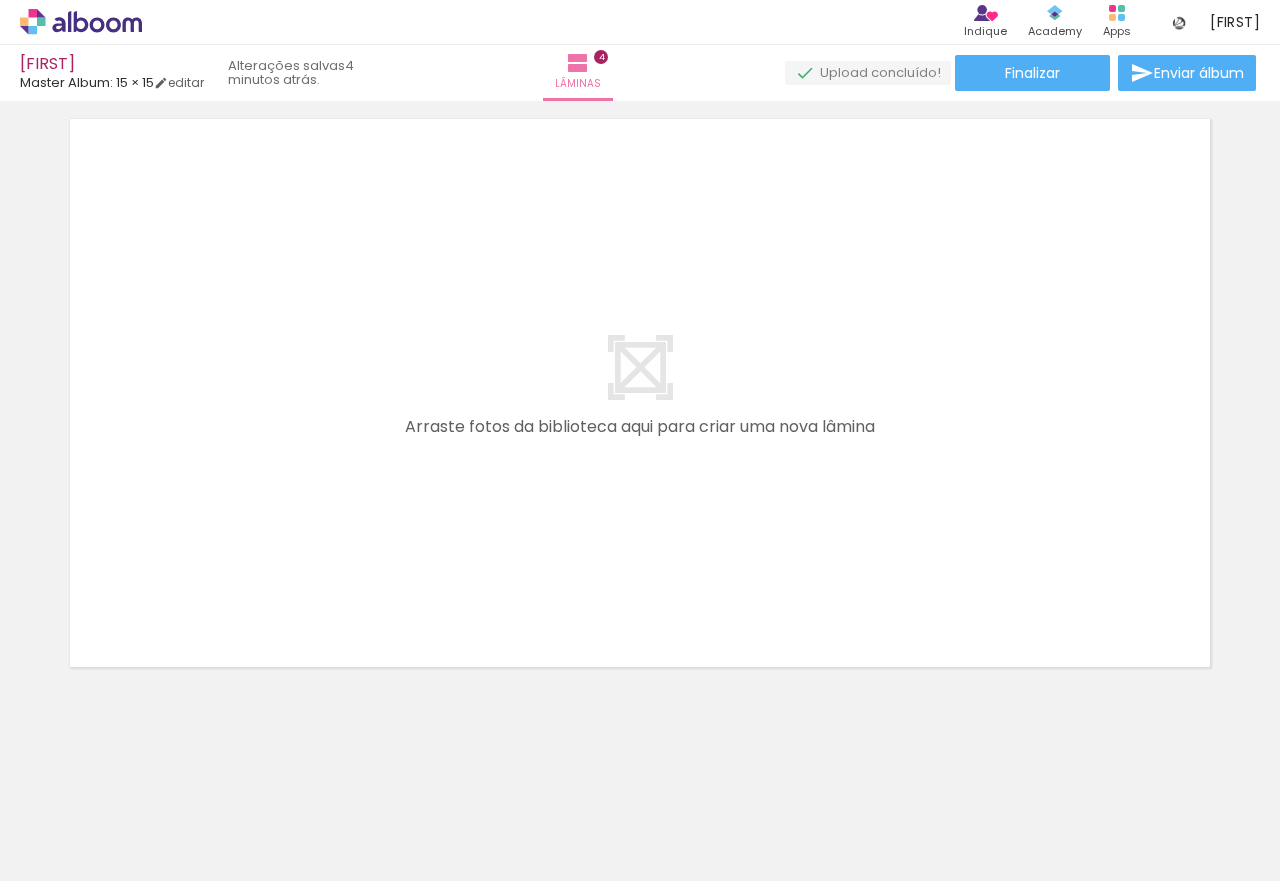 scroll, scrollTop: 2613, scrollLeft: 0, axis: vertical 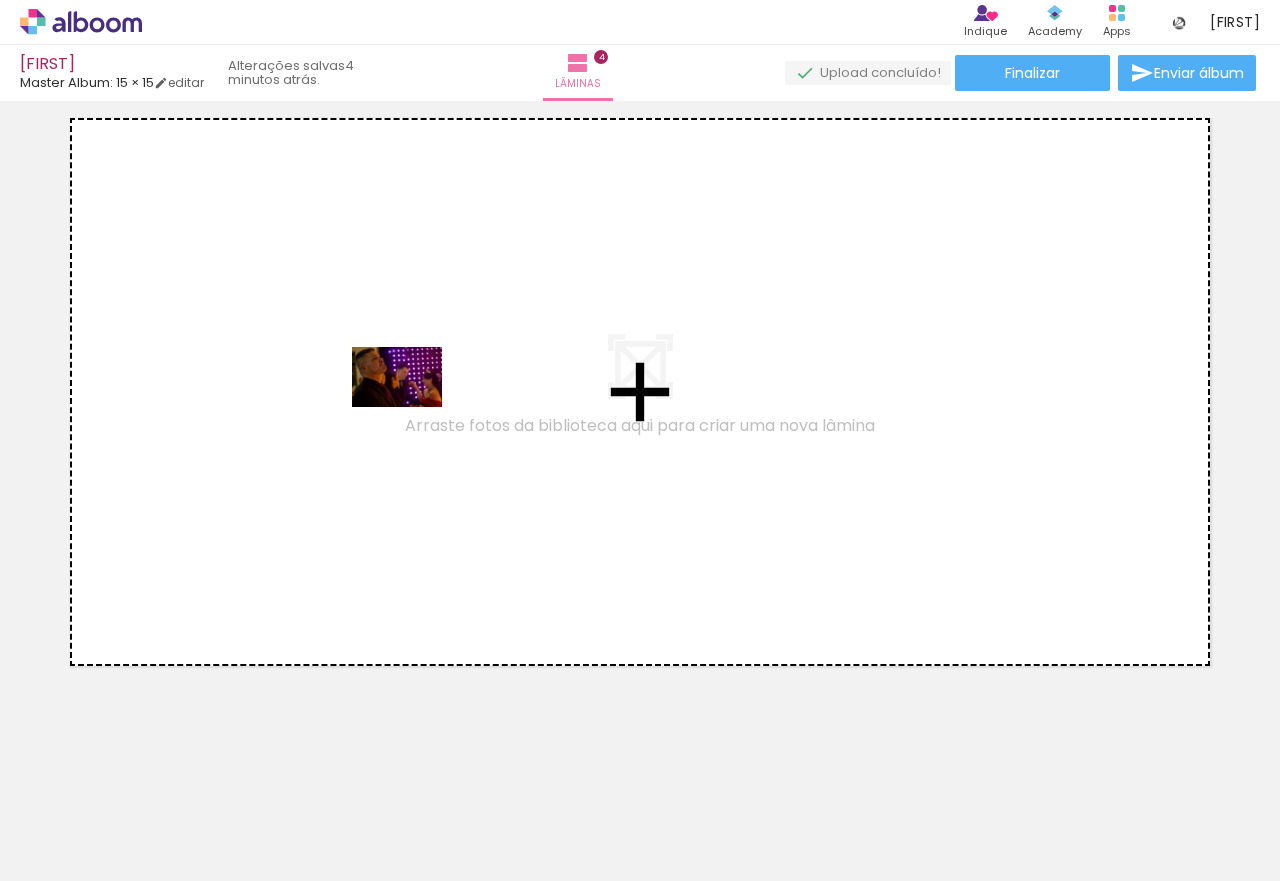 drag, startPoint x: 220, startPoint y: 834, endPoint x: 412, endPoint y: 407, distance: 468.1805 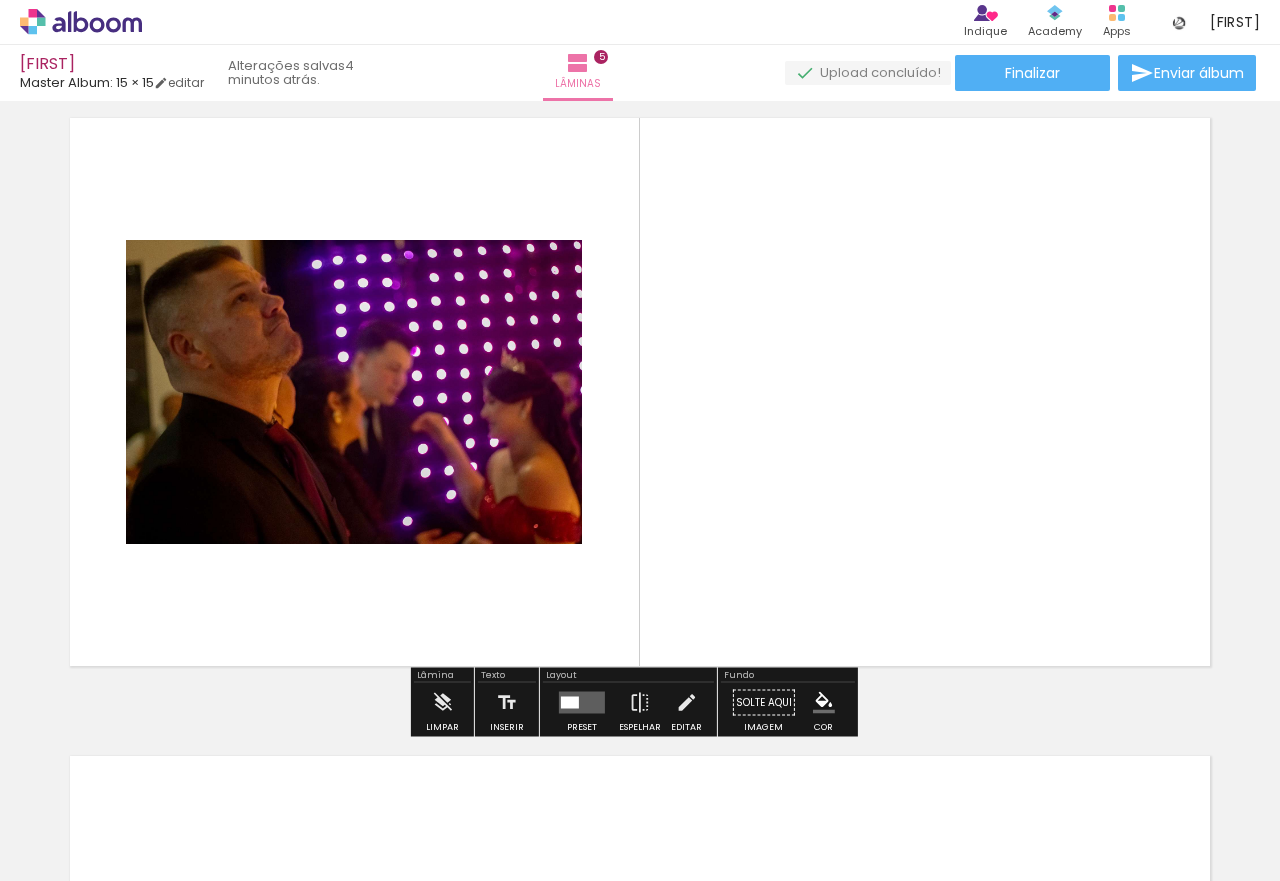 scroll, scrollTop: 2576, scrollLeft: 0, axis: vertical 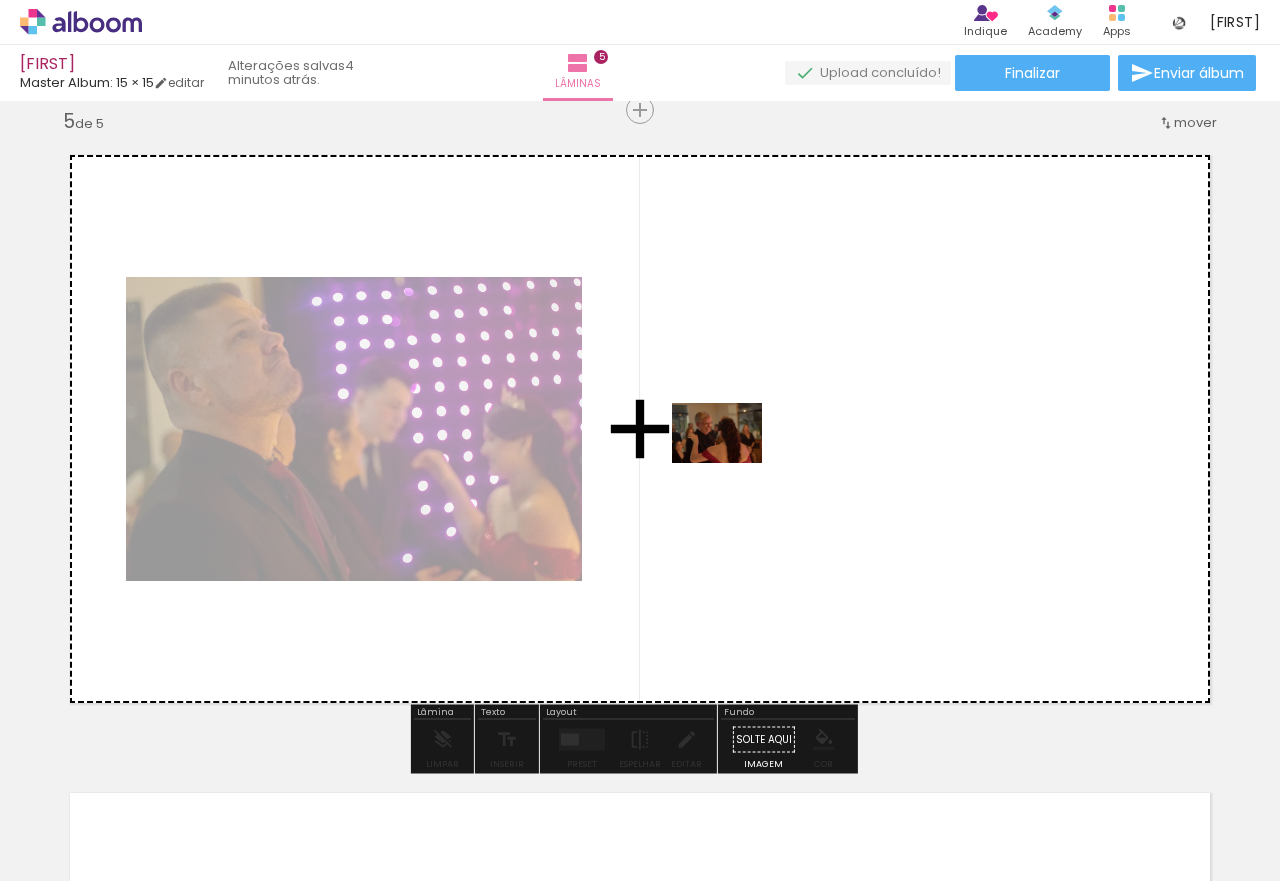 drag, startPoint x: 230, startPoint y: 824, endPoint x: 732, endPoint y: 463, distance: 618.32434 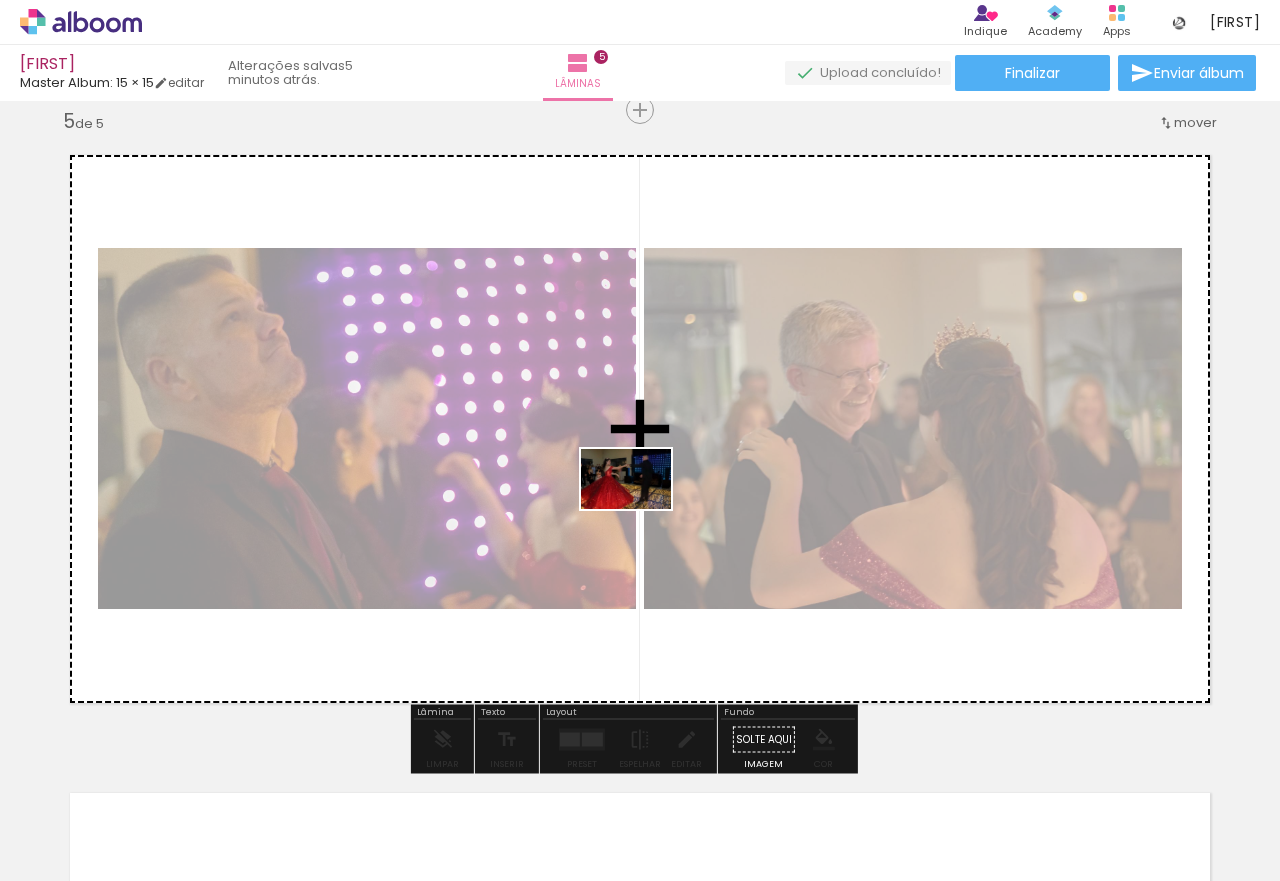 drag, startPoint x: 232, startPoint y: 818, endPoint x: 641, endPoint y: 509, distance: 512.60315 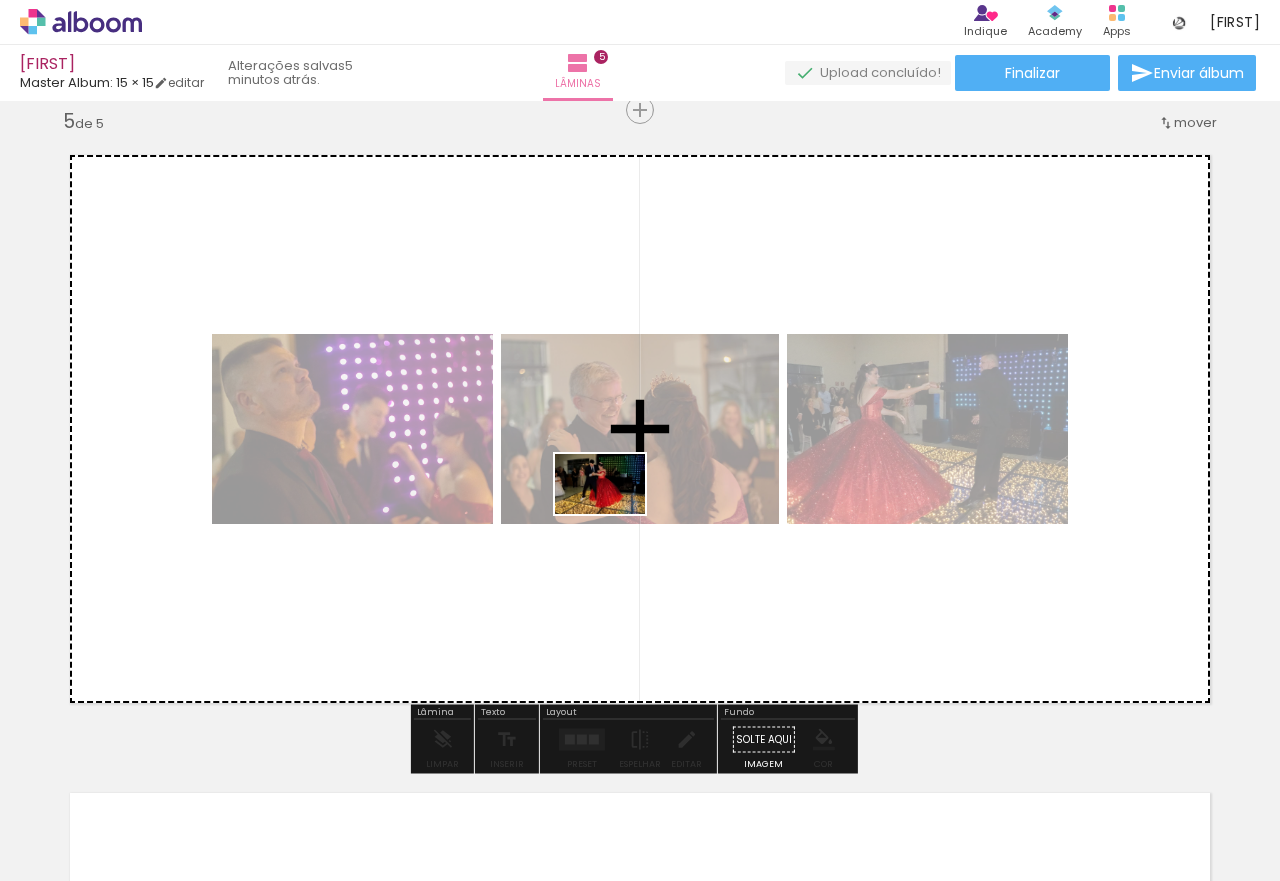 drag, startPoint x: 207, startPoint y: 813, endPoint x: 615, endPoint y: 514, distance: 505.831 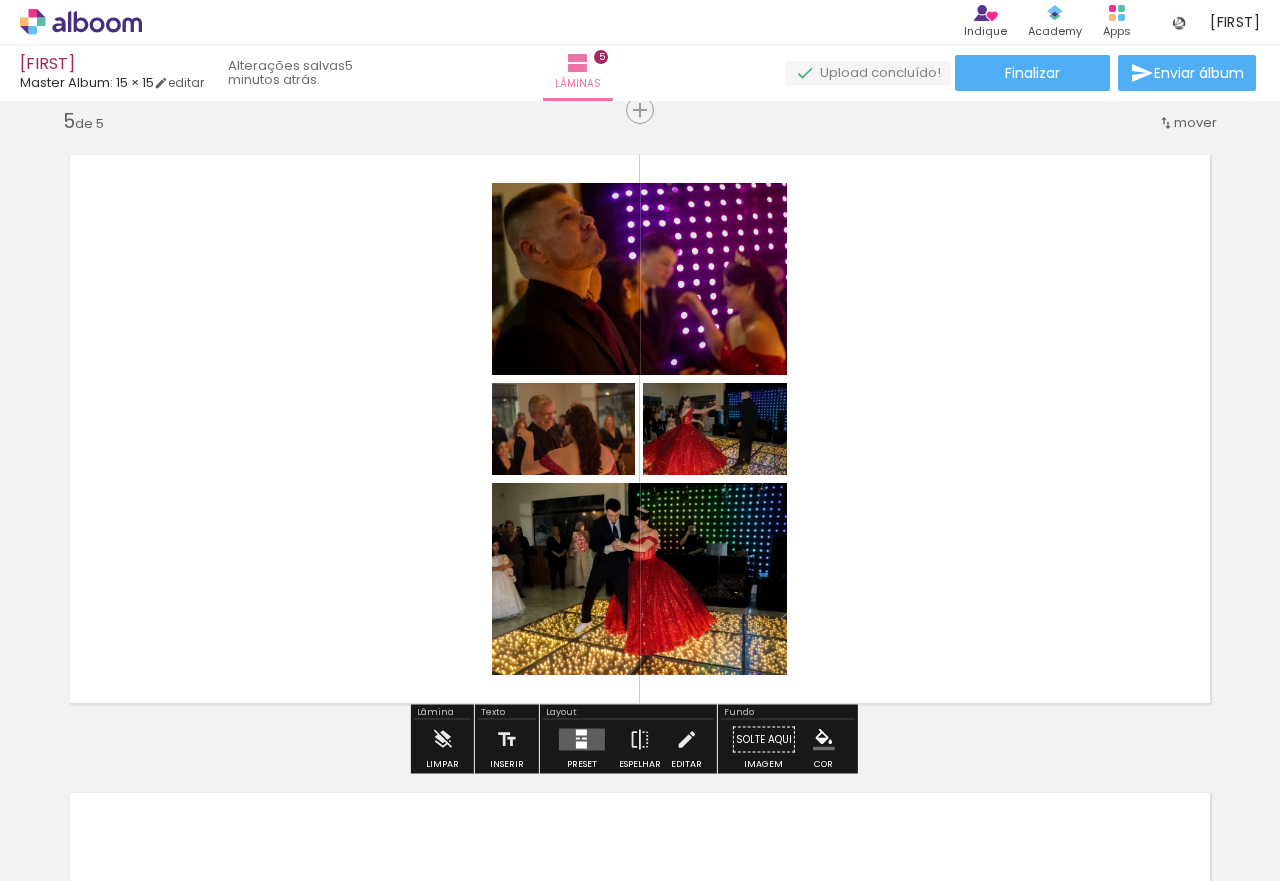 click at bounding box center [536, 813] 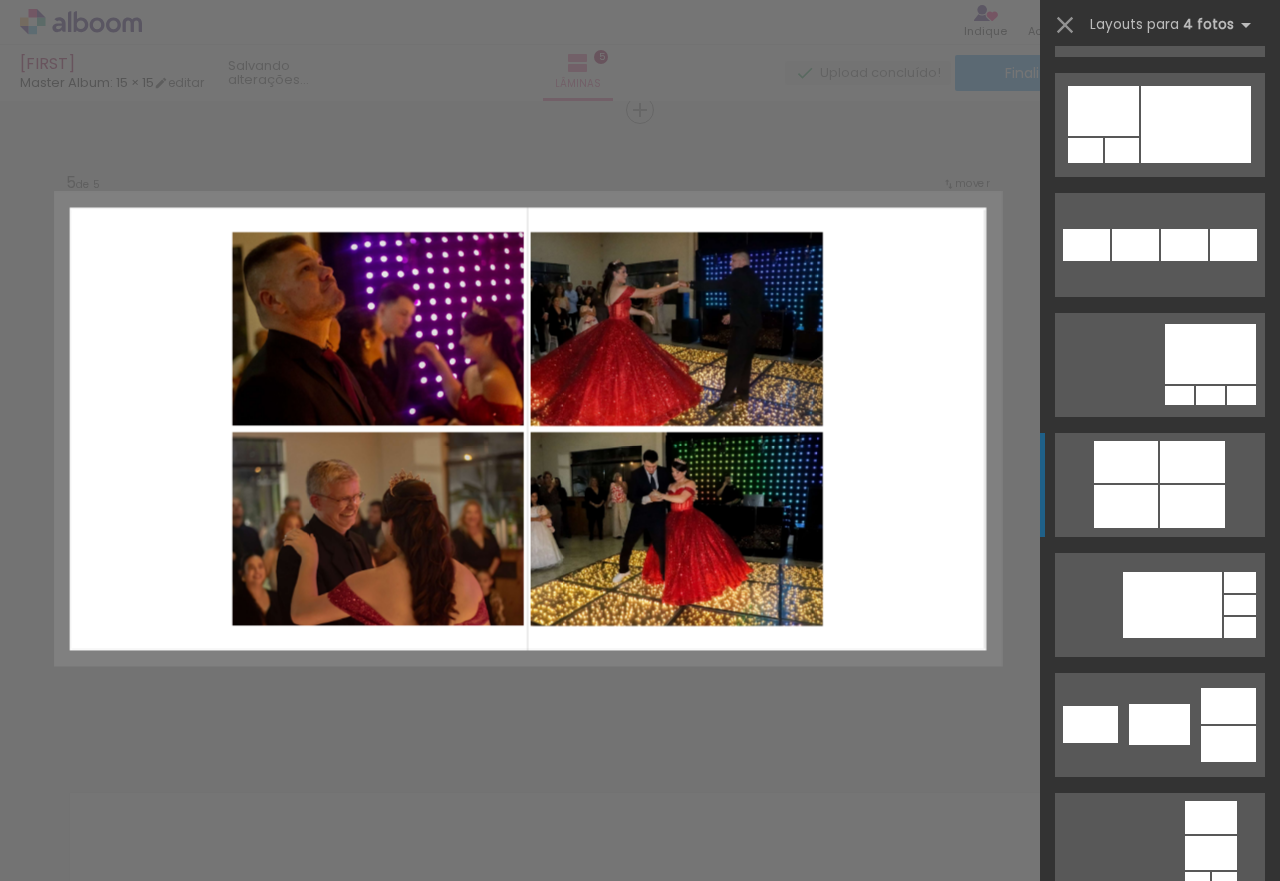 scroll, scrollTop: 4700, scrollLeft: 0, axis: vertical 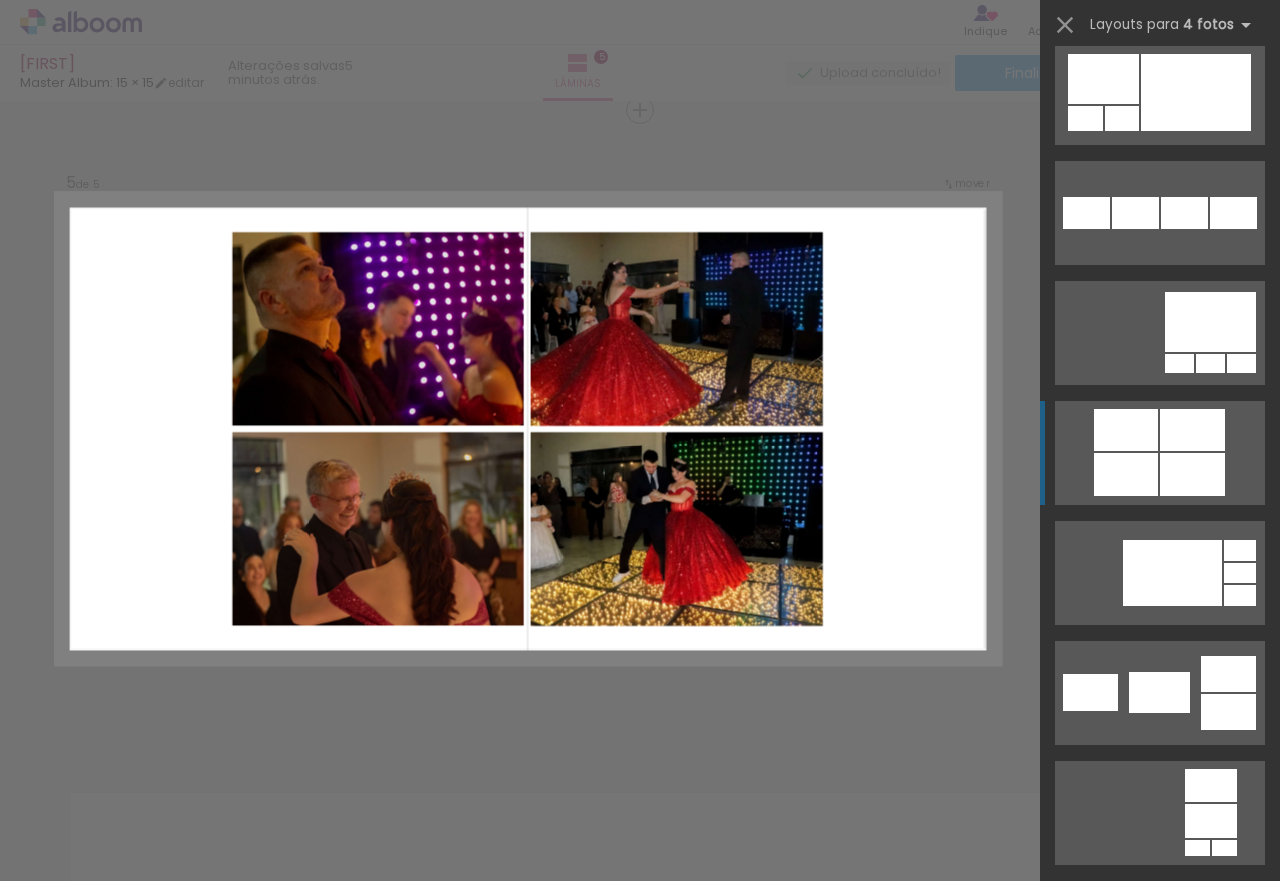 click at bounding box center [1211, 2023] 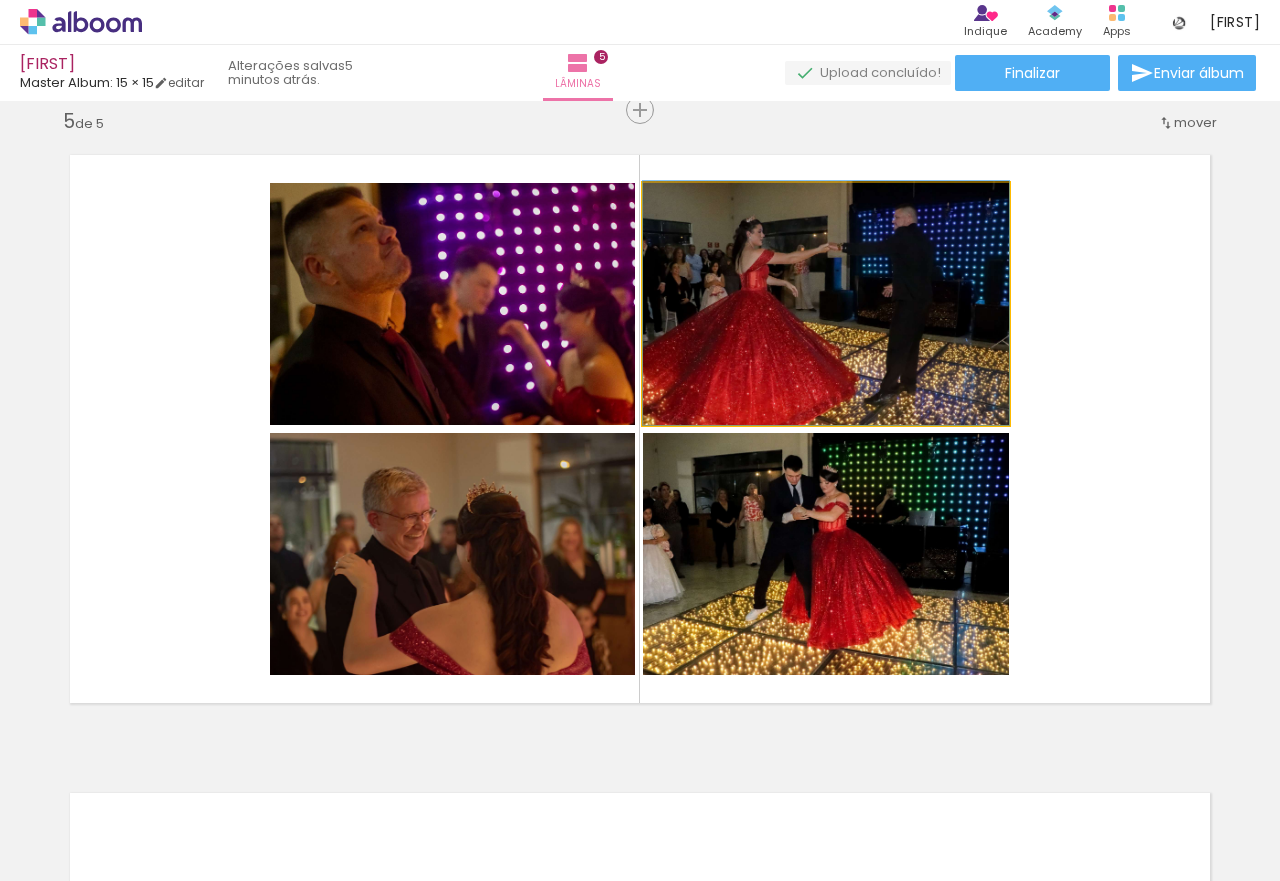 drag, startPoint x: 773, startPoint y: 370, endPoint x: 888, endPoint y: 354, distance: 116.10771 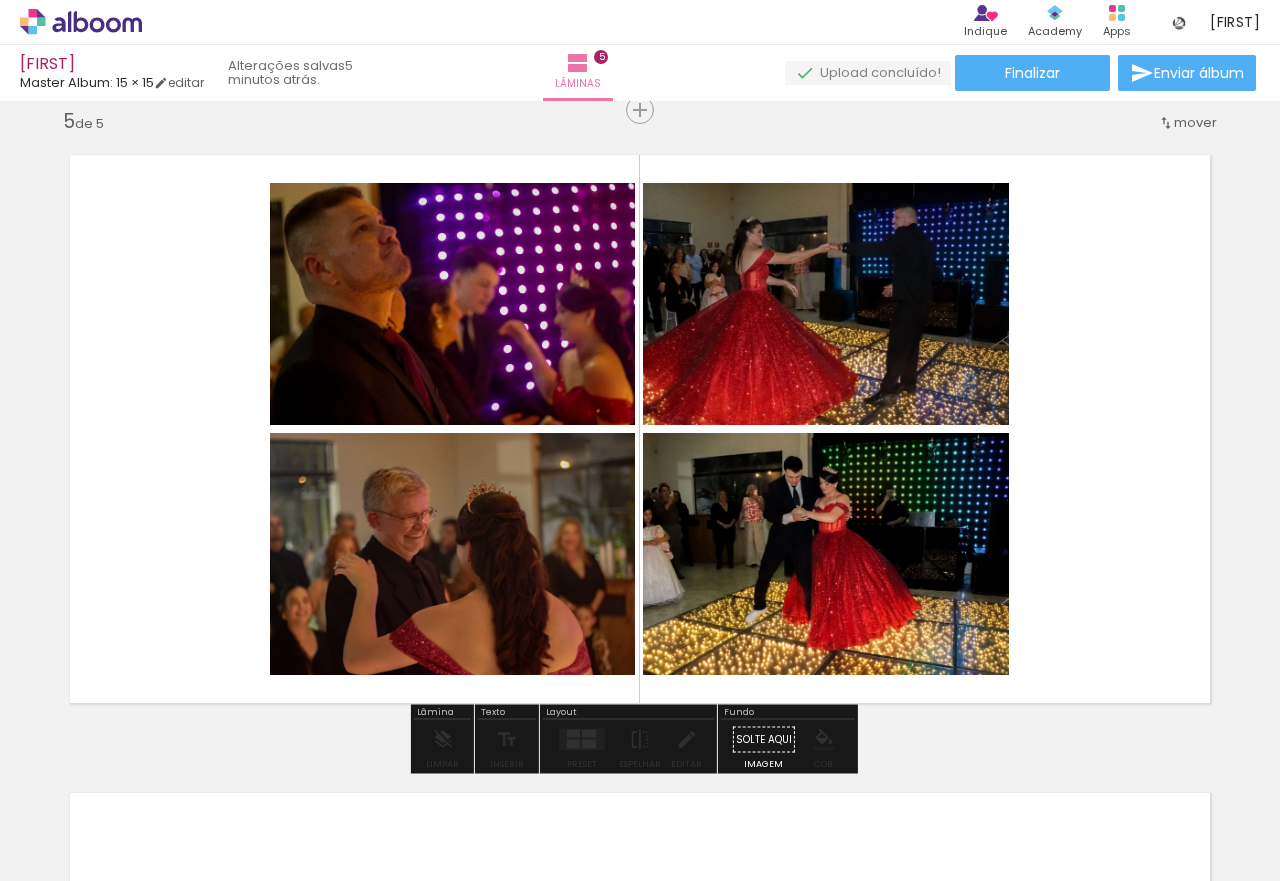 drag, startPoint x: 852, startPoint y: 539, endPoint x: 859, endPoint y: 612, distance: 73.33485 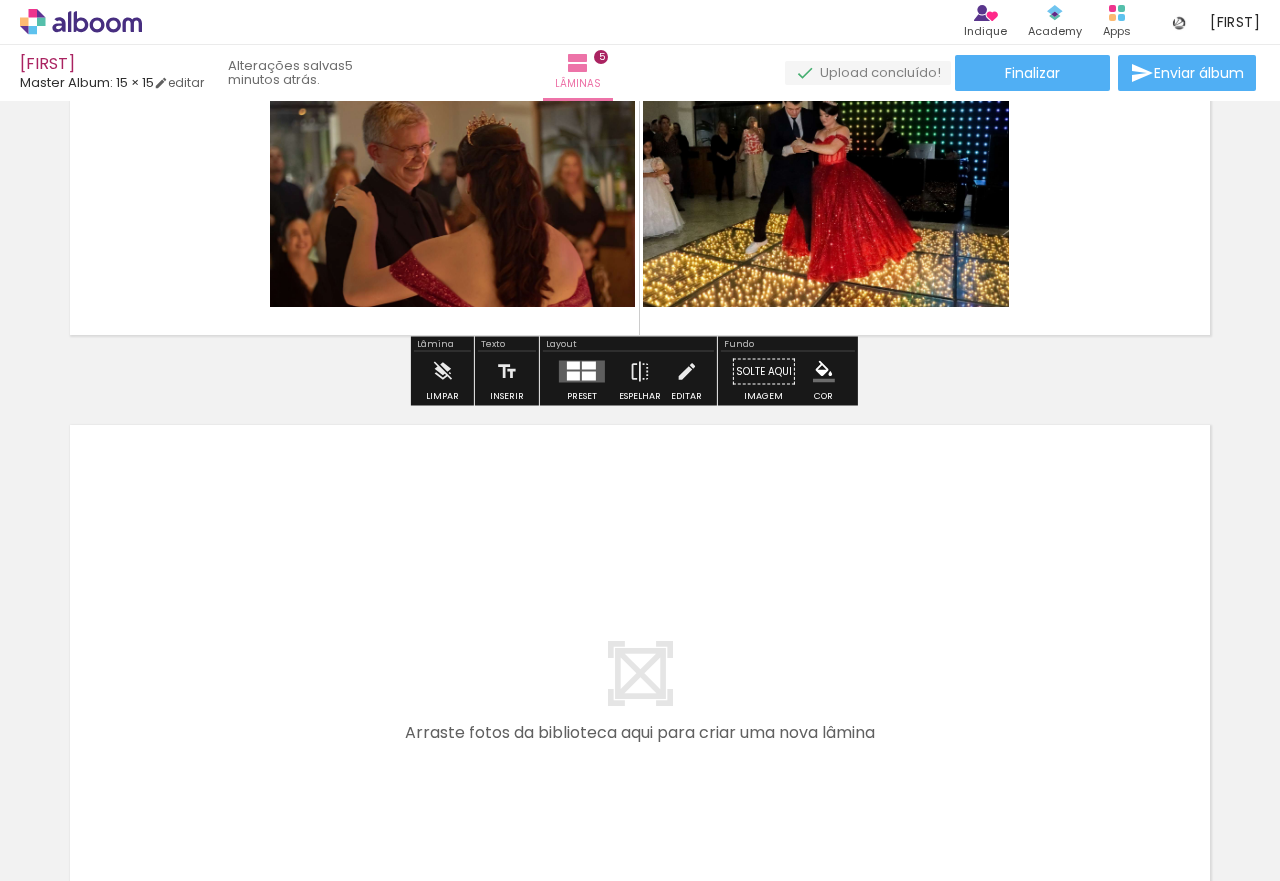 scroll, scrollTop: 2976, scrollLeft: 0, axis: vertical 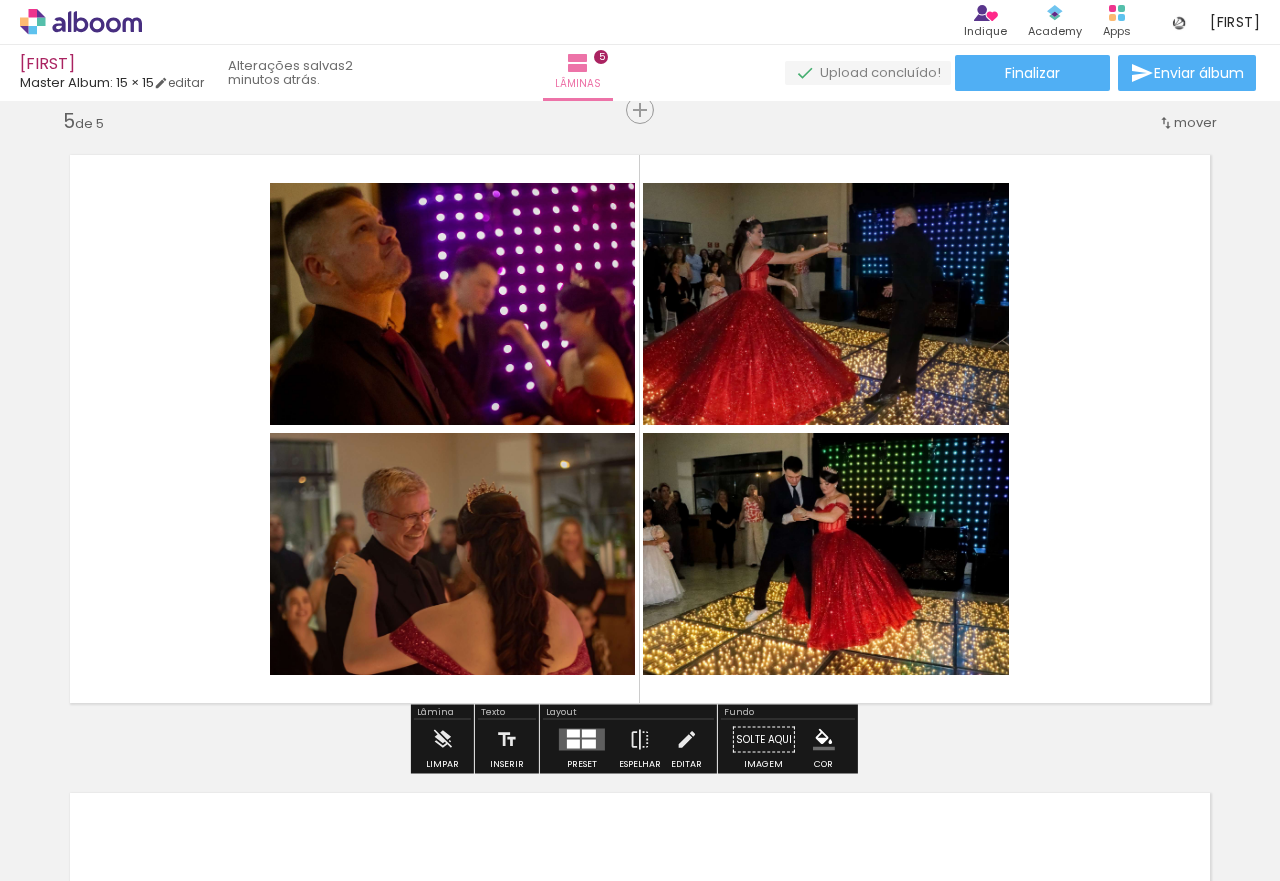 click at bounding box center [589, 734] 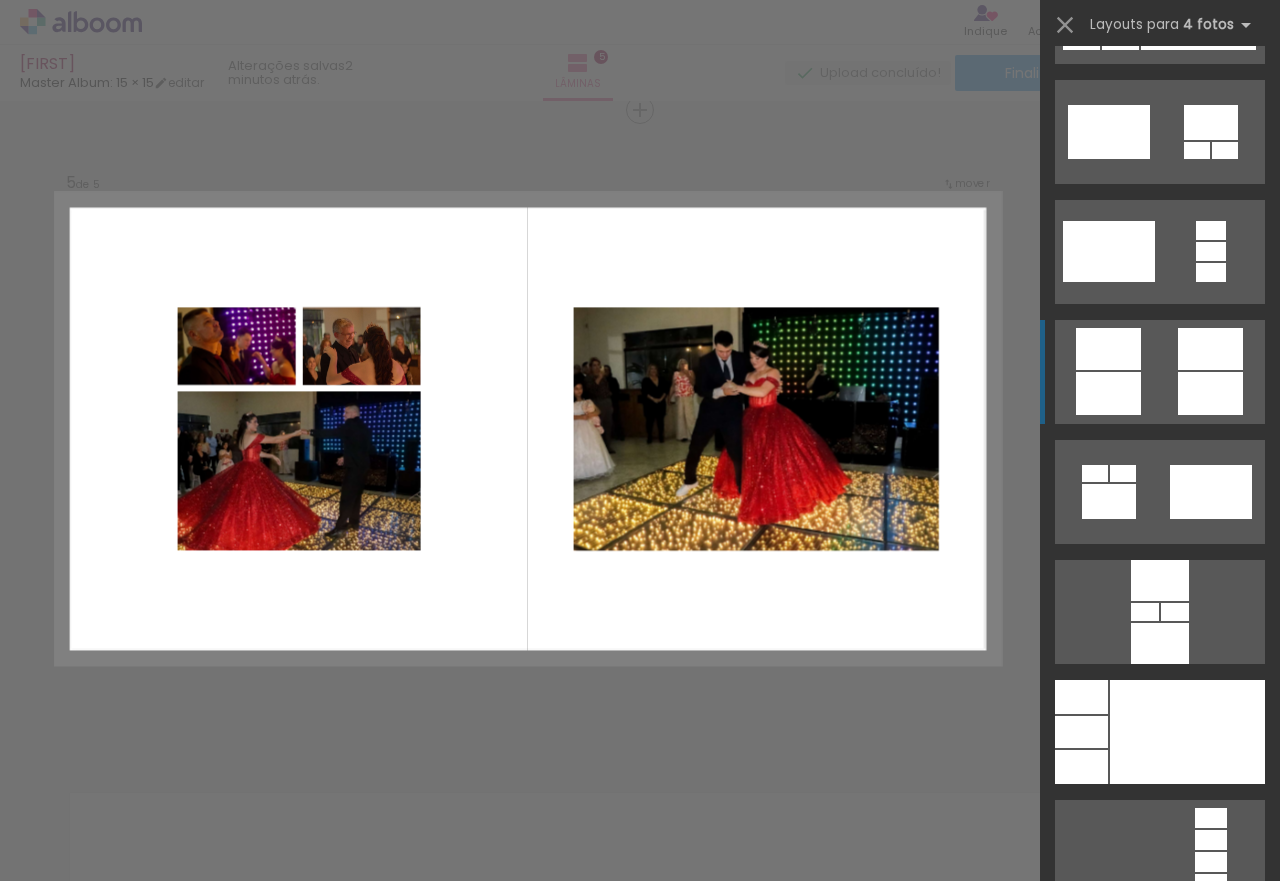 scroll, scrollTop: 5940, scrollLeft: 0, axis: vertical 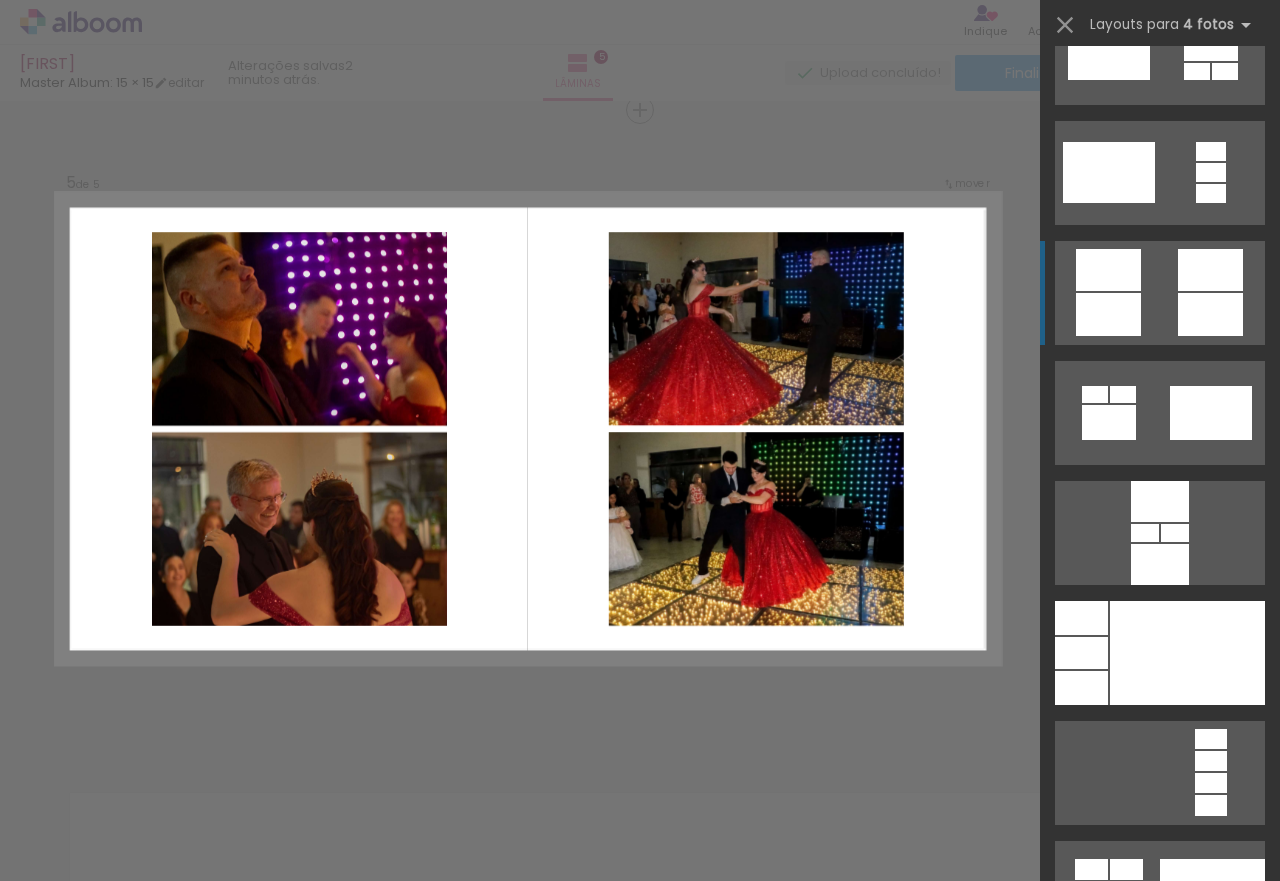 click at bounding box center [1211, 805] 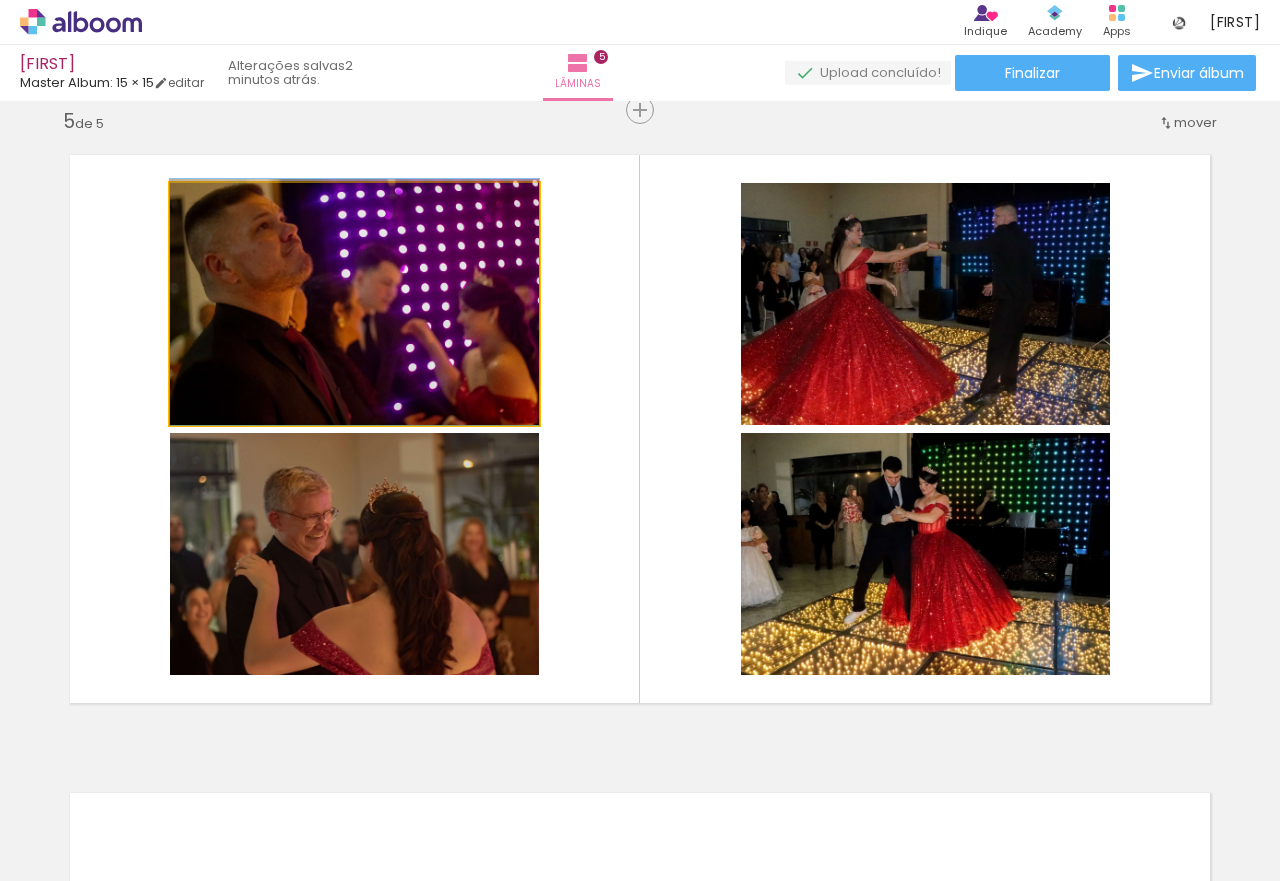 drag, startPoint x: 430, startPoint y: 361, endPoint x: 440, endPoint y: 341, distance: 22.36068 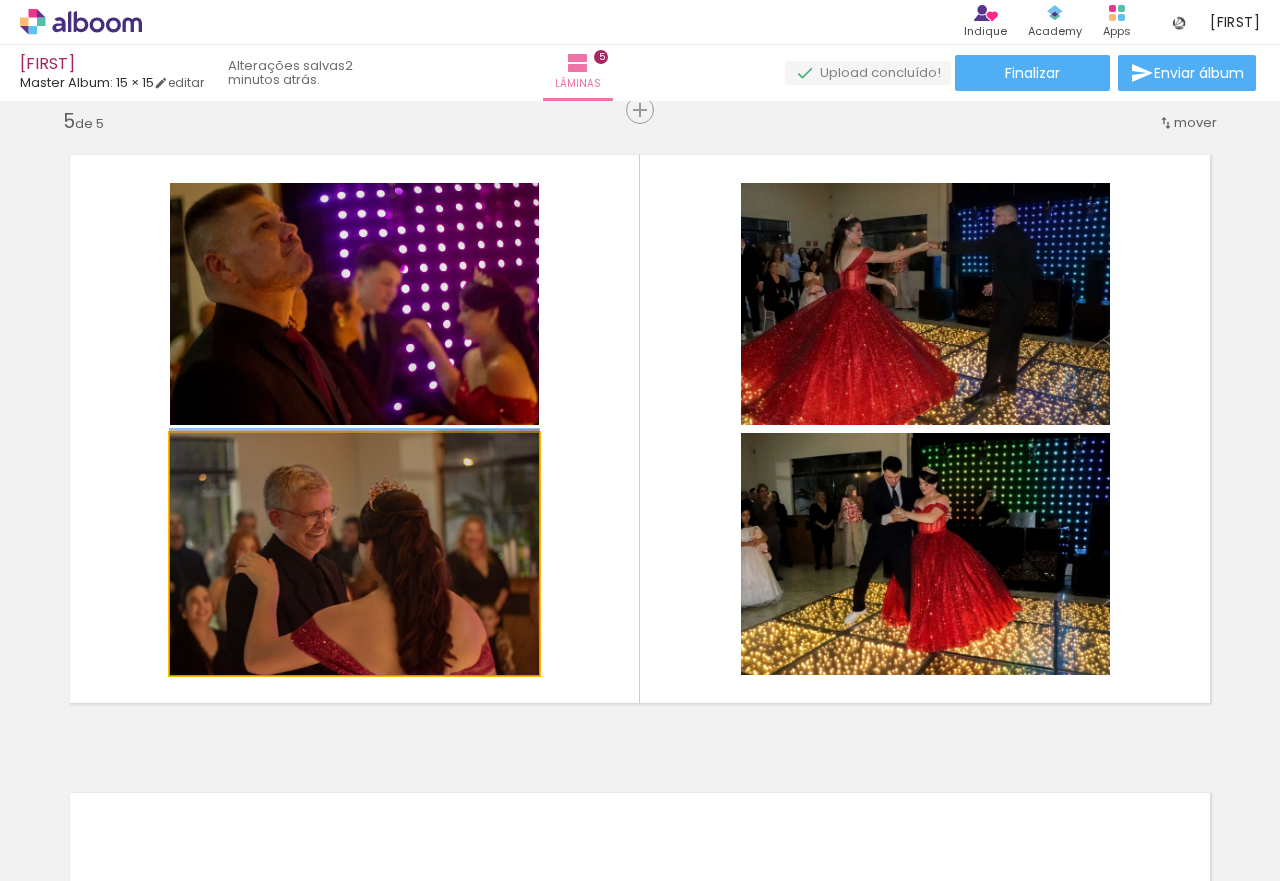 drag, startPoint x: 427, startPoint y: 522, endPoint x: 458, endPoint y: 471, distance: 59.682495 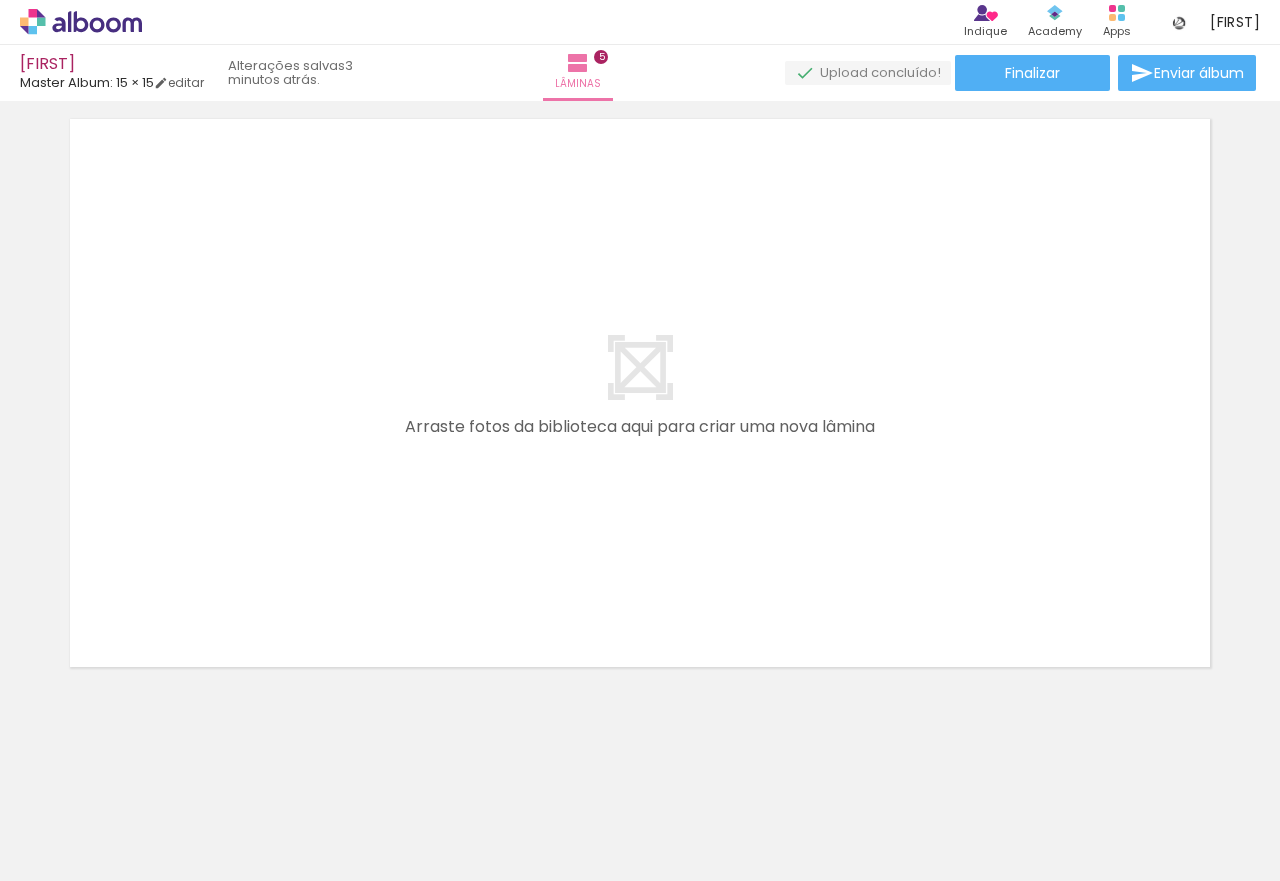 scroll, scrollTop: 3251, scrollLeft: 0, axis: vertical 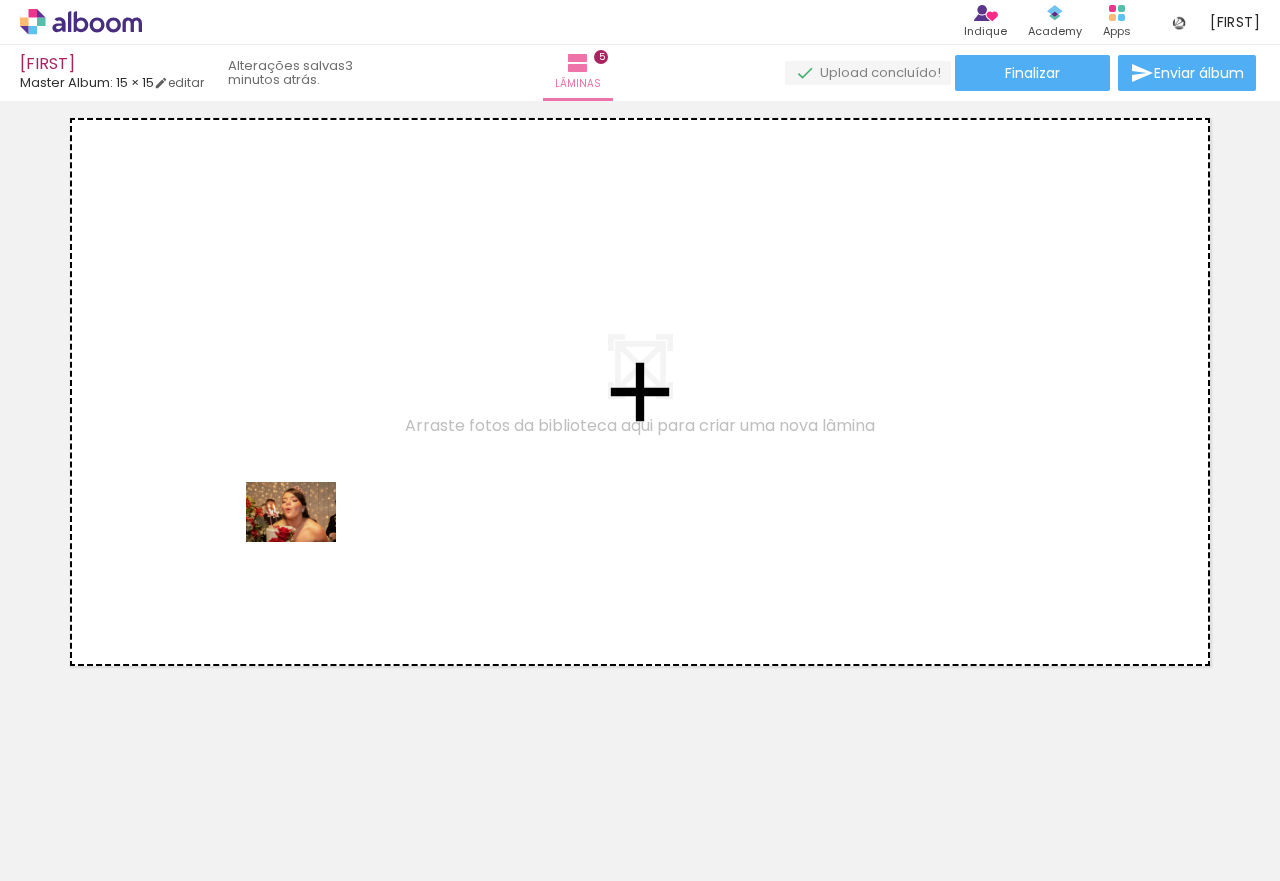 drag, startPoint x: 221, startPoint y: 816, endPoint x: 306, endPoint y: 542, distance: 286.8815 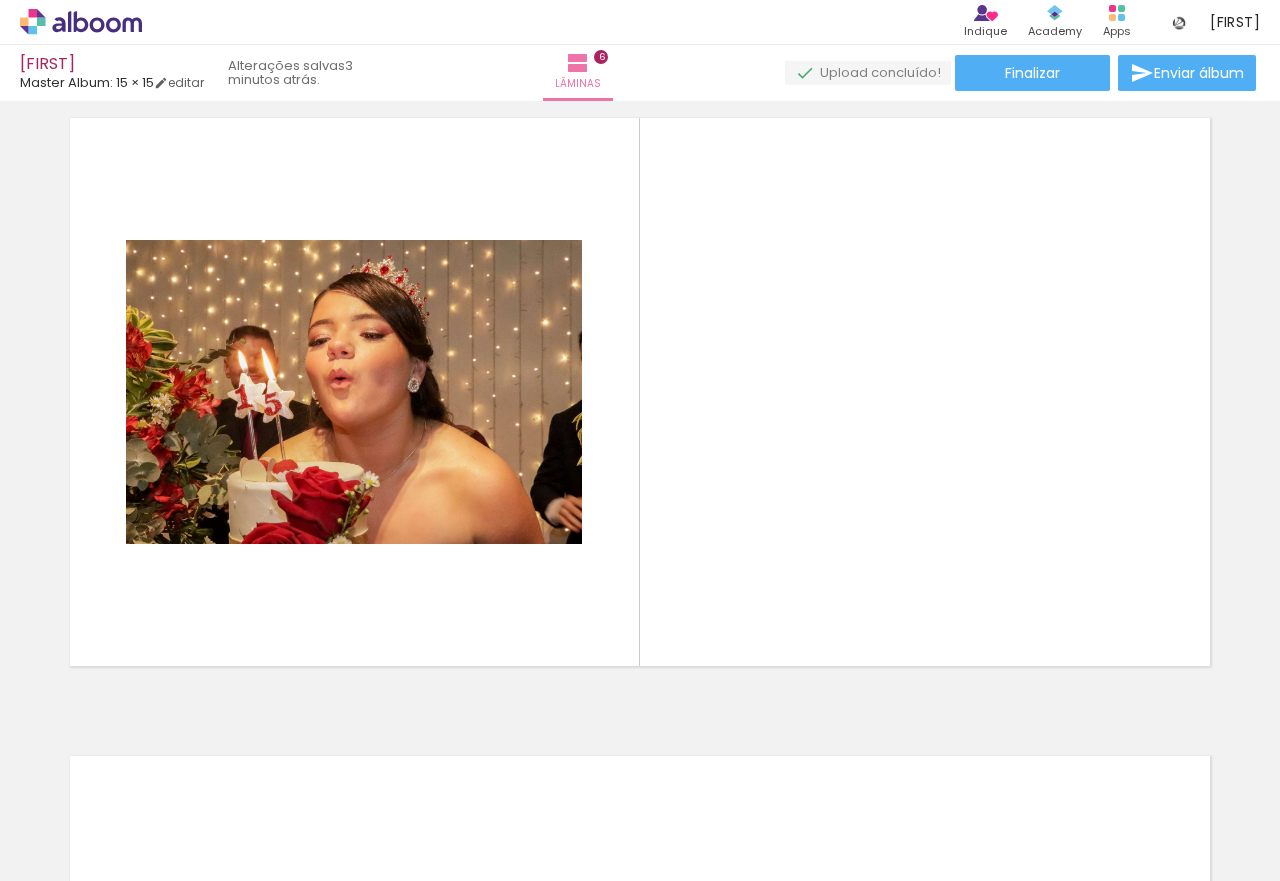 scroll, scrollTop: 3214, scrollLeft: 0, axis: vertical 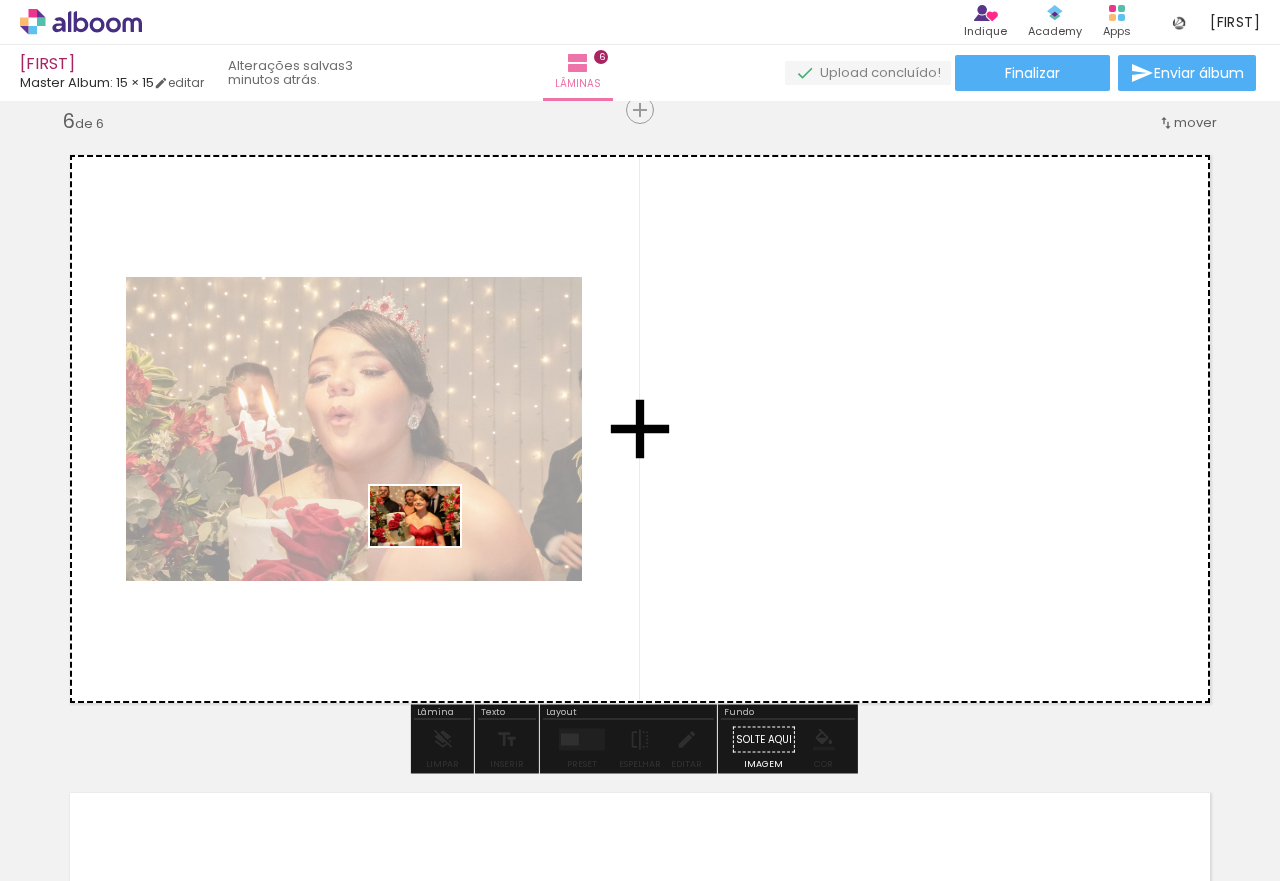 drag, startPoint x: 217, startPoint y: 801, endPoint x: 430, endPoint y: 546, distance: 332.25592 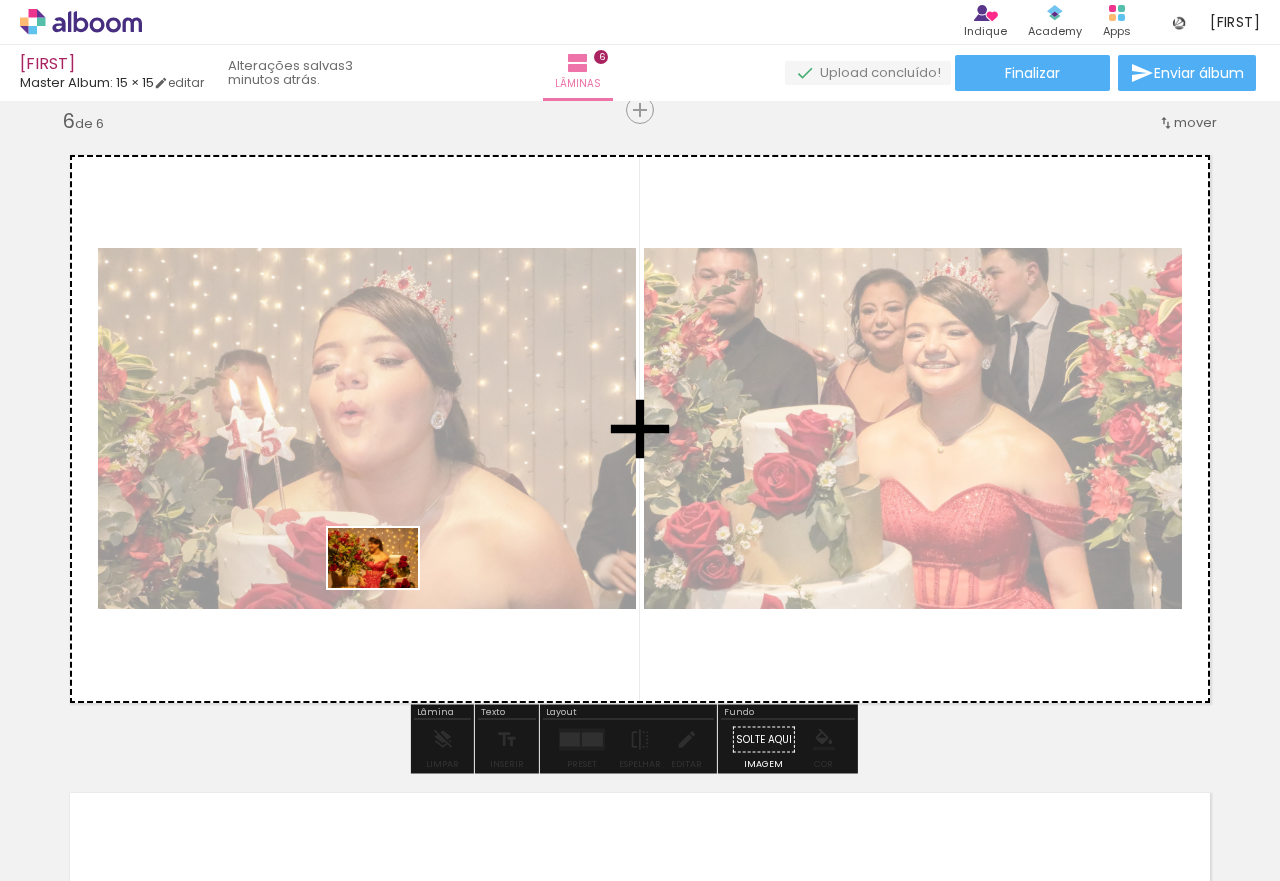 drag, startPoint x: 189, startPoint y: 817, endPoint x: 388, endPoint y: 588, distance: 303.38425 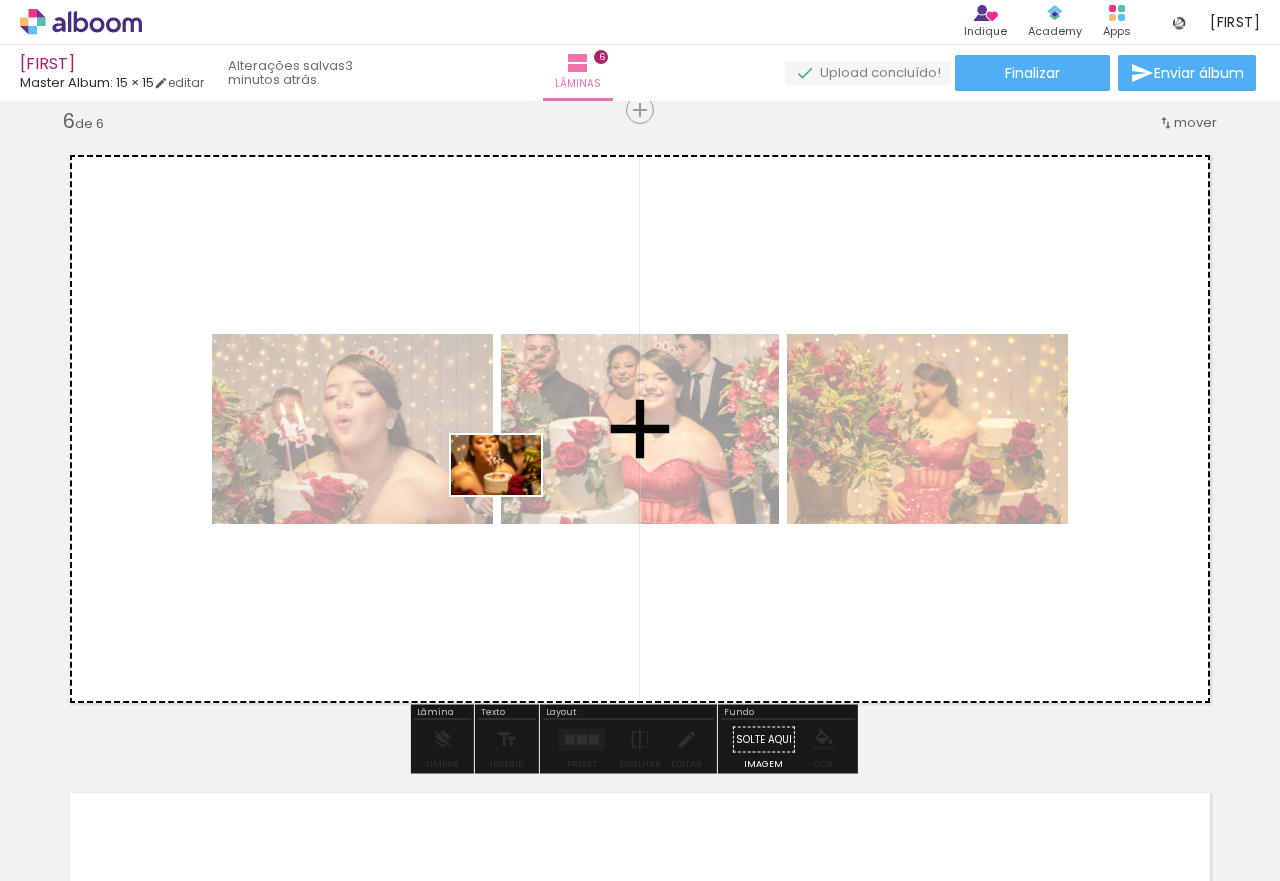 drag, startPoint x: 212, startPoint y: 823, endPoint x: 511, endPoint y: 495, distance: 443.82993 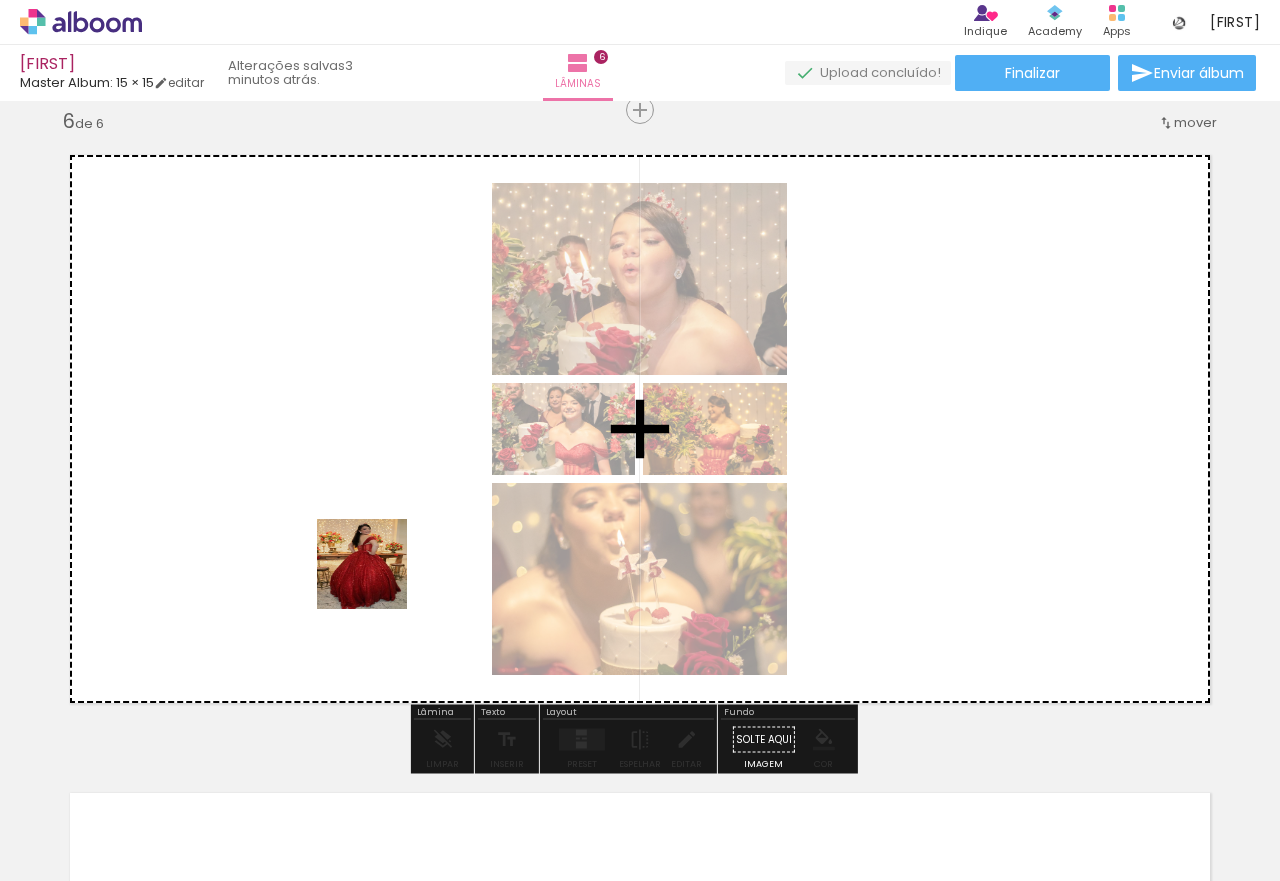 drag, startPoint x: 210, startPoint y: 813, endPoint x: 377, endPoint y: 579, distance: 287.48044 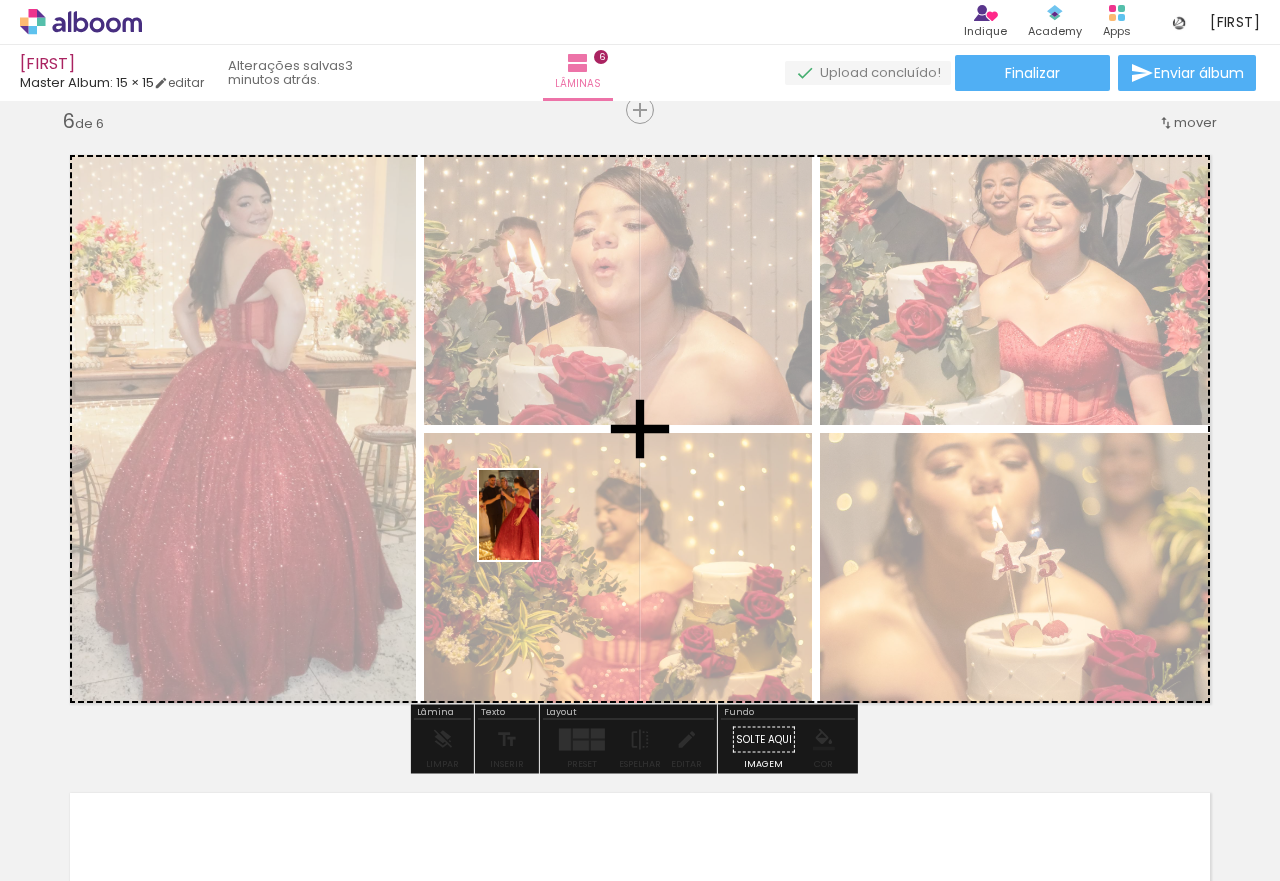 drag, startPoint x: 224, startPoint y: 826, endPoint x: 539, endPoint y: 530, distance: 432.2511 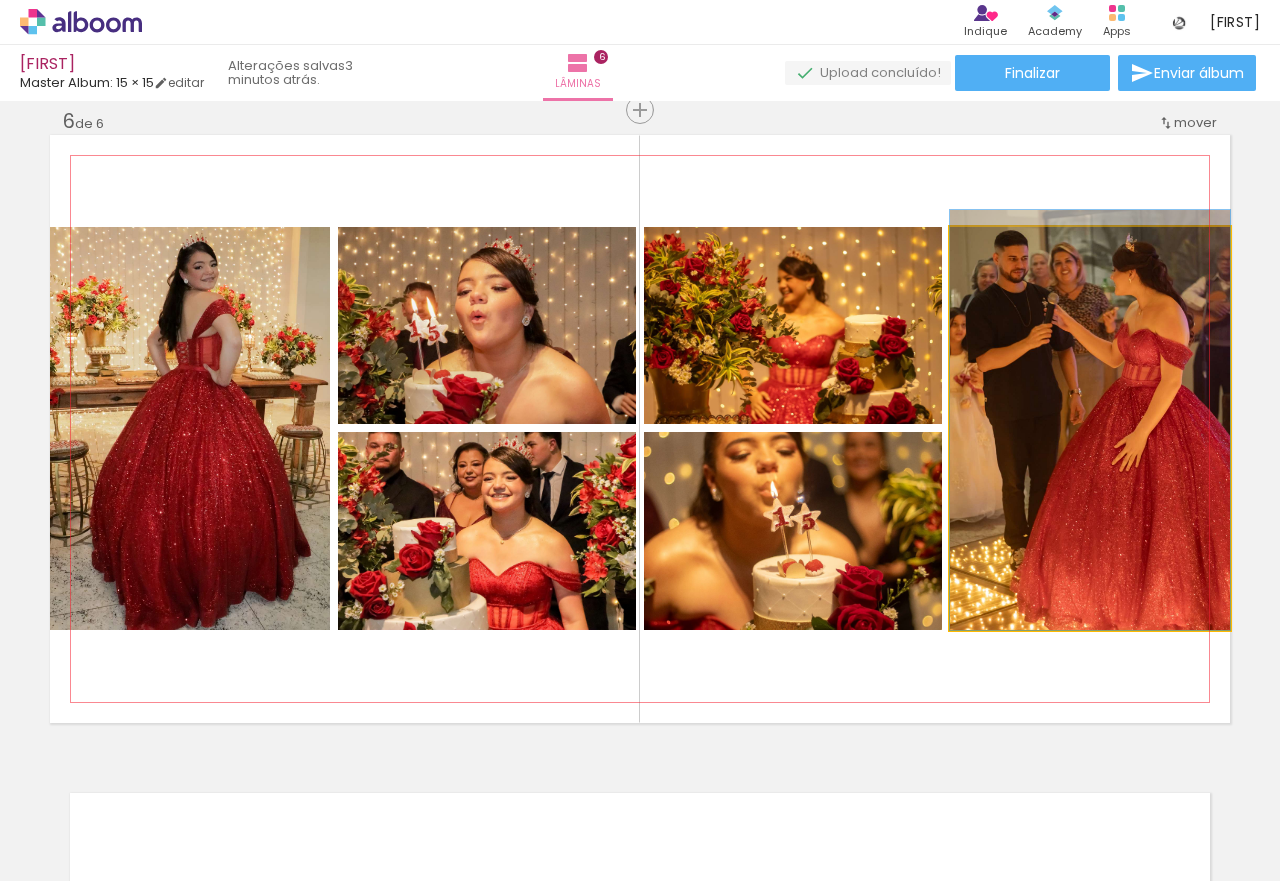 drag, startPoint x: 1124, startPoint y: 477, endPoint x: 1060, endPoint y: 456, distance: 67.357254 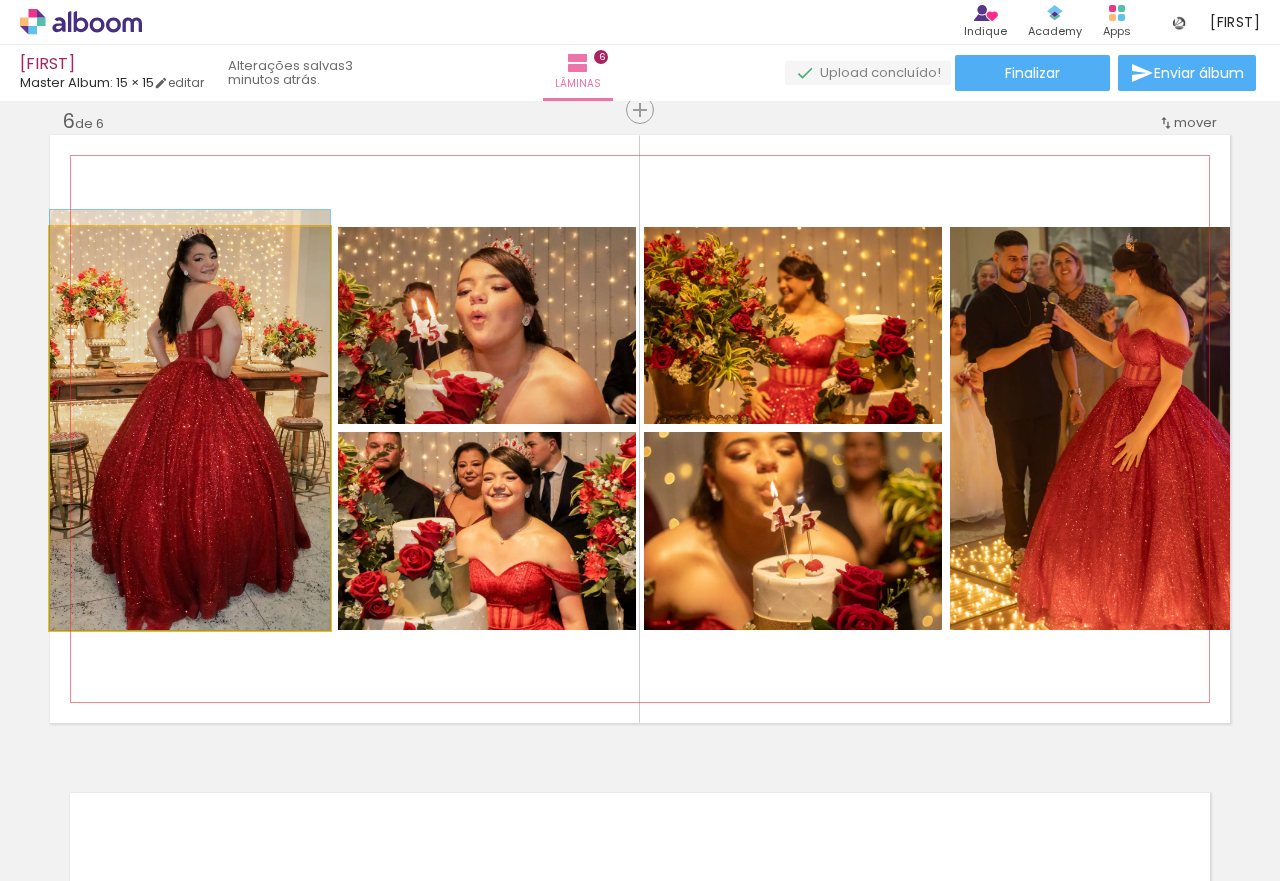 drag, startPoint x: 243, startPoint y: 541, endPoint x: 251, endPoint y: 478, distance: 63.505905 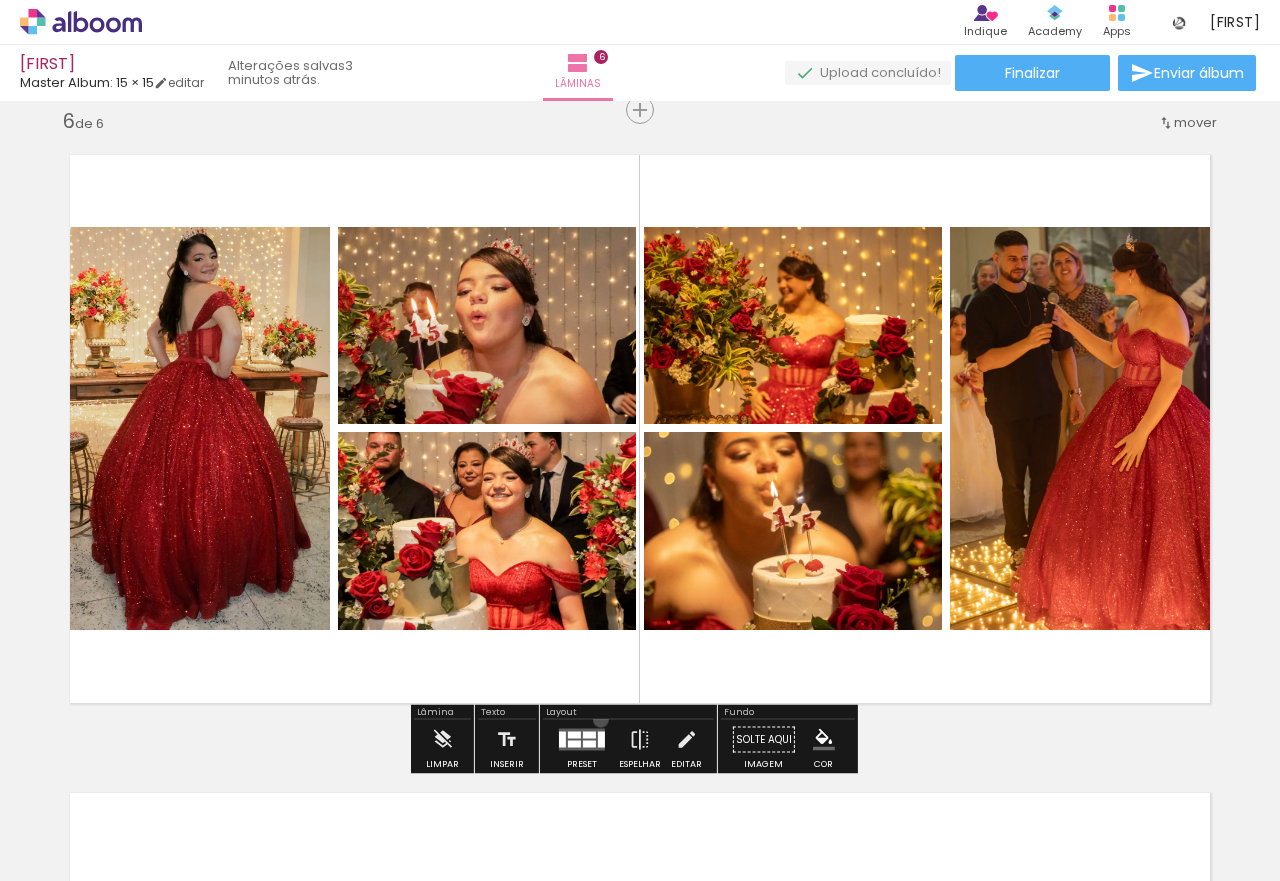 click at bounding box center [582, 740] 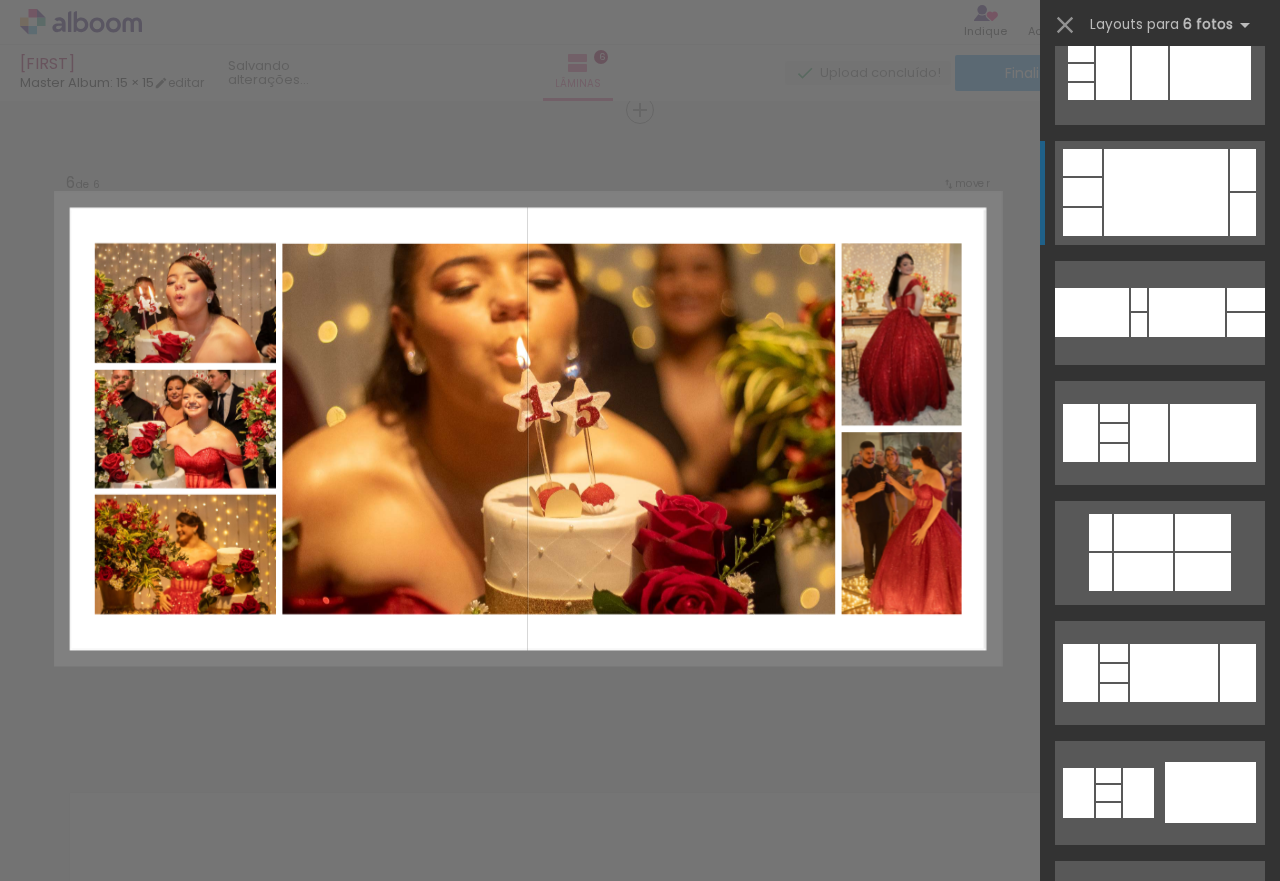 scroll, scrollTop: 0, scrollLeft: 0, axis: both 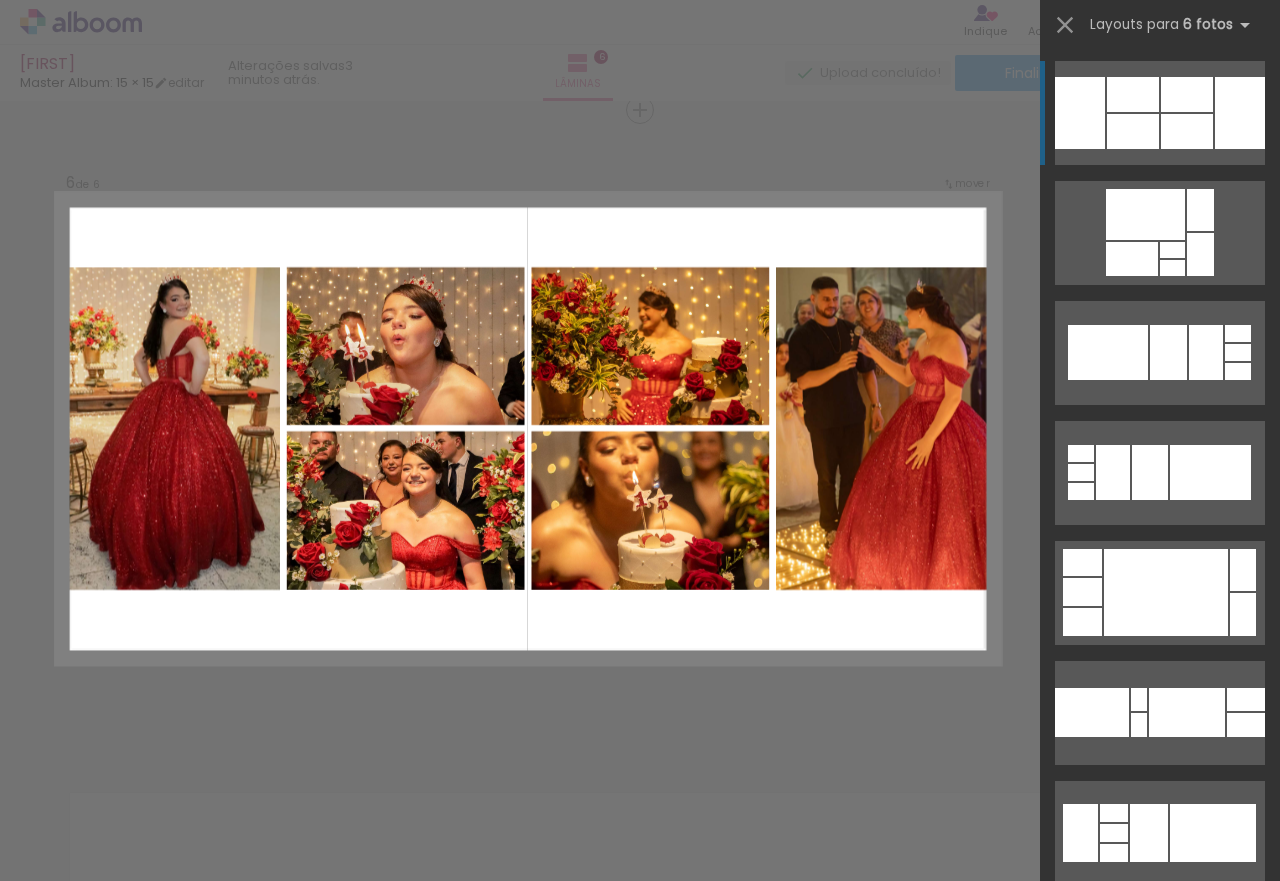 click at bounding box center [1200, 210] 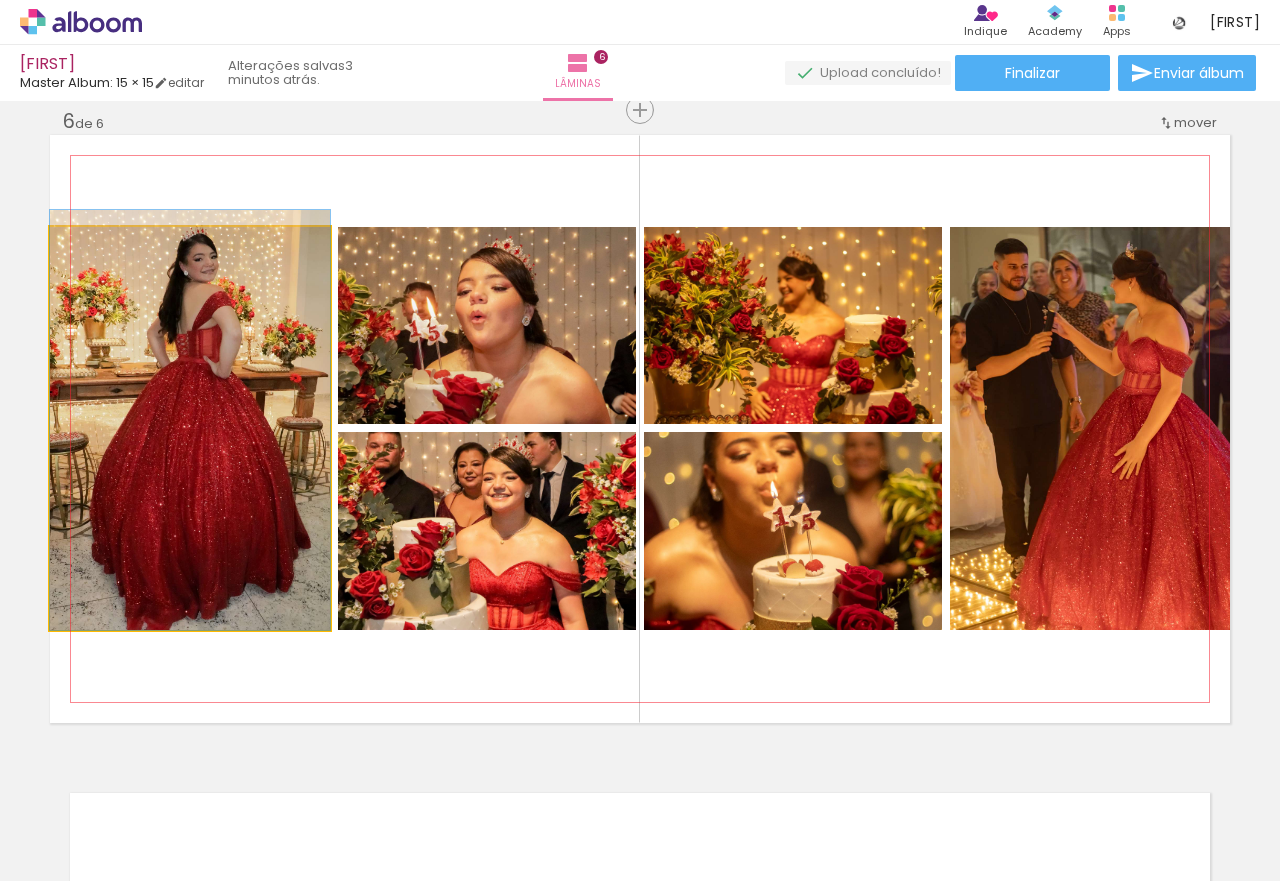 drag, startPoint x: 254, startPoint y: 404, endPoint x: 285, endPoint y: 378, distance: 40.459858 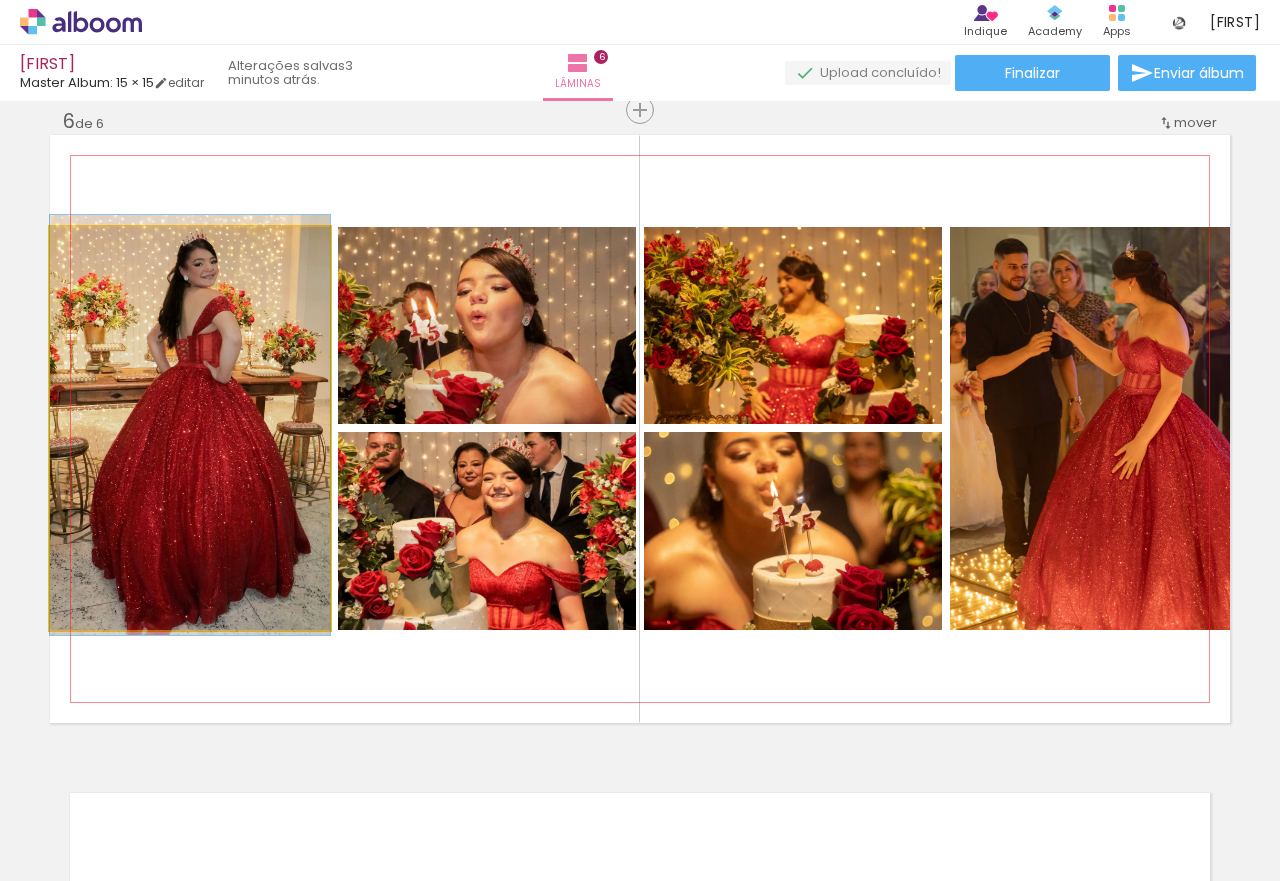 drag, startPoint x: 275, startPoint y: 383, endPoint x: 290, endPoint y: 388, distance: 15.811388 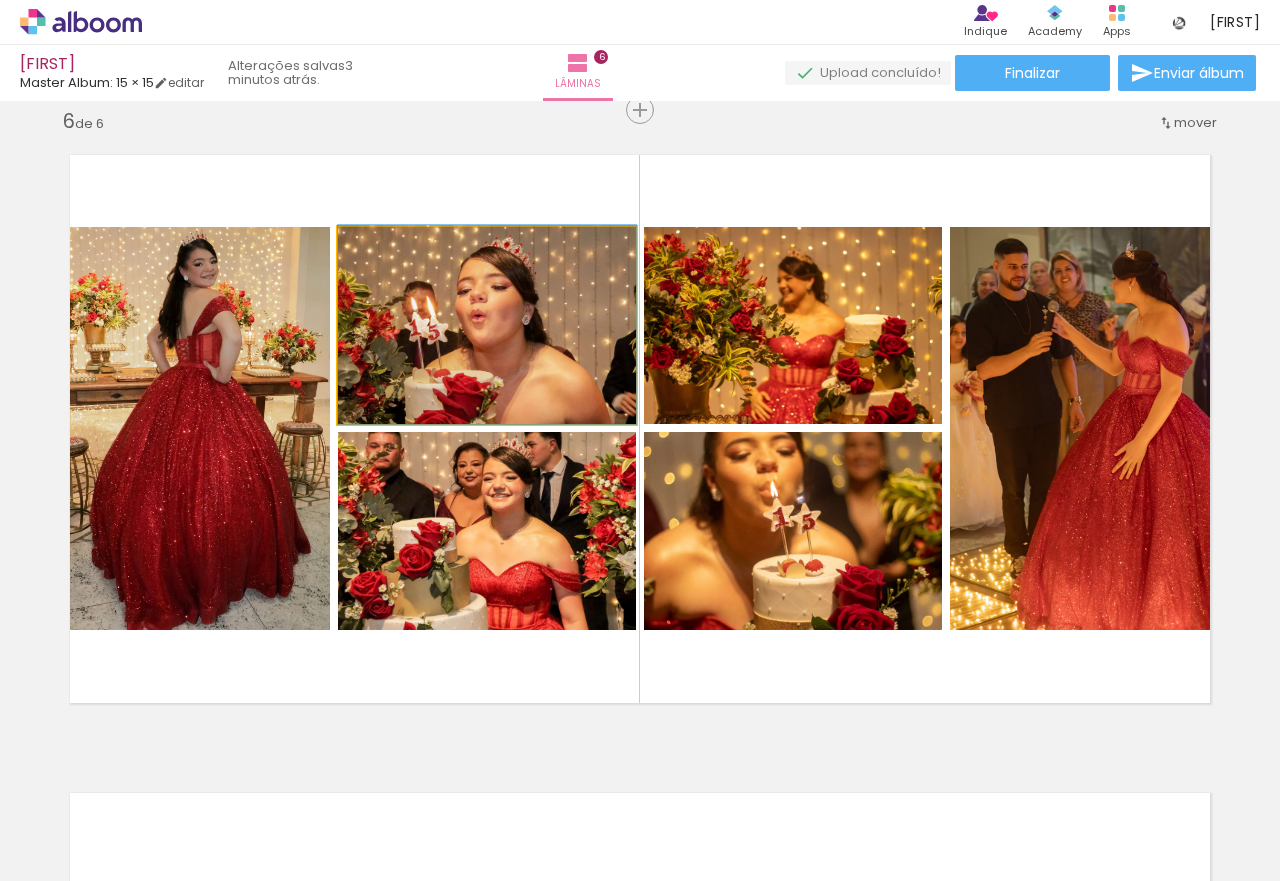 drag, startPoint x: 483, startPoint y: 359, endPoint x: 502, endPoint y: 344, distance: 24.207438 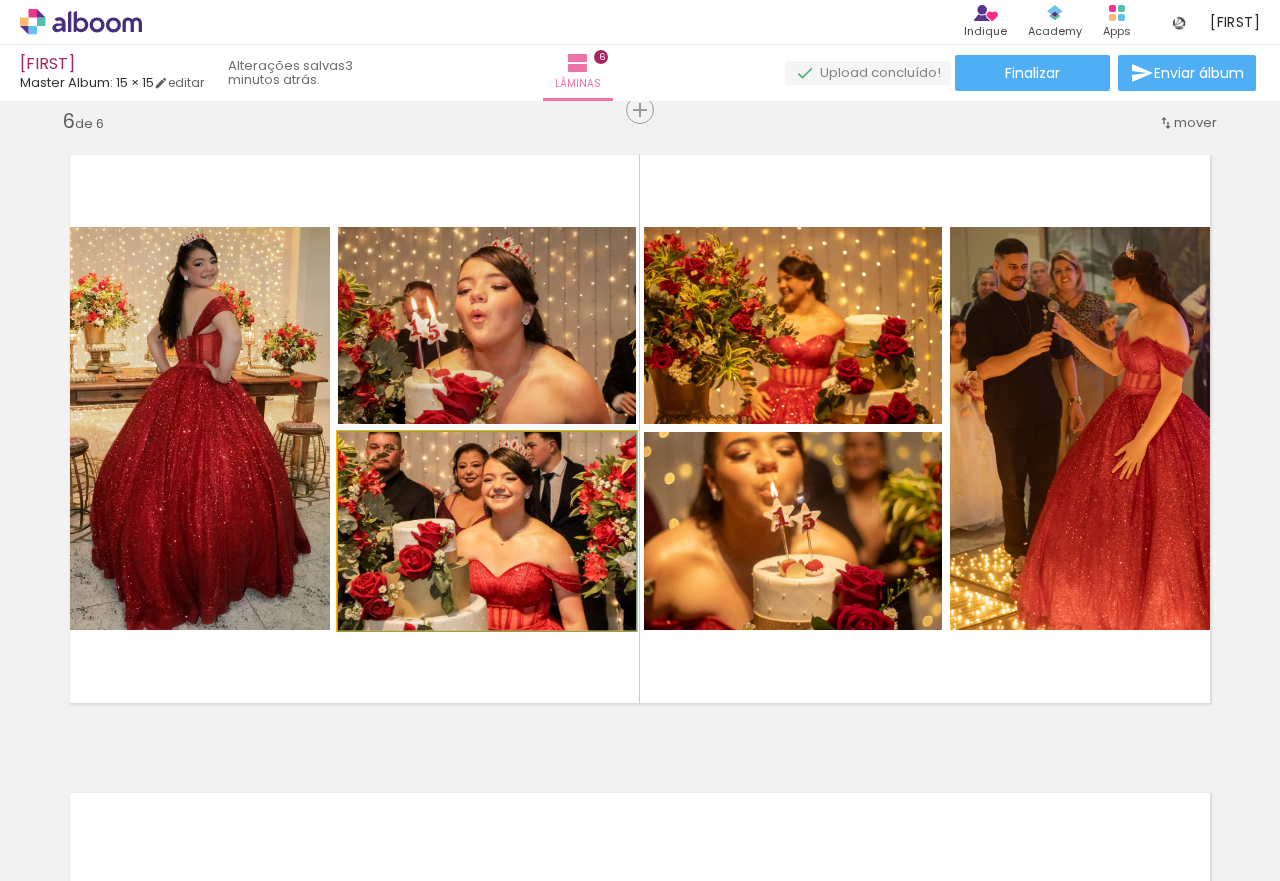 drag, startPoint x: 514, startPoint y: 522, endPoint x: 514, endPoint y: 556, distance: 34 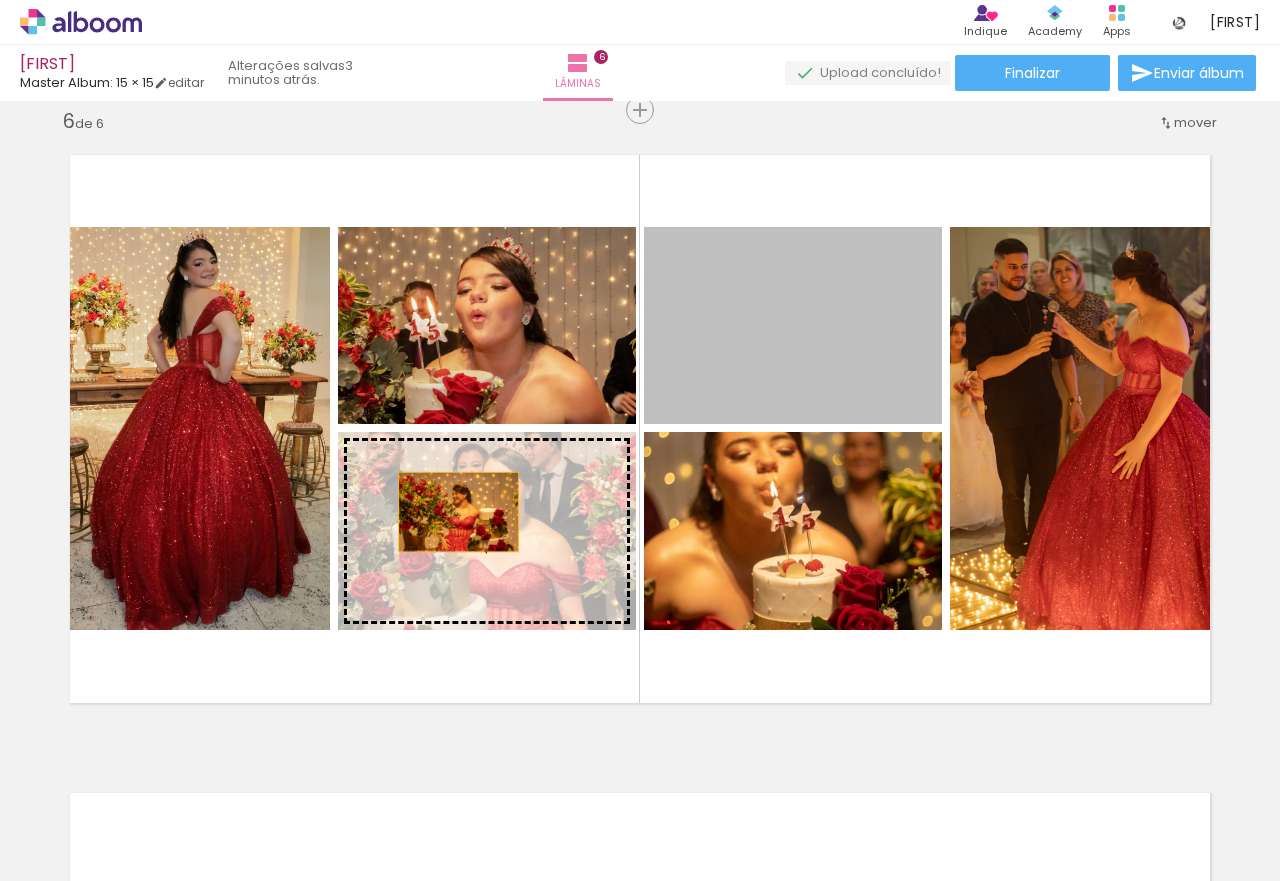 drag, startPoint x: 796, startPoint y: 362, endPoint x: 446, endPoint y: 515, distance: 381.98038 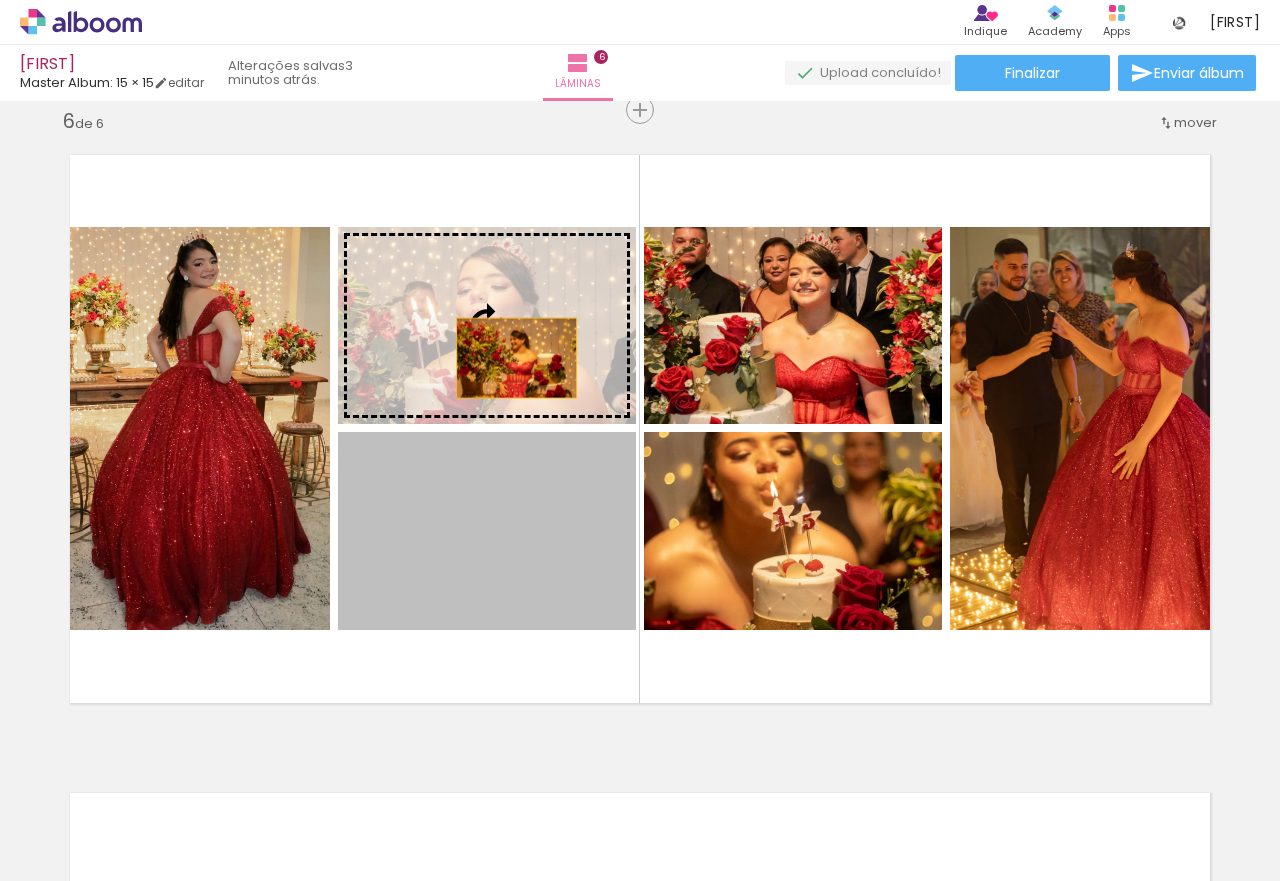 drag, startPoint x: 487, startPoint y: 569, endPoint x: 509, endPoint y: 354, distance: 216.12265 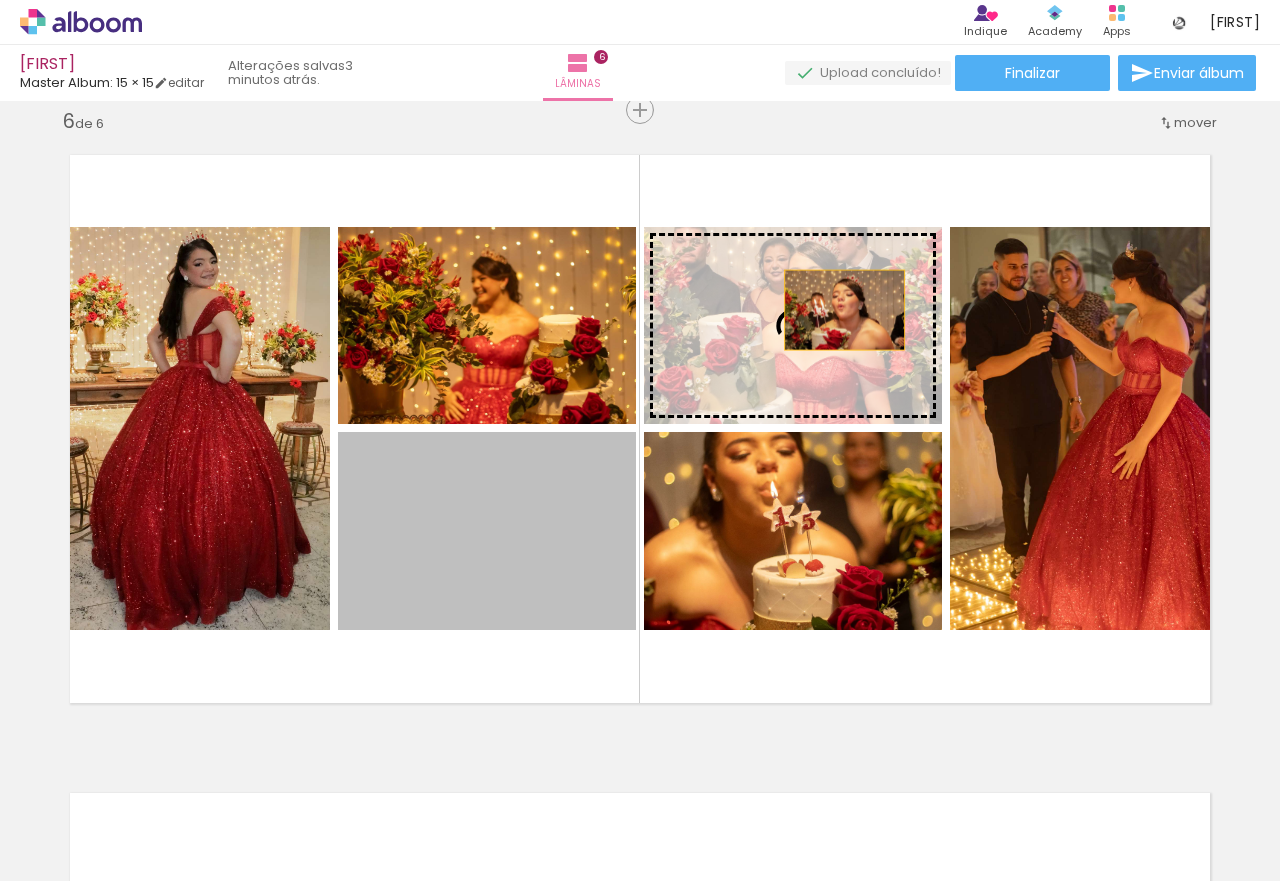 drag, startPoint x: 636, startPoint y: 451, endPoint x: 836, endPoint y: 310, distance: 244.70595 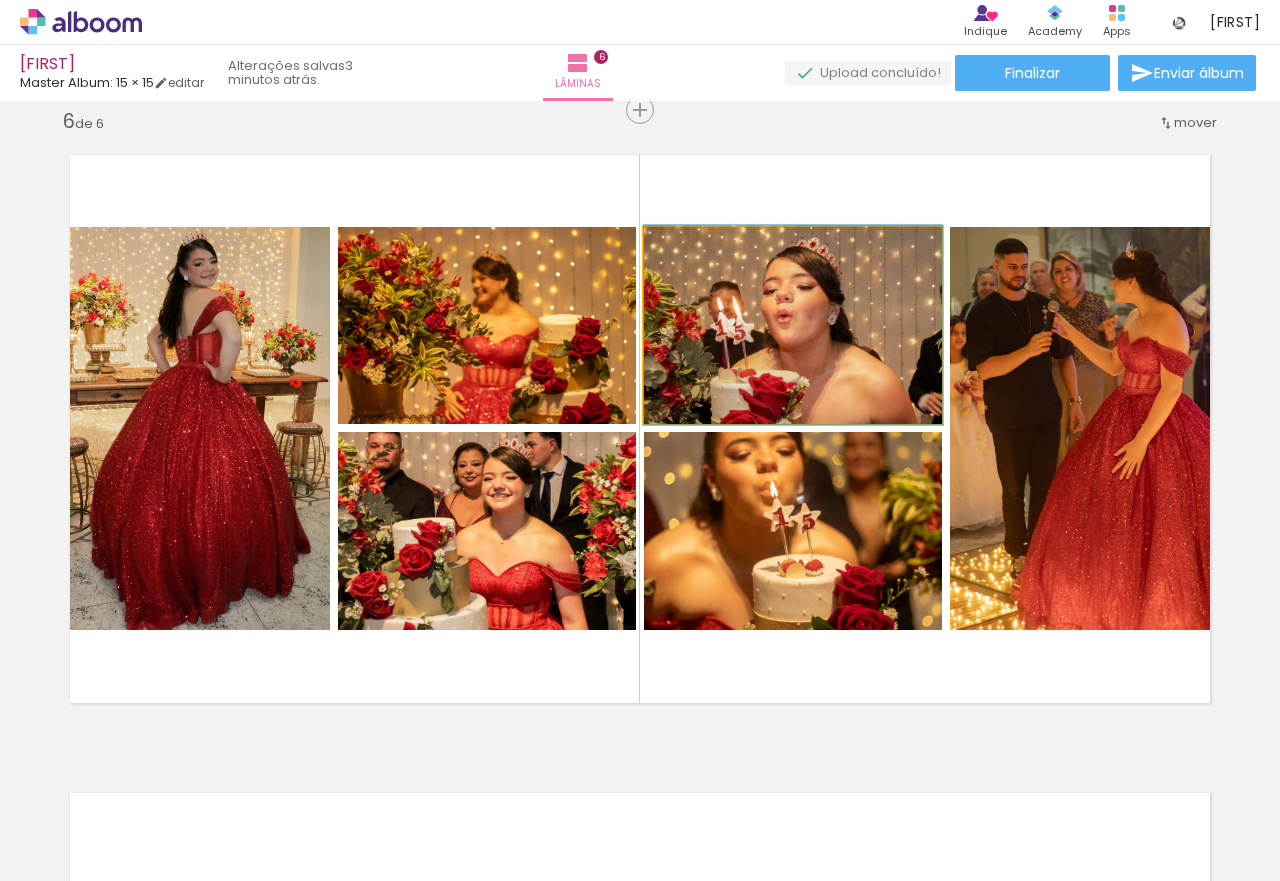 drag, startPoint x: 849, startPoint y: 344, endPoint x: 854, endPoint y: 330, distance: 14.866069 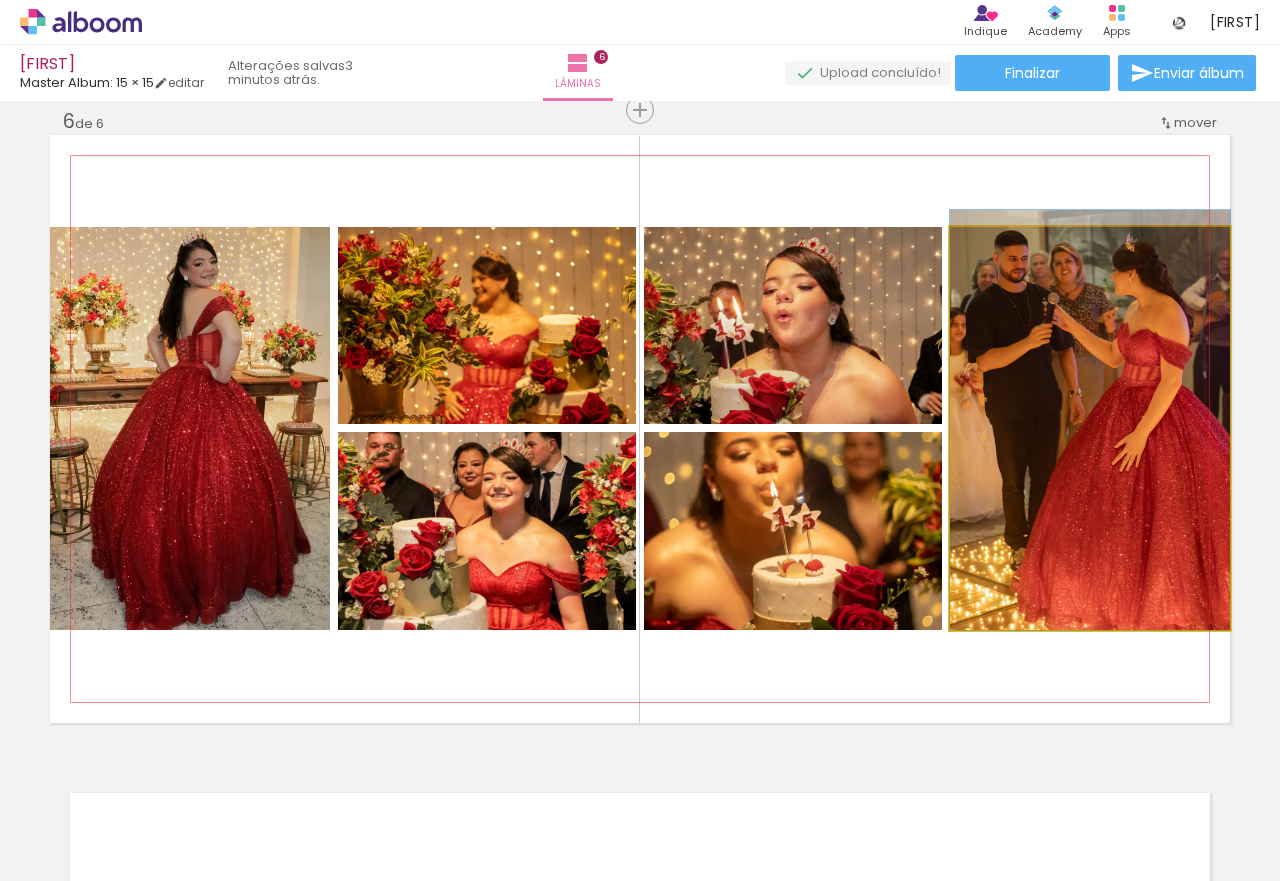 drag, startPoint x: 1098, startPoint y: 372, endPoint x: 1070, endPoint y: 355, distance: 32.75668 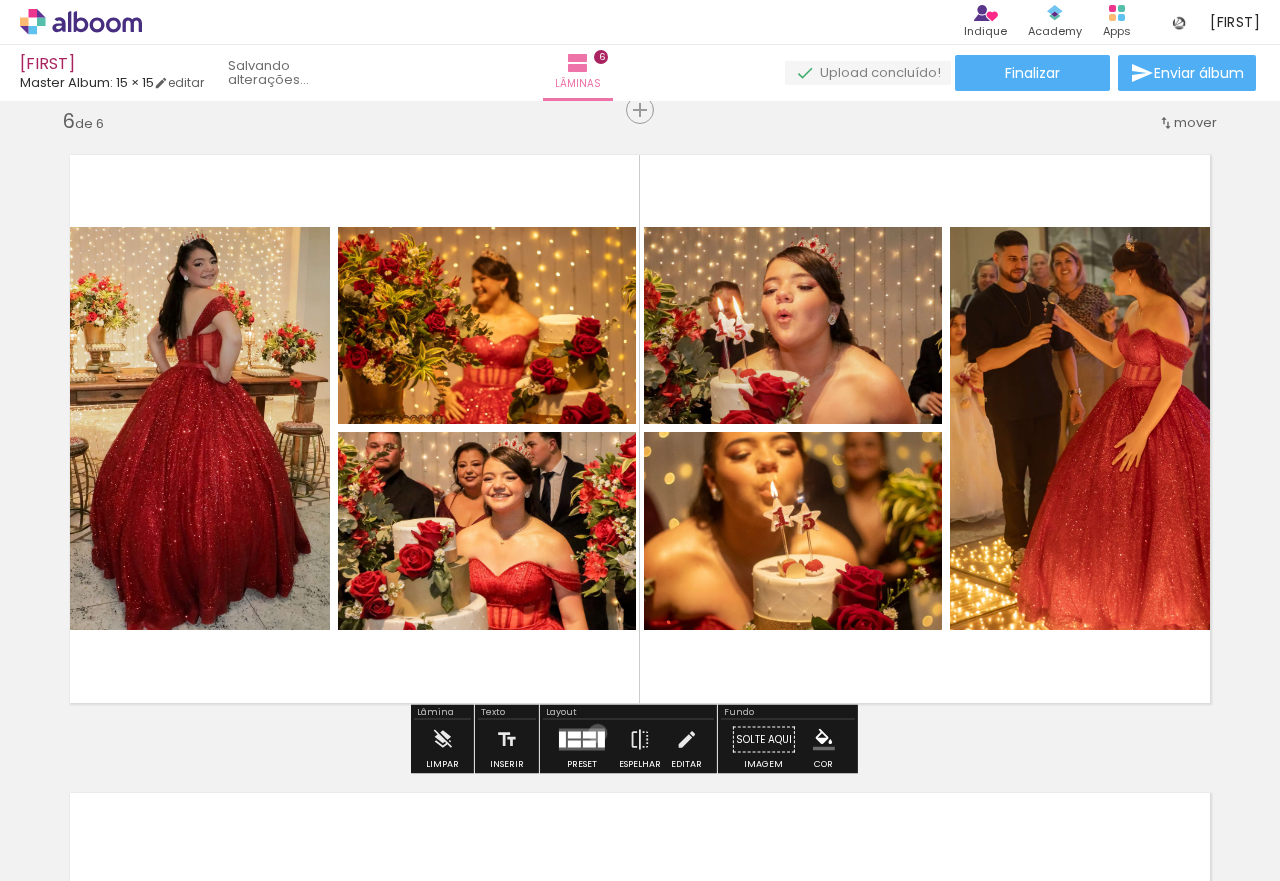 click at bounding box center (601, 740) 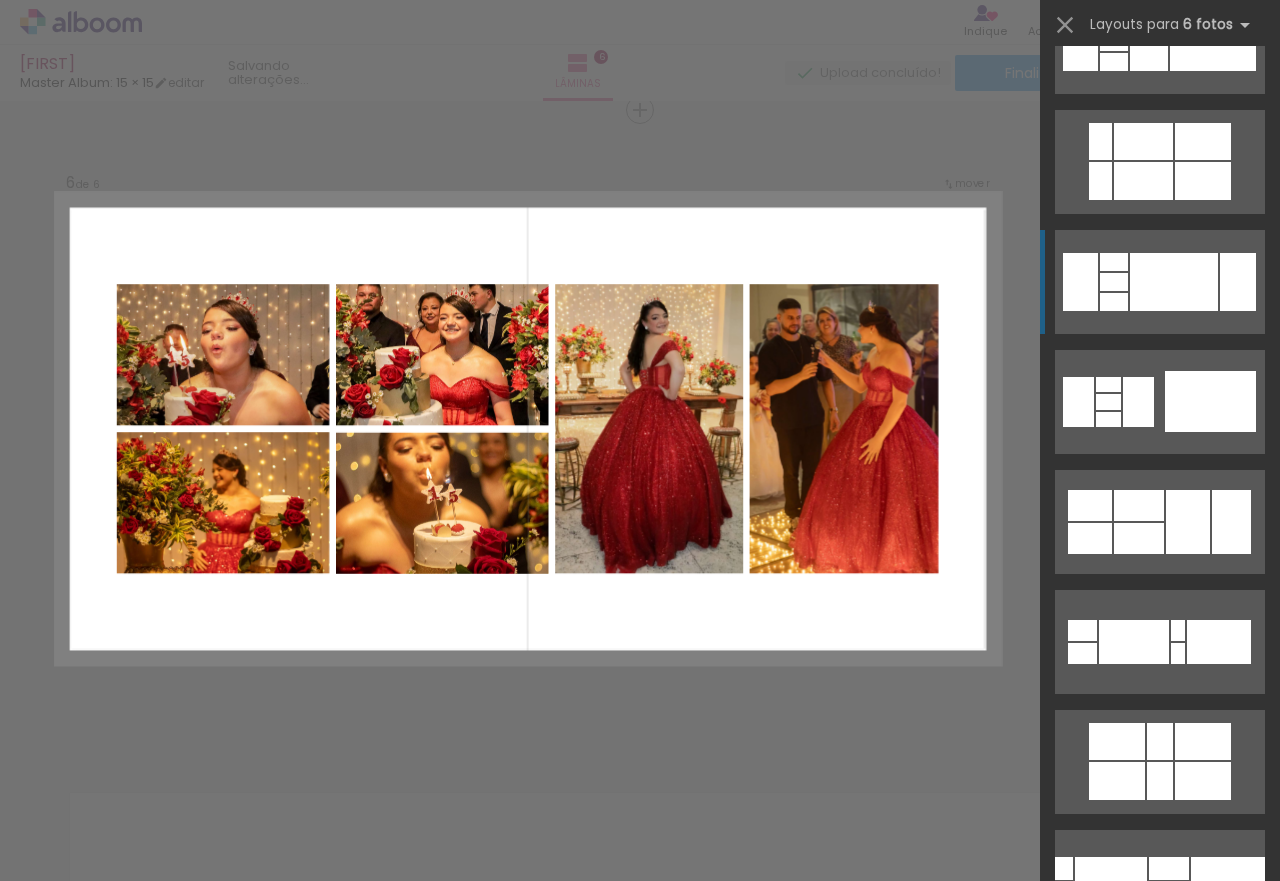 scroll, scrollTop: 800, scrollLeft: 0, axis: vertical 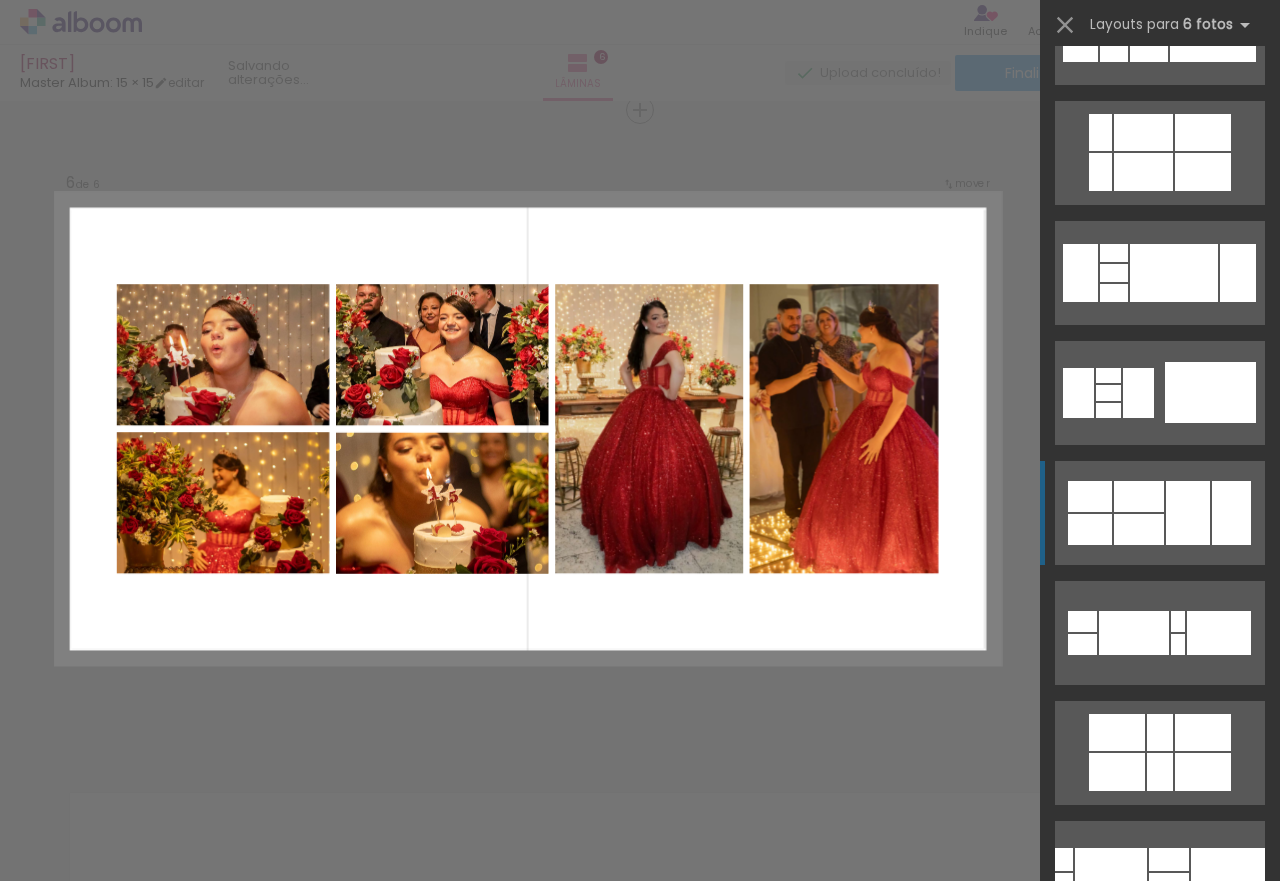 click at bounding box center [1200, -590] 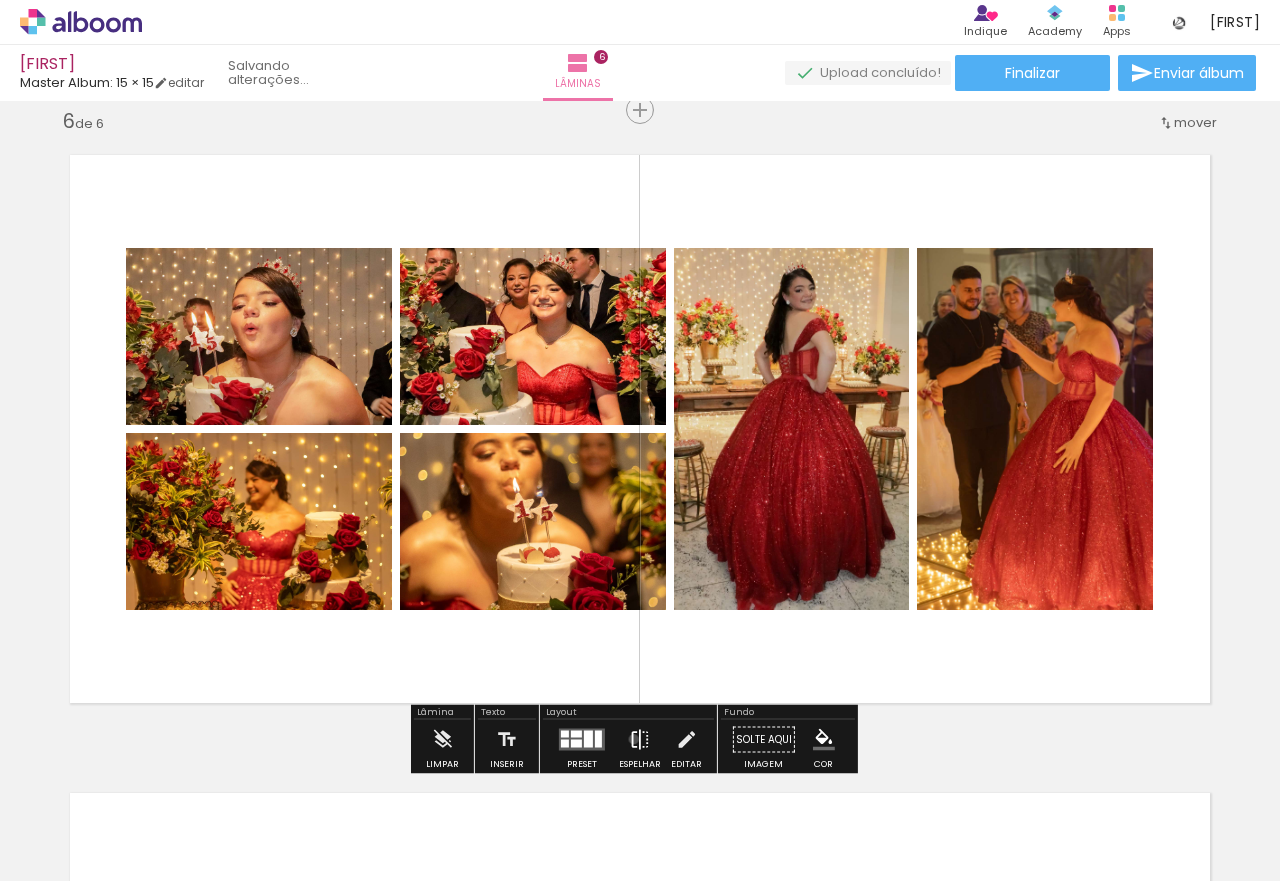 click at bounding box center [640, 740] 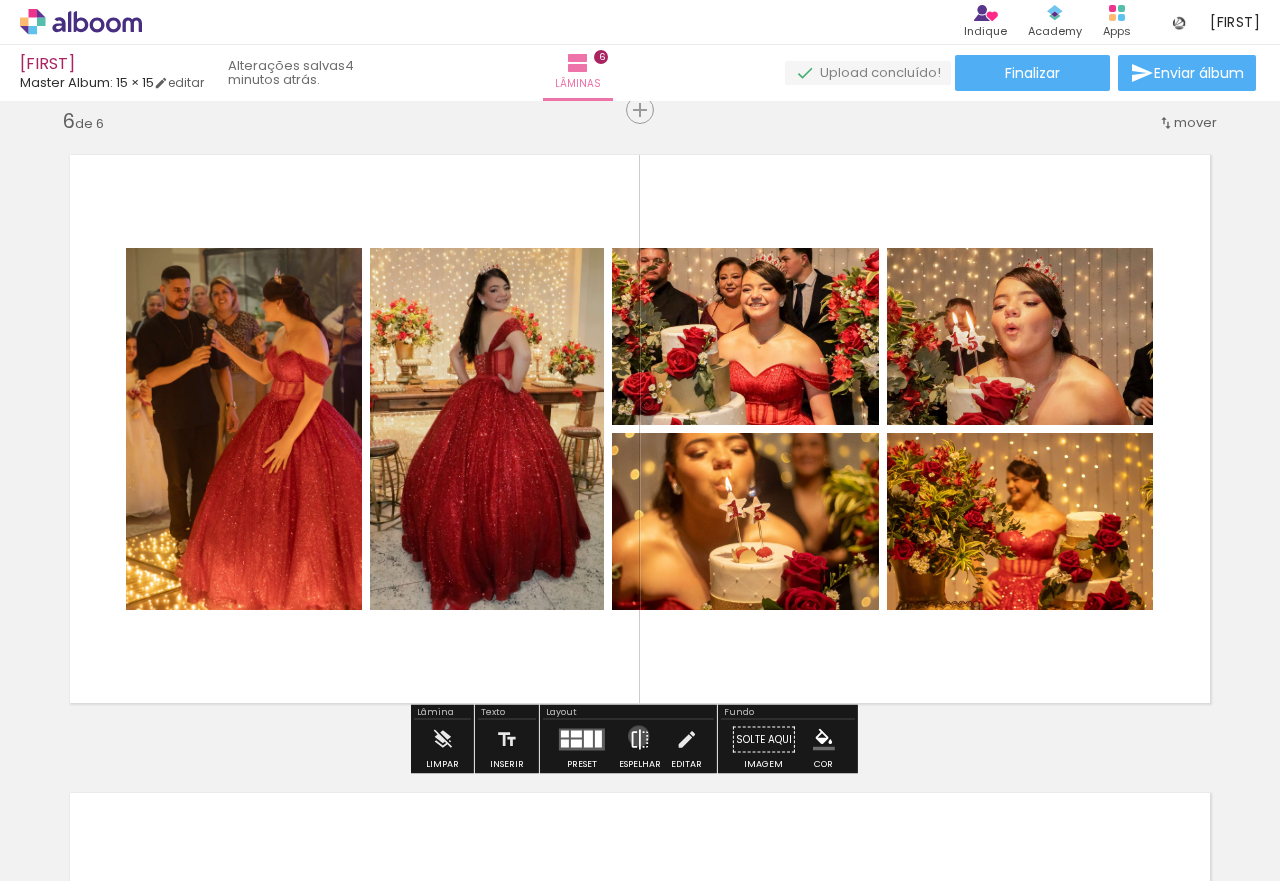 click at bounding box center (640, 740) 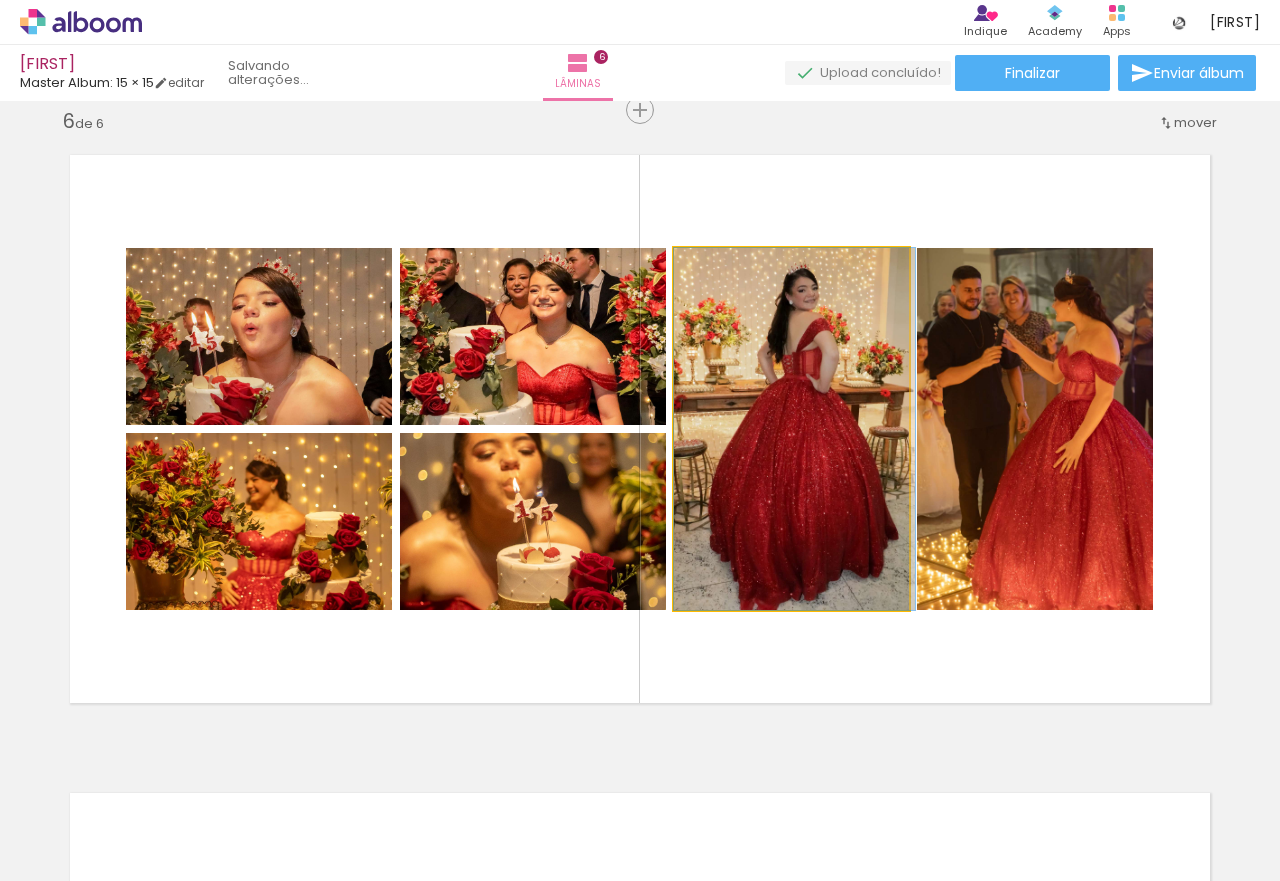 drag, startPoint x: 810, startPoint y: 540, endPoint x: 825, endPoint y: 510, distance: 33.54102 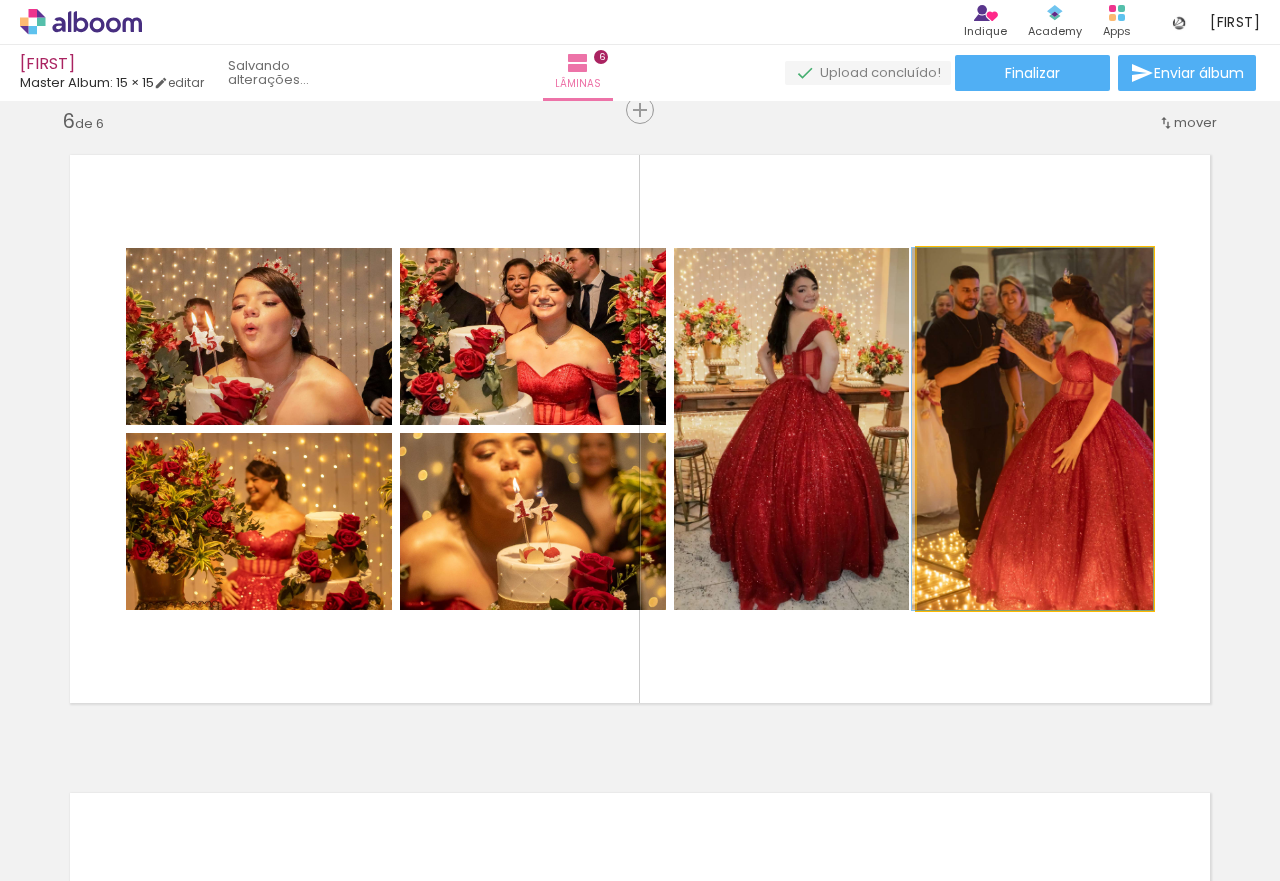 drag, startPoint x: 1030, startPoint y: 495, endPoint x: 958, endPoint y: 485, distance: 72.691124 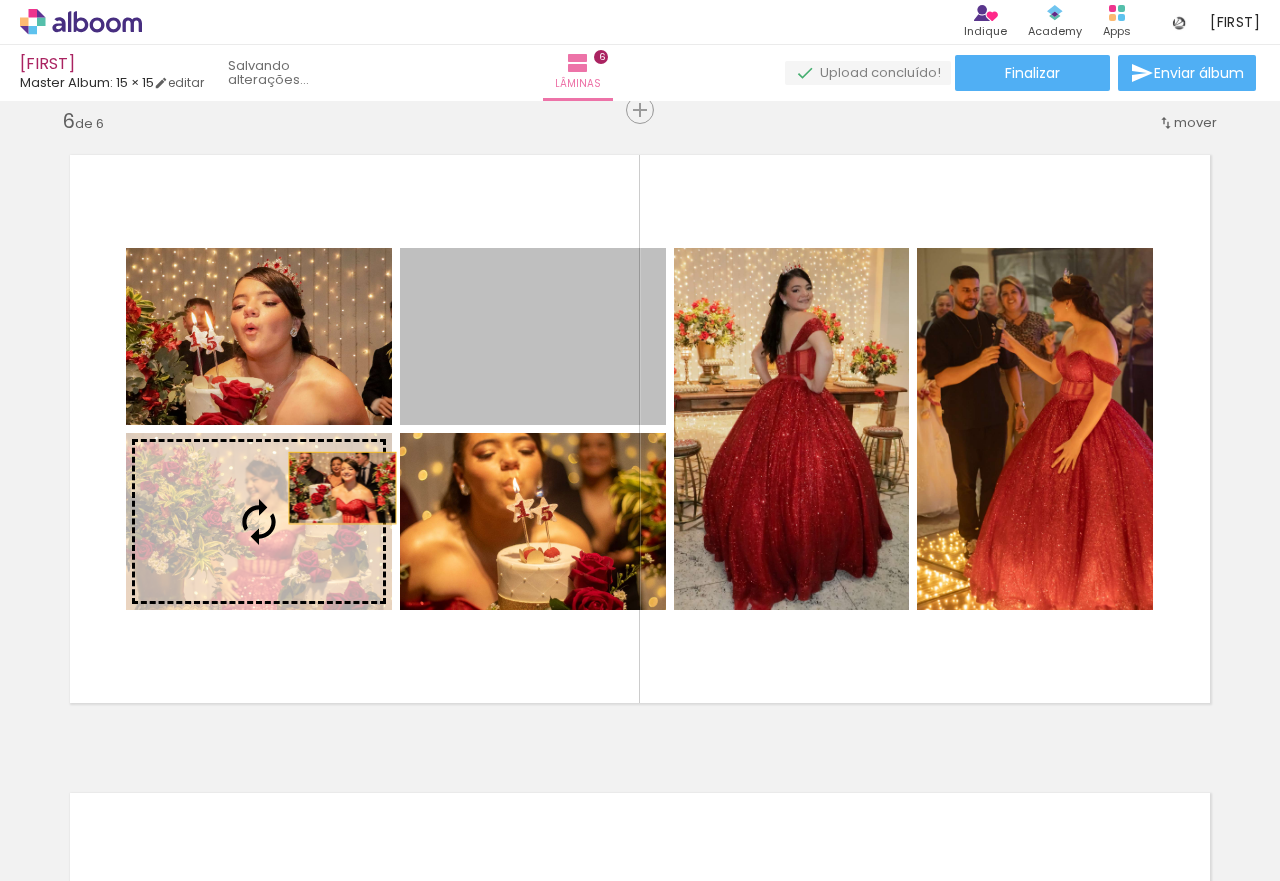 drag, startPoint x: 546, startPoint y: 368, endPoint x: 287, endPoint y: 513, distance: 296.82654 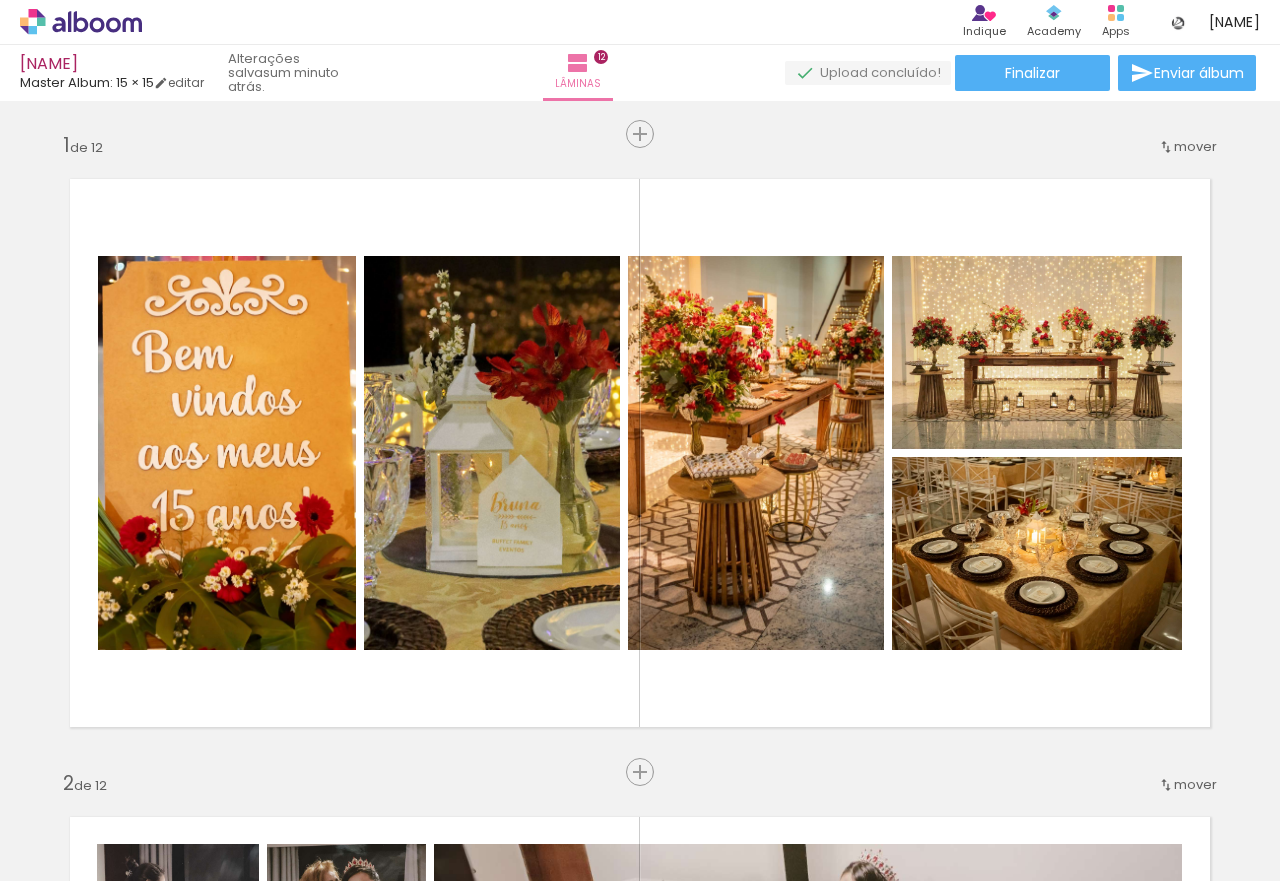 scroll, scrollTop: 0, scrollLeft: 0, axis: both 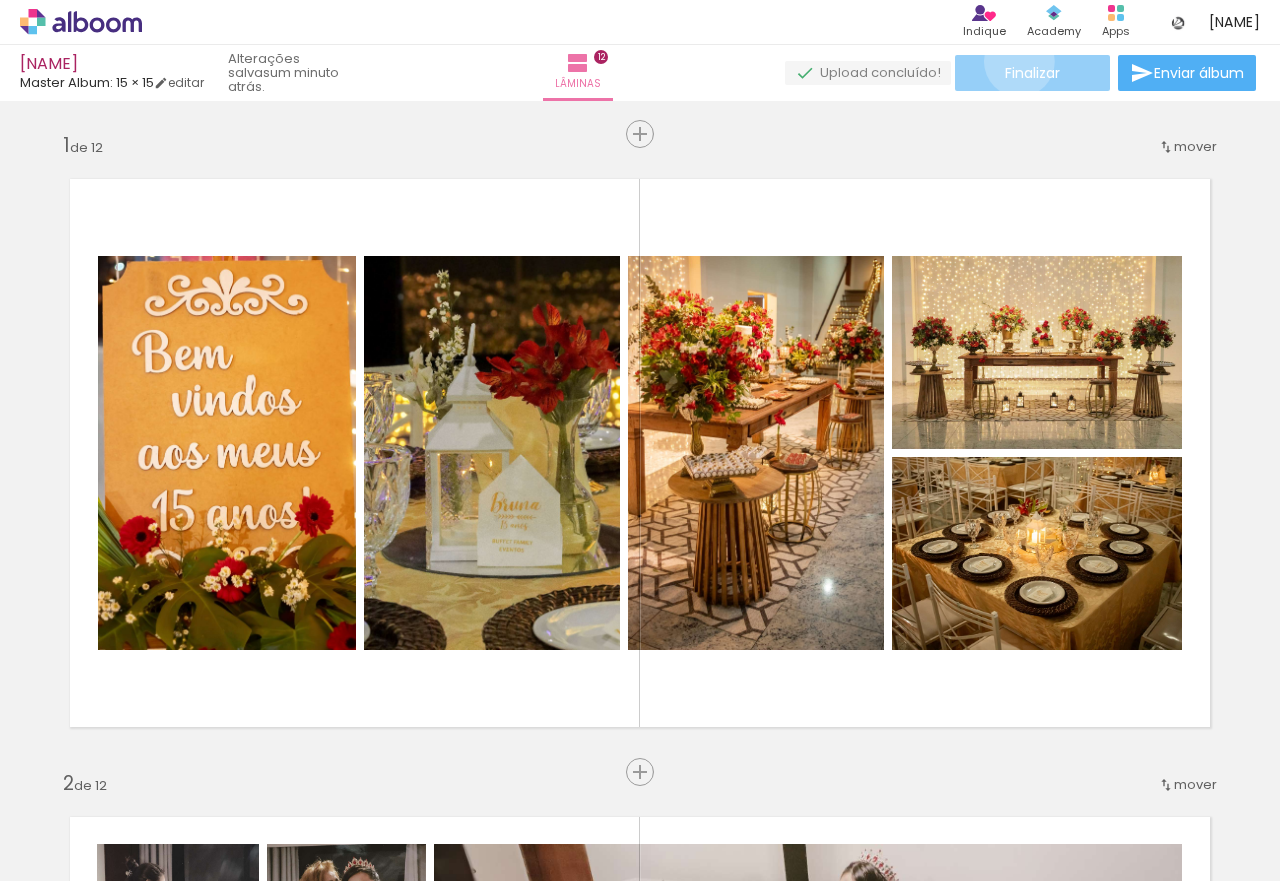 click on "Finalizar" 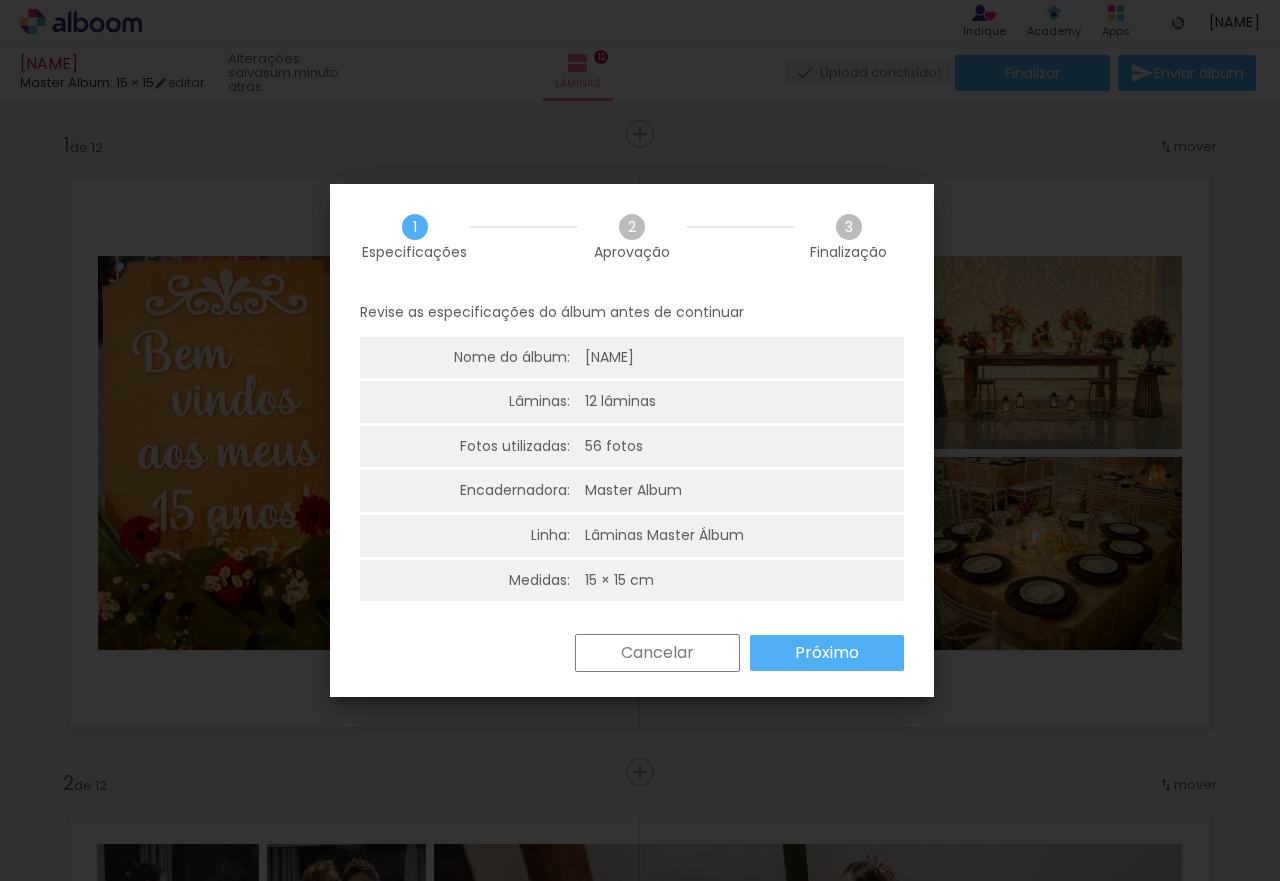click on "Próximo" at bounding box center [827, 653] 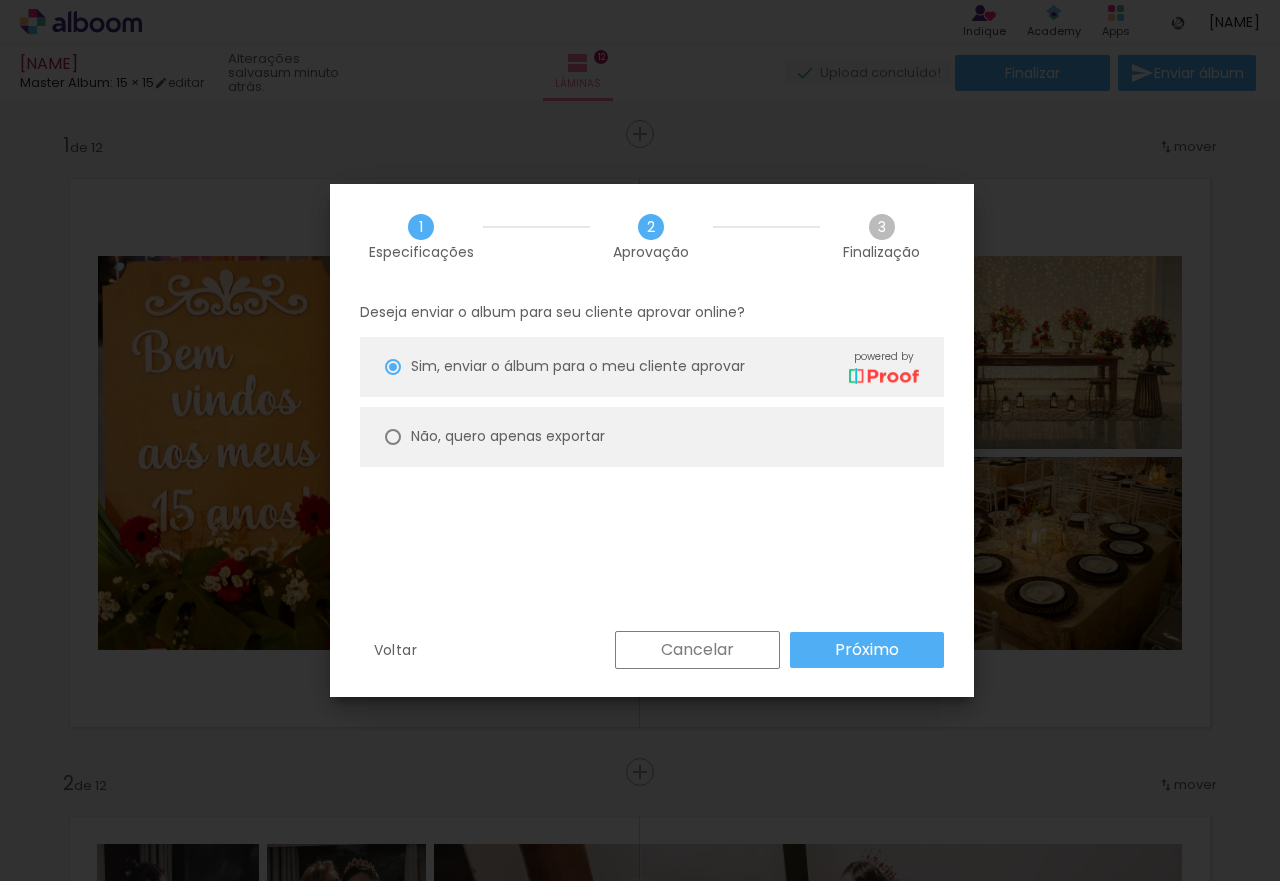 click on "Próximo" at bounding box center (0, 0) 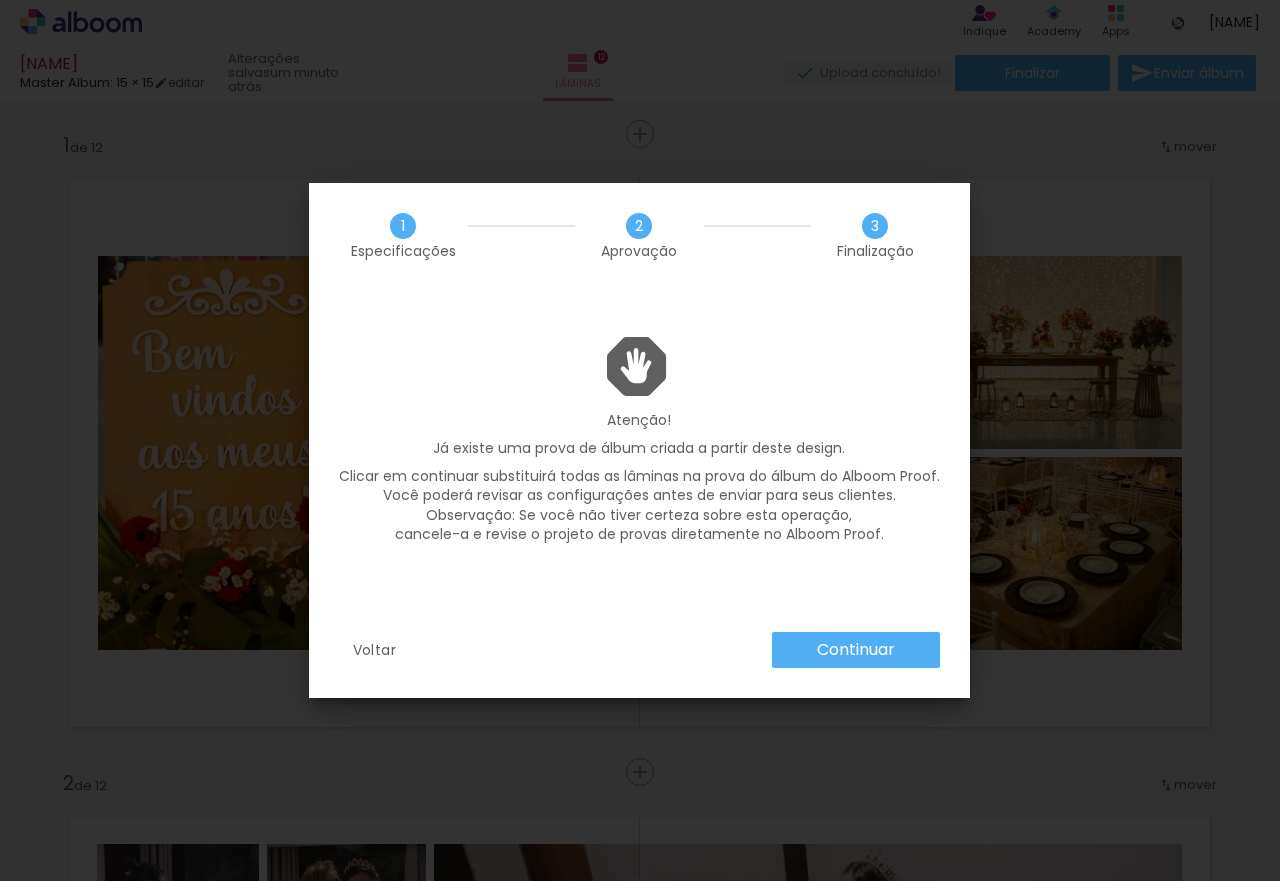 click on "Voltar" at bounding box center (375, 650) 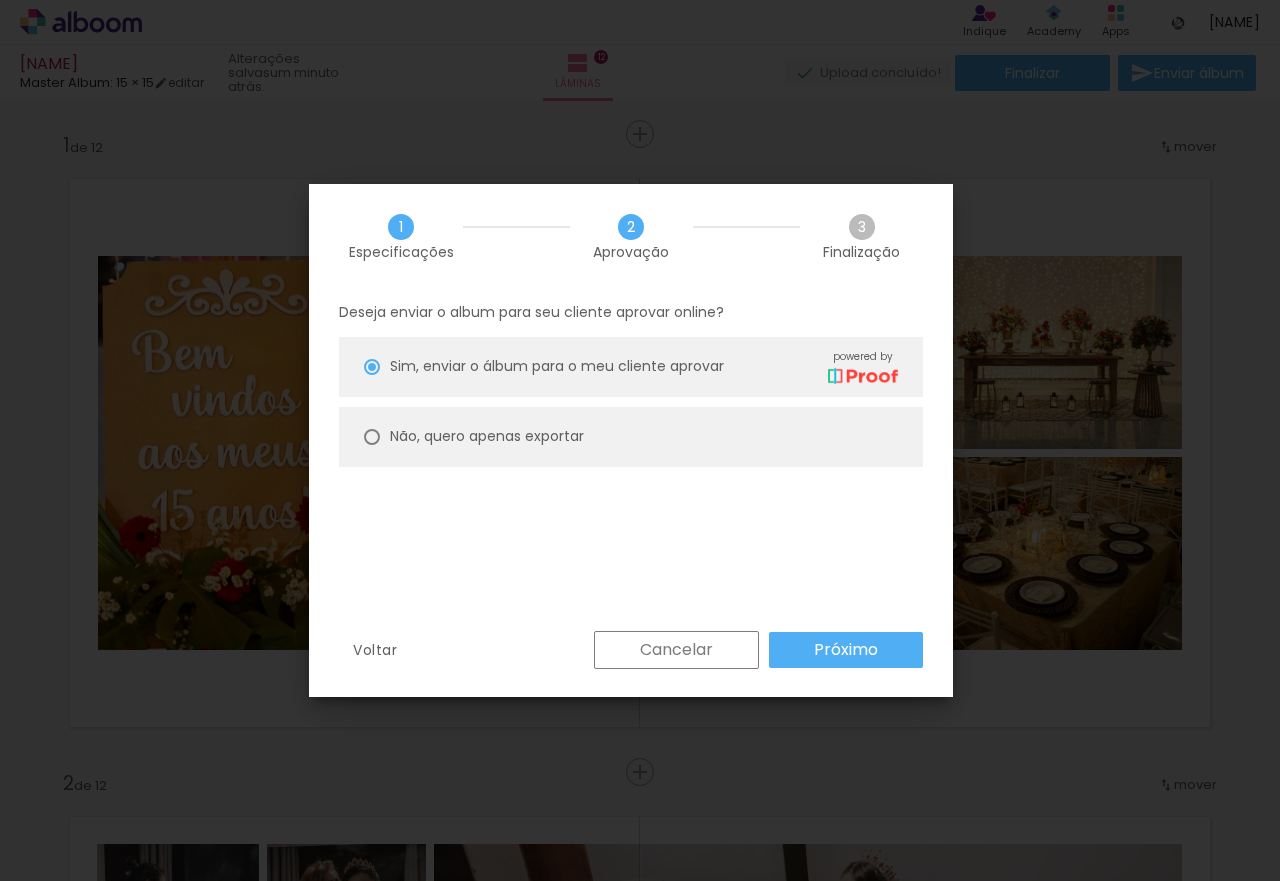 click on "Cancelar" at bounding box center [676, 650] 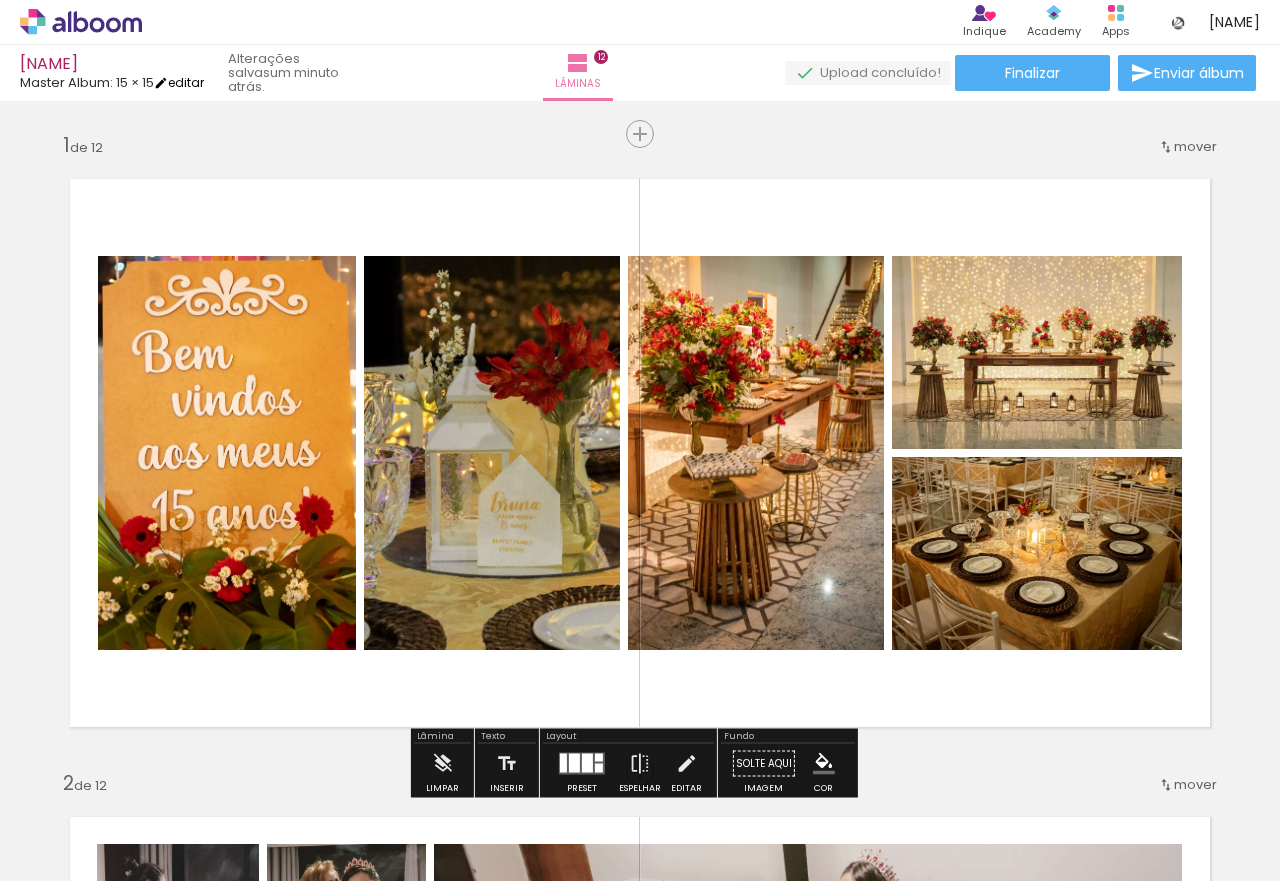 click on "editar" at bounding box center [179, 82] 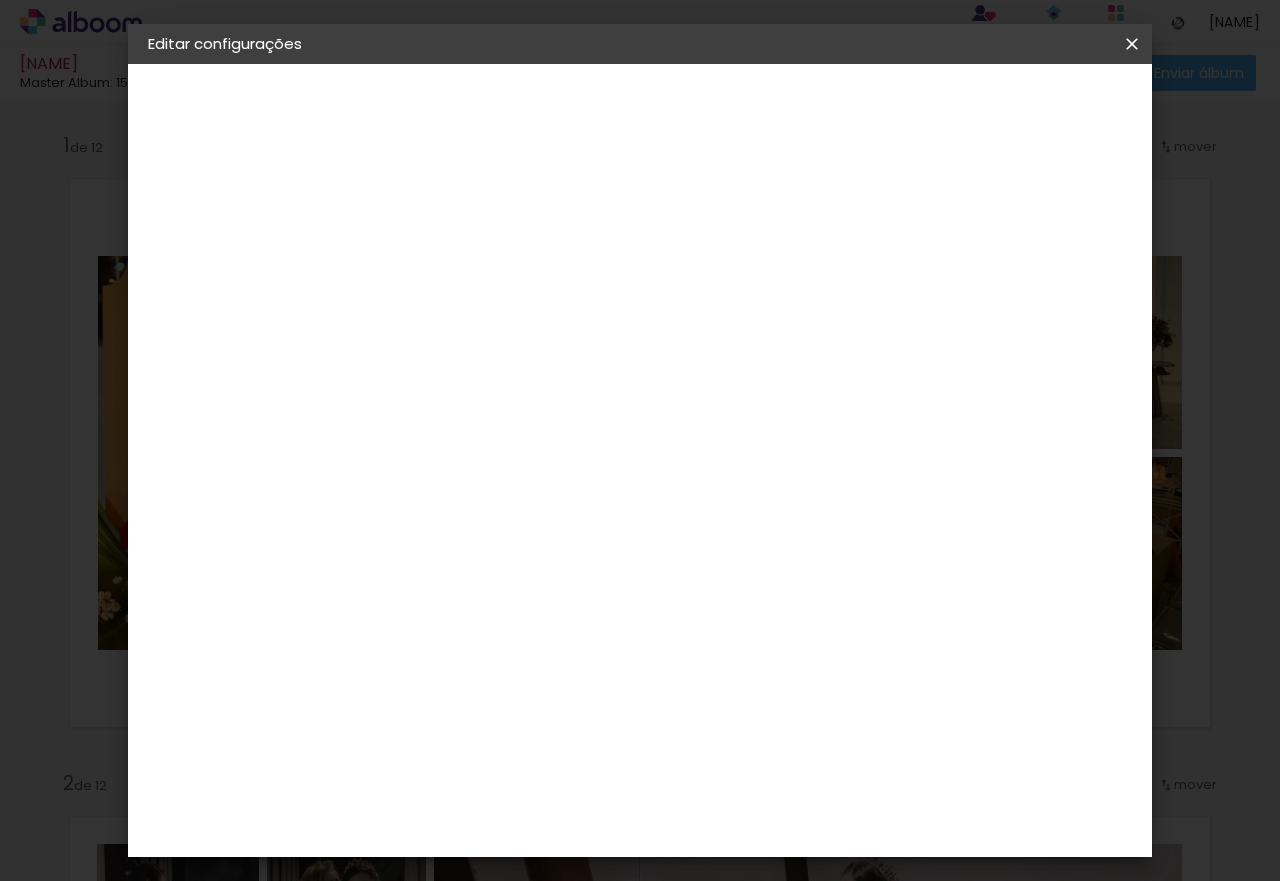click on "Voltar" at bounding box center (0, 0) 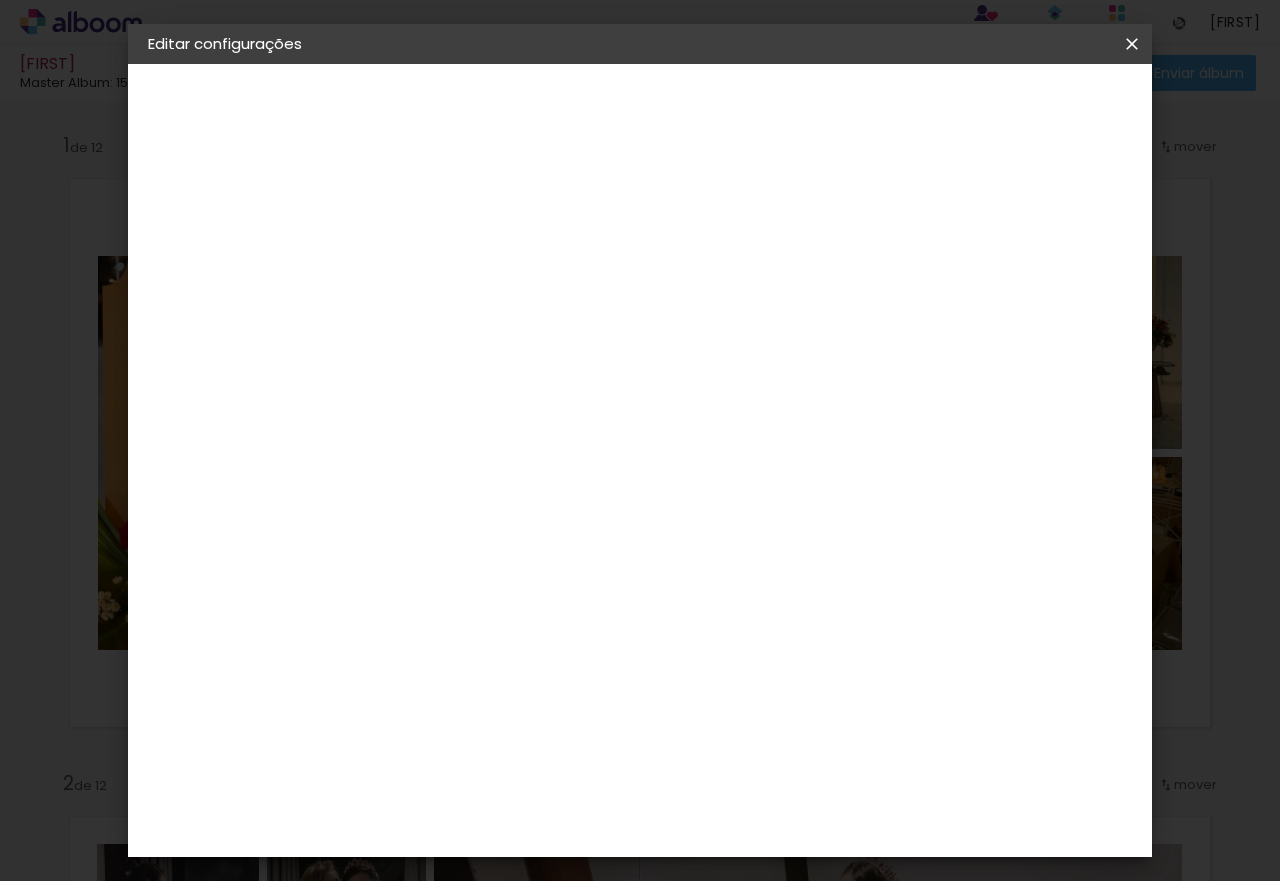 scroll, scrollTop: 0, scrollLeft: 0, axis: both 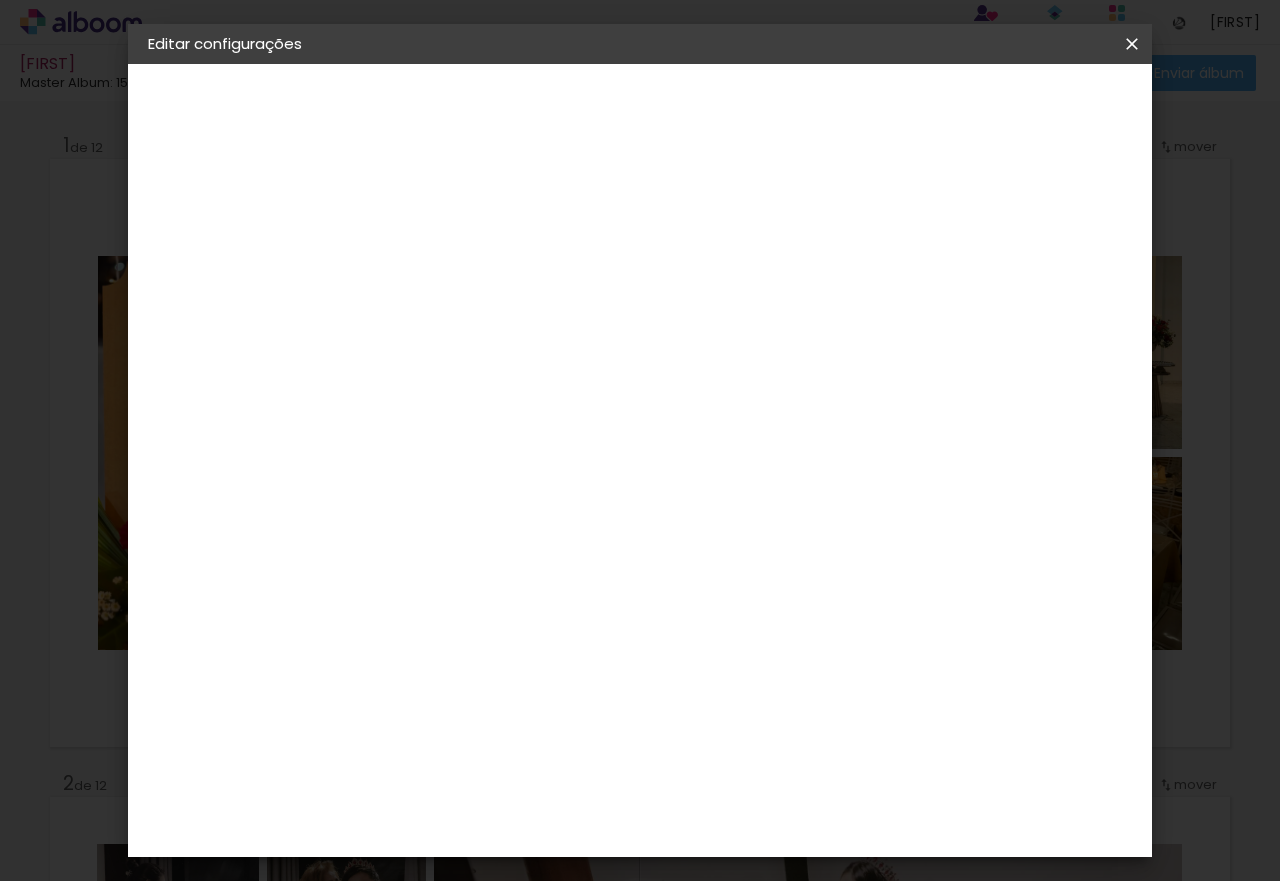 click at bounding box center [1132, 44] 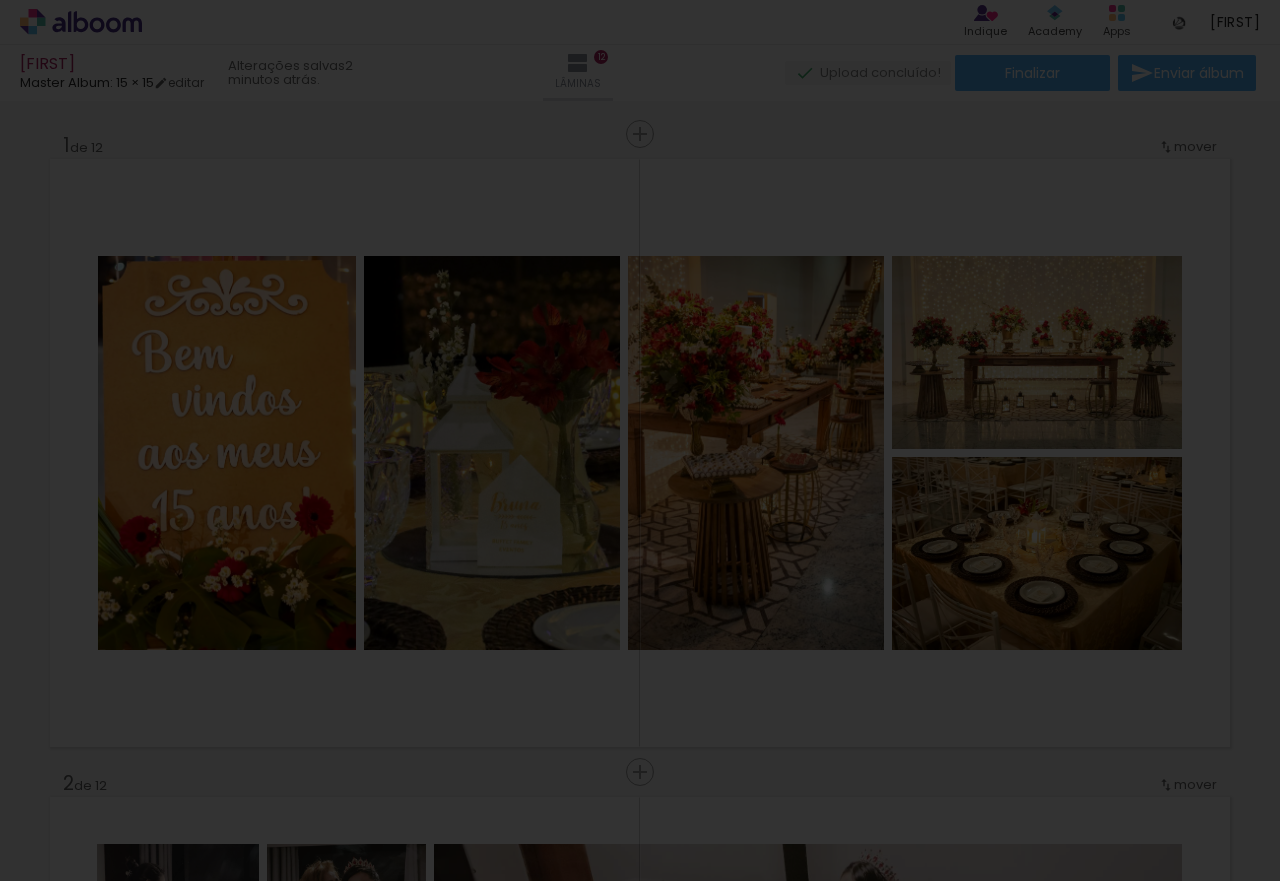 click at bounding box center [0, 0] 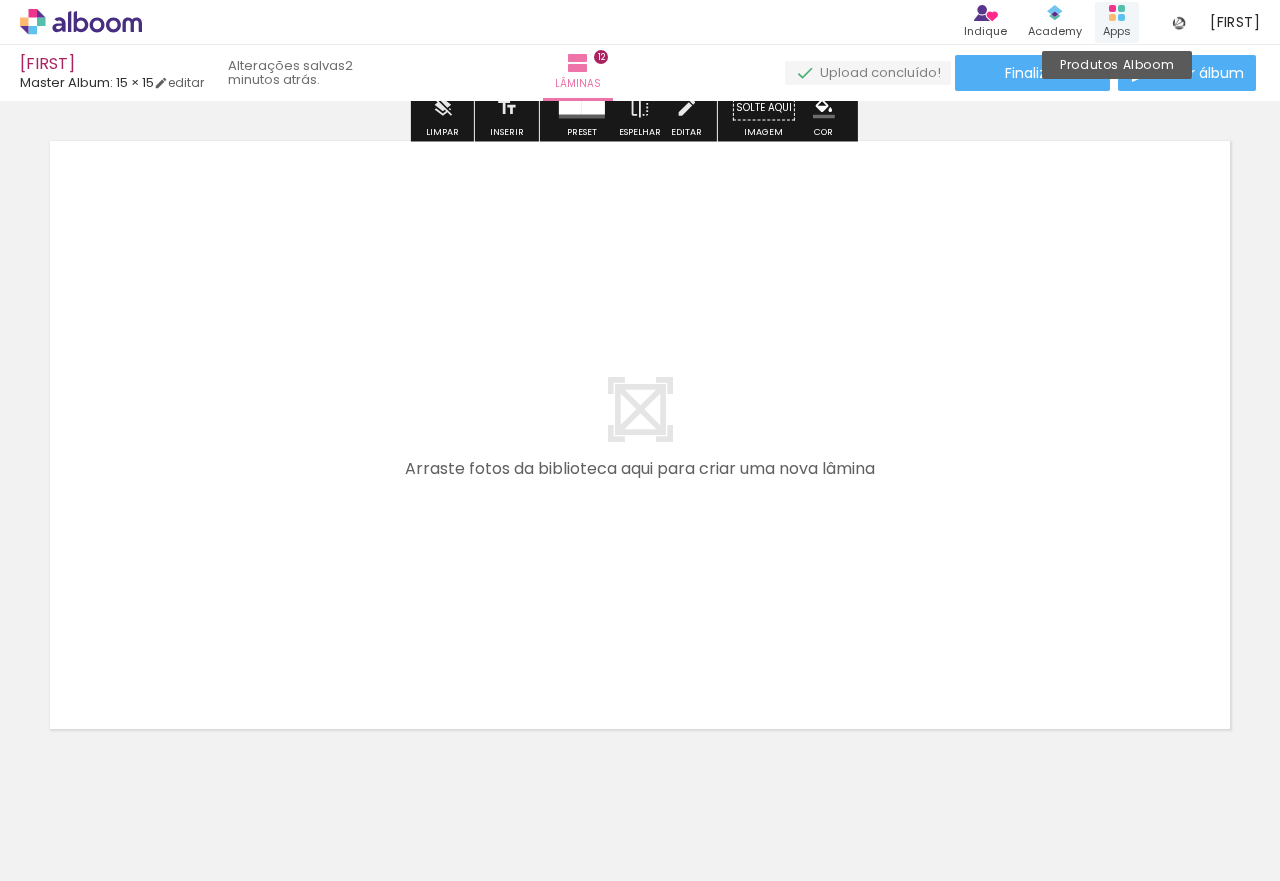 scroll, scrollTop: 7717, scrollLeft: 0, axis: vertical 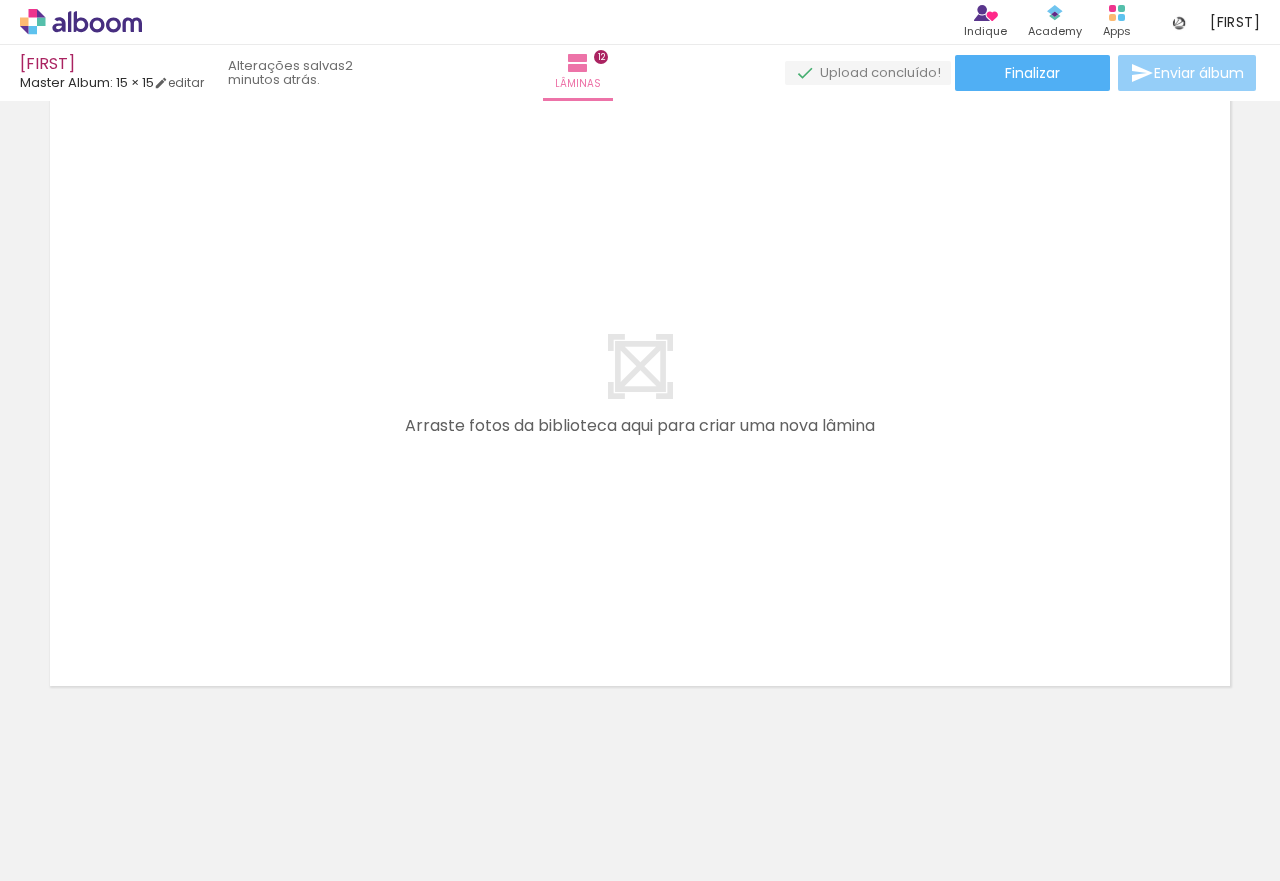 click at bounding box center (1142, 73) 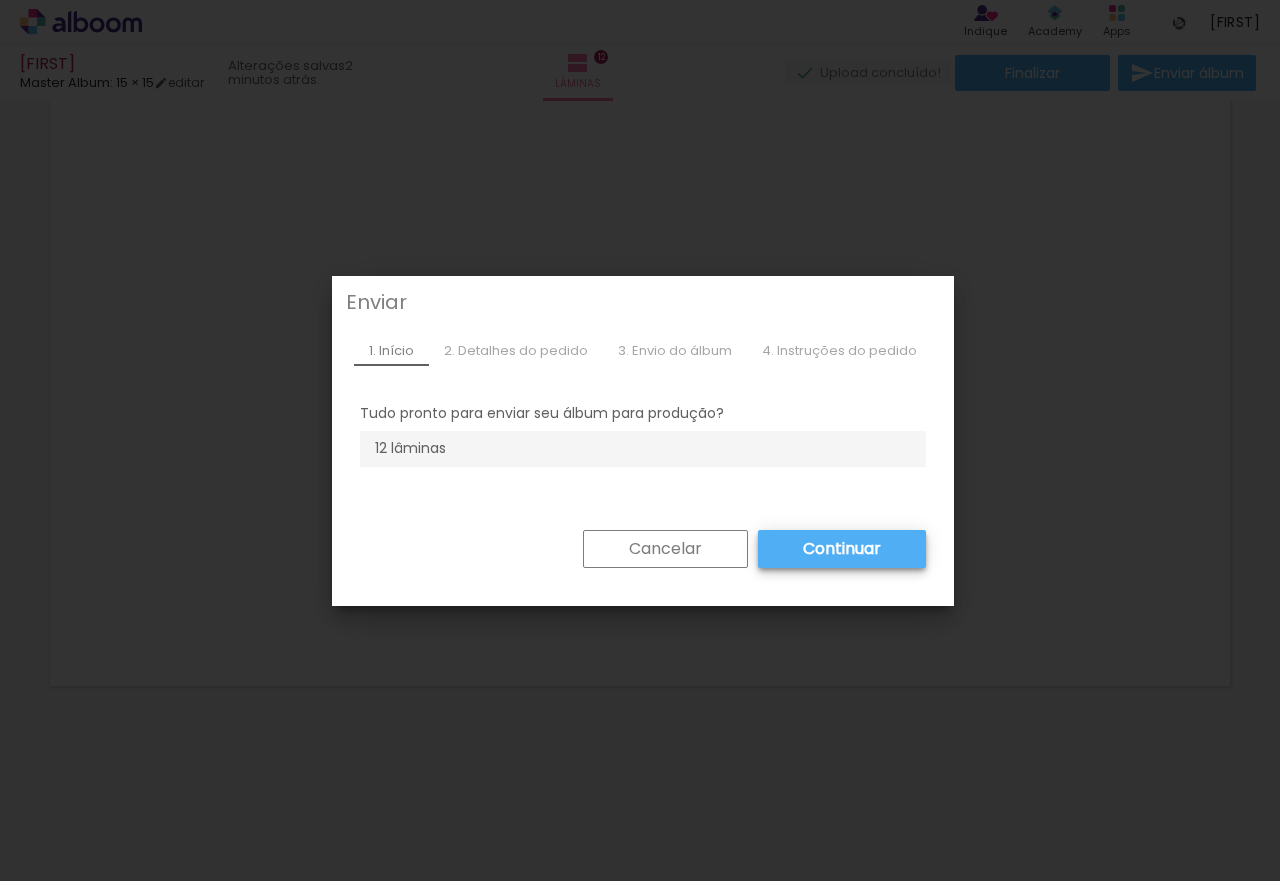 click on "Cancelar" at bounding box center [665, 549] 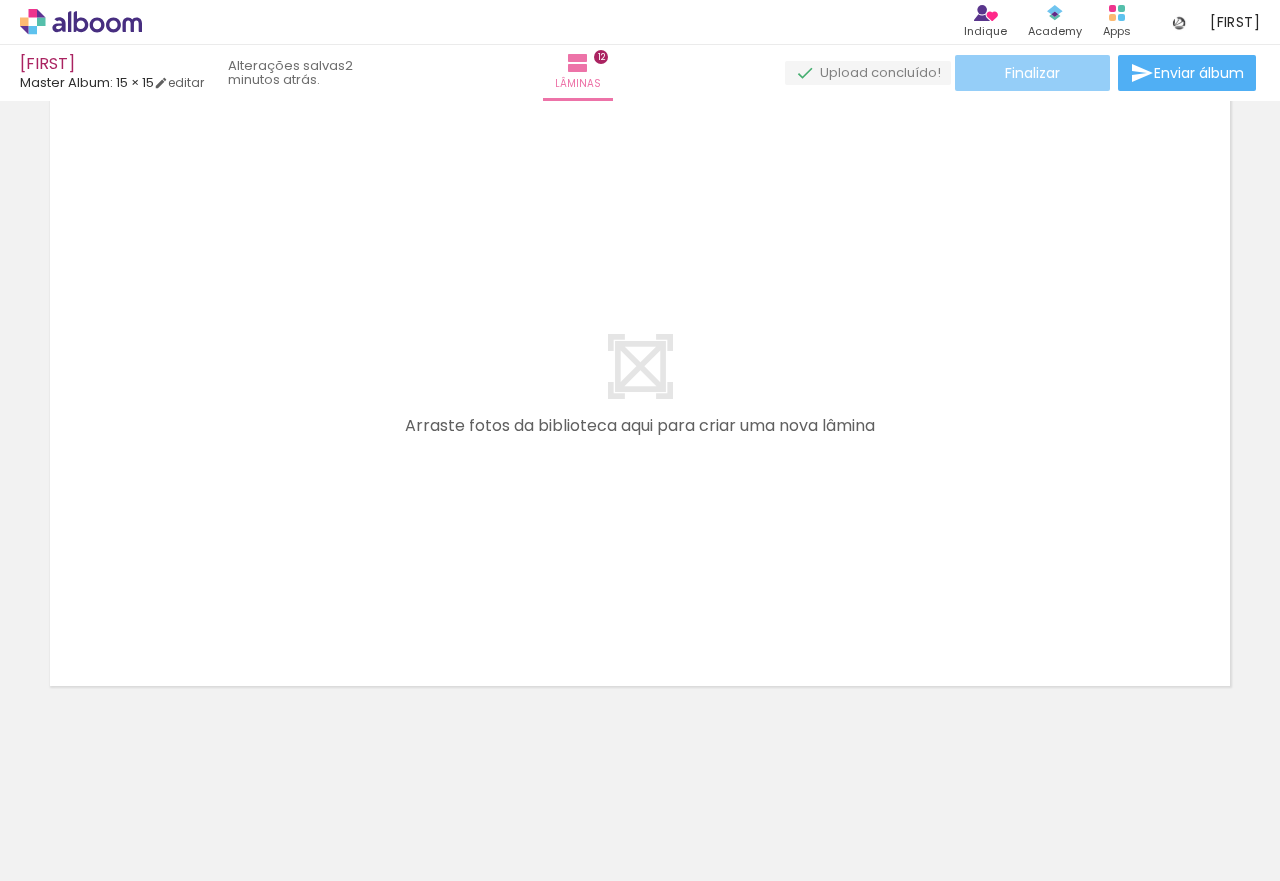 click on "Finalizar" 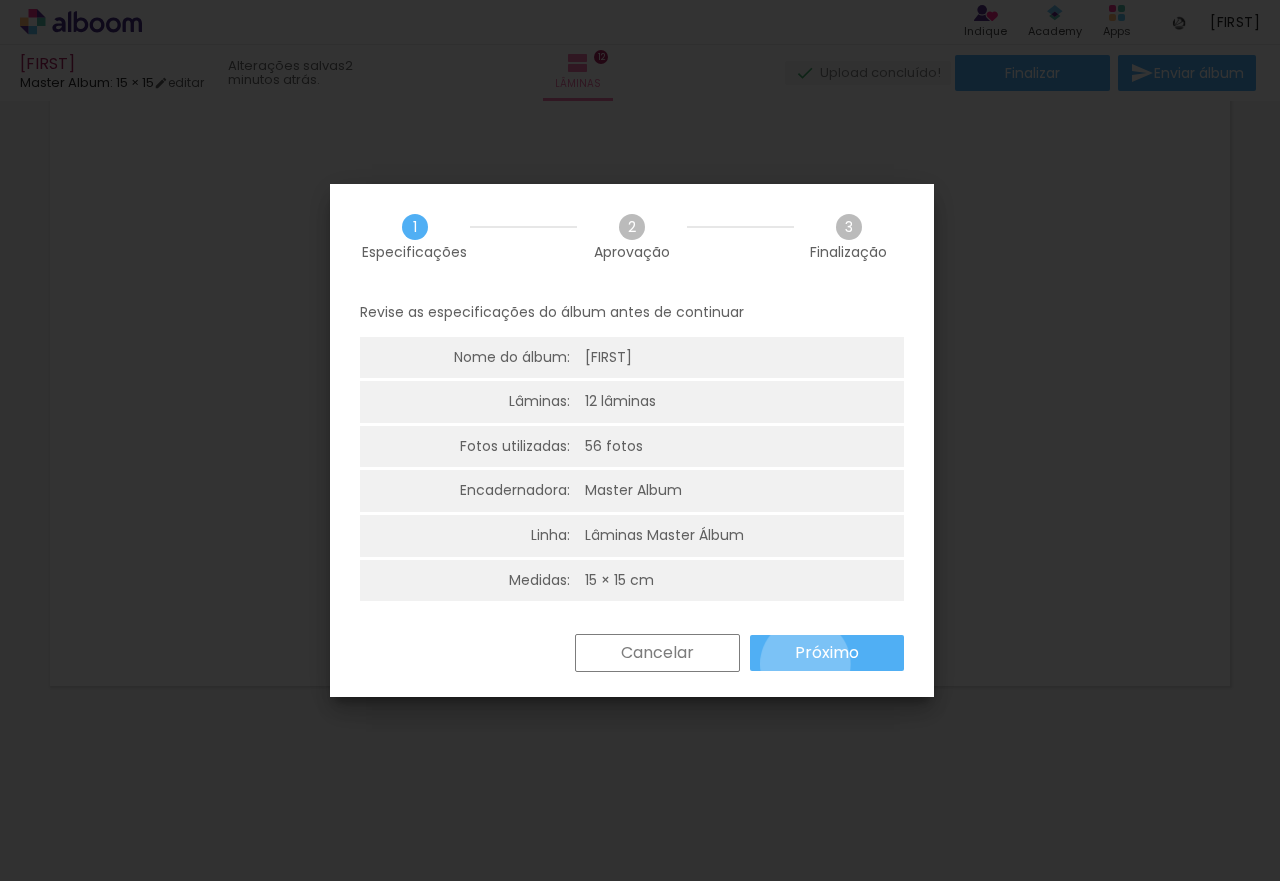 click on "Próximo" at bounding box center (827, 653) 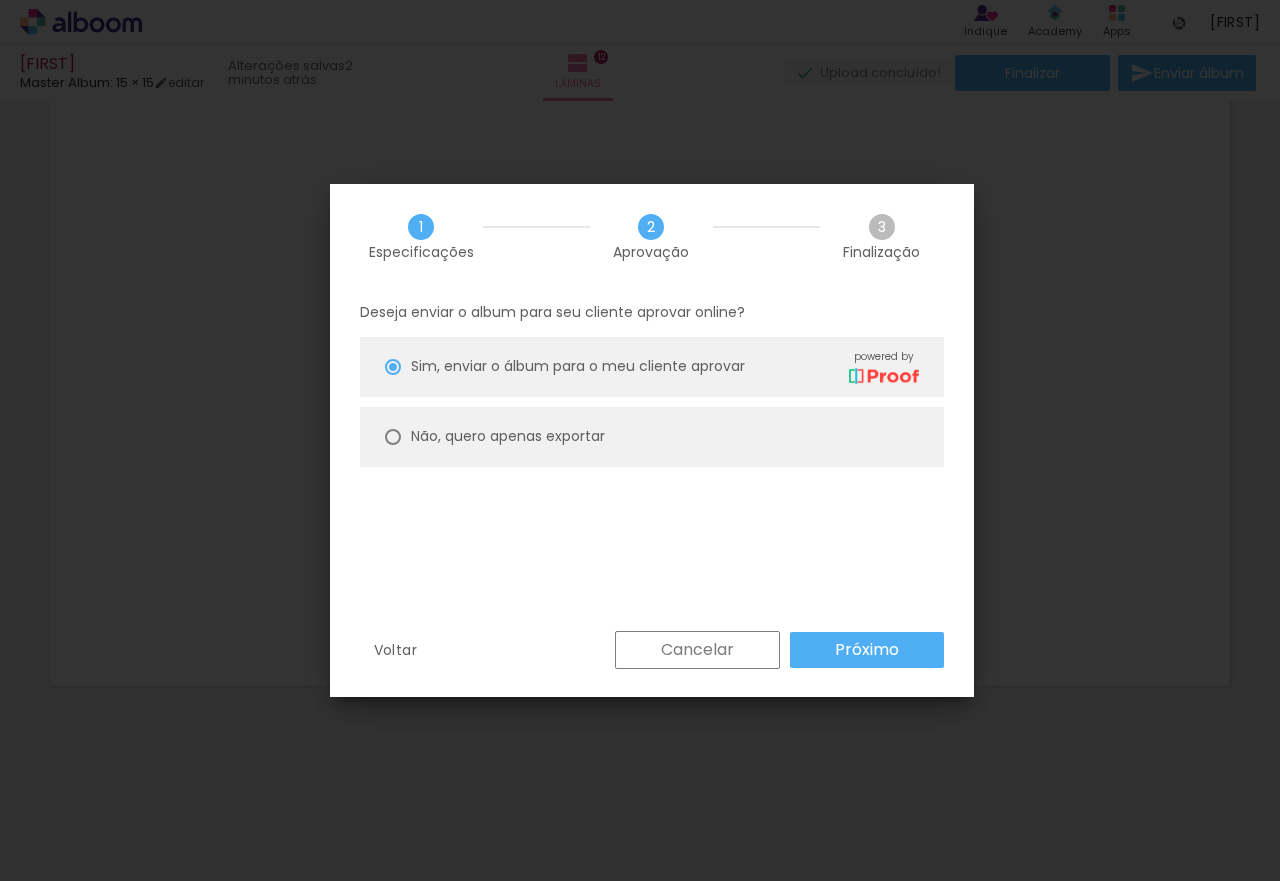 click on "Próximo" at bounding box center (0, 0) 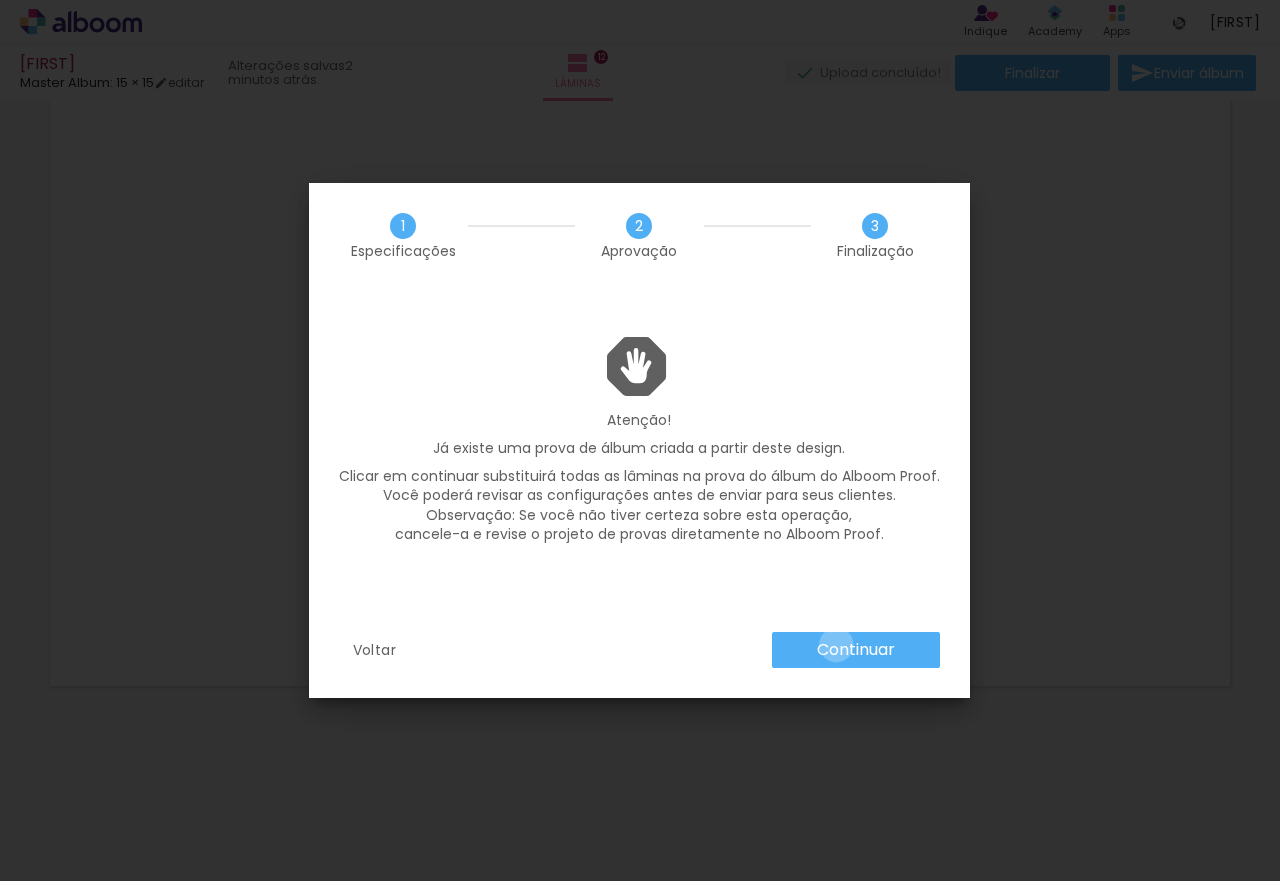 click on "Continuar" at bounding box center [0, 0] 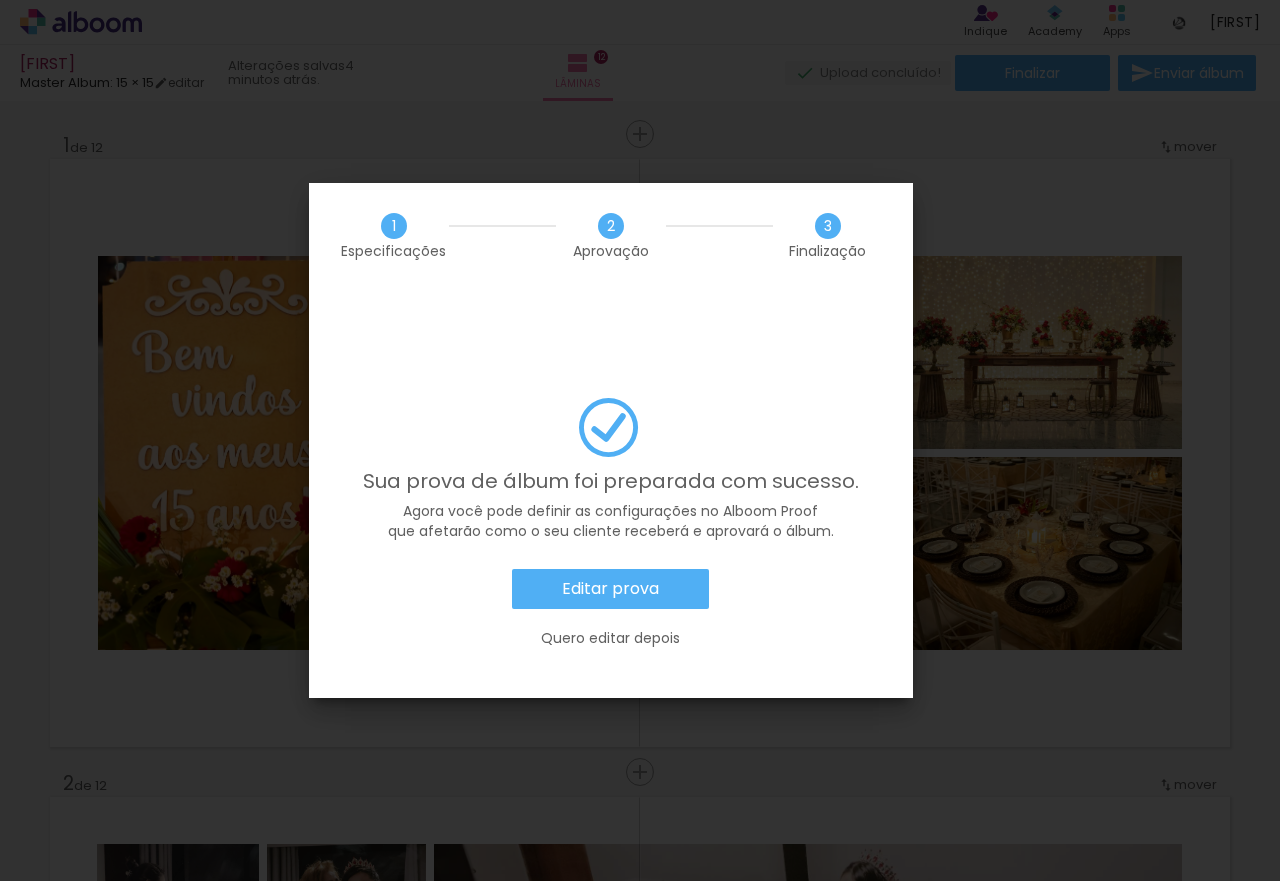 scroll, scrollTop: 0, scrollLeft: 0, axis: both 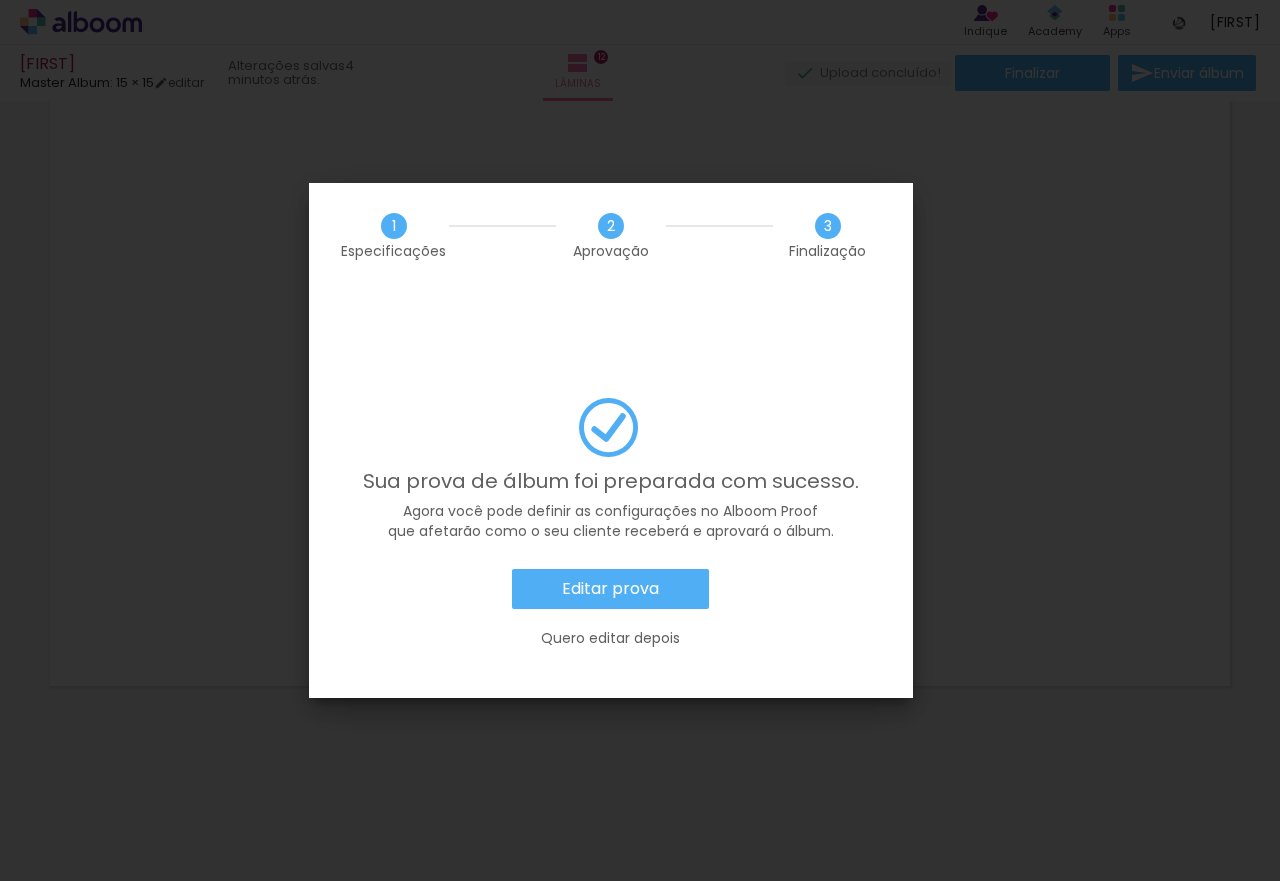 click on "Editar prova" at bounding box center (0, 0) 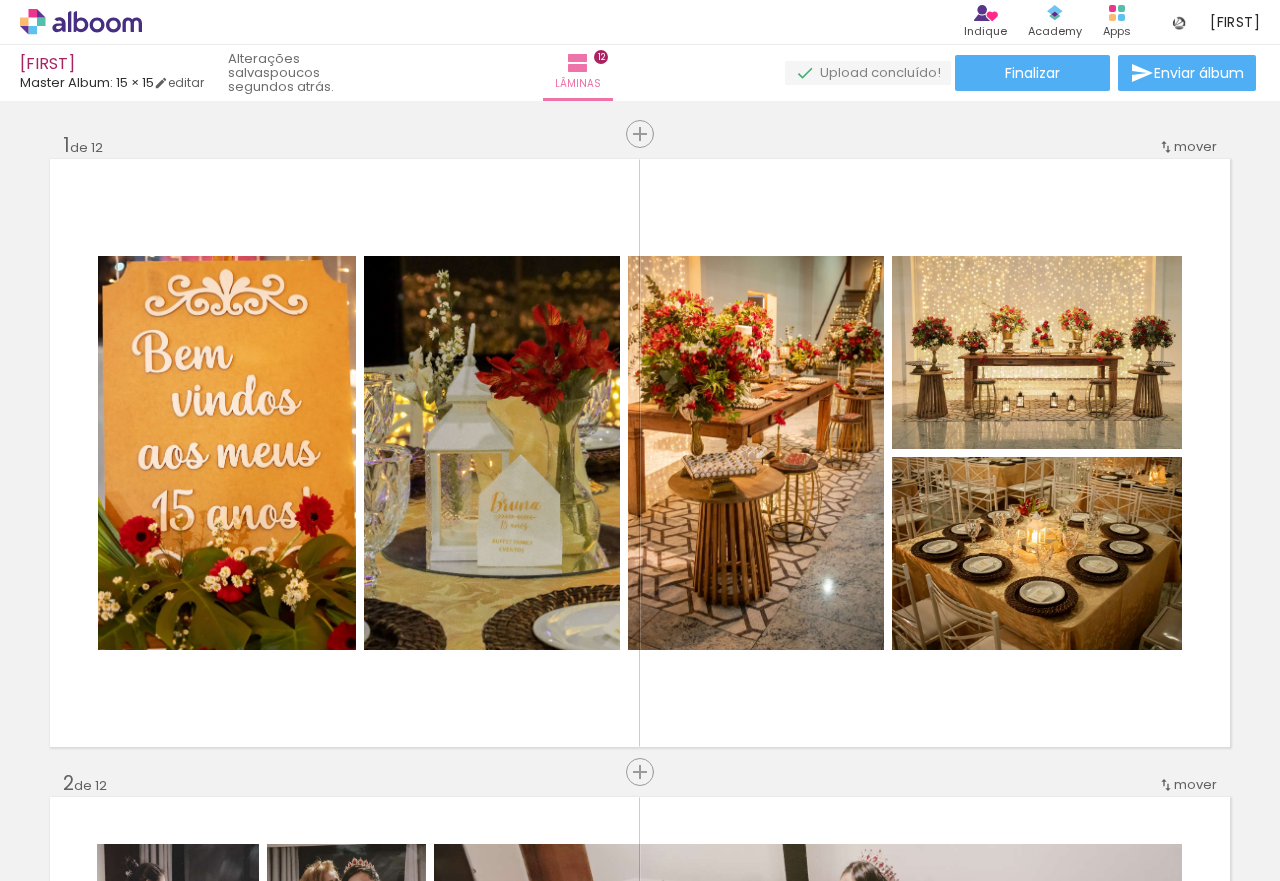scroll, scrollTop: 0, scrollLeft: 0, axis: both 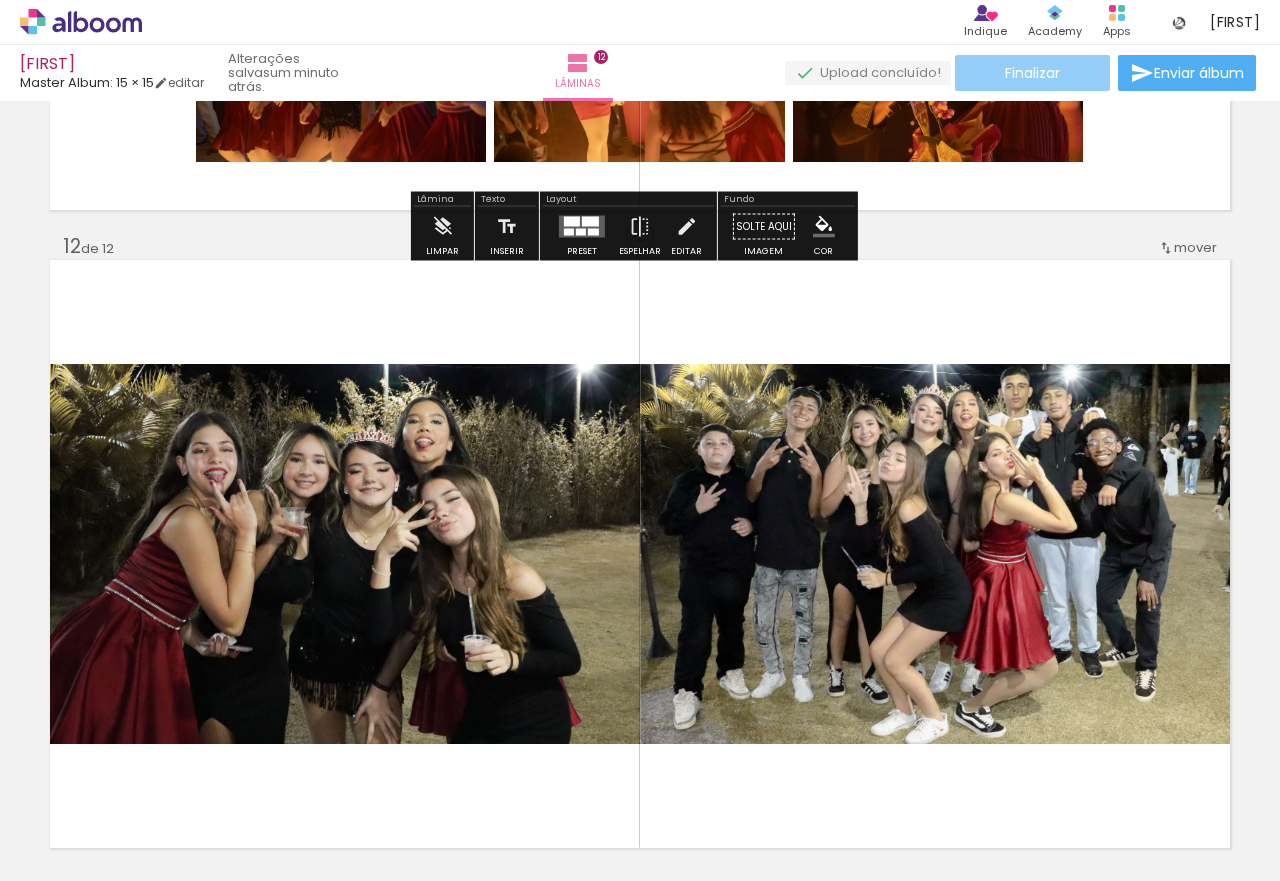 click on "Finalizar" 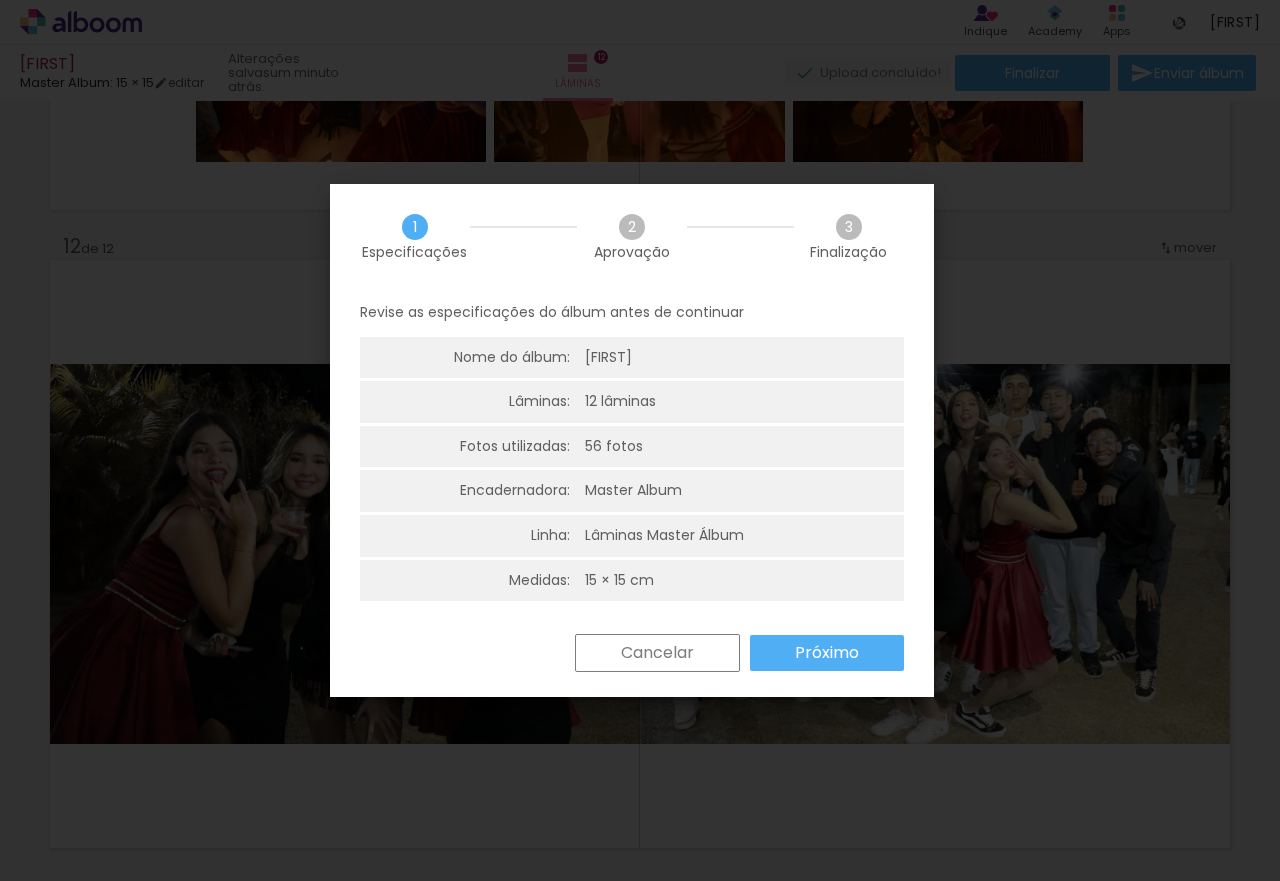 click on "Próximo" at bounding box center (0, 0) 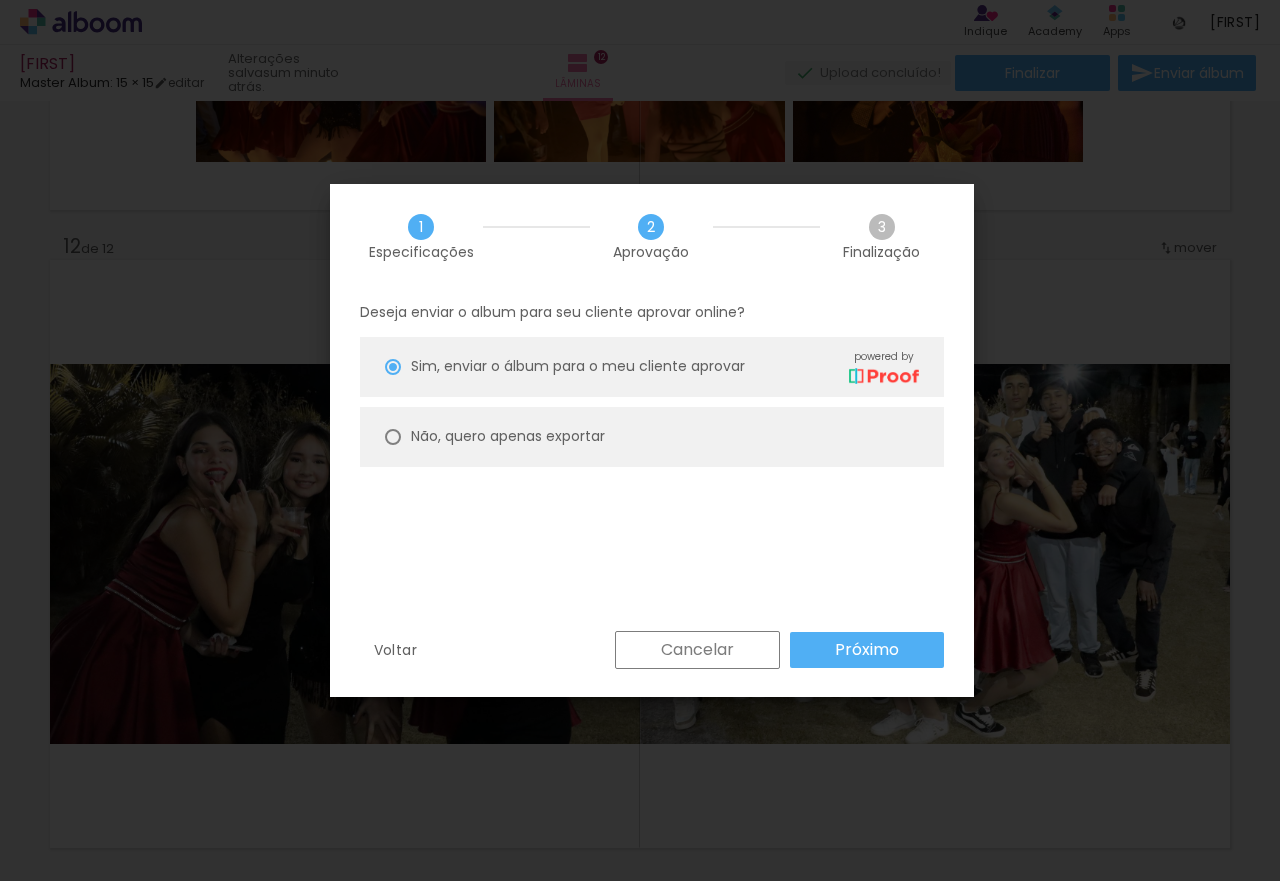click on "Próximo" at bounding box center [0, 0] 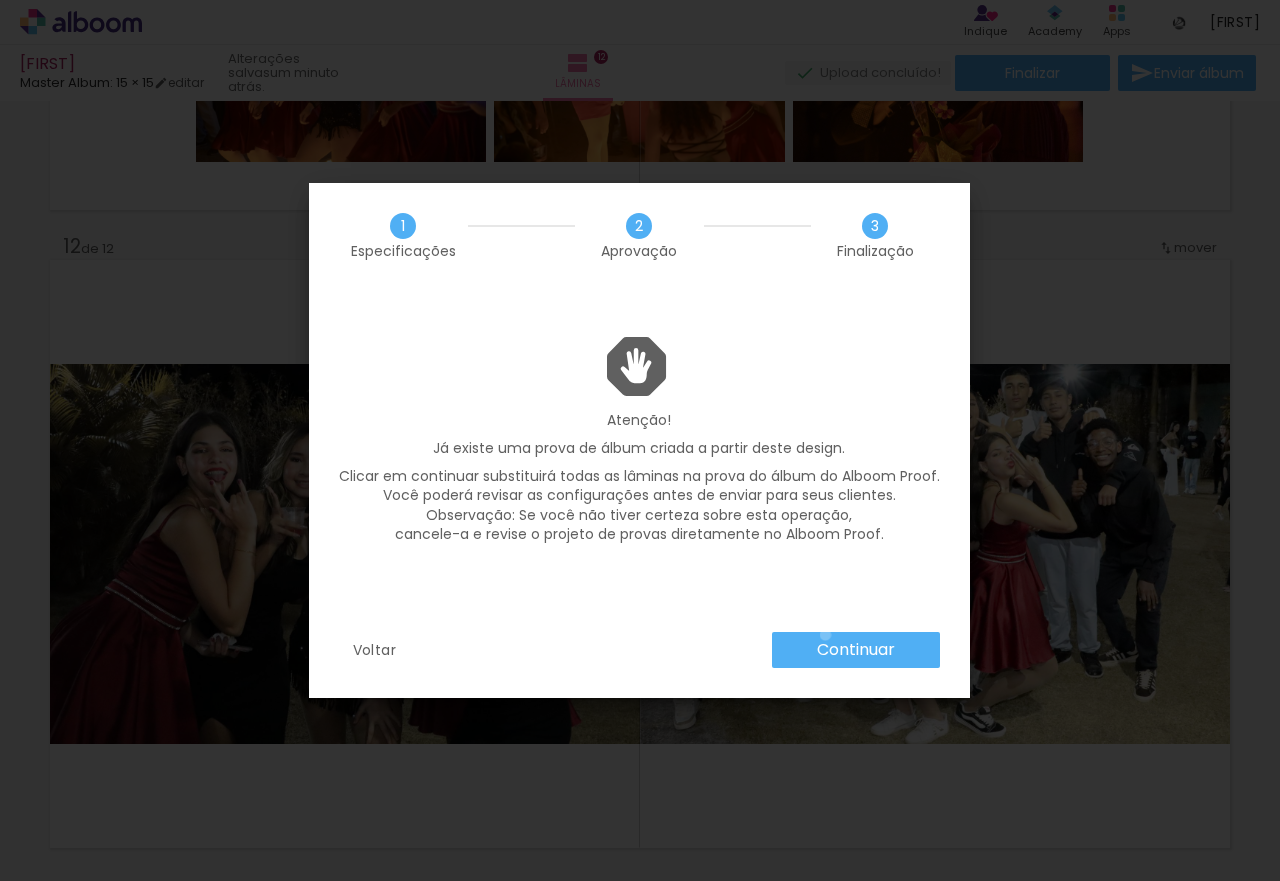 click on "Continuar" at bounding box center [856, 650] 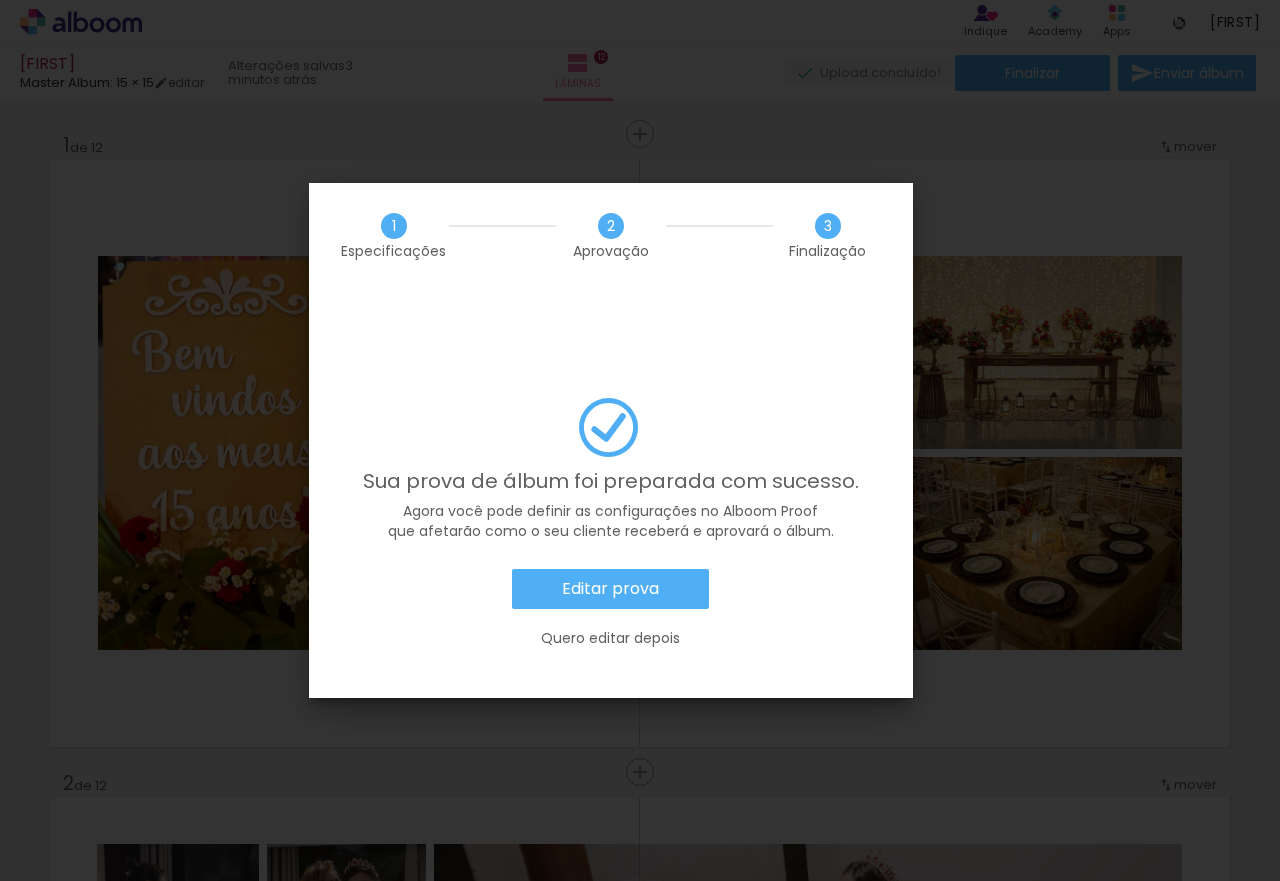 scroll, scrollTop: 0, scrollLeft: 0, axis: both 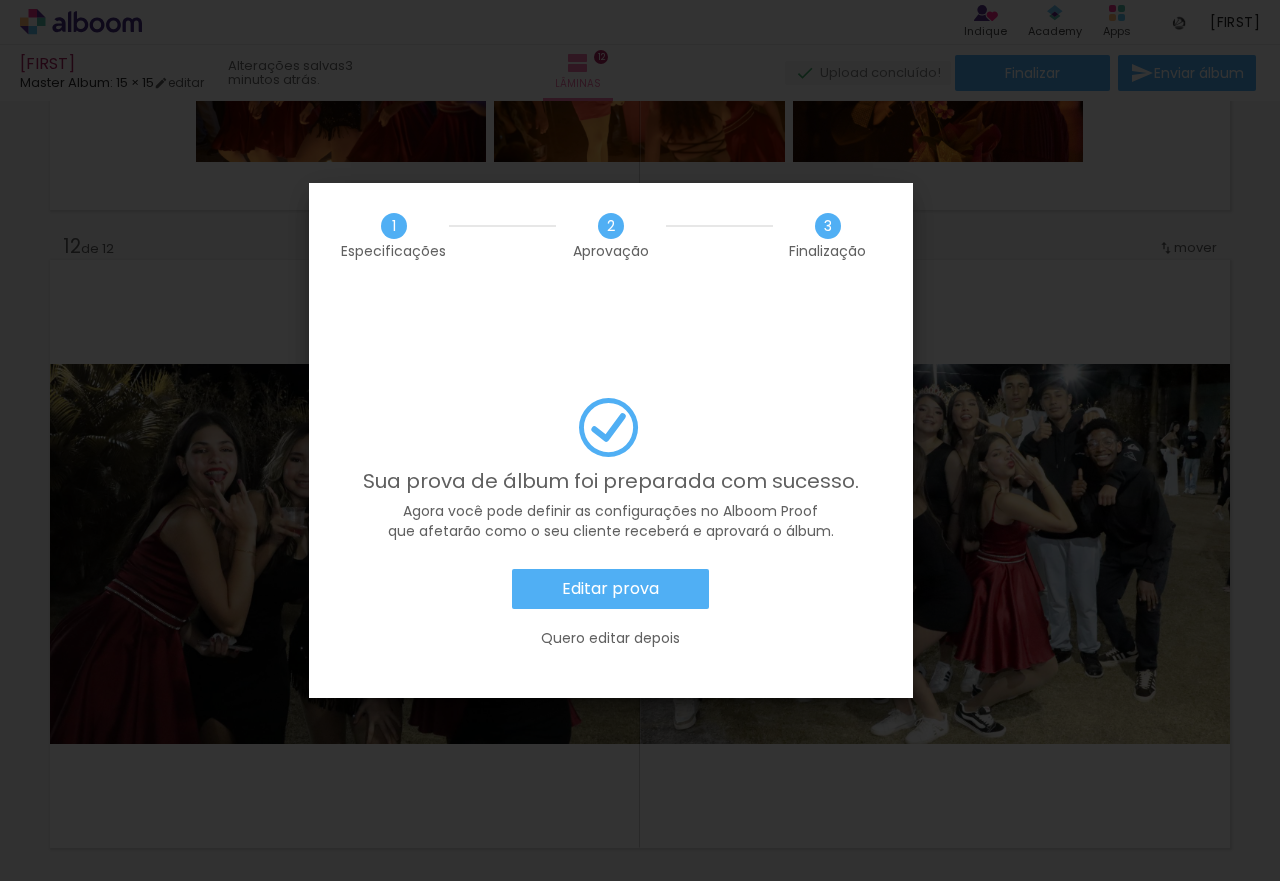 click on "Editar prova" at bounding box center (0, 0) 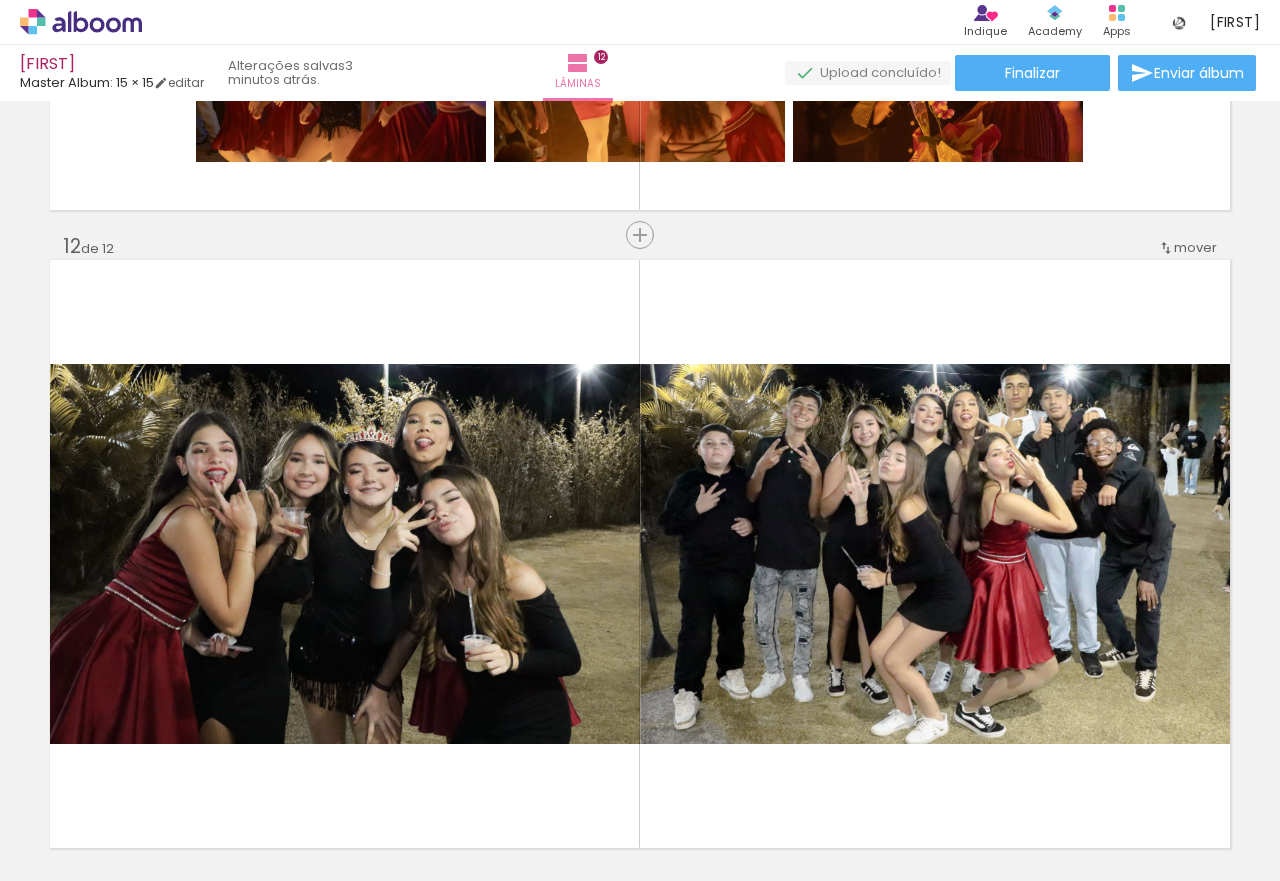 scroll, scrollTop: 900, scrollLeft: 0, axis: vertical 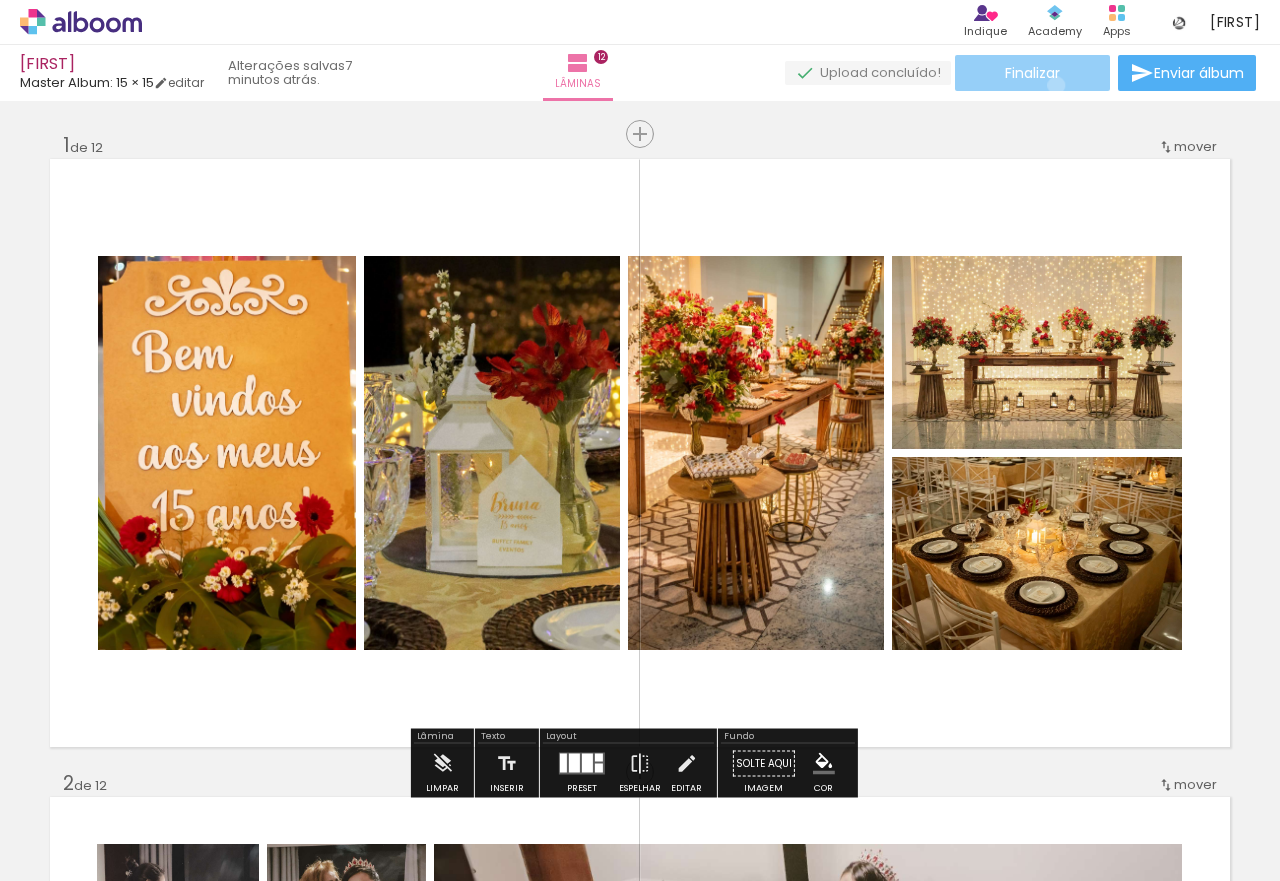 click on "Finalizar" 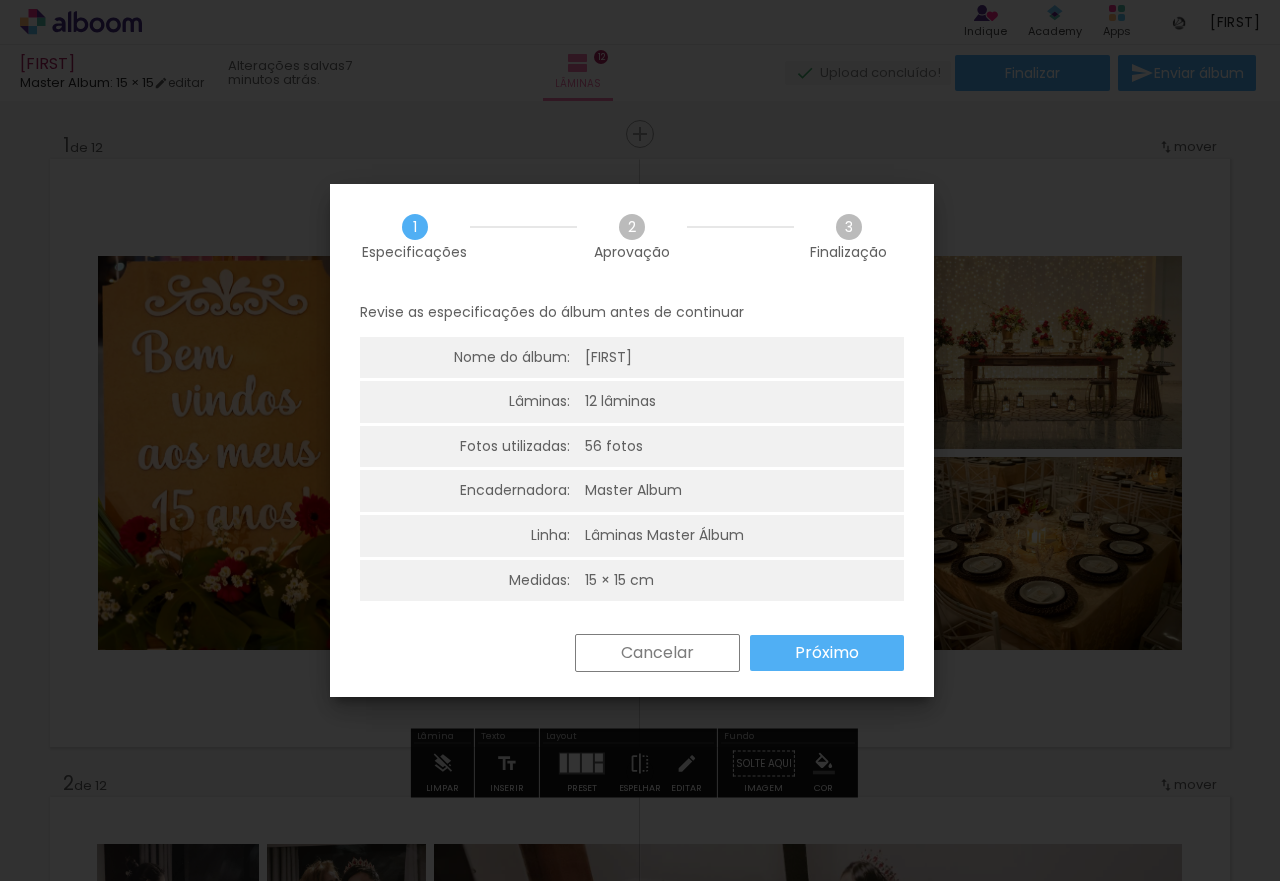 click on "Próximo" at bounding box center [0, 0] 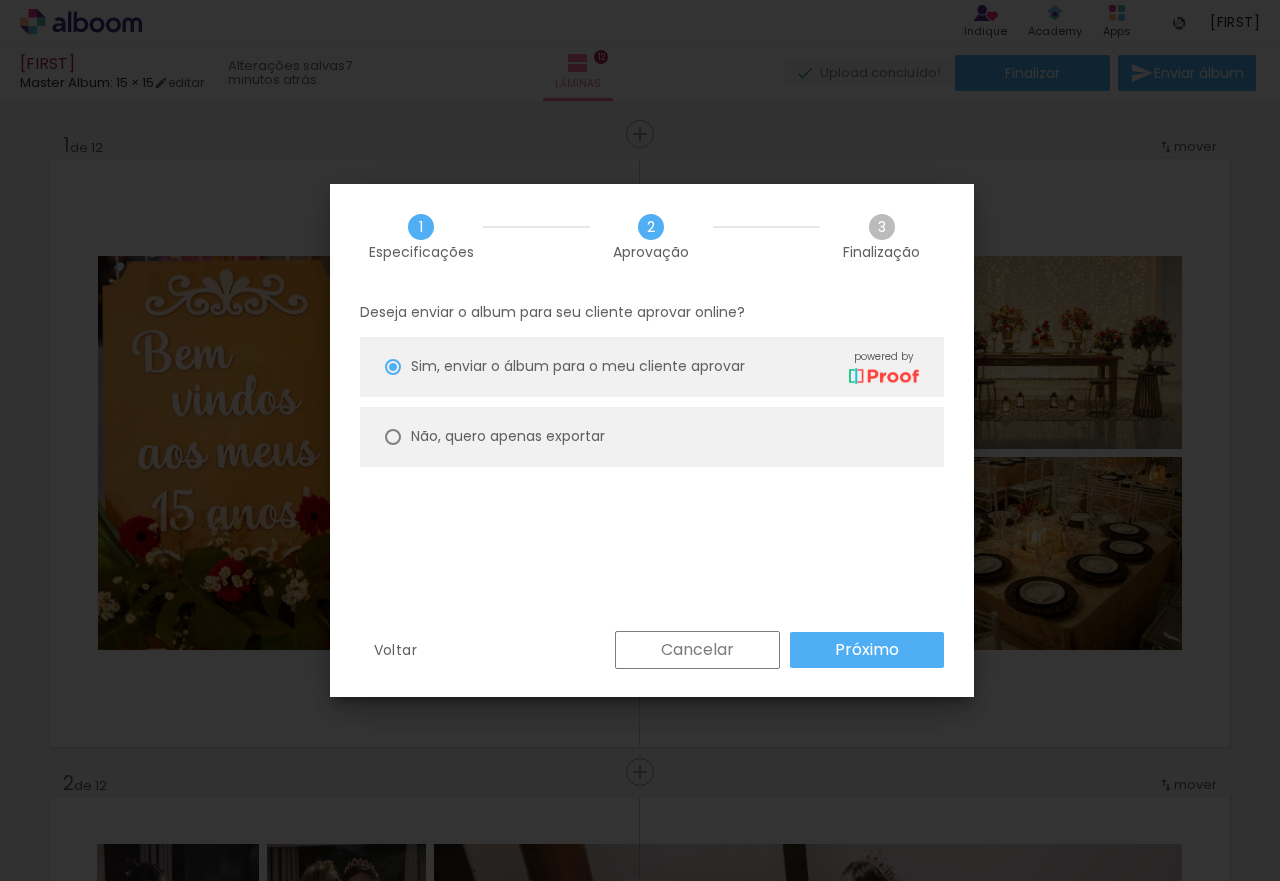 click on "Não, quero apenas exportar" at bounding box center (0, 0) 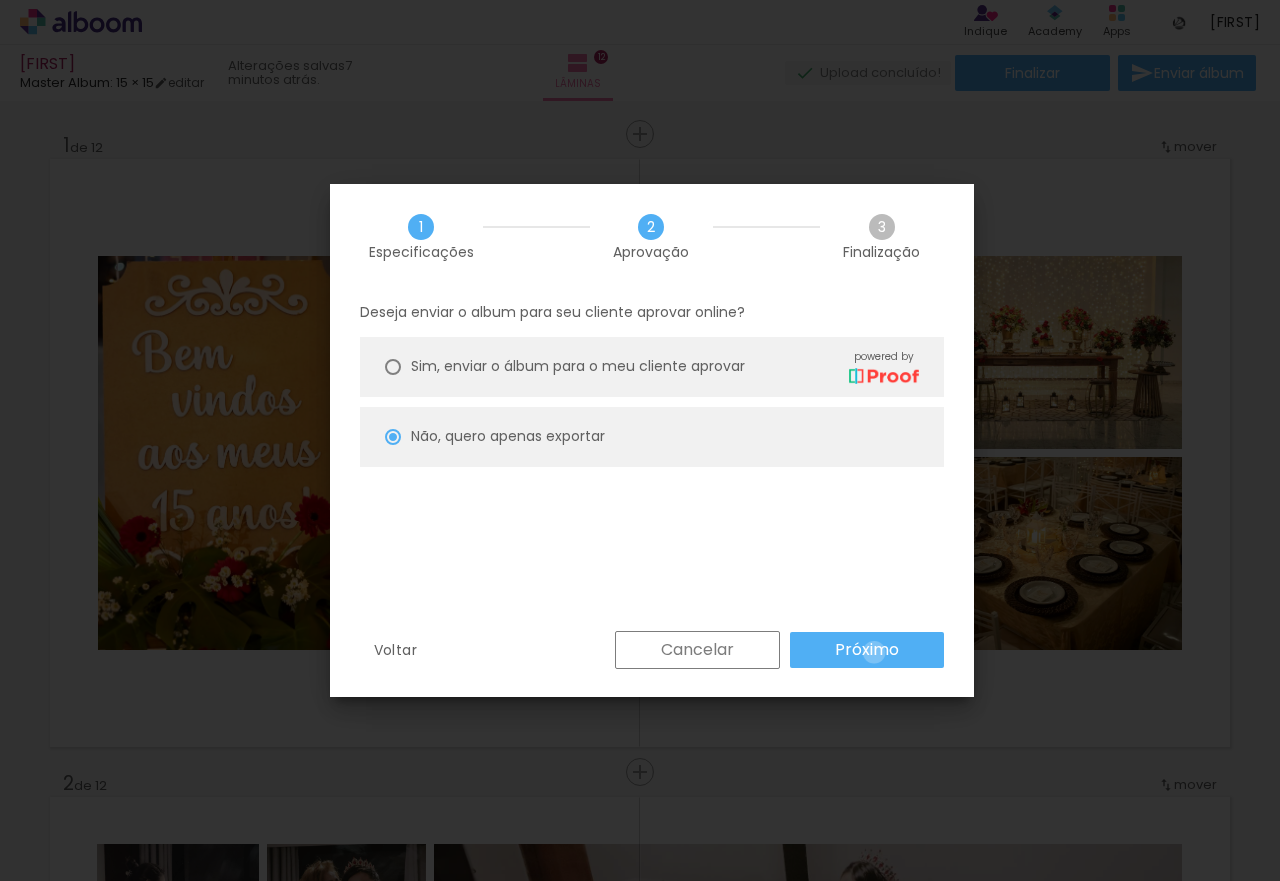 click on "Próximo" at bounding box center [0, 0] 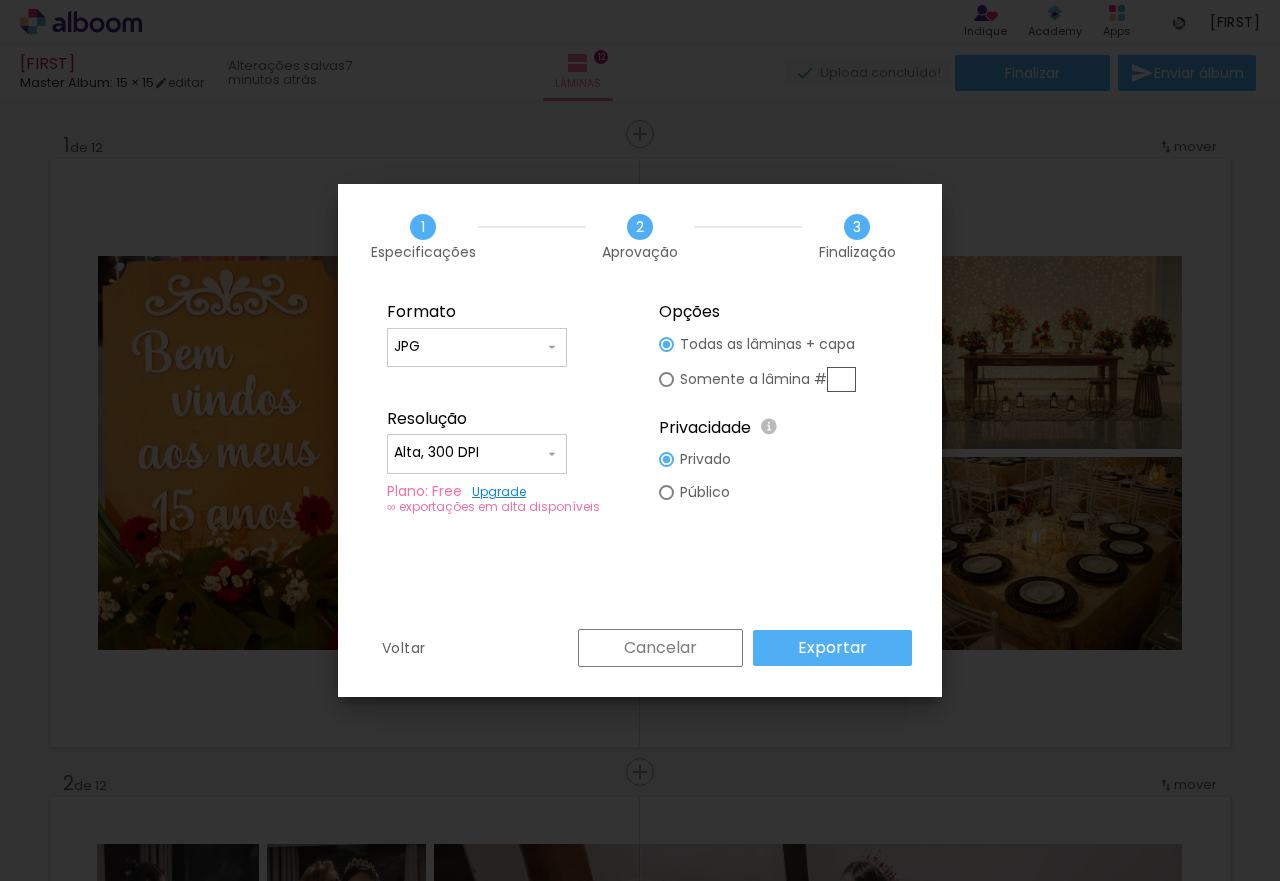 click on "Exportar" at bounding box center [832, 648] 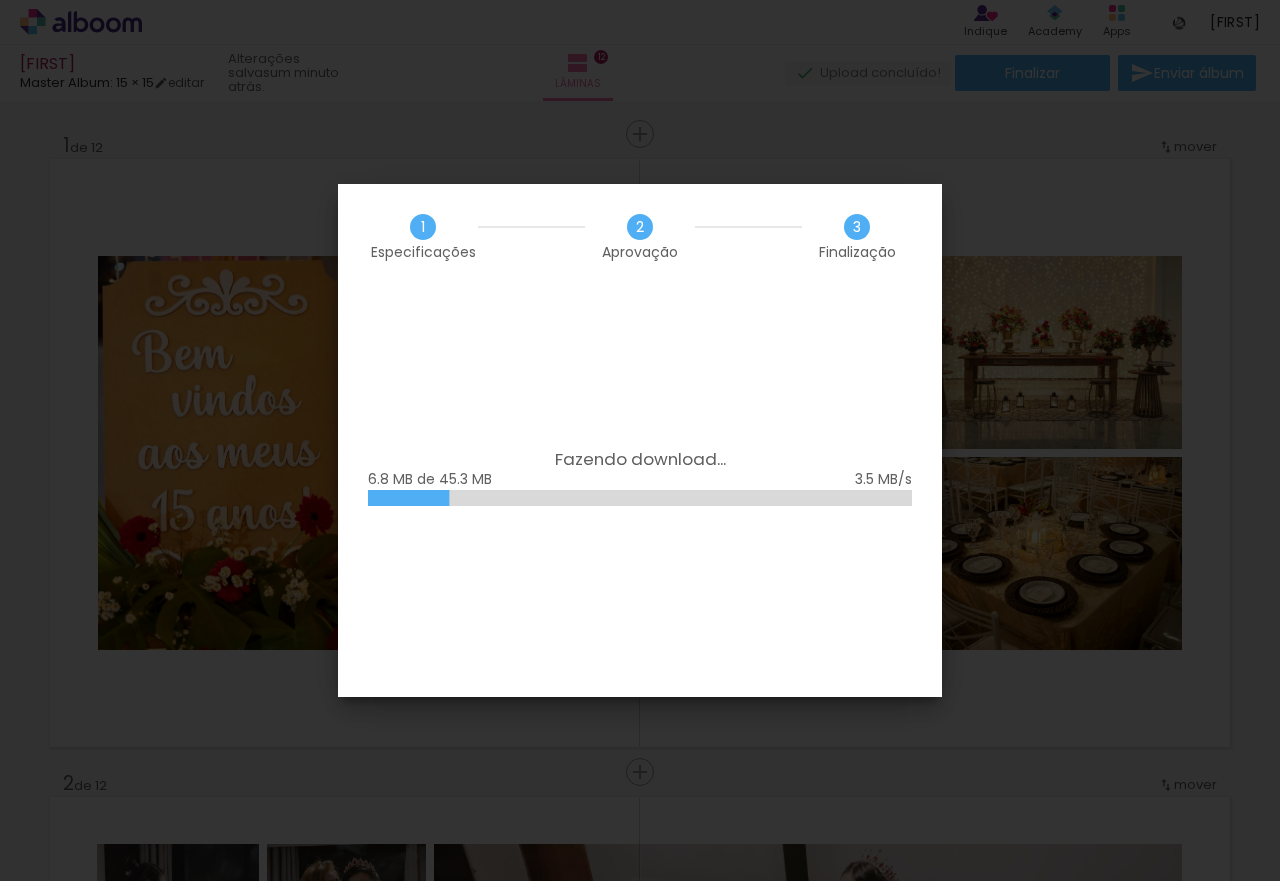 scroll, scrollTop: 0, scrollLeft: 0, axis: both 